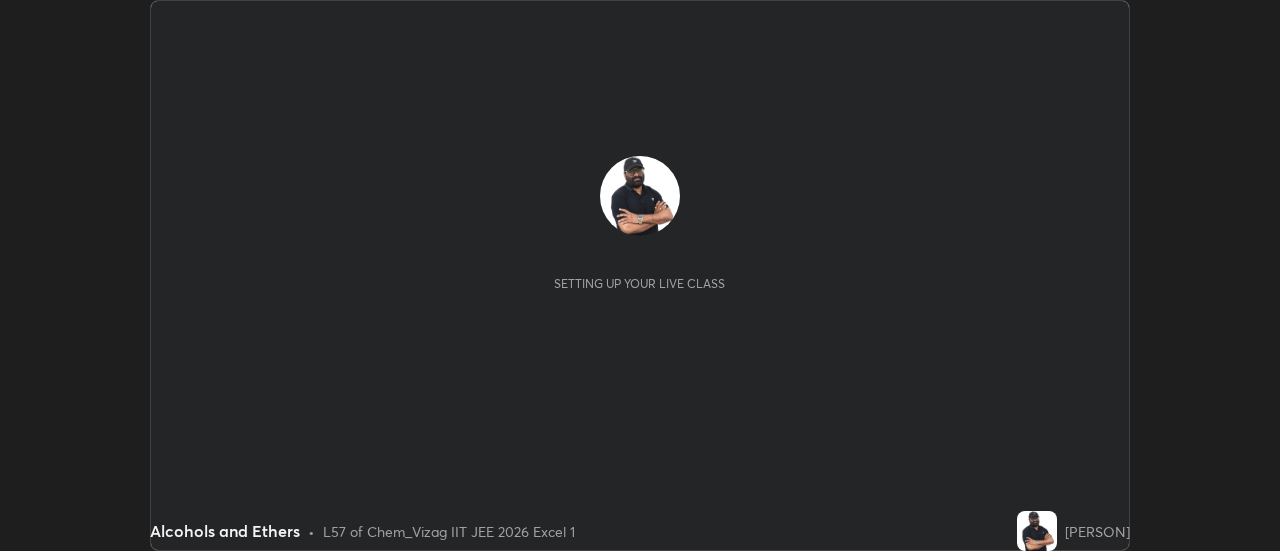 scroll, scrollTop: 0, scrollLeft: 0, axis: both 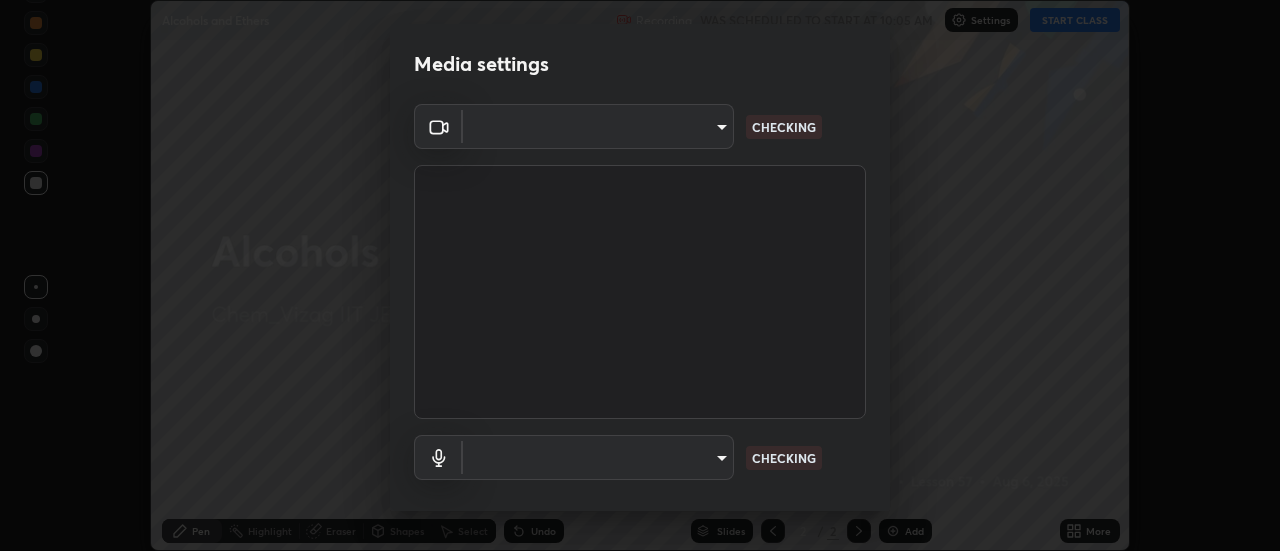 type on "ebf6c6488b735d5a44705984ed2dd2d6451cbc78617e13c2697a09295dc5aede" 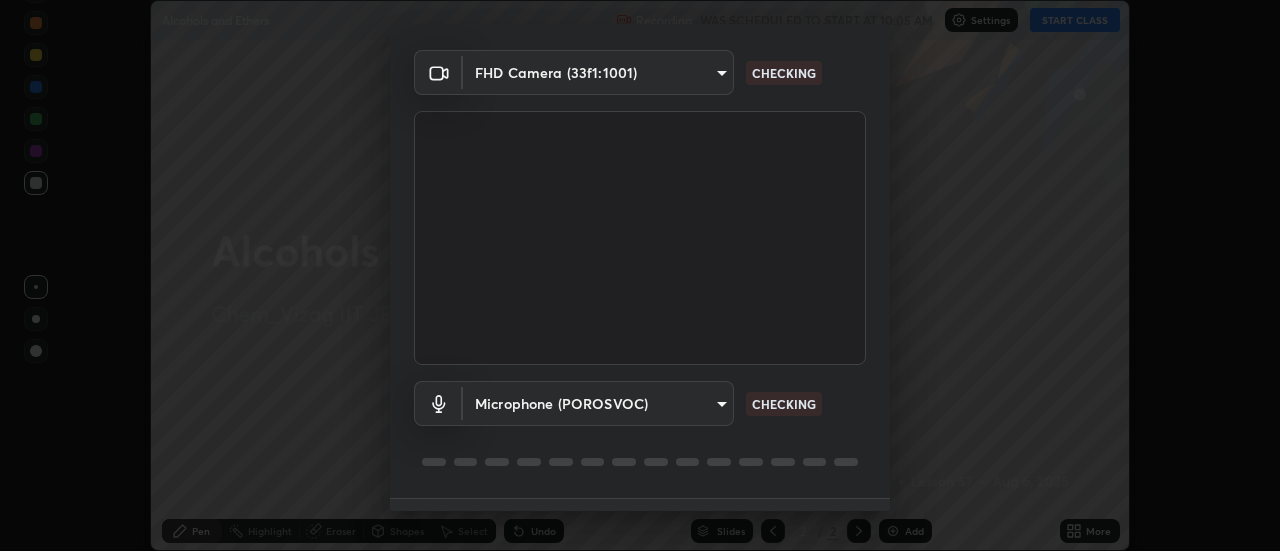 scroll, scrollTop: 105, scrollLeft: 0, axis: vertical 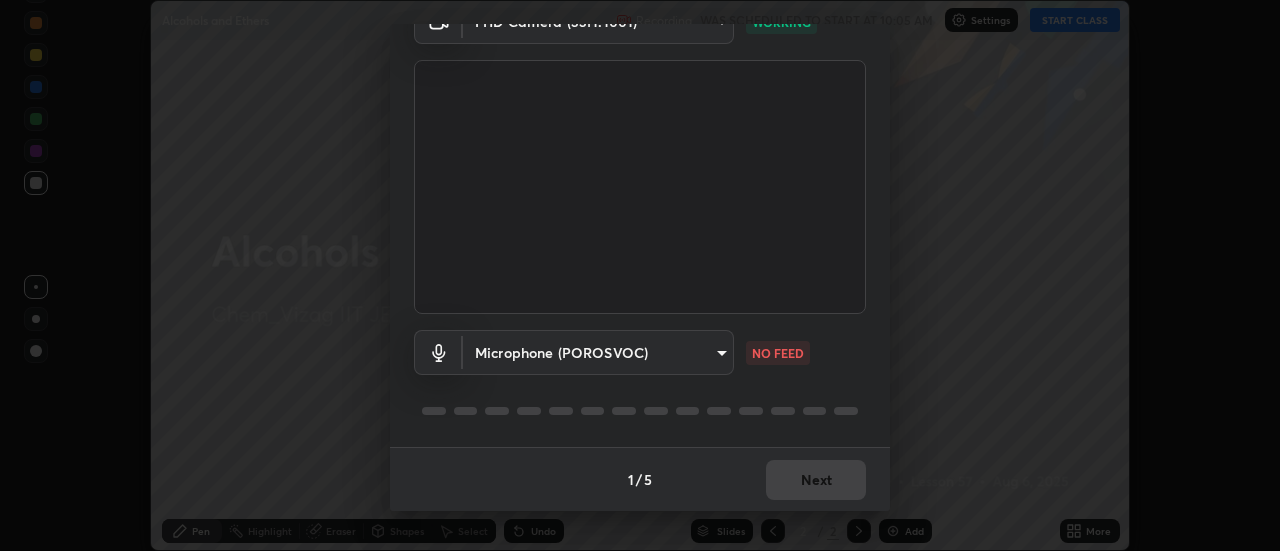 click on "Erase all Alcohols and Ethers Recording WAS SCHEDULED TO START AT  10:05 AM Settings START CLASS Setting up your live class Alcohols and Ethers • L57 of Chem_Vizag IIT JEE 2026 Excel 1 [PERSON] Pen Highlight Eraser Shapes Select Undo Slides 2 / 2 Add More No doubts shared Encourage your learners to ask a doubt for better clarity Report an issue Reason for reporting Buffering Chat not working Audio - Video sync issue Educator video quality low ​ Attach an image Report Media settings FHD Camera (33f1:1001) [HASH] WORKING Microphone (POROSVOC) [HASH] NO FEED 1 / 5 Next" at bounding box center [640, 275] 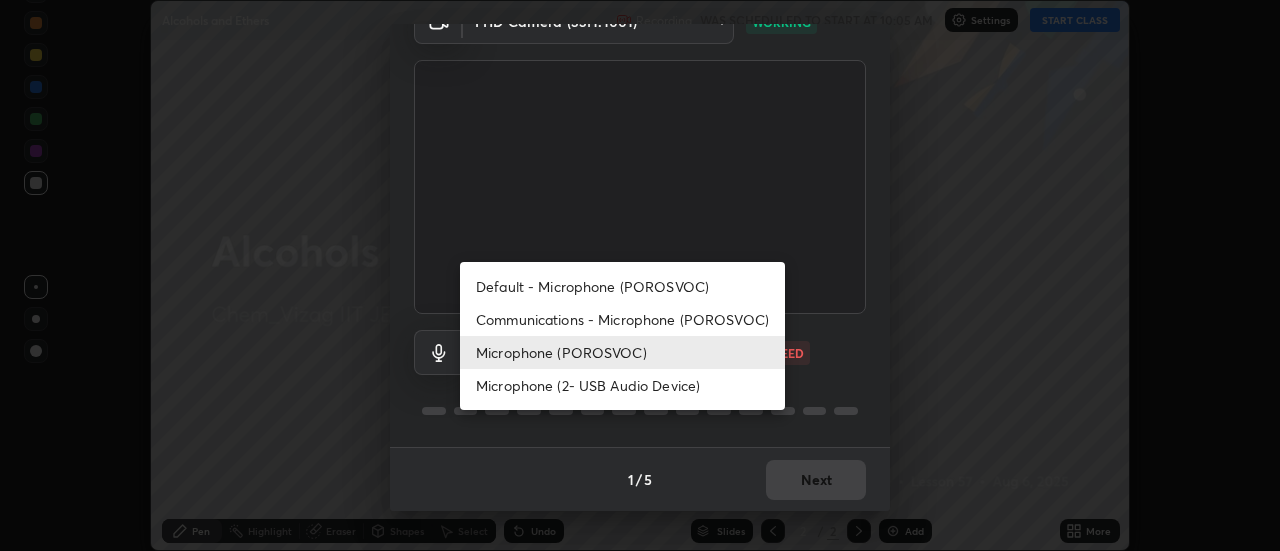 click on "Microphone (2- USB Audio Device)" at bounding box center (622, 385) 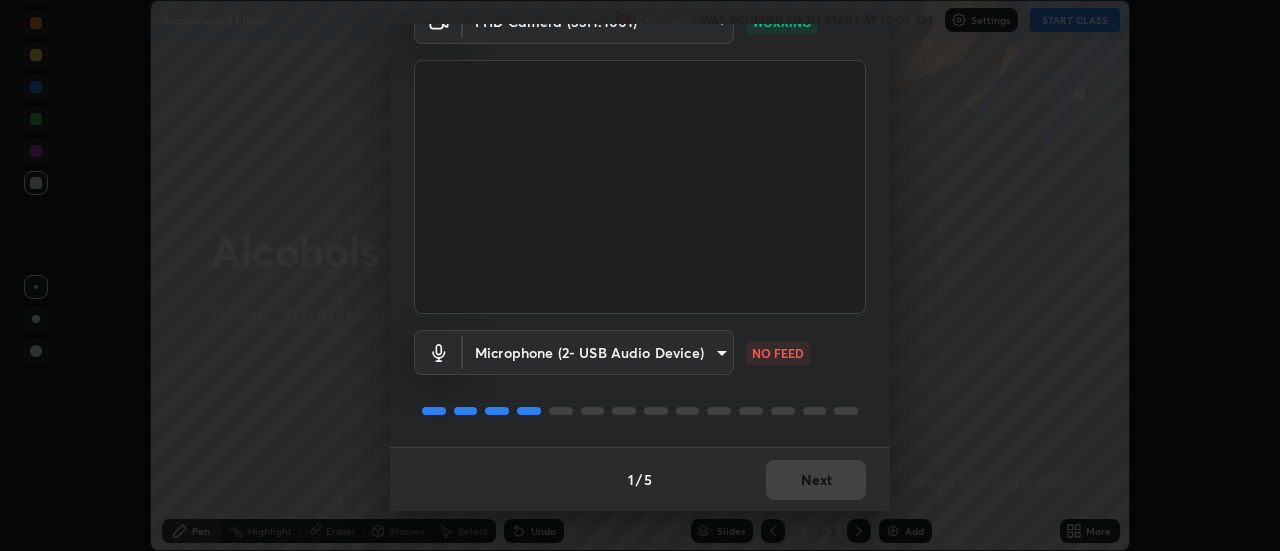 click on "Erase all Alcohols and Ethers Recording WAS SCHEDULED TO START AT  10:05 AM Settings START CLASS Setting up your live class Alcohols and Ethers • L57 of Chem_Vizag IIT JEE 2026 Excel 1 [PERSON] Pen Highlight Eraser Shapes Select Undo Slides 2 / 2 Add More No doubts shared Encourage your learners to ask a doubt for better clarity Report an issue Reason for reporting Buffering Chat not working Audio - Video sync issue Educator video quality low ​ Attach an image Report Media settings FHD Camera (33f1:1001) [HASH] WORKING Microphone (2- USB Audio Device) [HASH] NO FEED 1 / 5 Next" at bounding box center (640, 275) 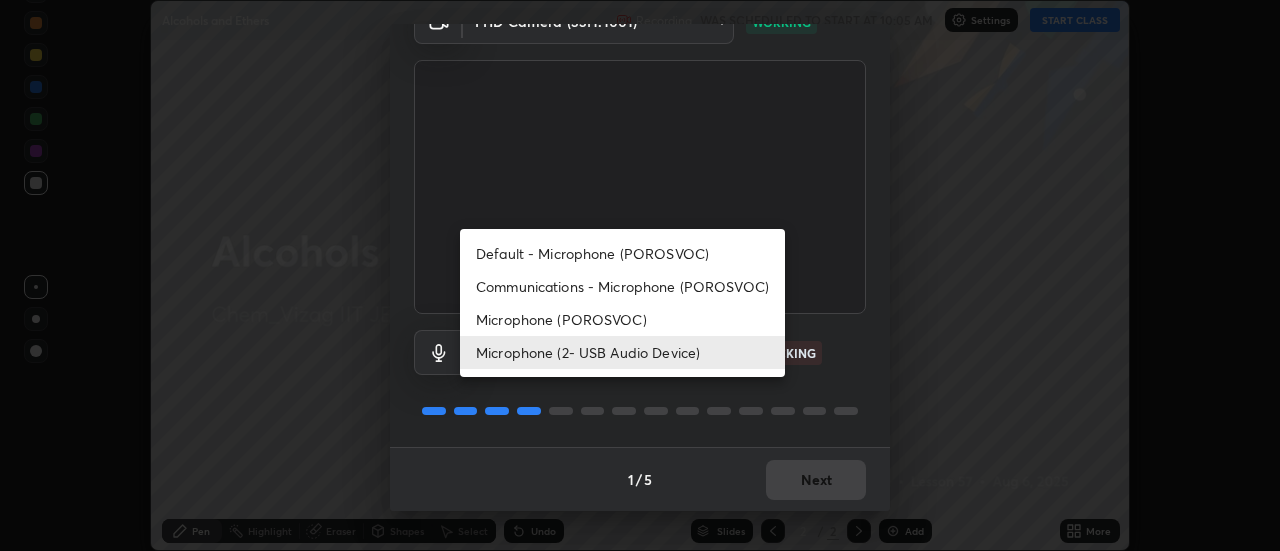 click on "Microphone (POROSVOC)" at bounding box center [622, 319] 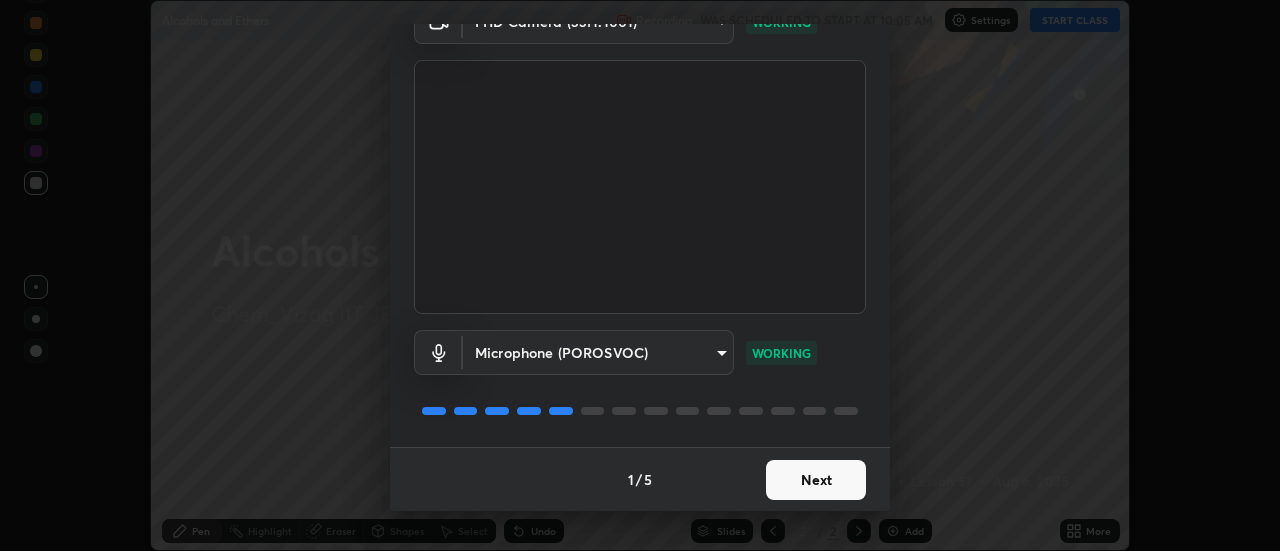 click on "Next" at bounding box center [816, 480] 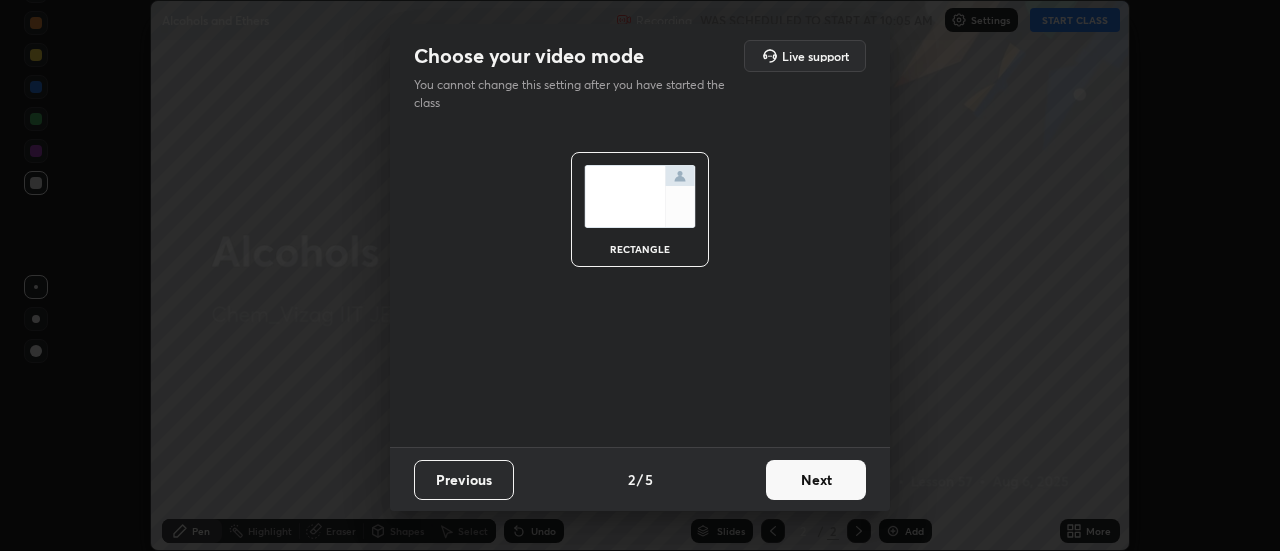 scroll, scrollTop: 0, scrollLeft: 0, axis: both 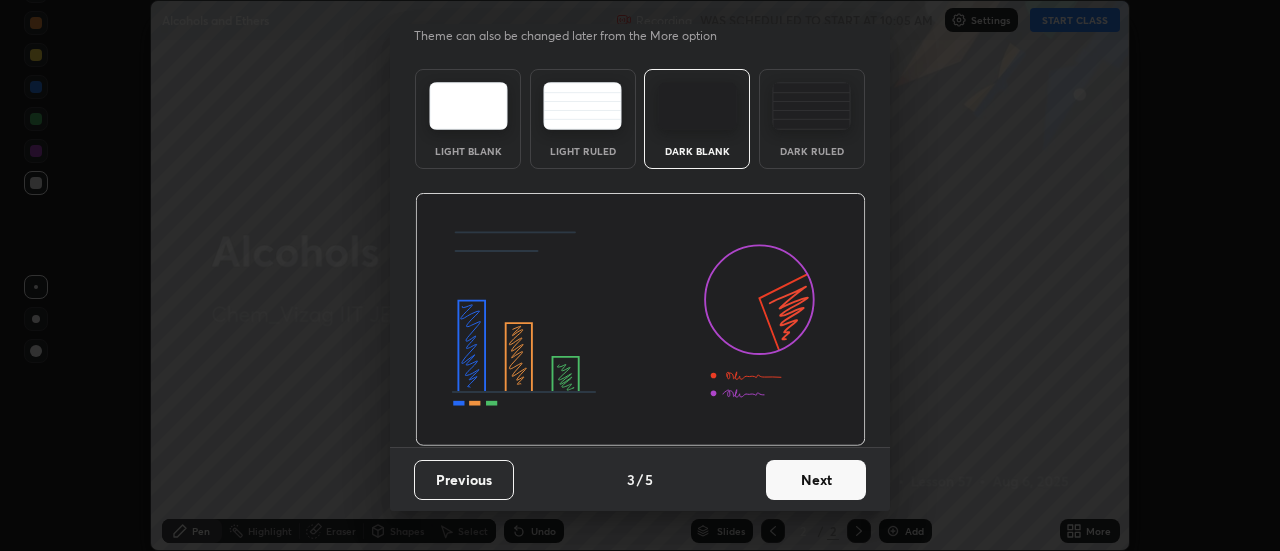 click on "Next" at bounding box center (816, 480) 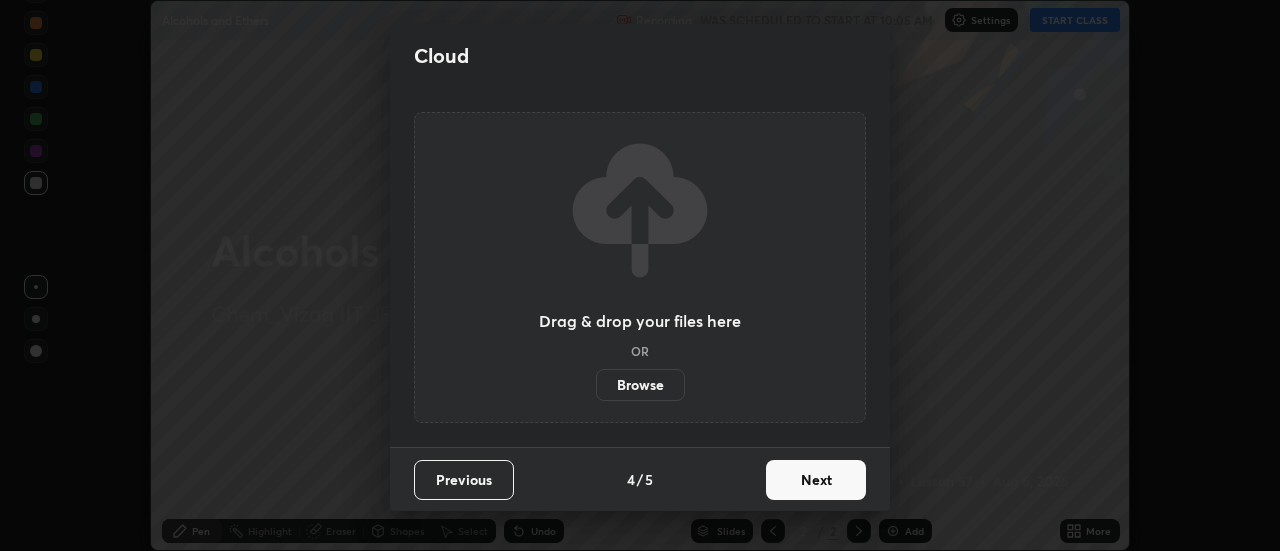 click on "Next" at bounding box center [816, 480] 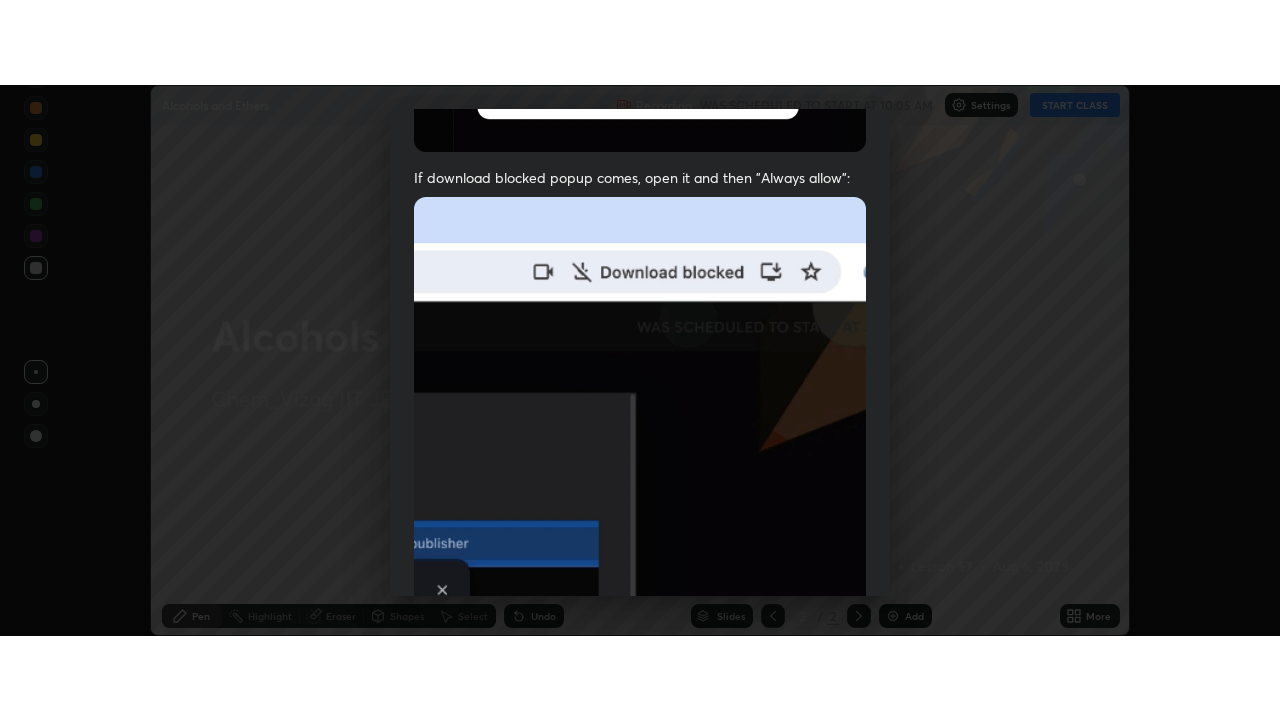 scroll, scrollTop: 513, scrollLeft: 0, axis: vertical 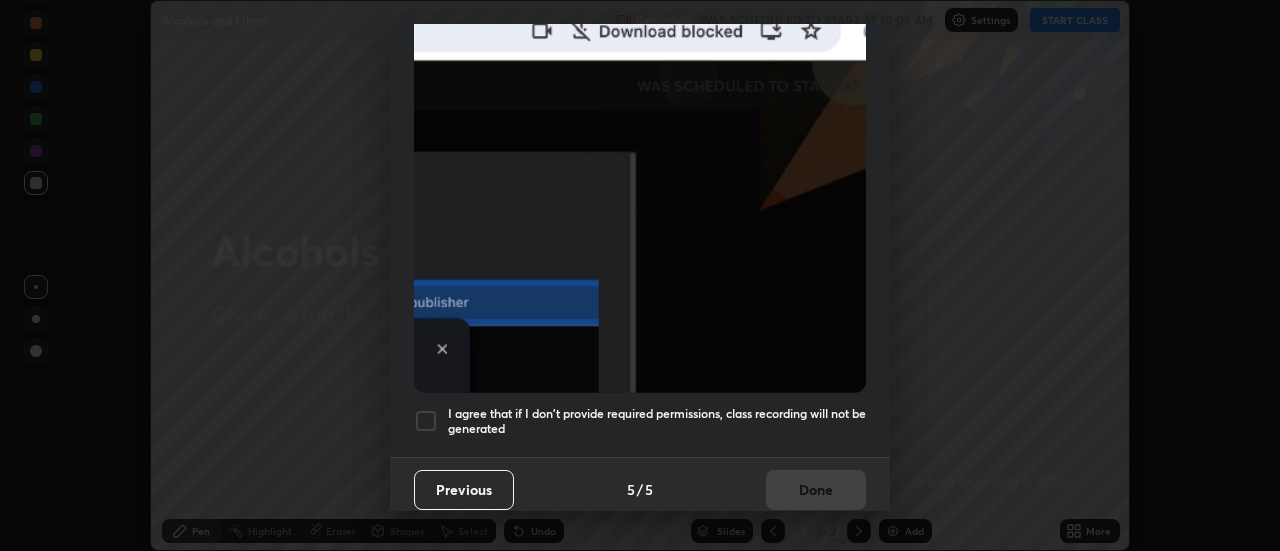 click on "I agree that if I don't provide required permissions, class recording will not be generated" at bounding box center [657, 421] 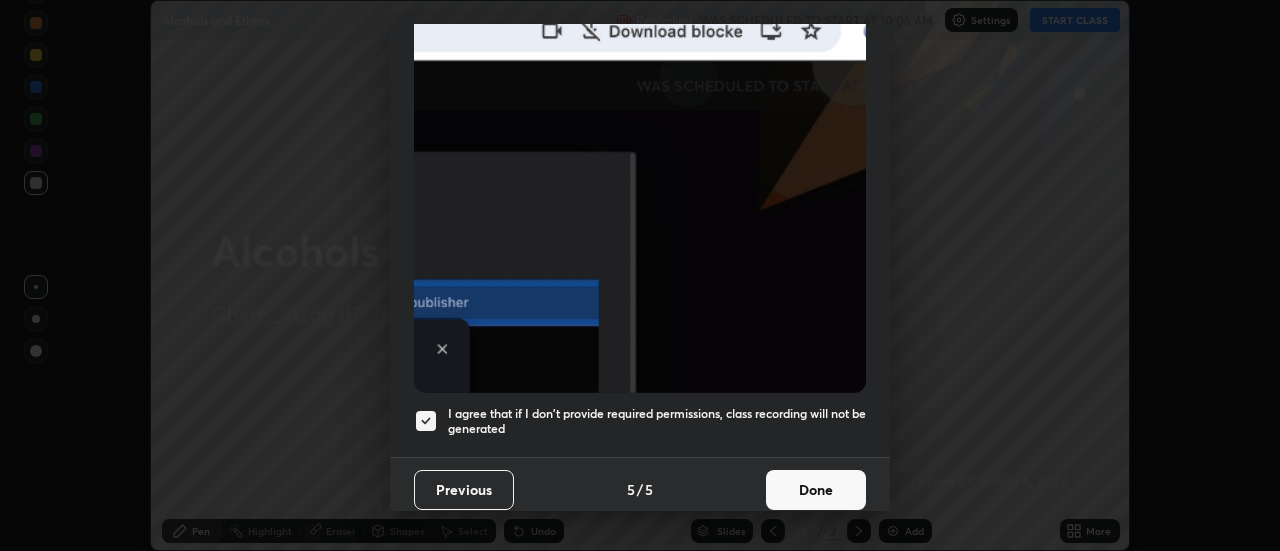 click on "Done" at bounding box center (816, 490) 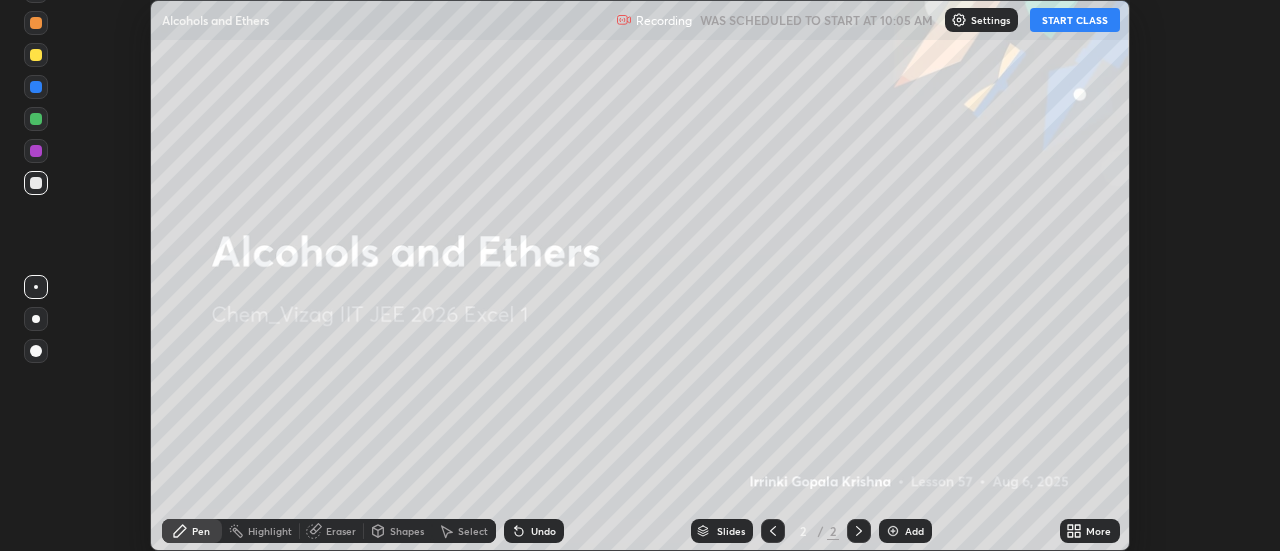click at bounding box center [893, 531] 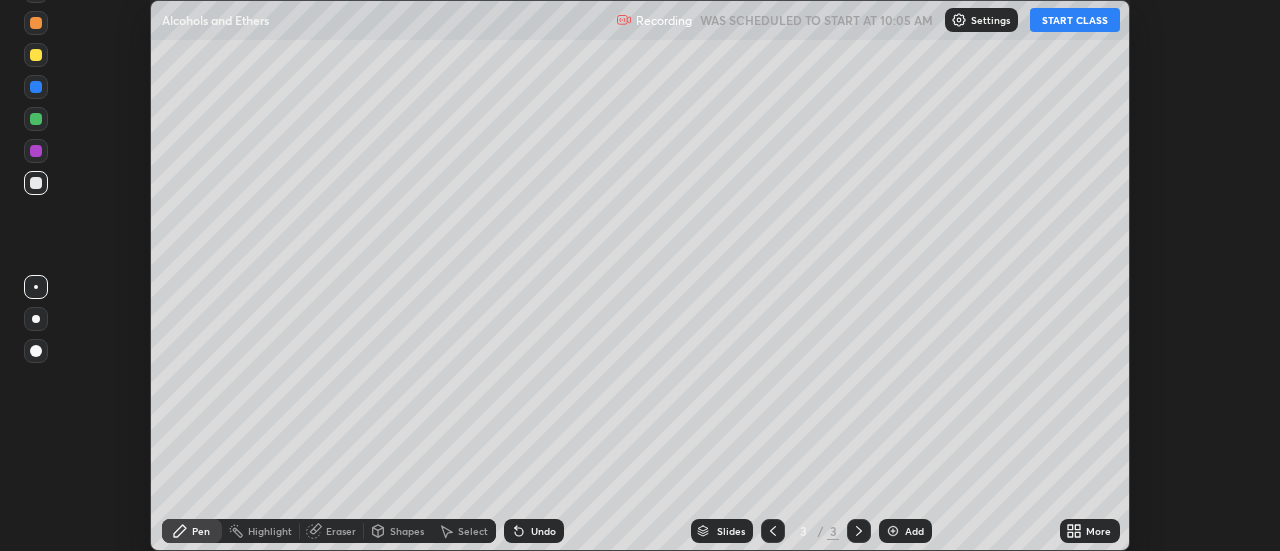 click 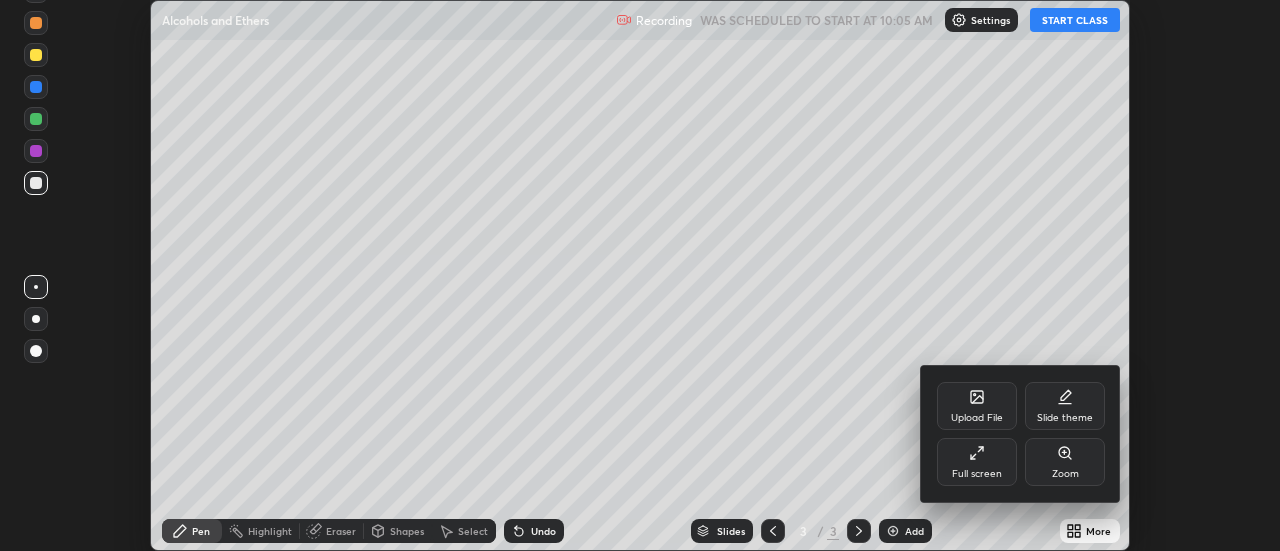 click 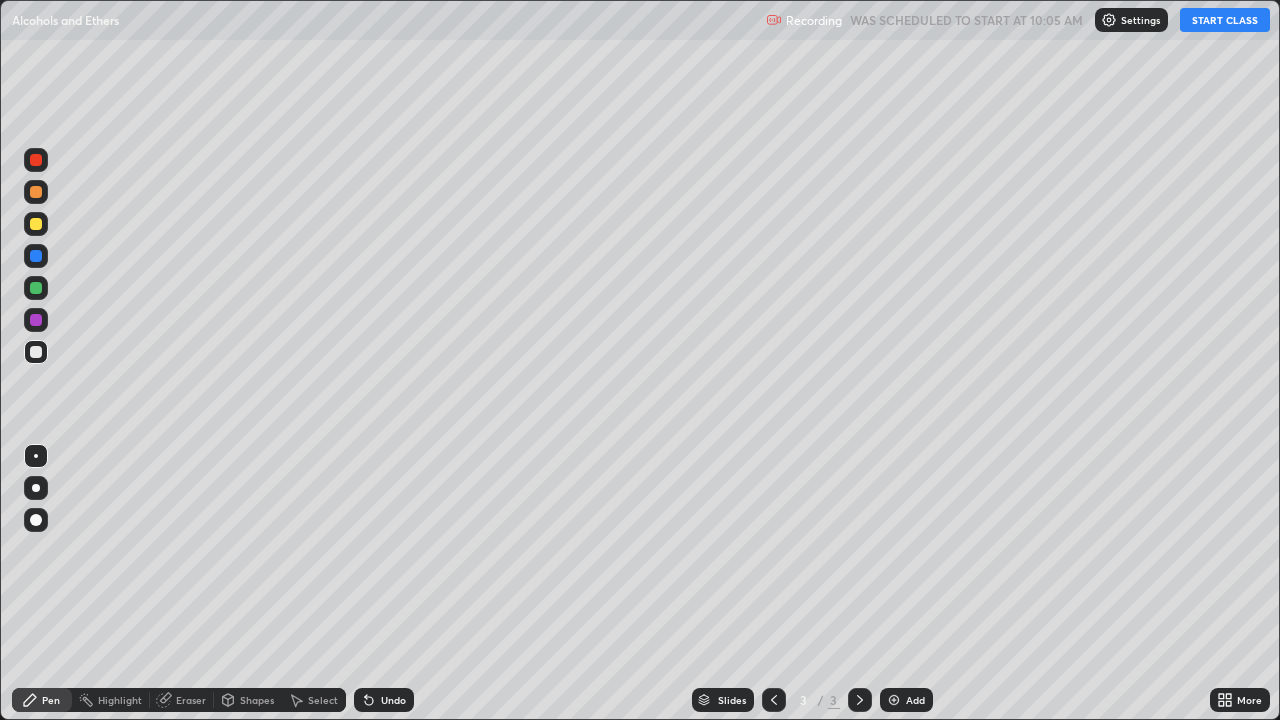 scroll, scrollTop: 99280, scrollLeft: 98720, axis: both 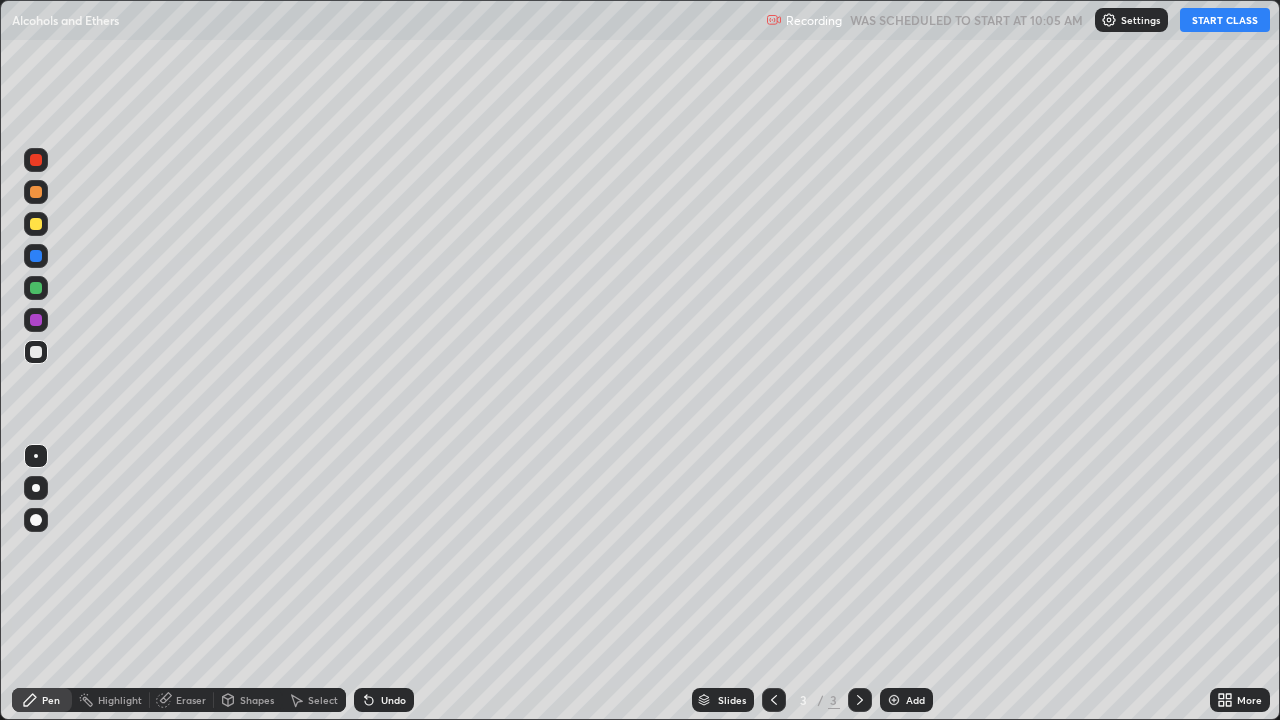 click on "START CLASS" at bounding box center (1225, 20) 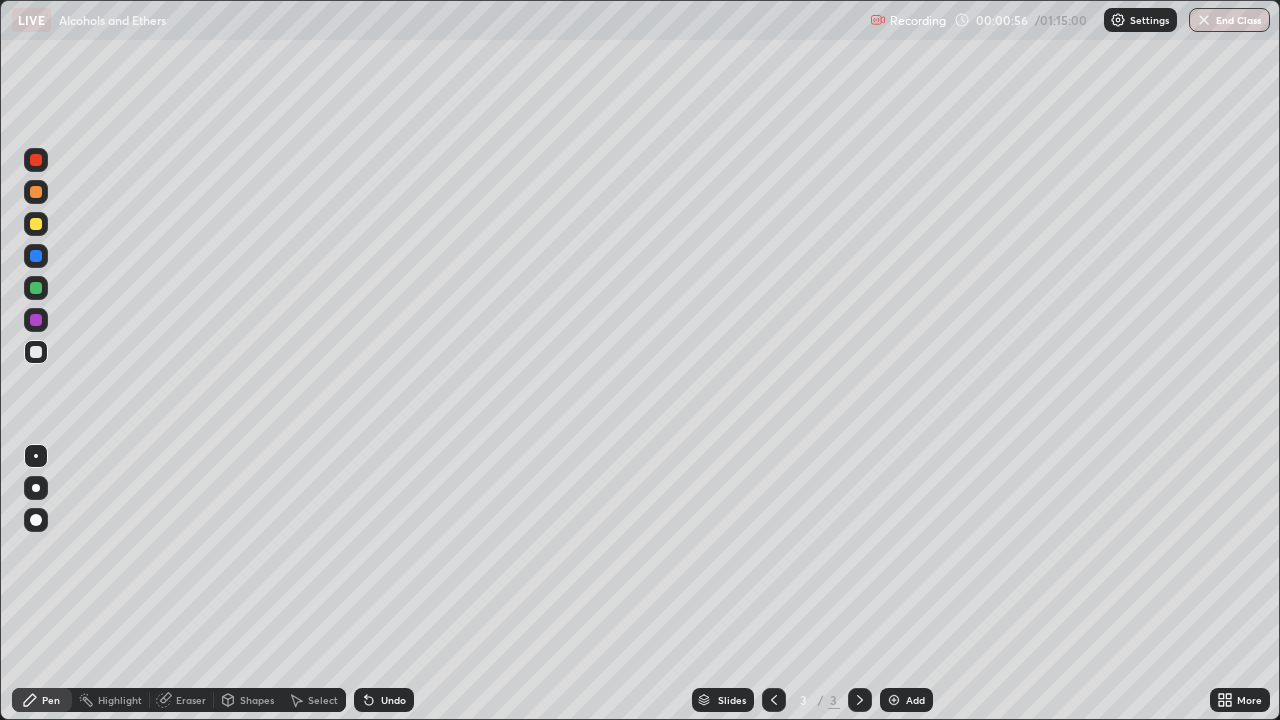 click at bounding box center (36, 224) 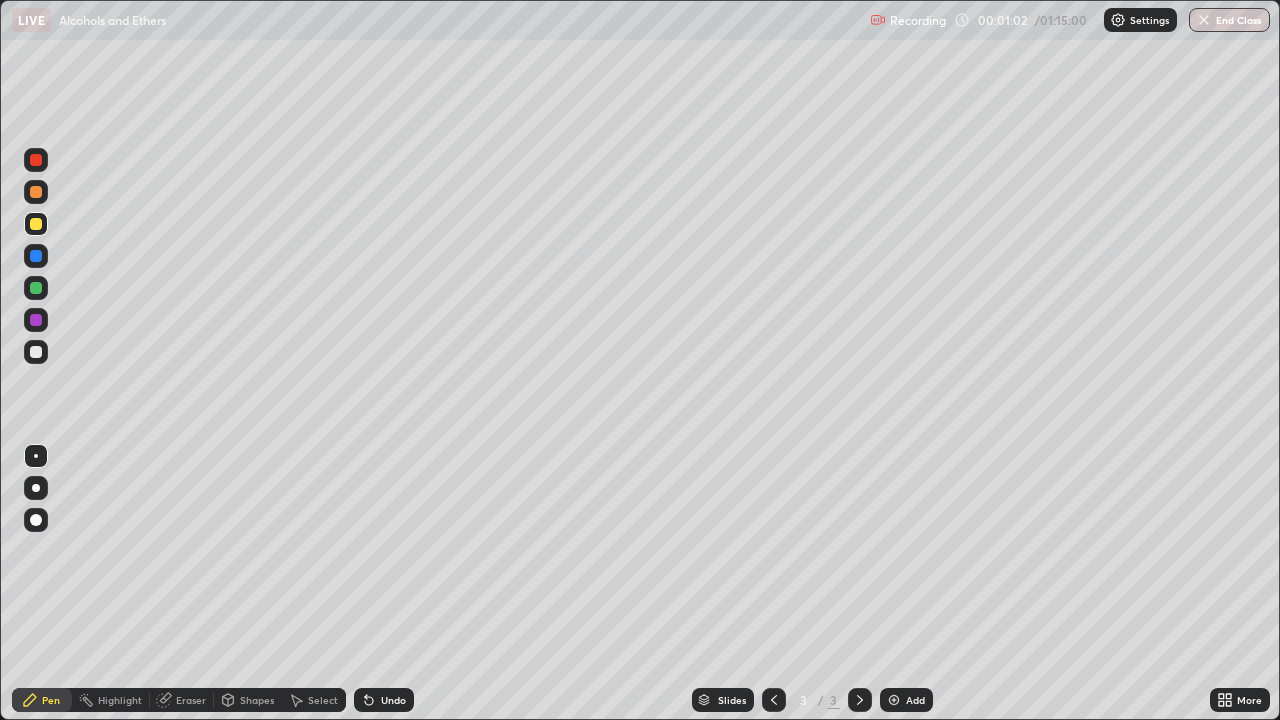click at bounding box center (36, 520) 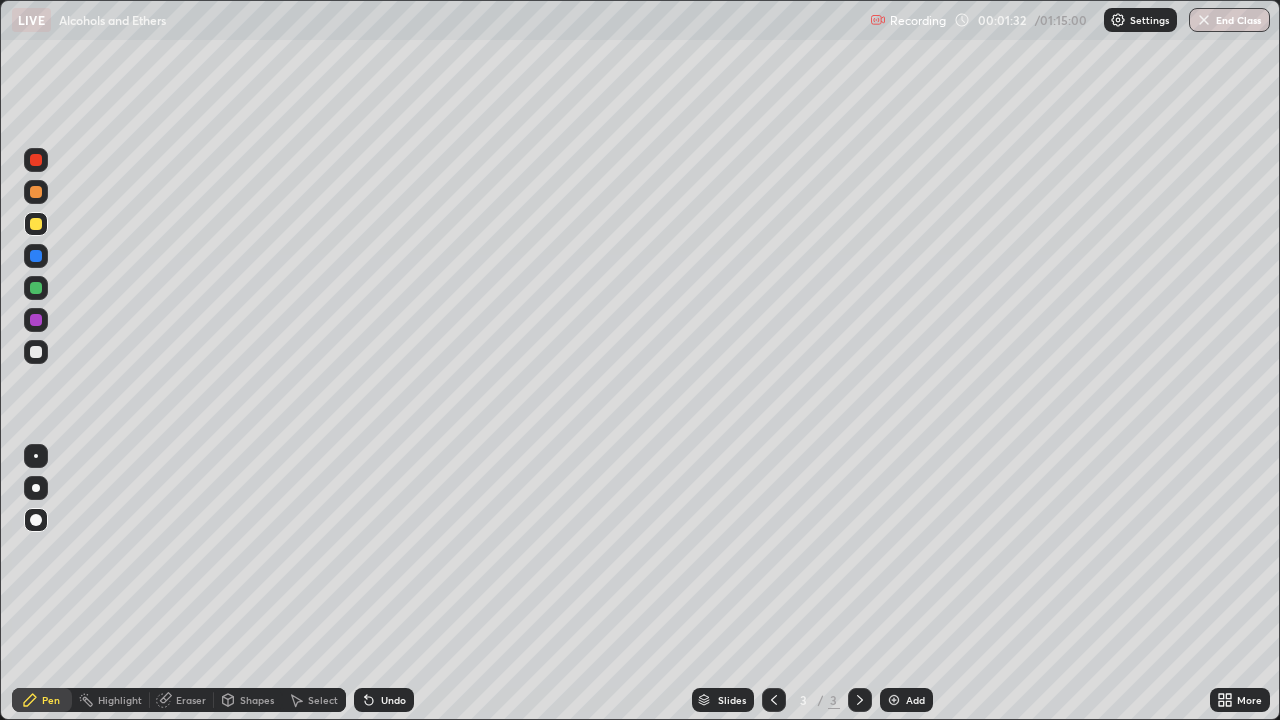 click at bounding box center [36, 352] 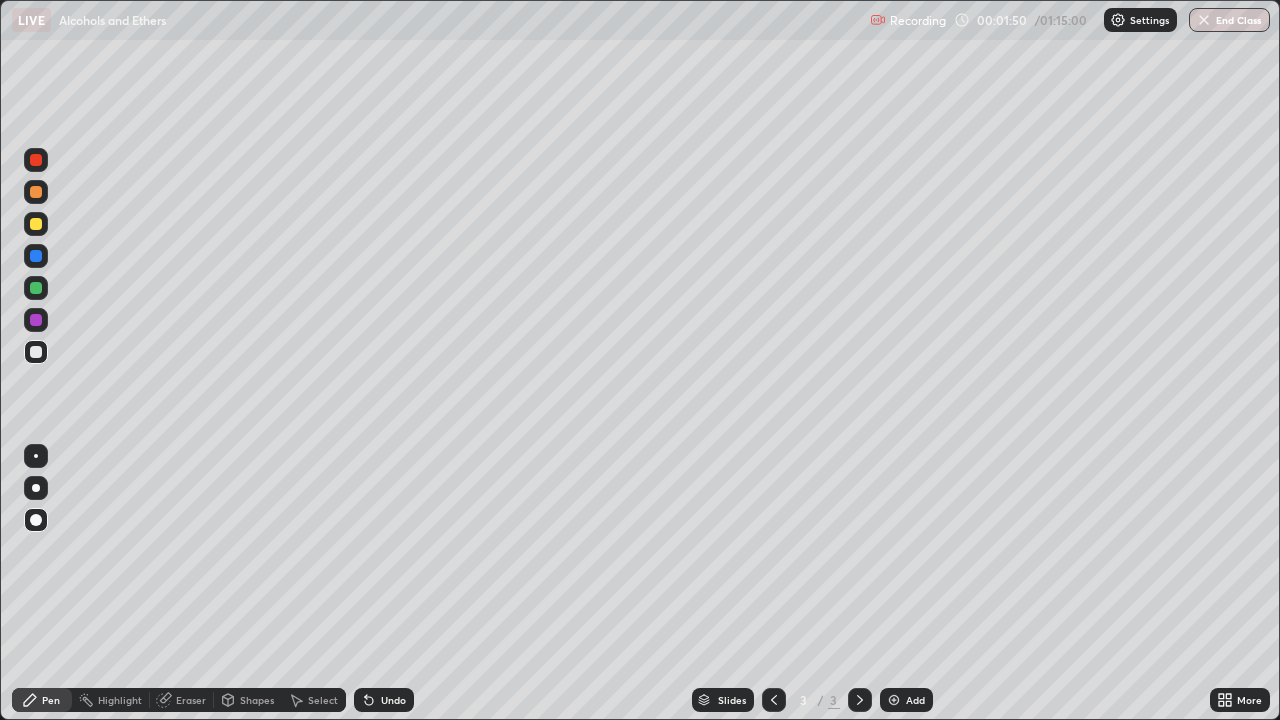 click on "Undo" at bounding box center (393, 700) 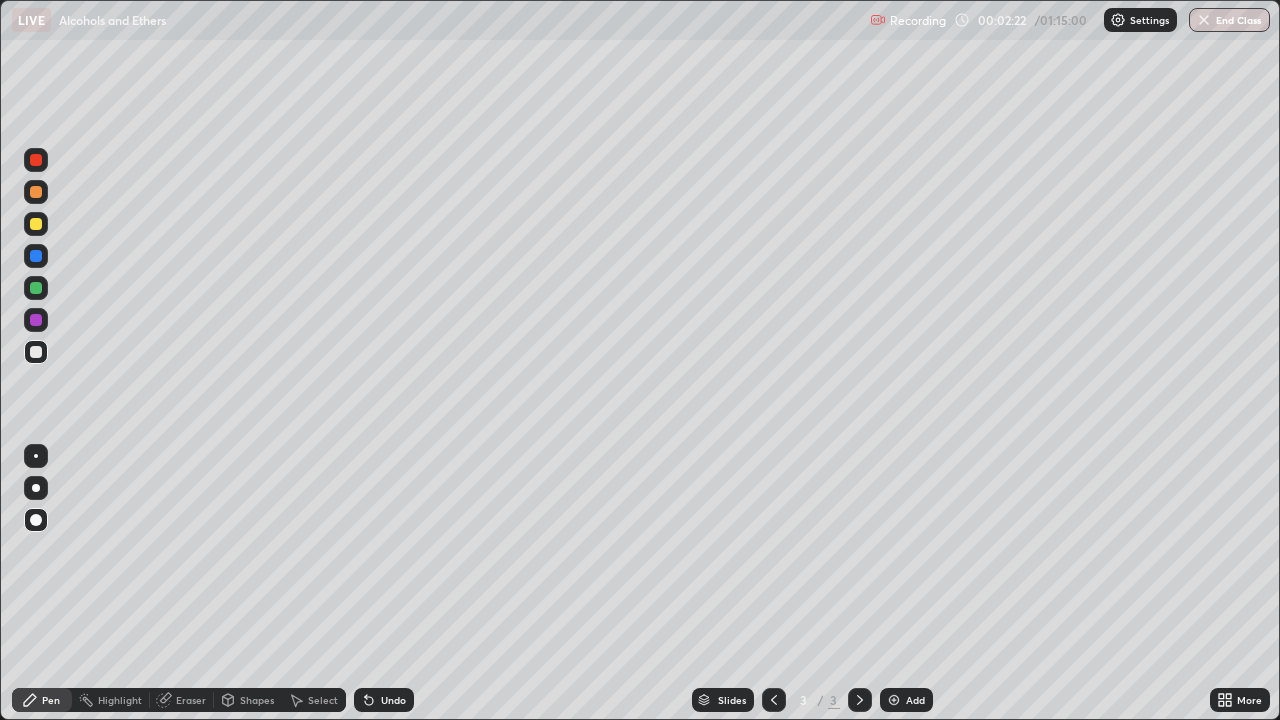 click on "Undo" at bounding box center [393, 700] 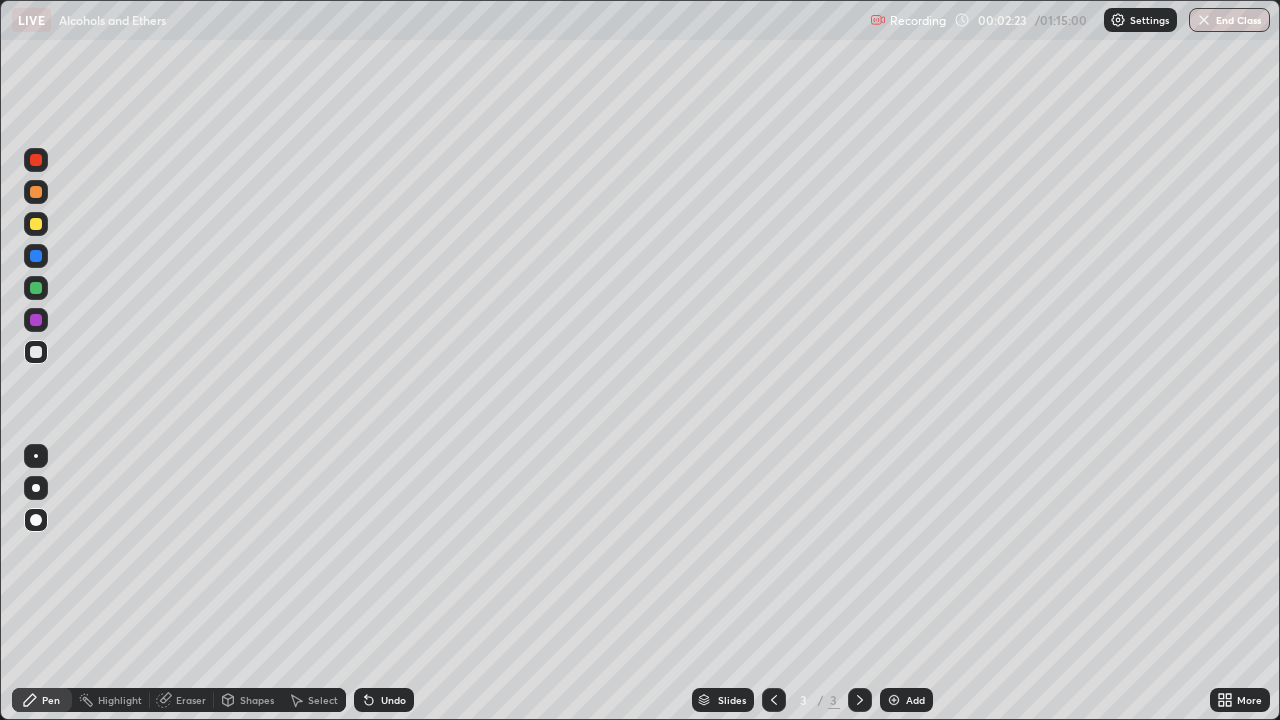 click on "Undo" at bounding box center (393, 700) 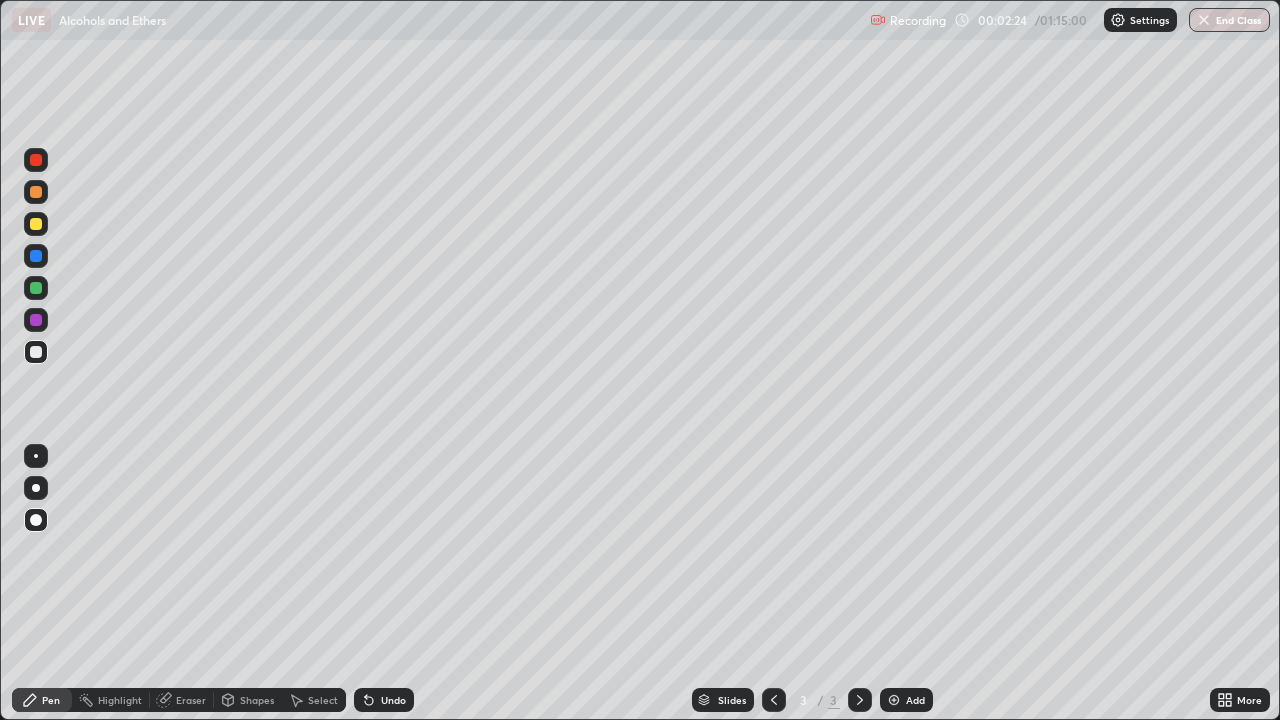 click on "Undo" at bounding box center (384, 700) 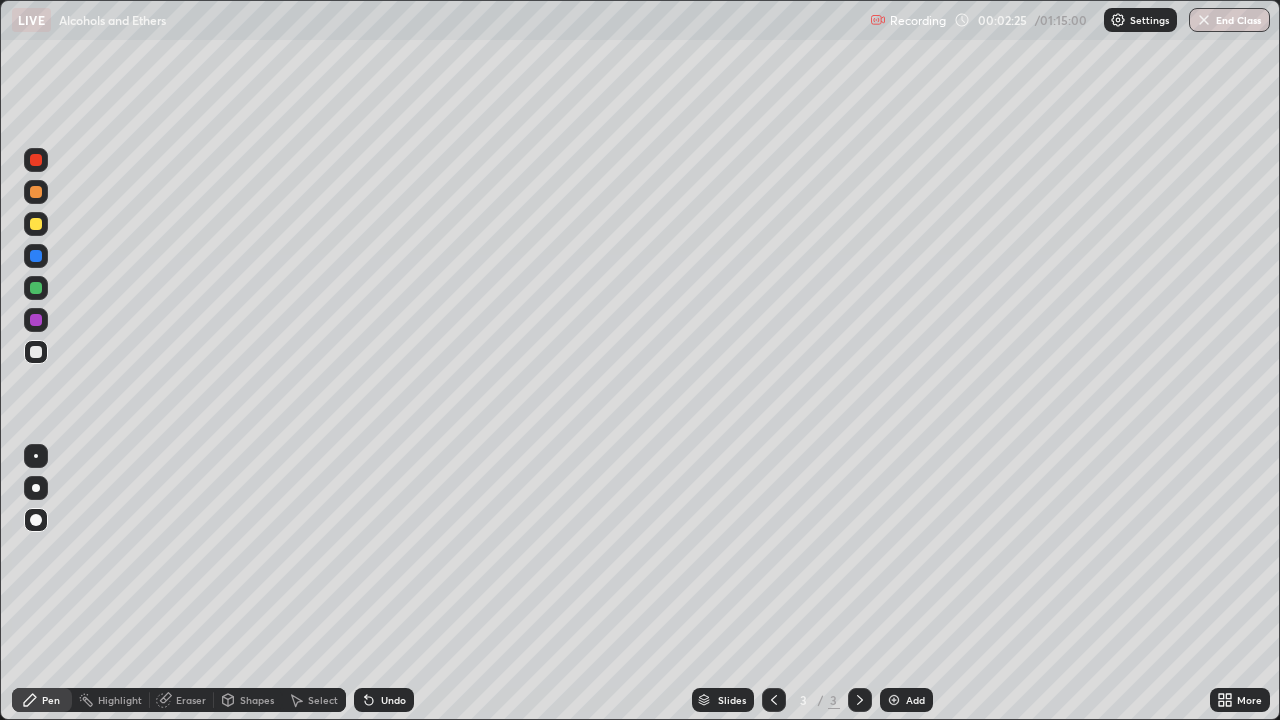 click on "Undo" at bounding box center (384, 700) 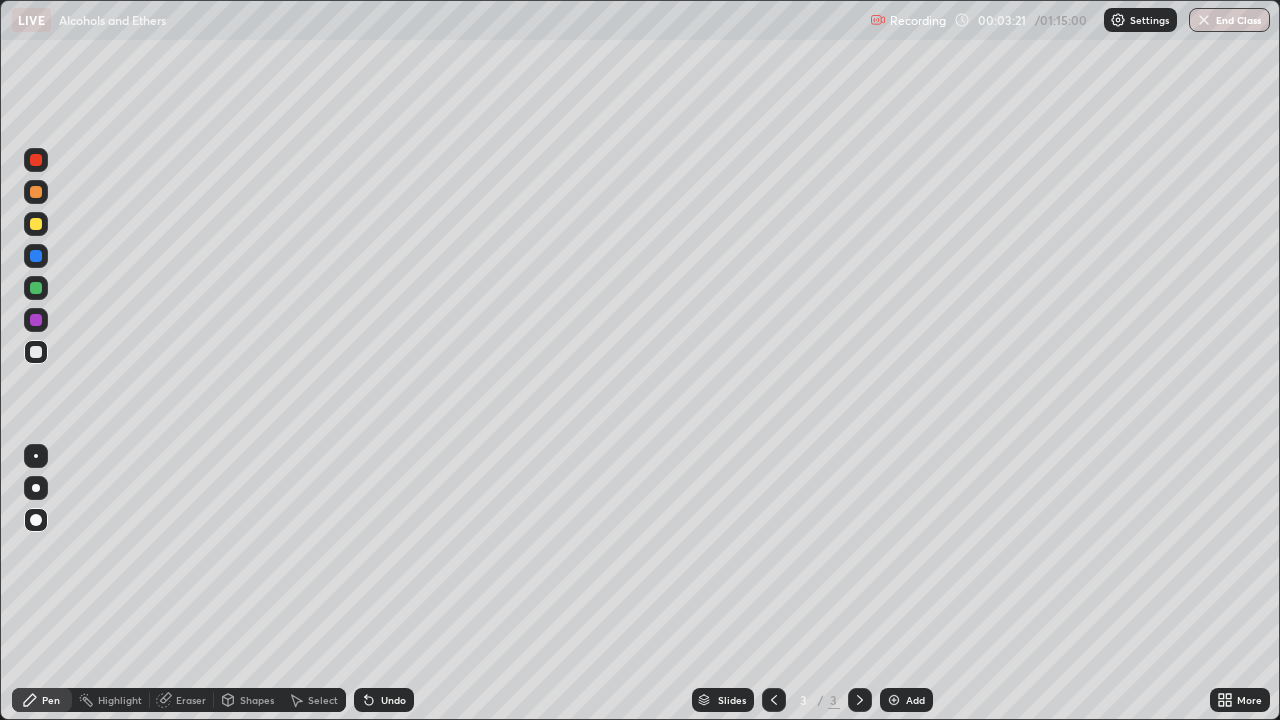 click on "Undo" at bounding box center [384, 700] 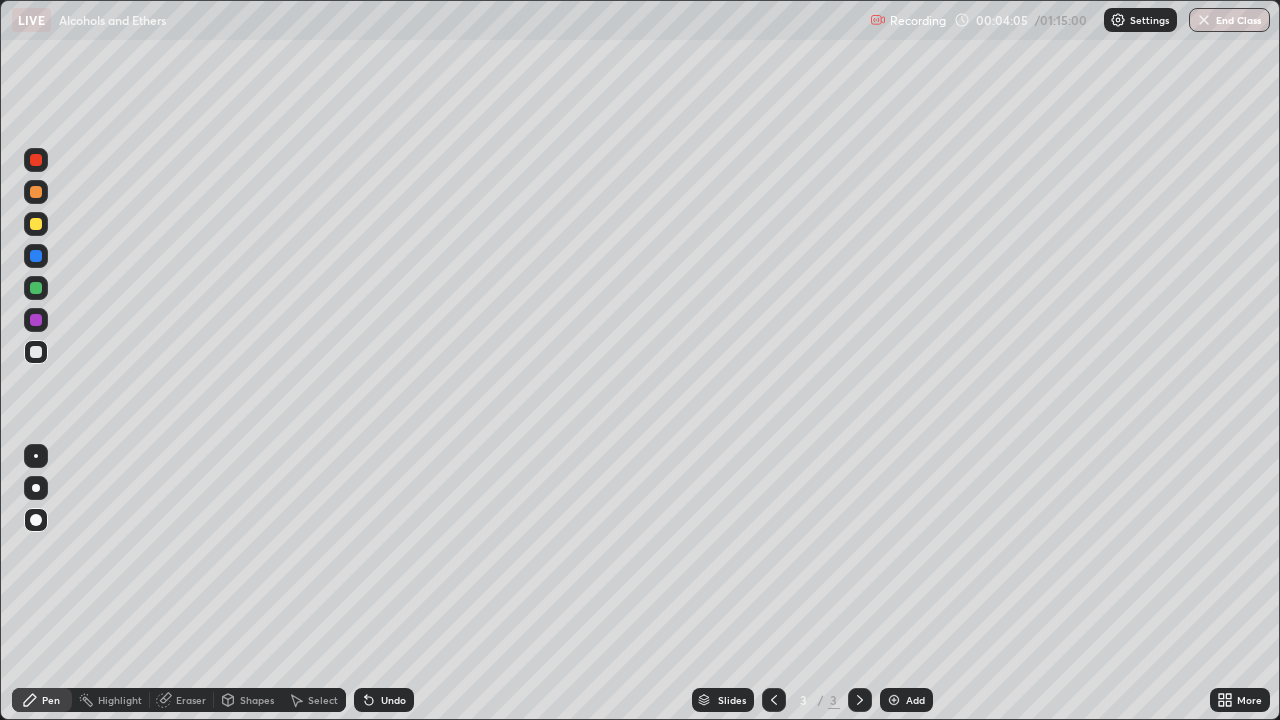 click 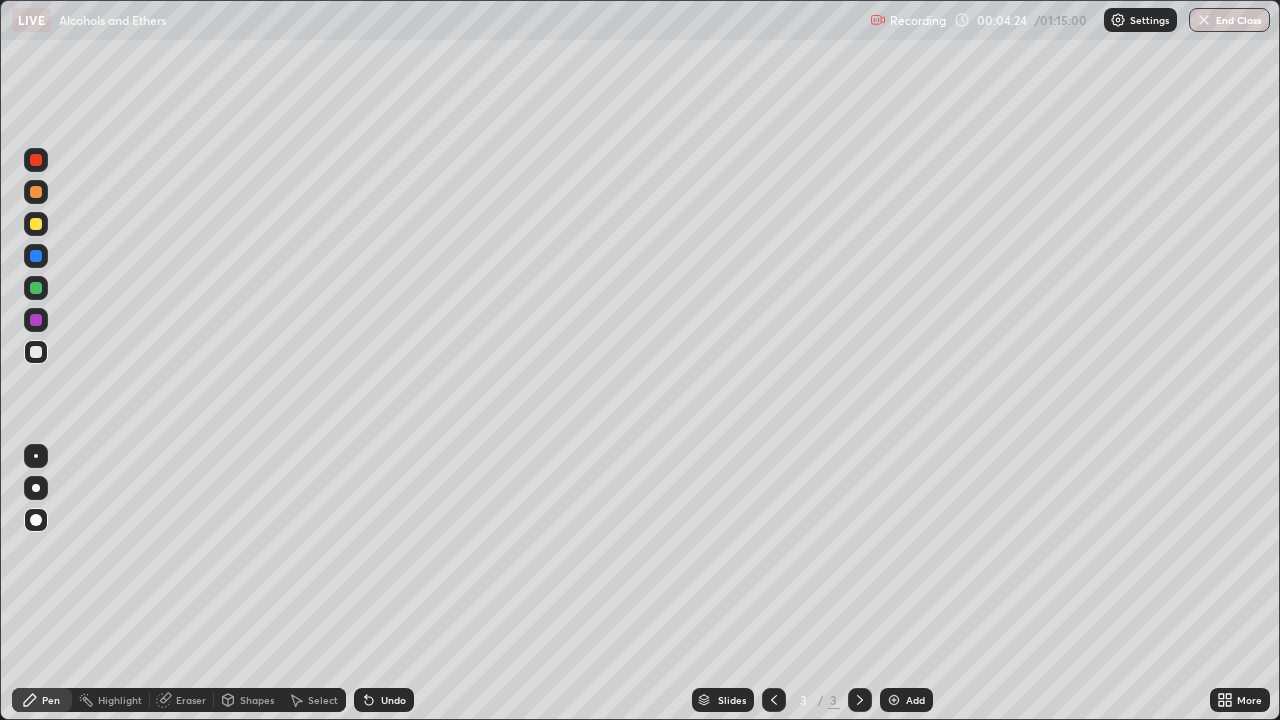 click on "Undo" at bounding box center [393, 700] 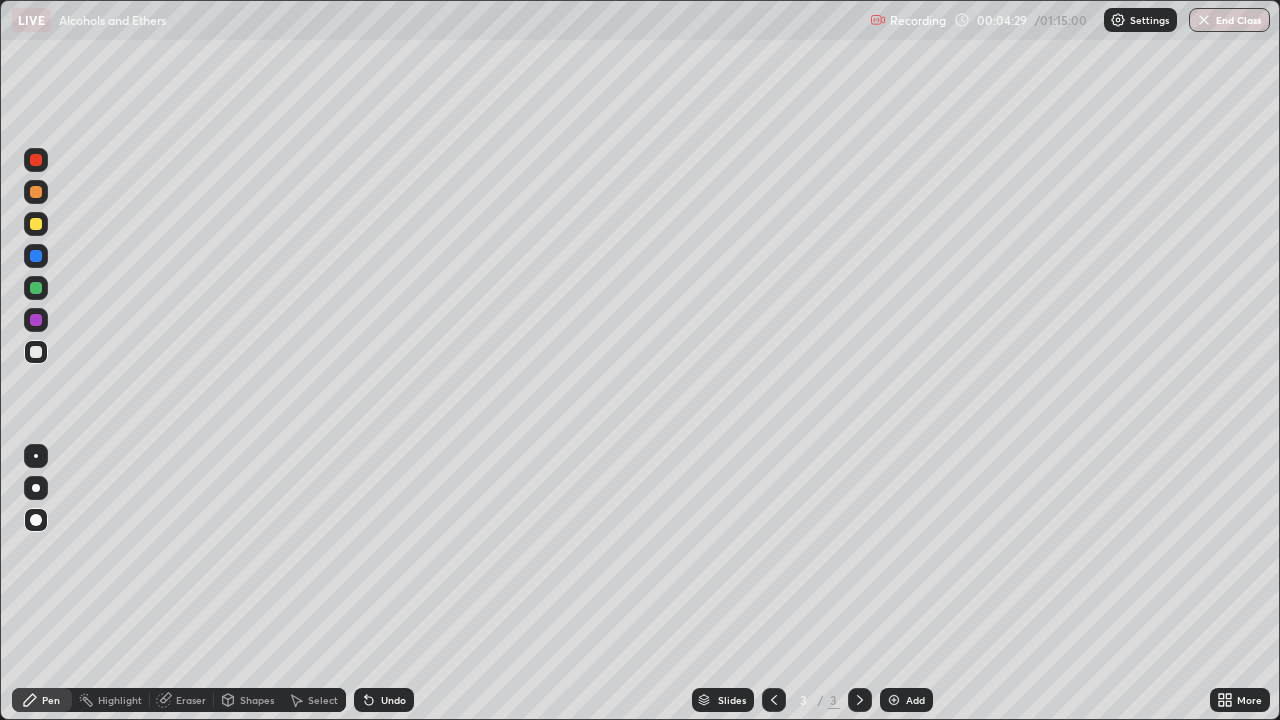 click 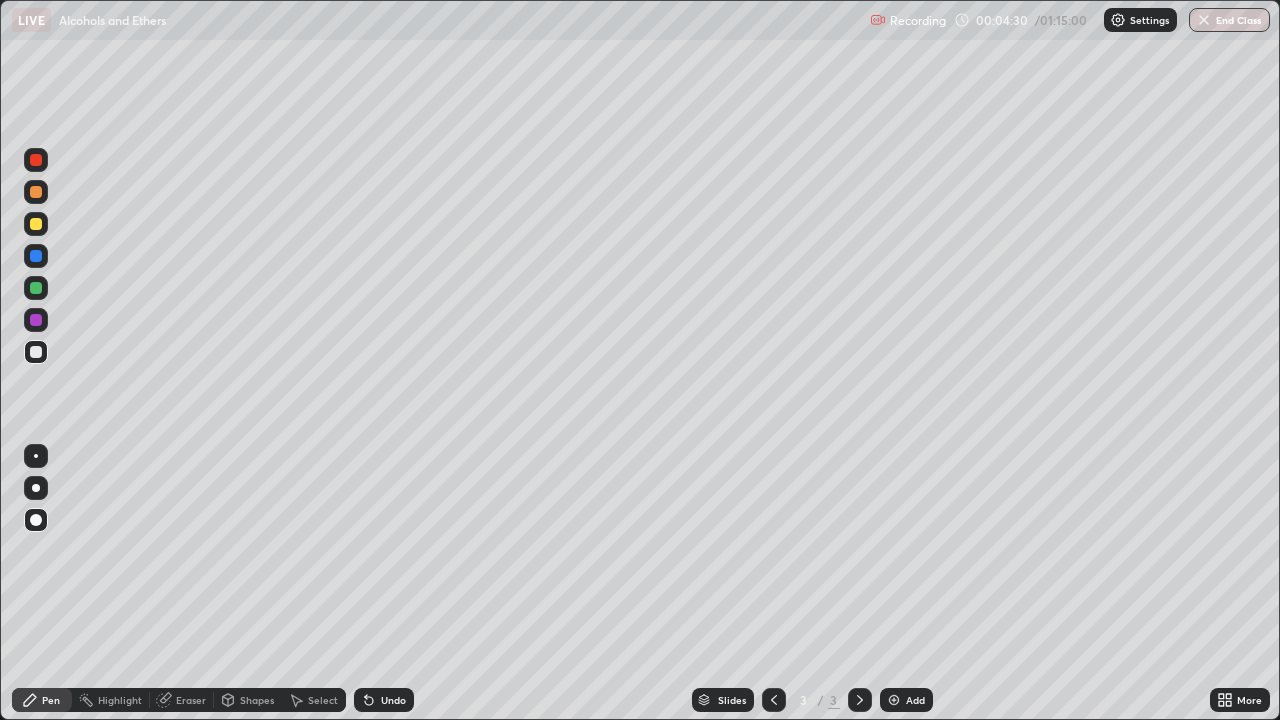 click 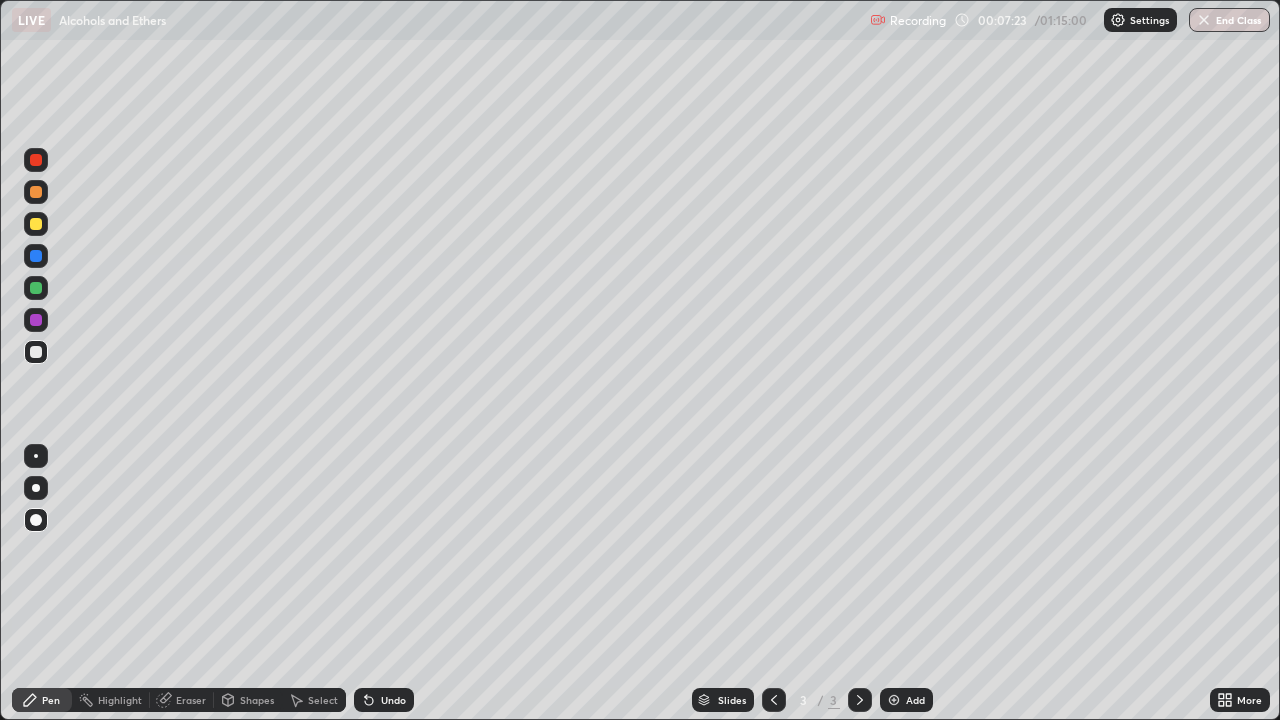 click at bounding box center [894, 700] 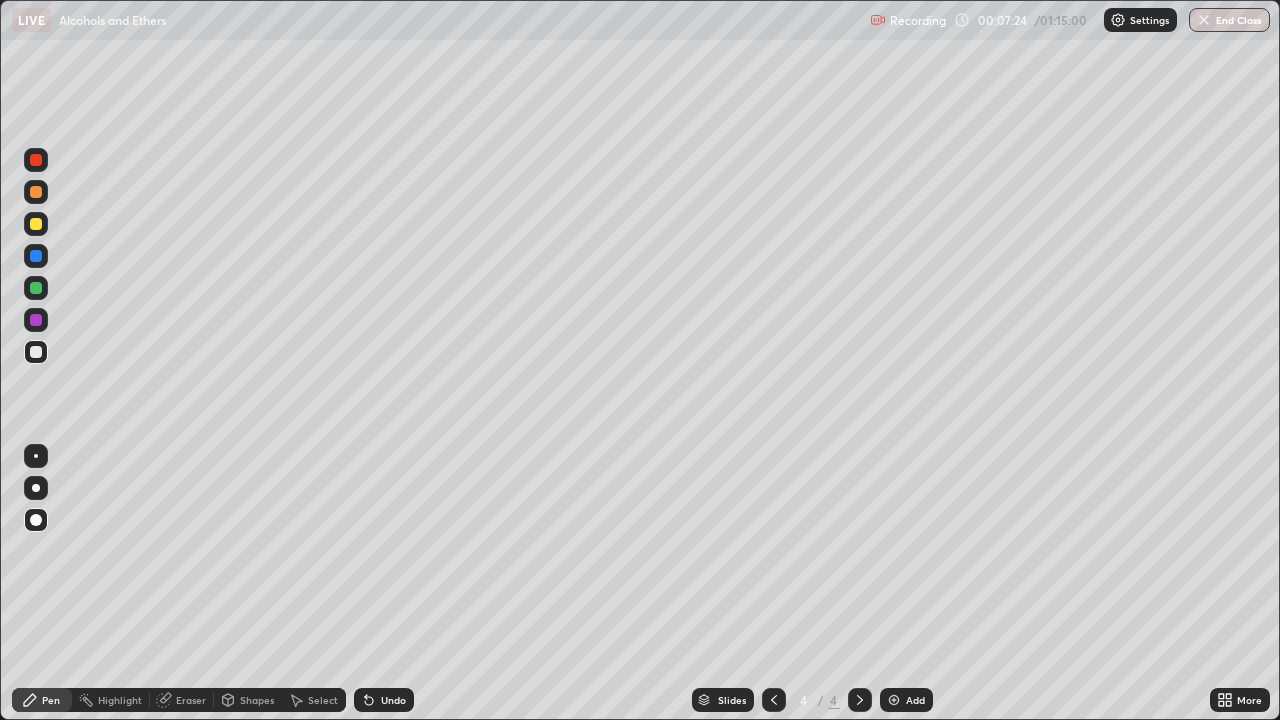 click at bounding box center (36, 224) 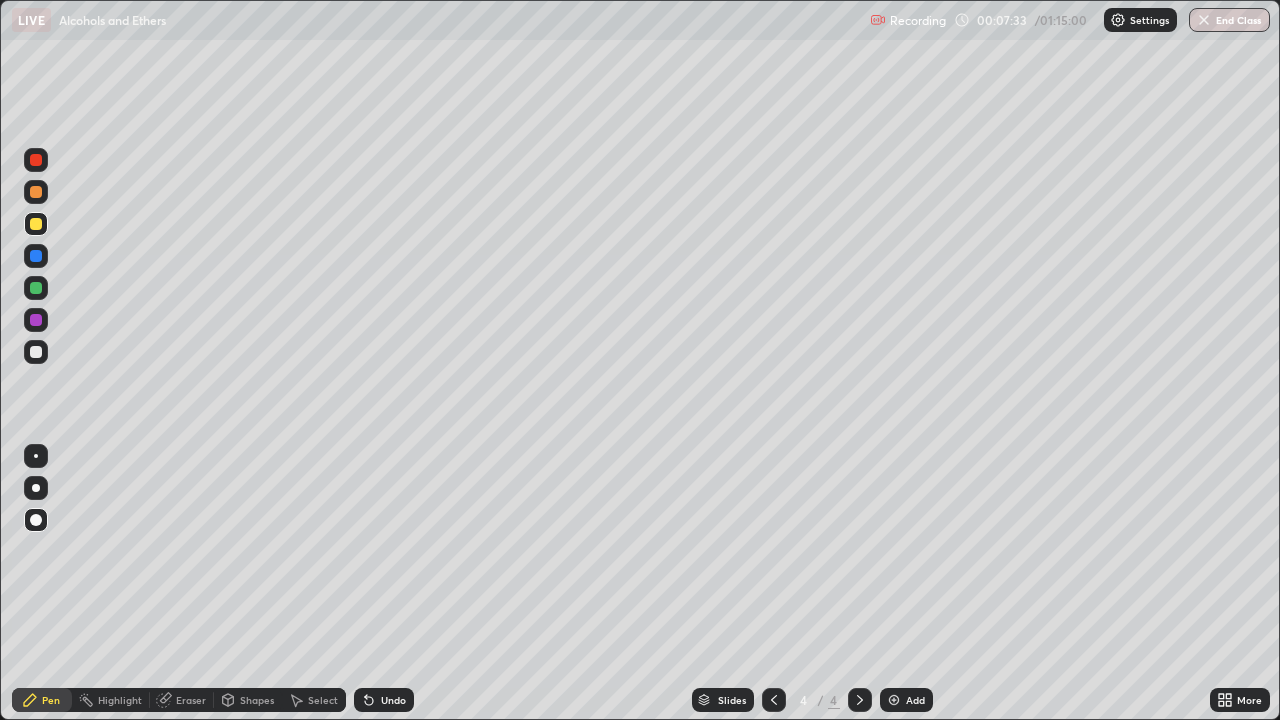 click at bounding box center (36, 352) 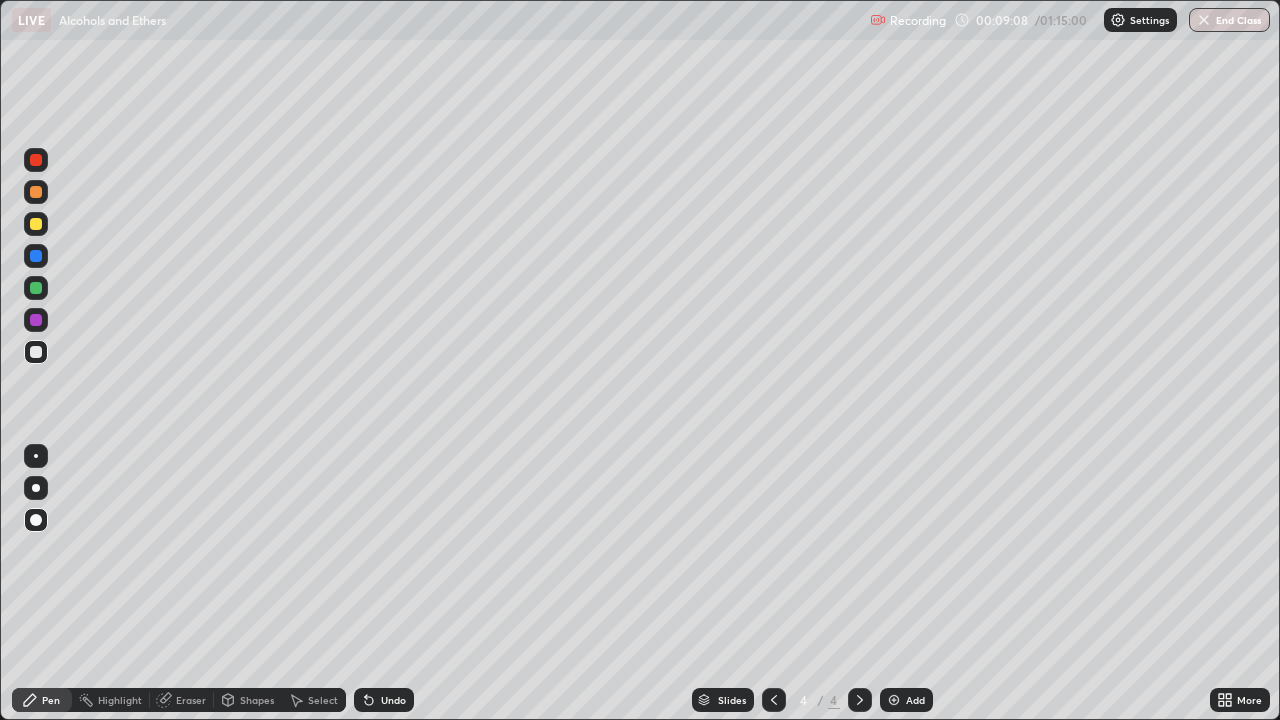 click at bounding box center (36, 224) 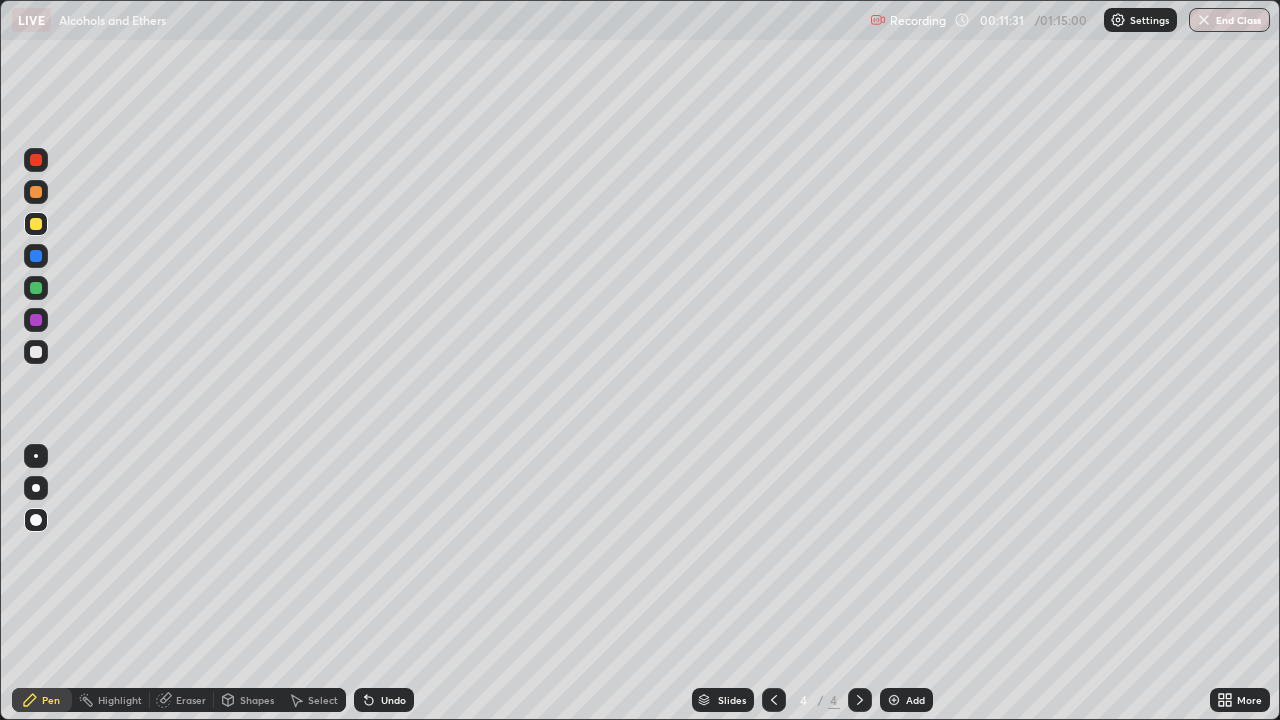 click 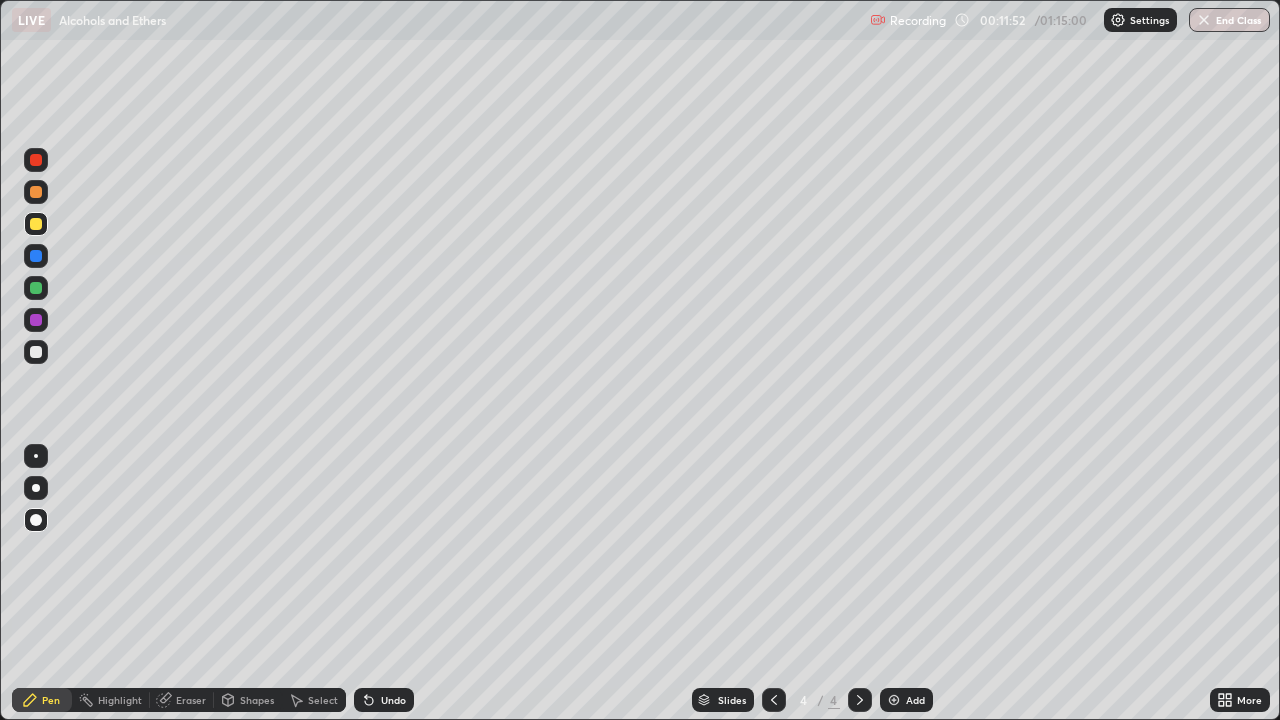 click 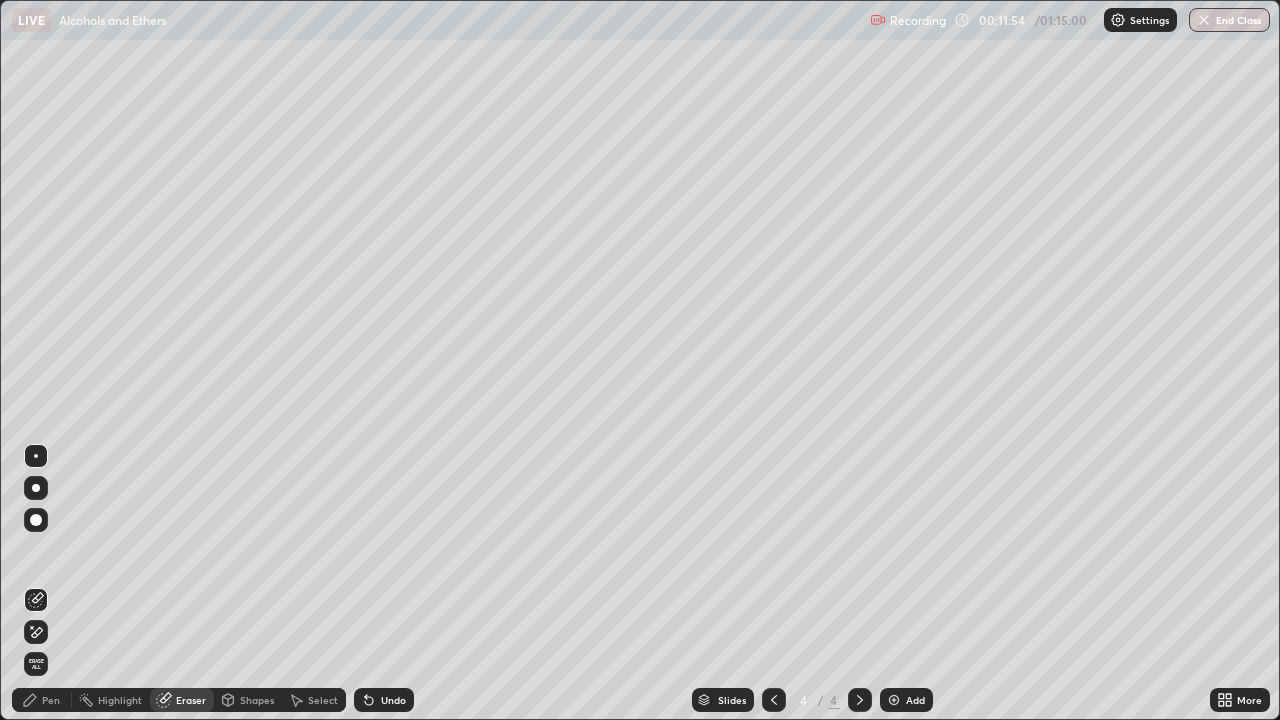 click on "Pen" at bounding box center [51, 700] 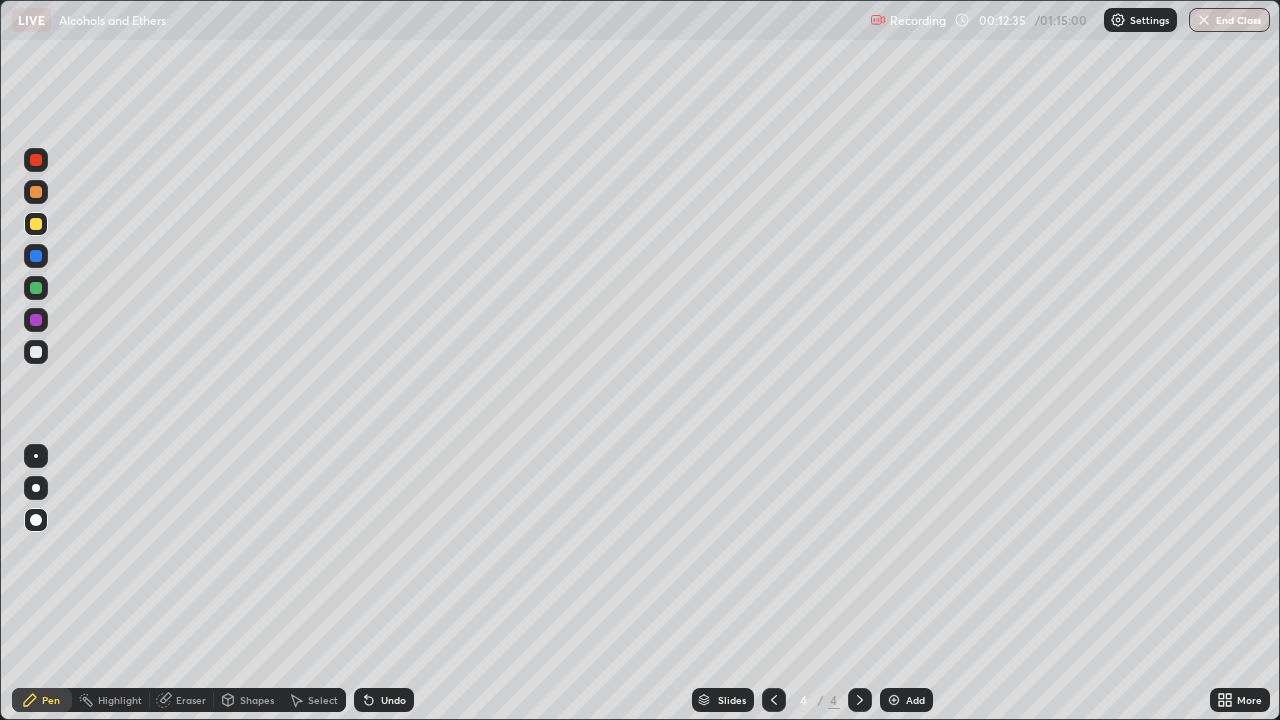 click on "Undo" at bounding box center (384, 700) 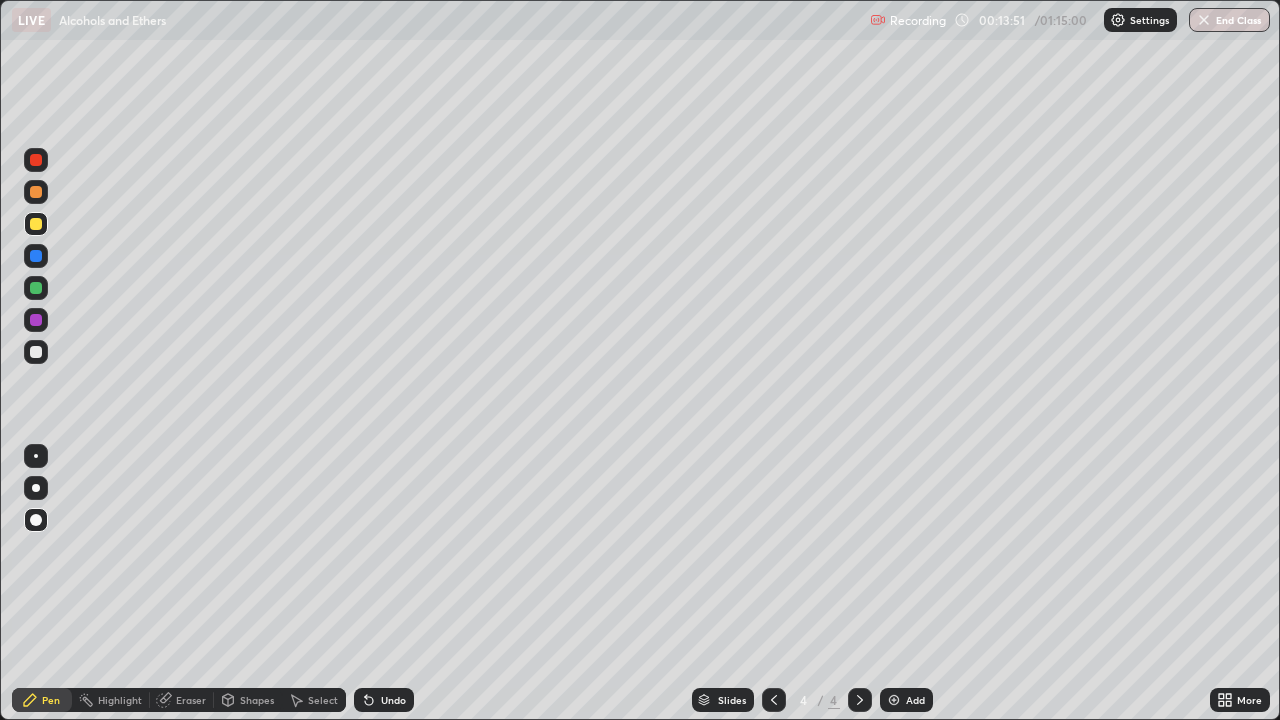 click at bounding box center (894, 700) 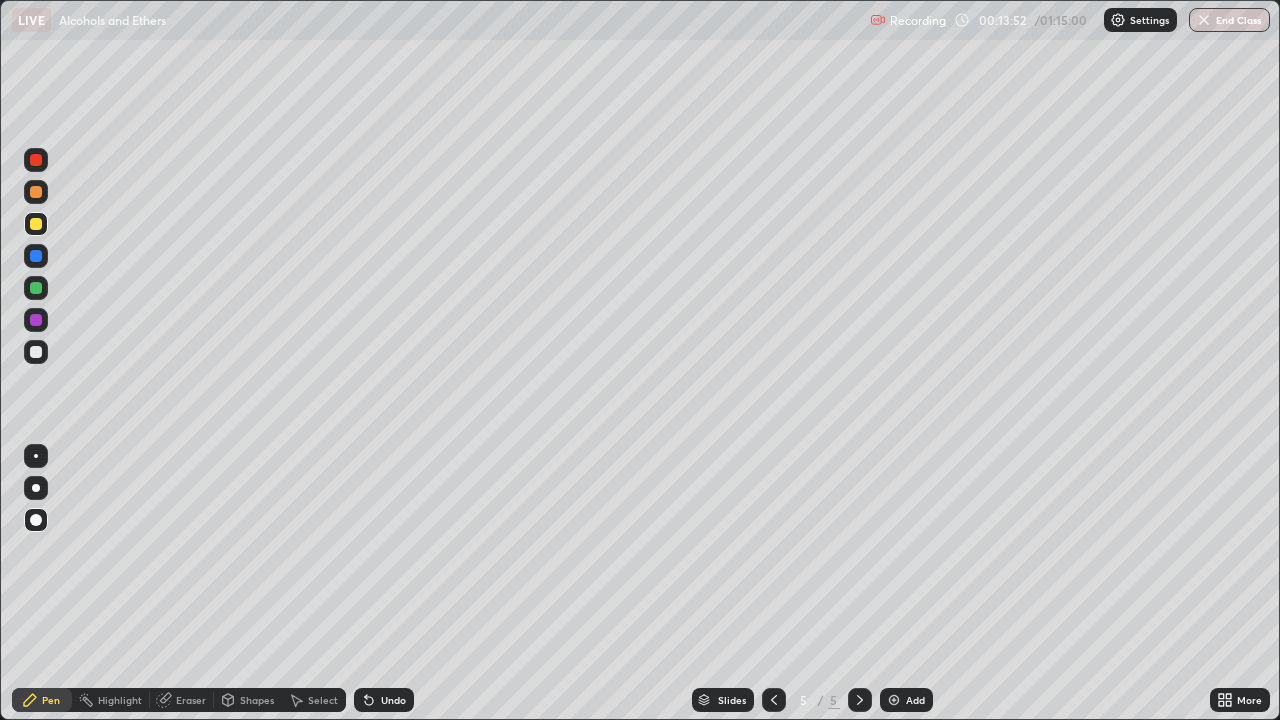 click at bounding box center [36, 352] 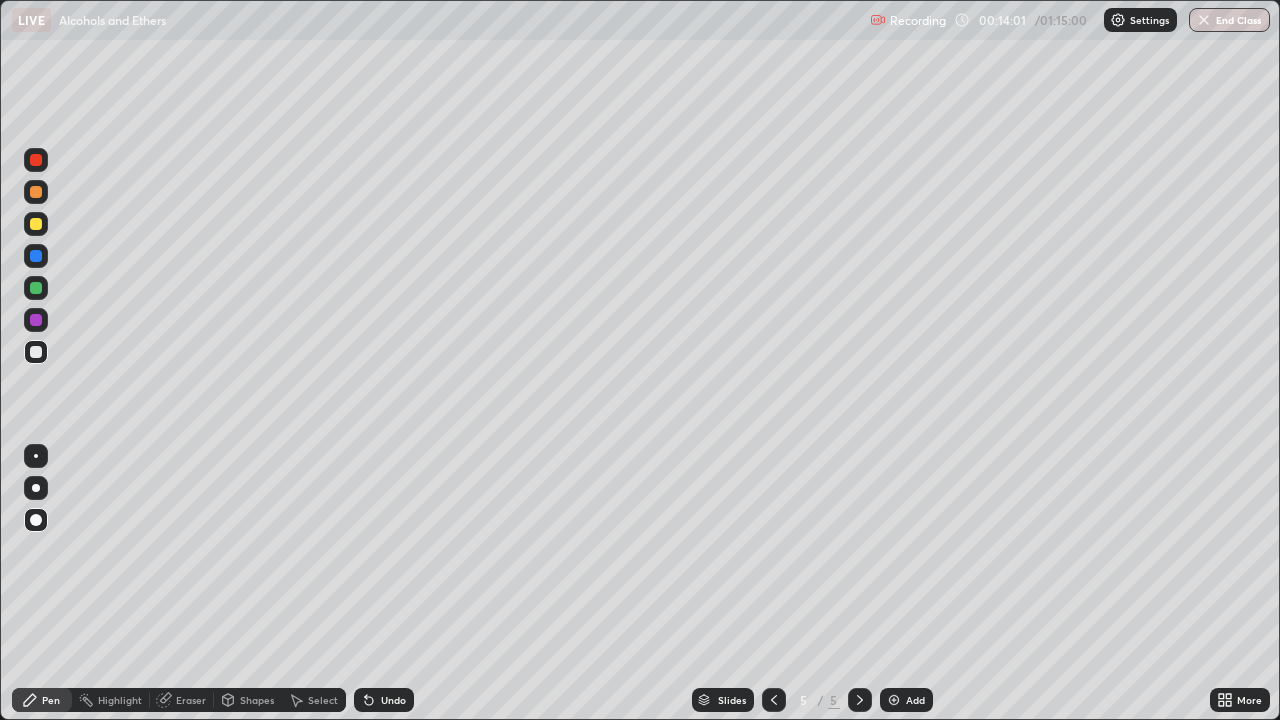 click 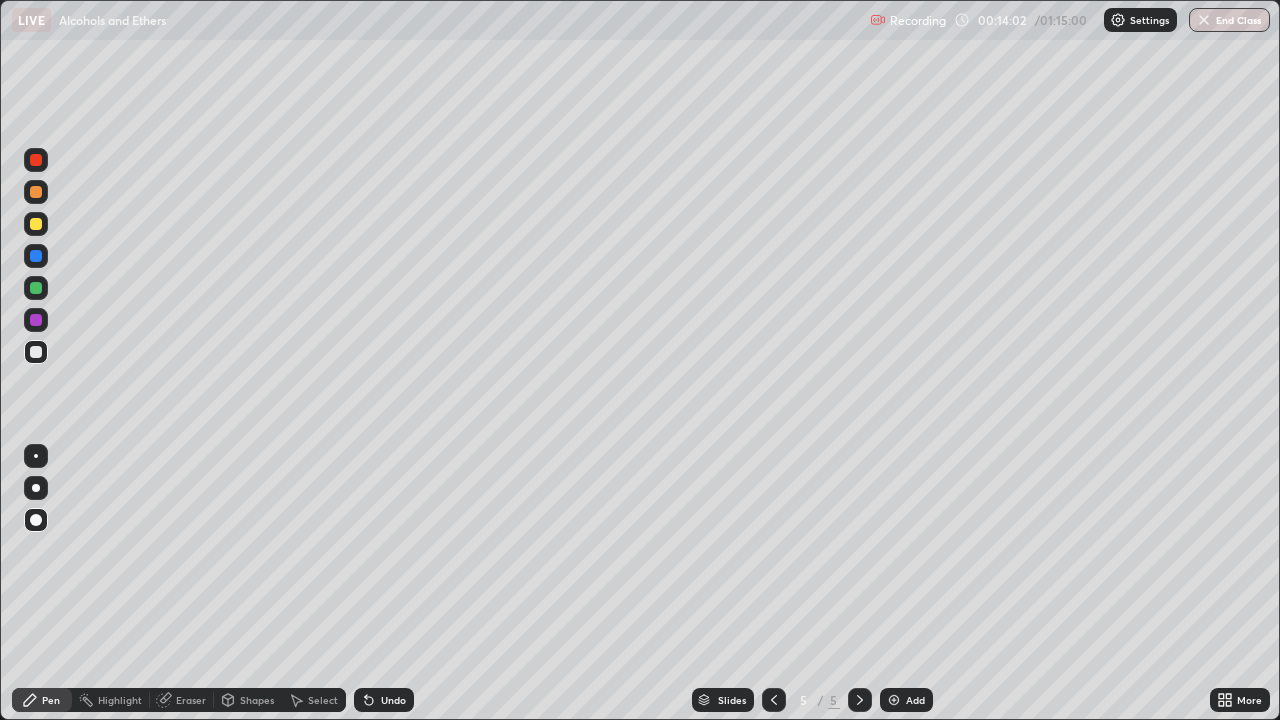 click 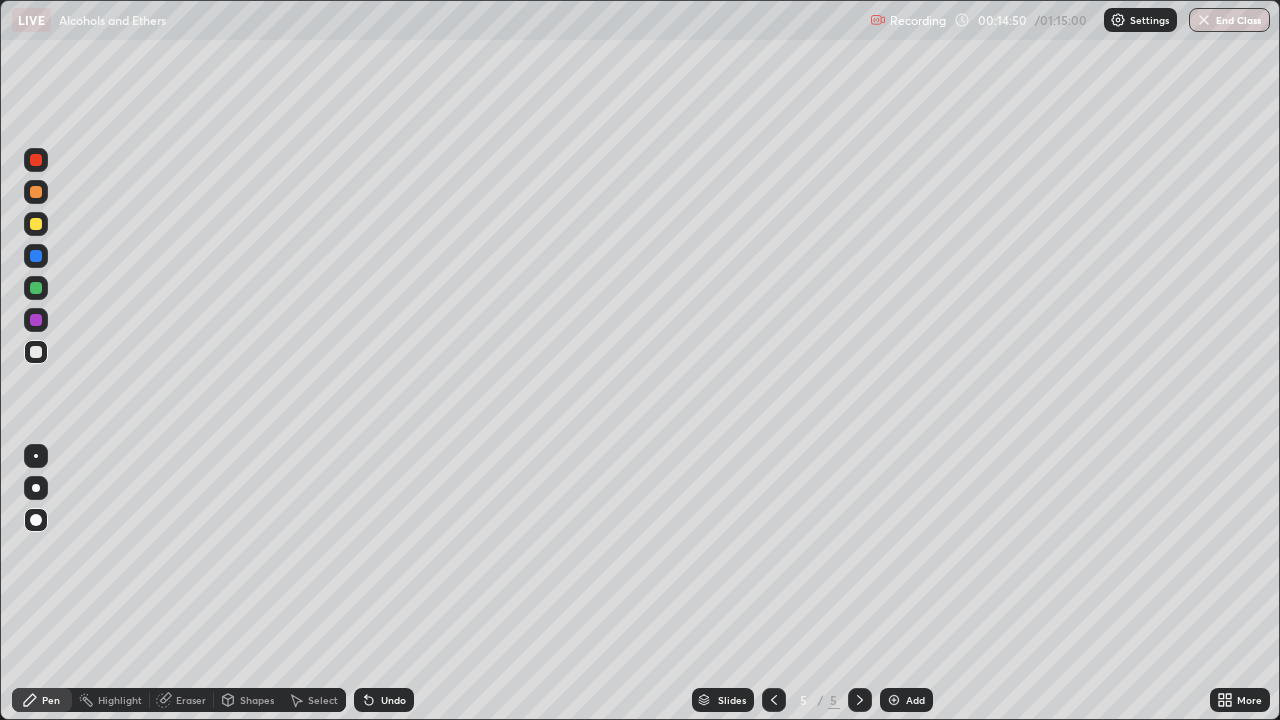 click at bounding box center [36, 224] 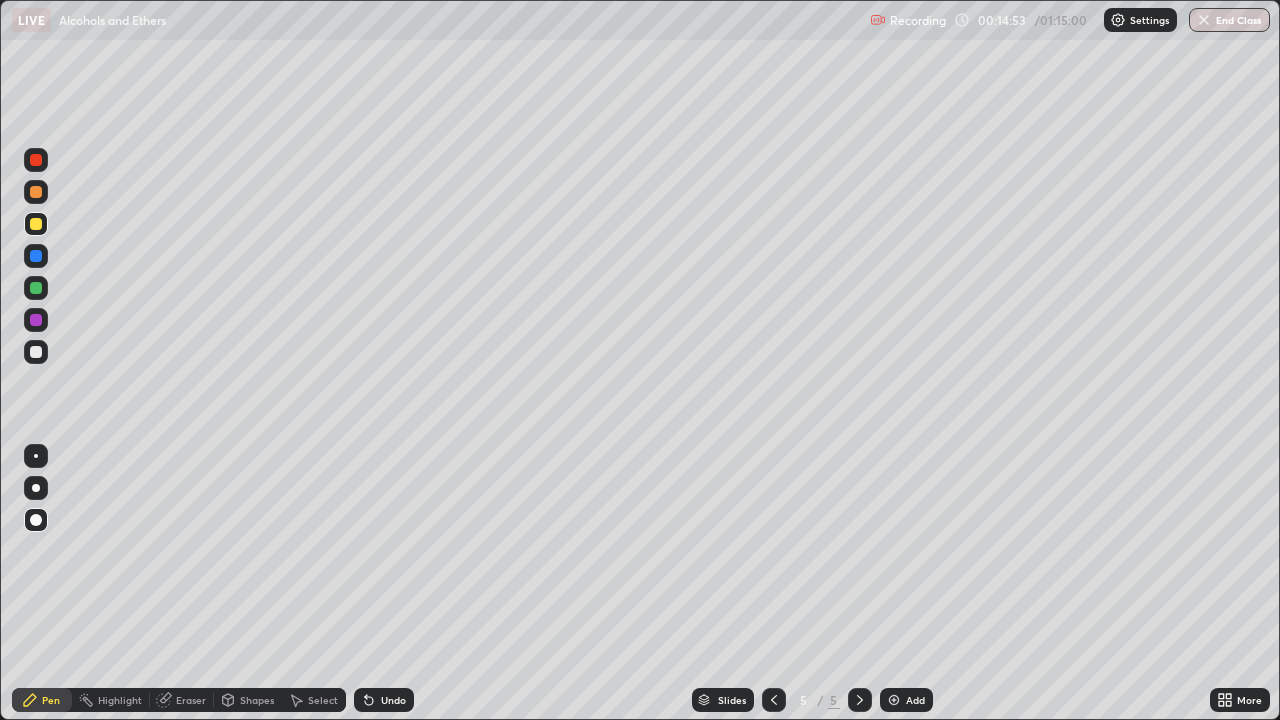 click 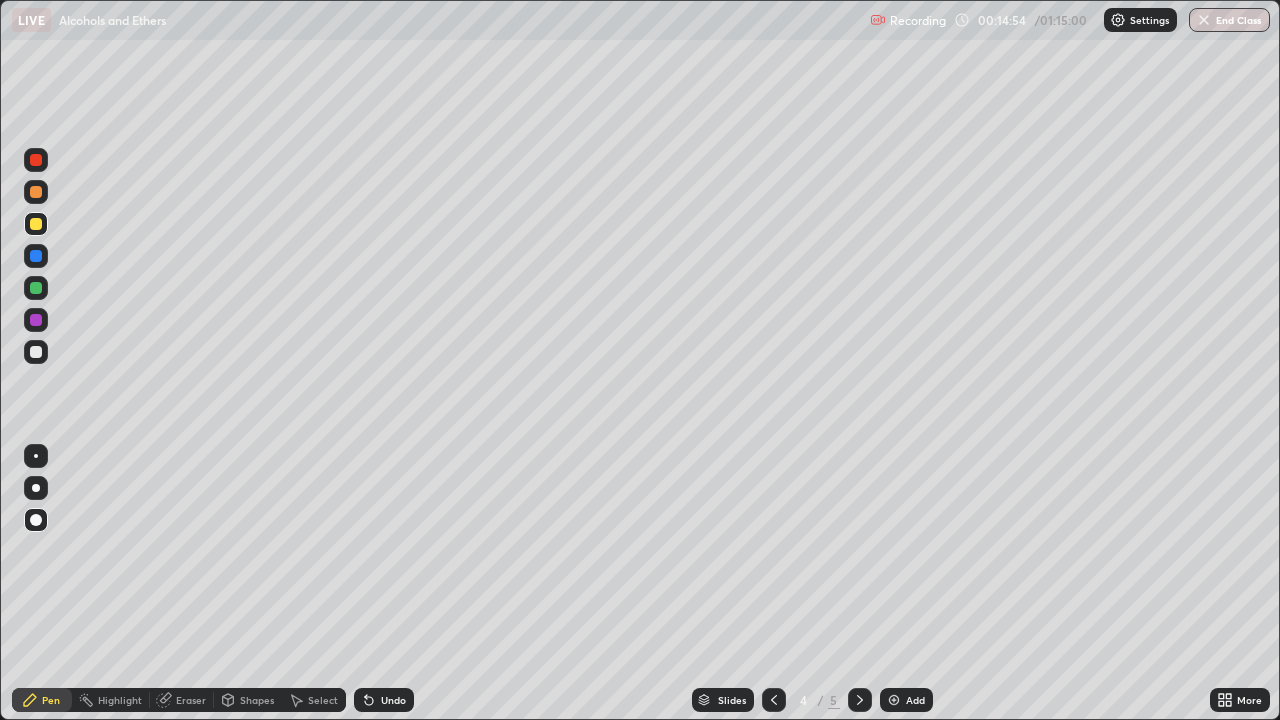 click 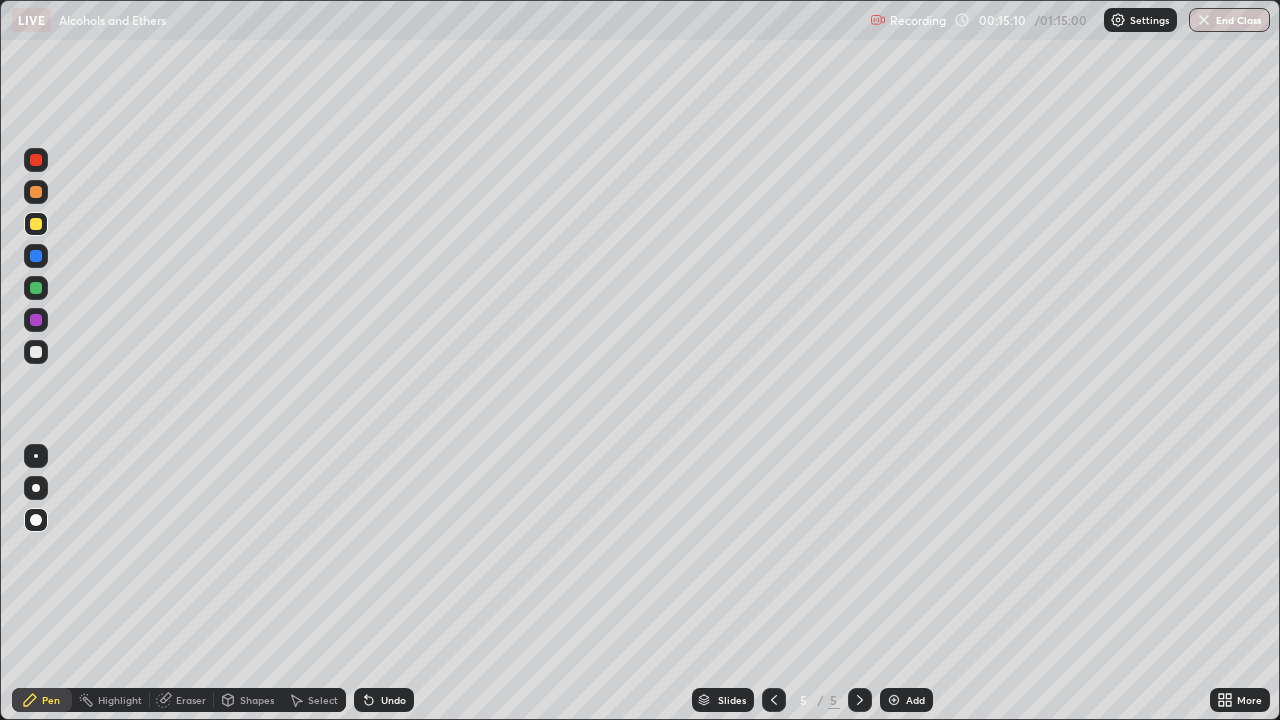 click on "Eraser" at bounding box center (182, 700) 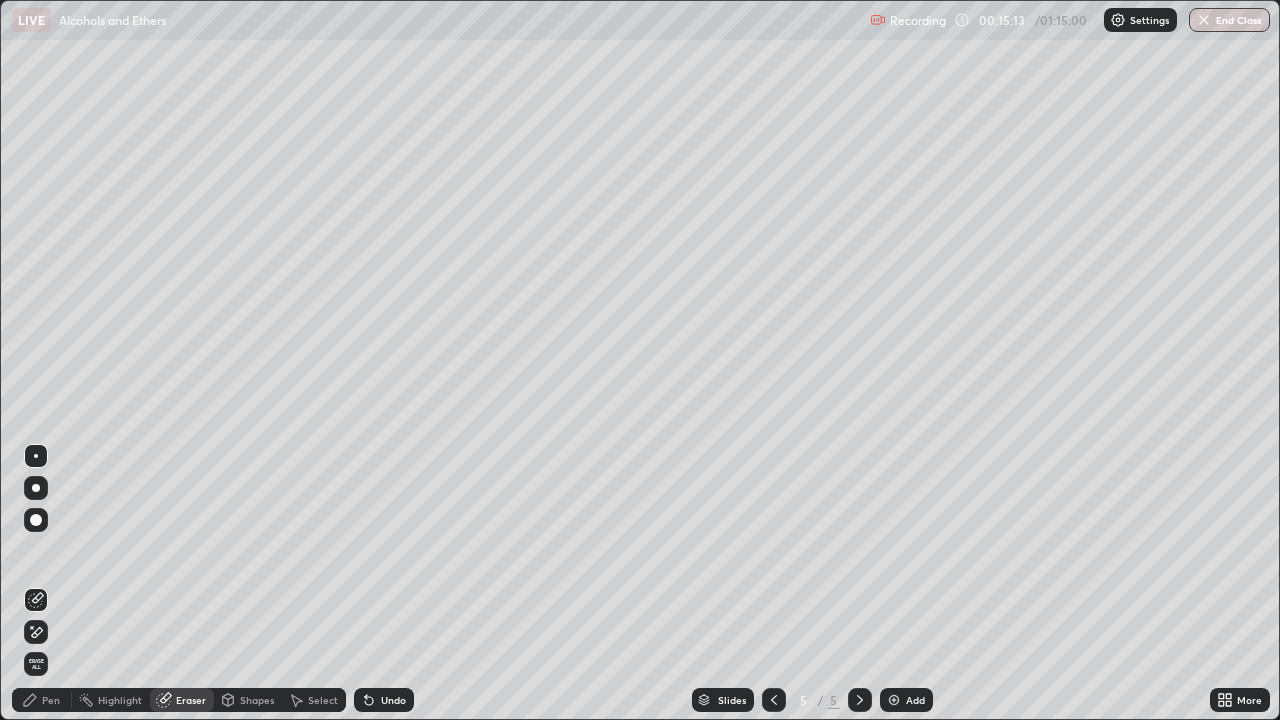 click on "Pen" at bounding box center (51, 700) 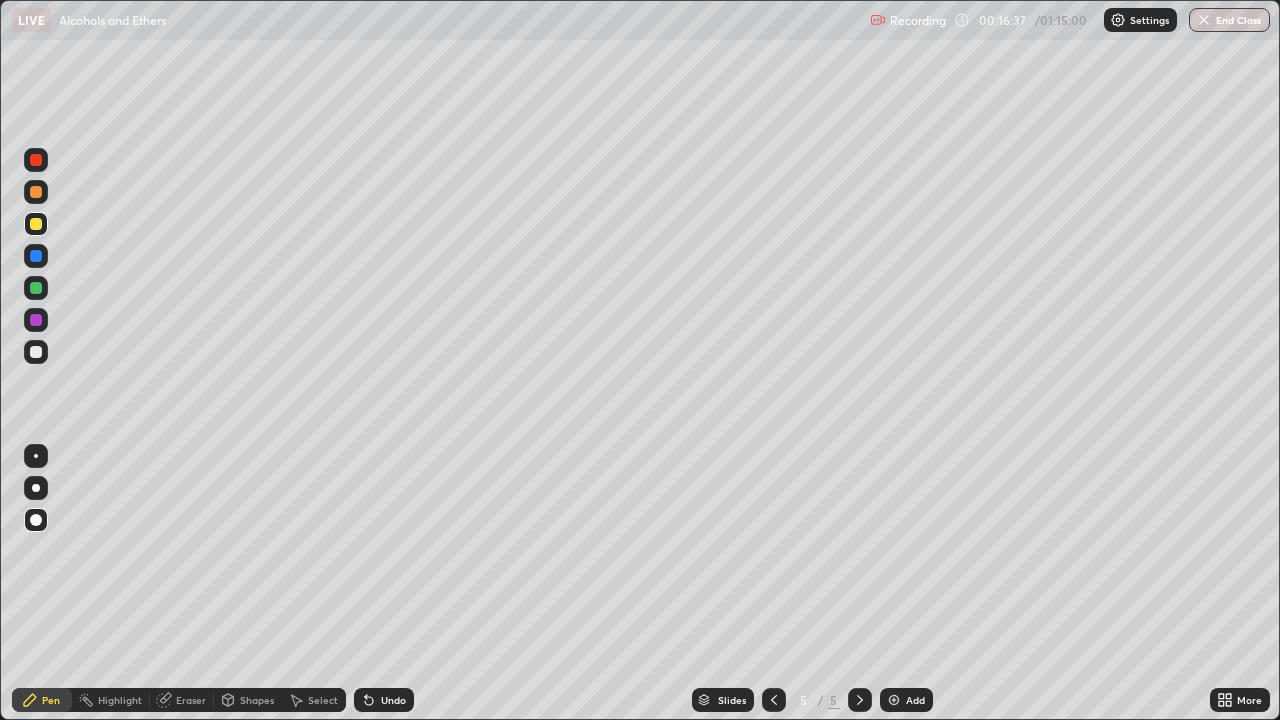 click on "Undo" at bounding box center (384, 700) 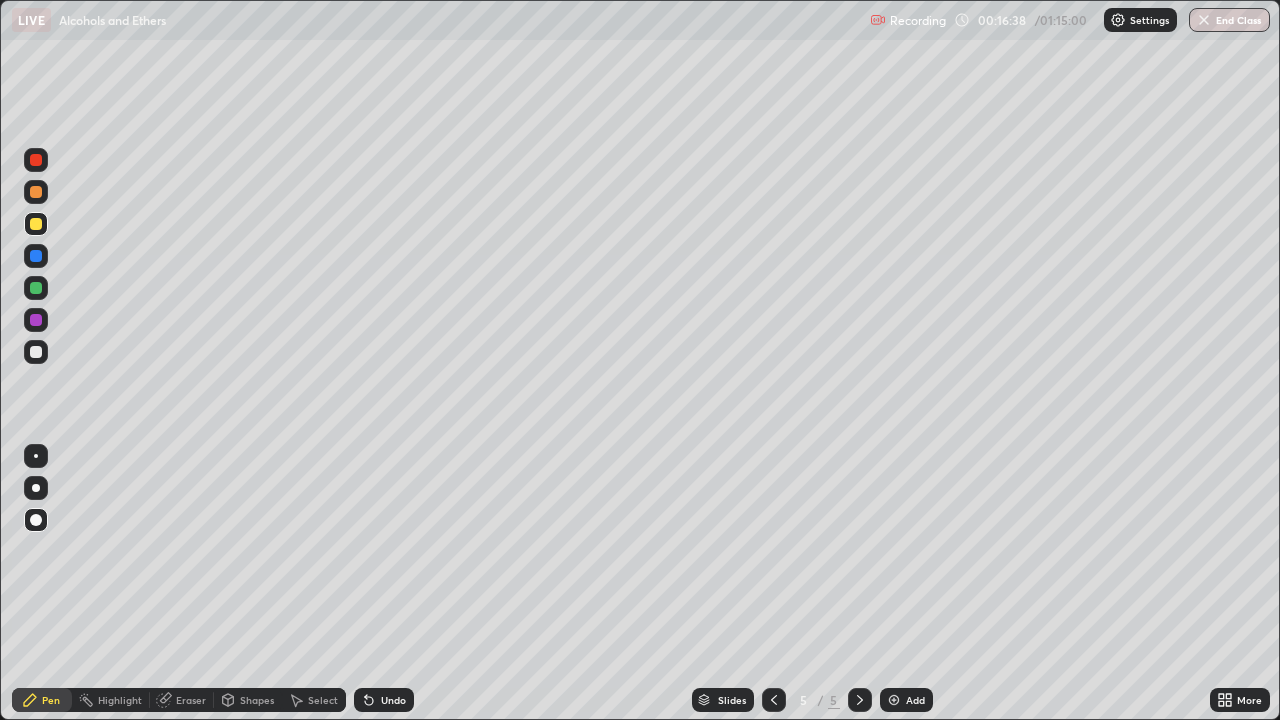 click on "Undo" at bounding box center (384, 700) 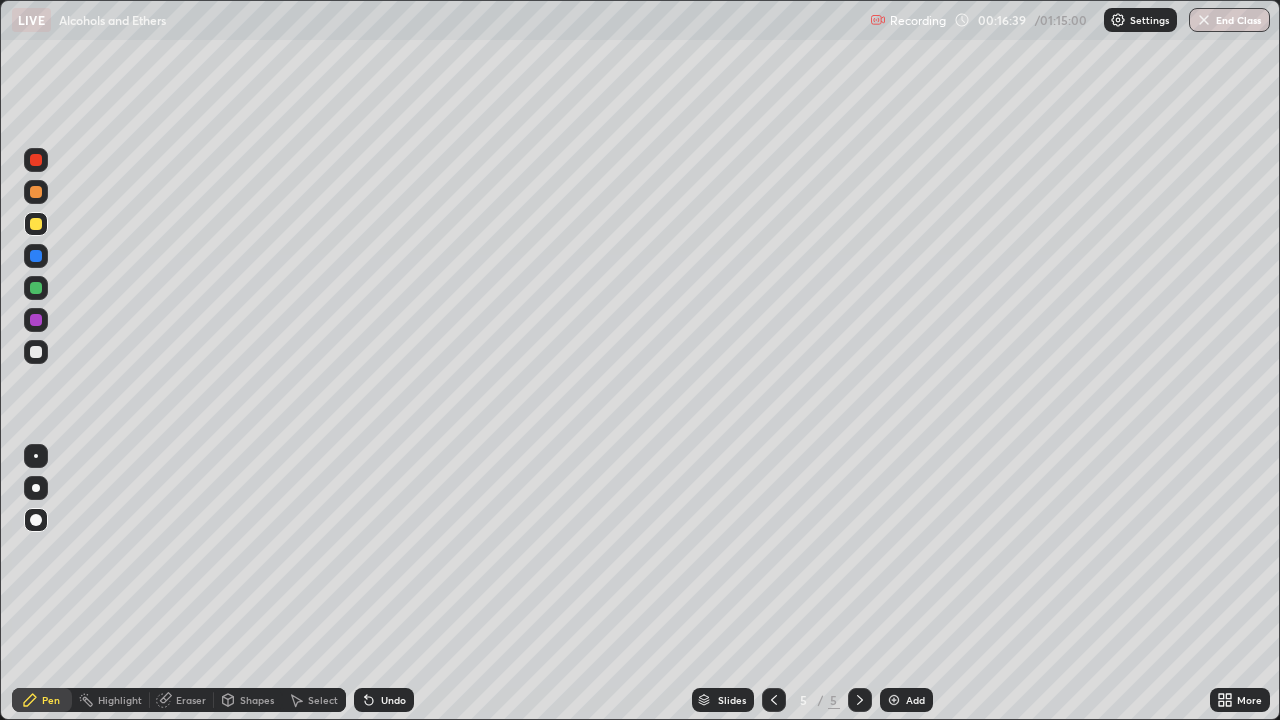 click on "Undo" at bounding box center (384, 700) 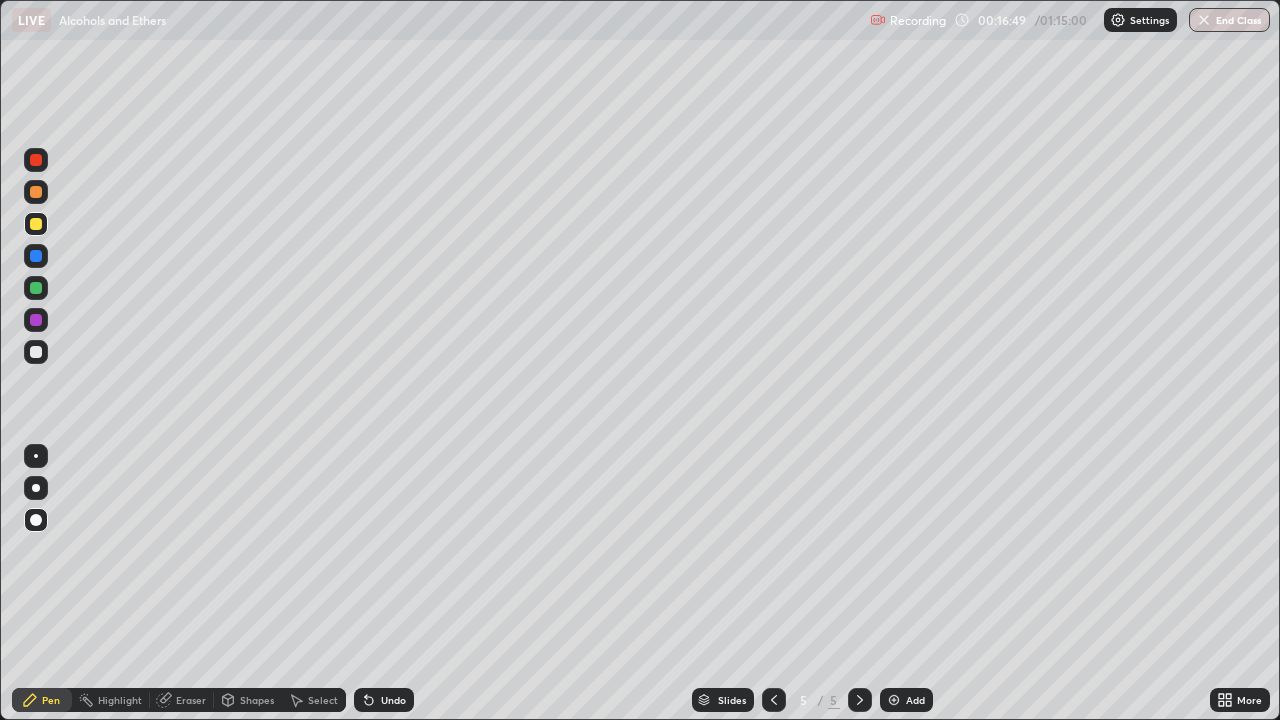 click 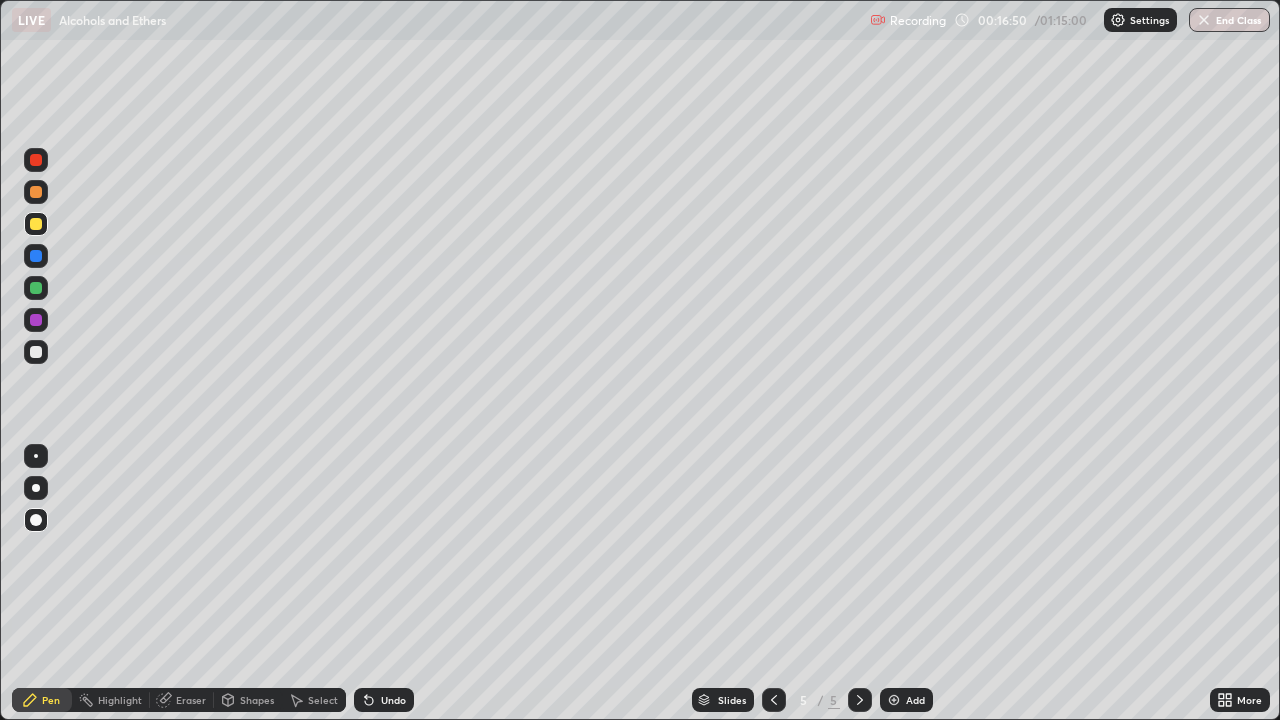 click 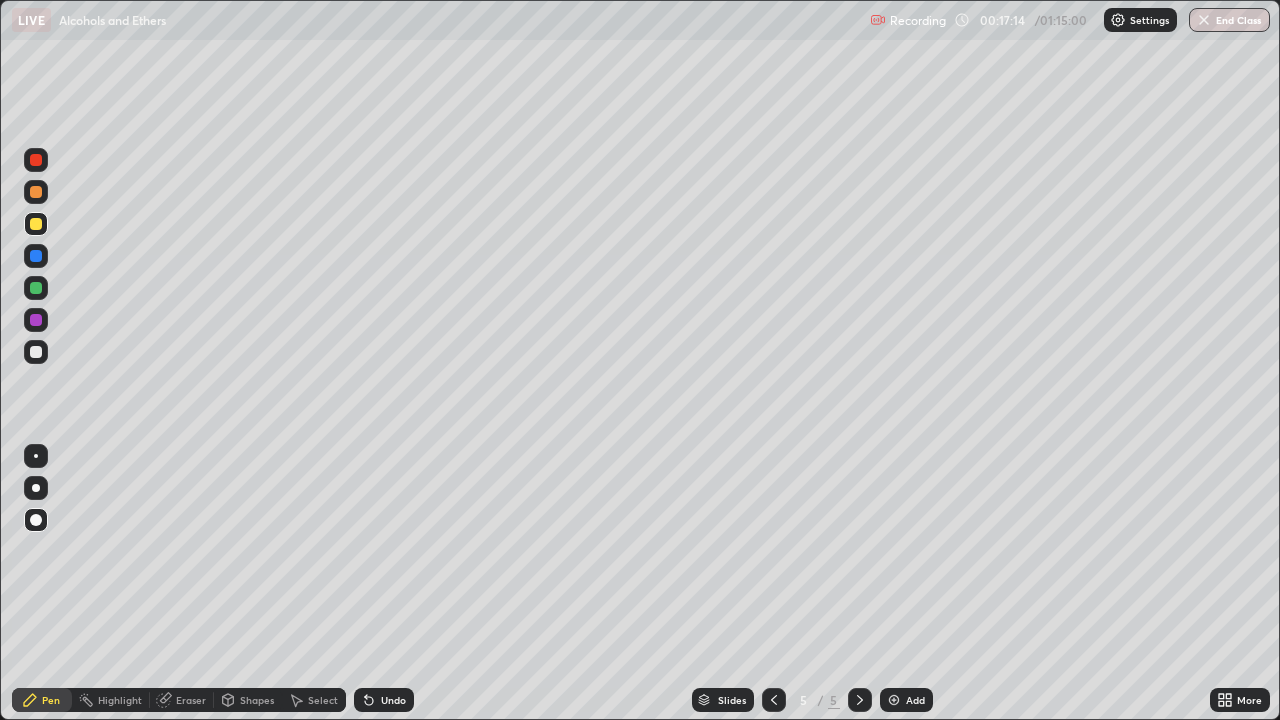 click at bounding box center [36, 288] 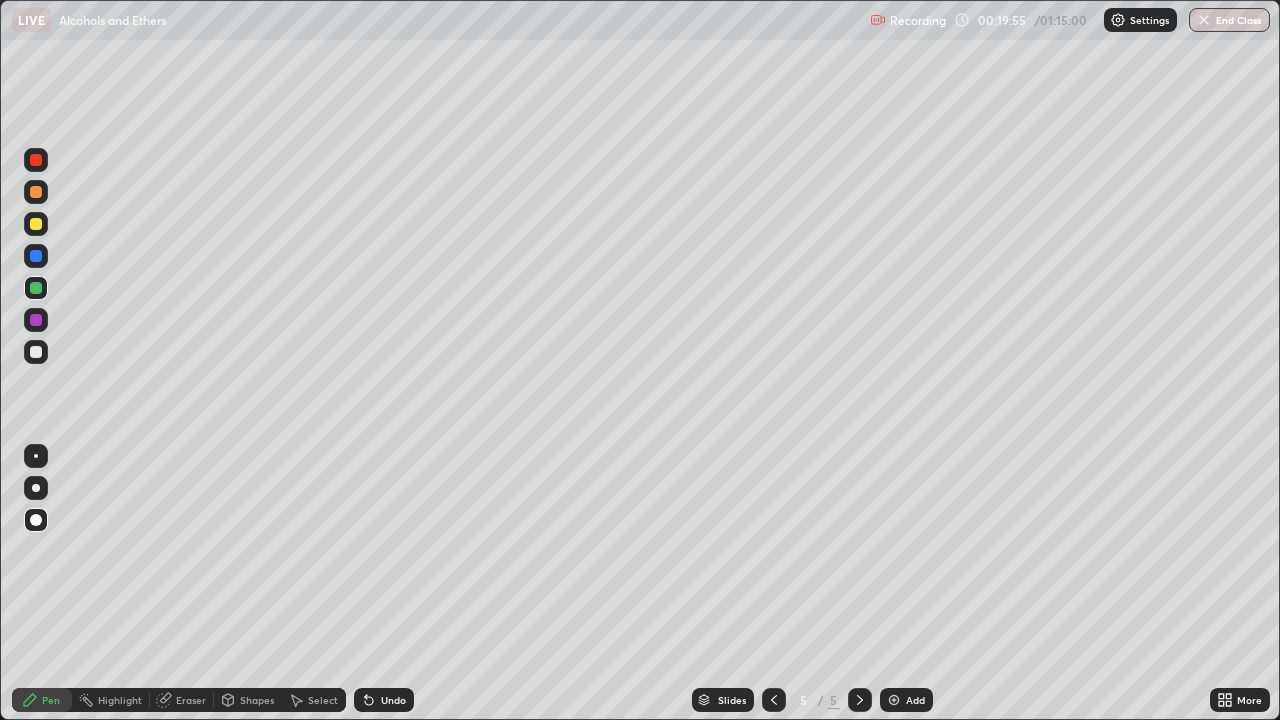 click at bounding box center [894, 700] 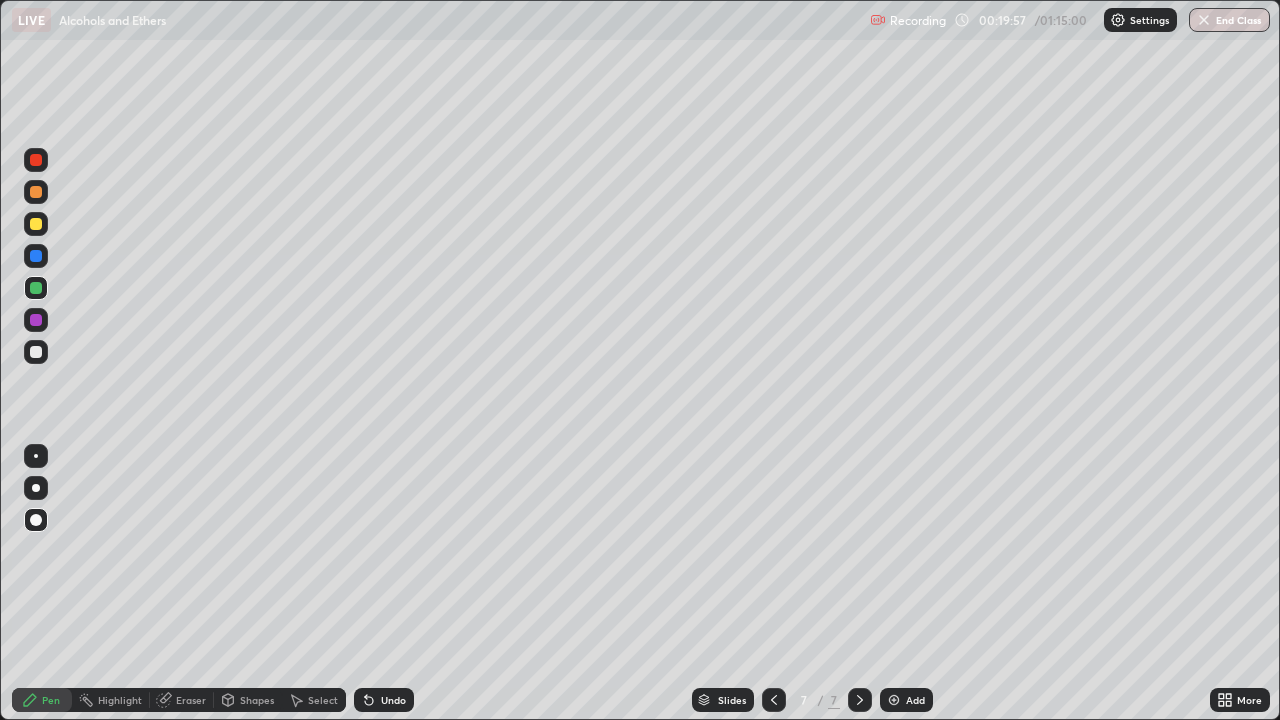 click at bounding box center [36, 224] 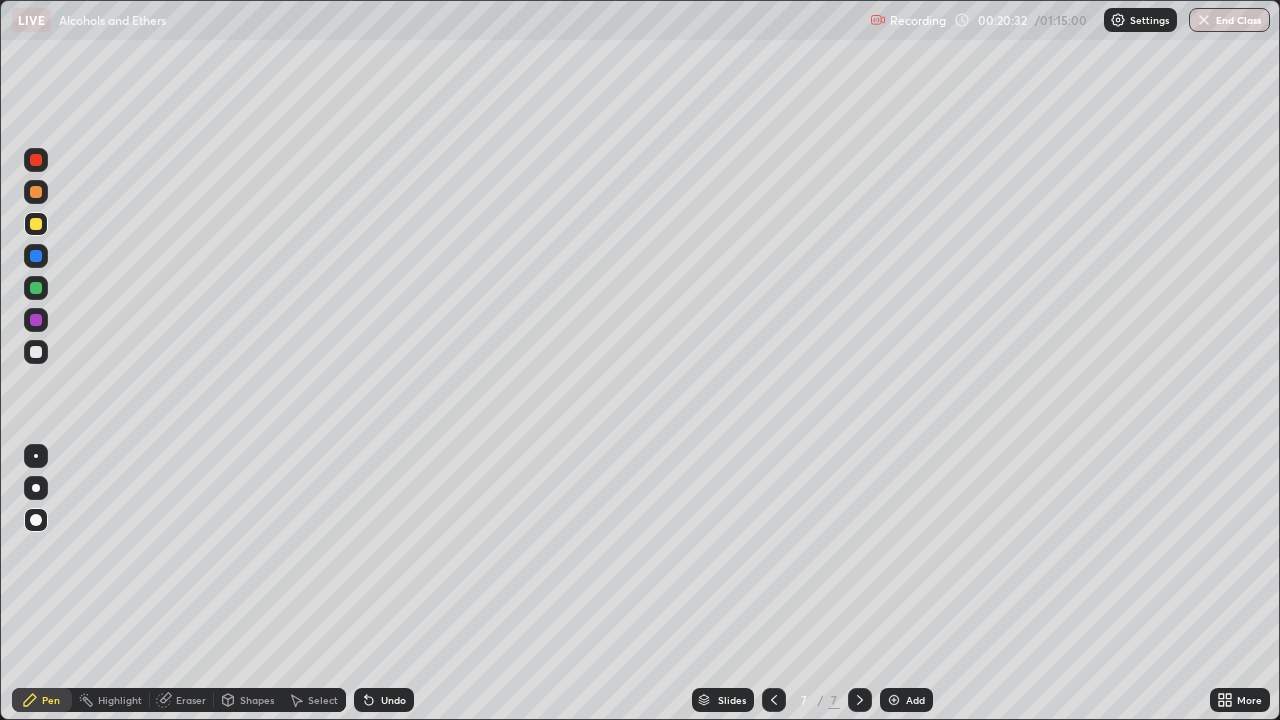 click at bounding box center [36, 288] 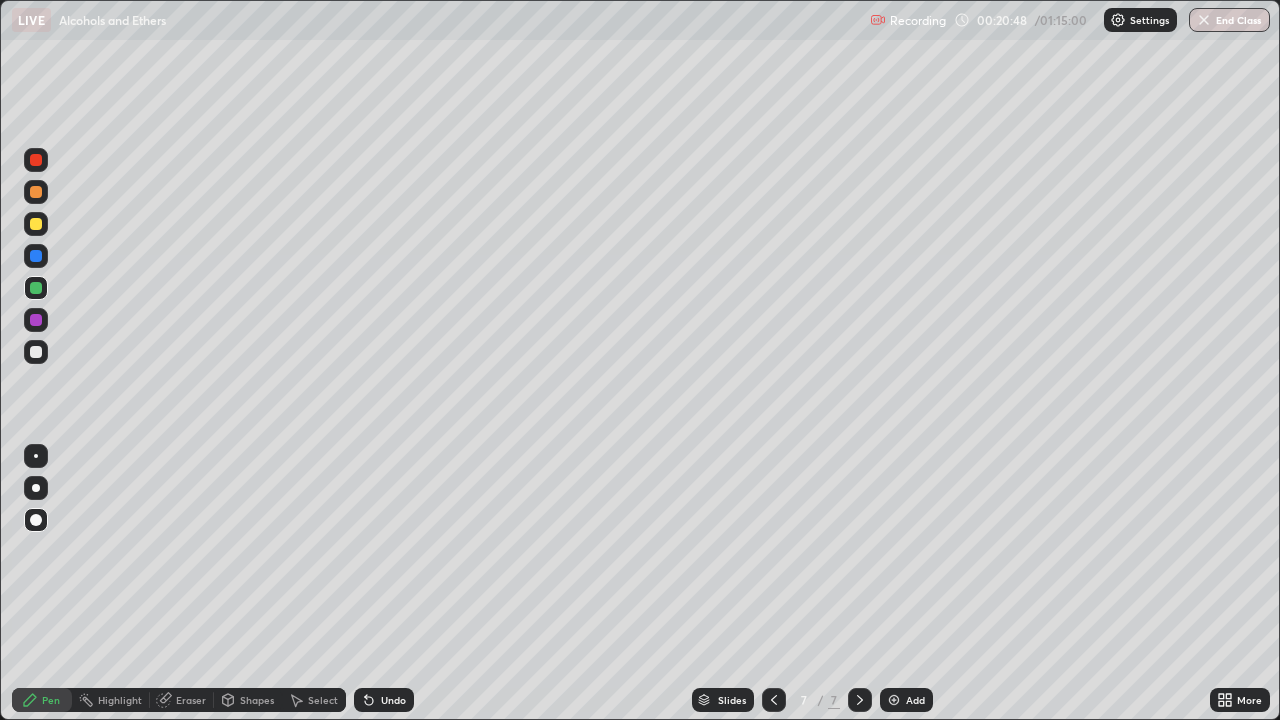 click at bounding box center [36, 224] 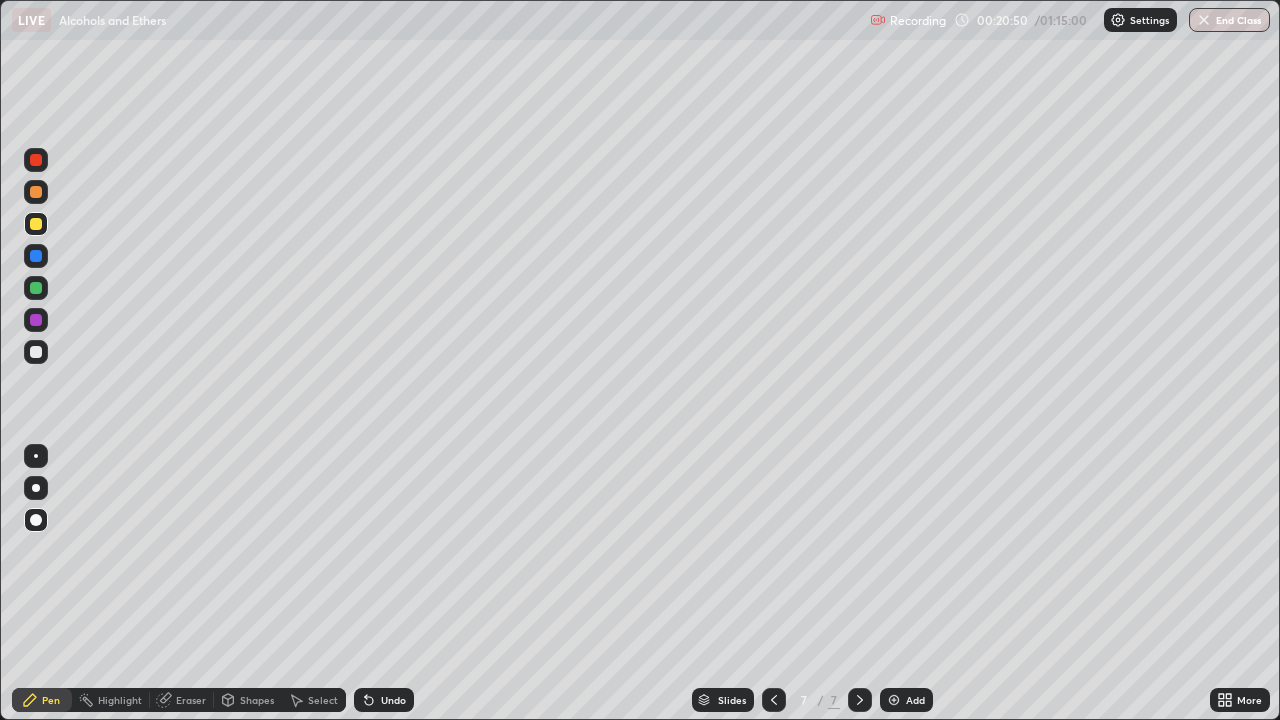 click at bounding box center (36, 320) 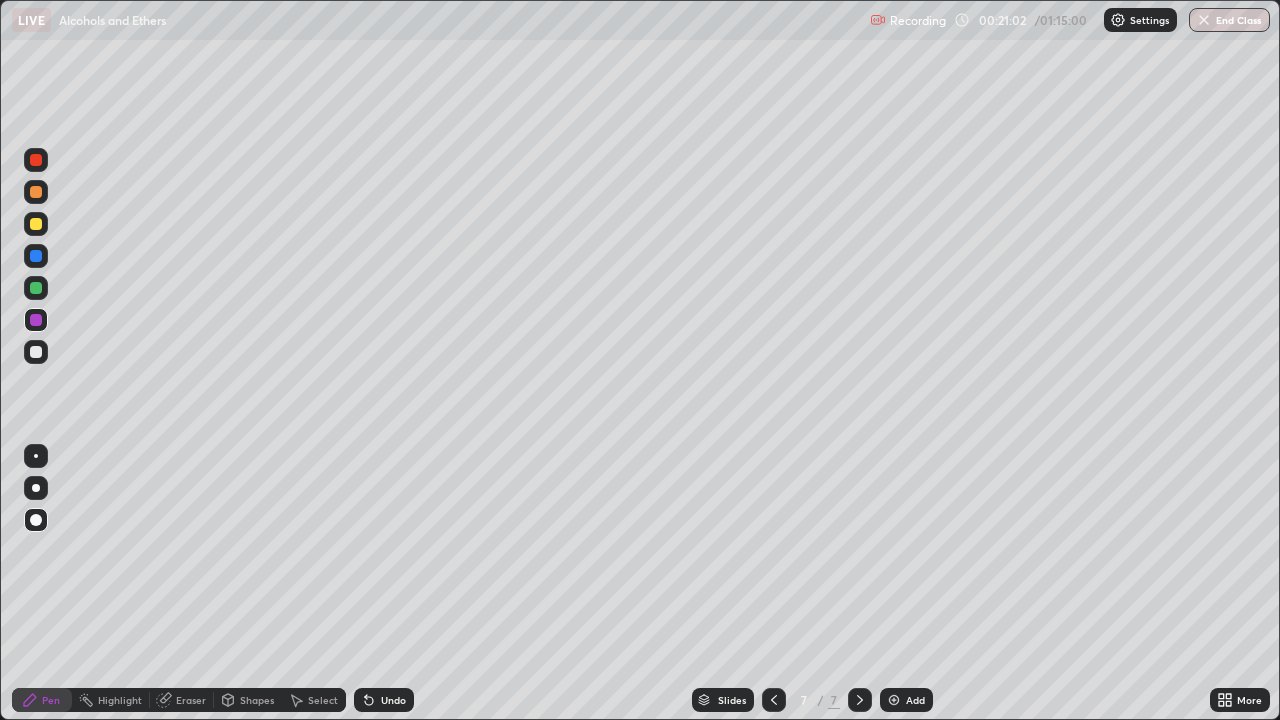 click at bounding box center [36, 352] 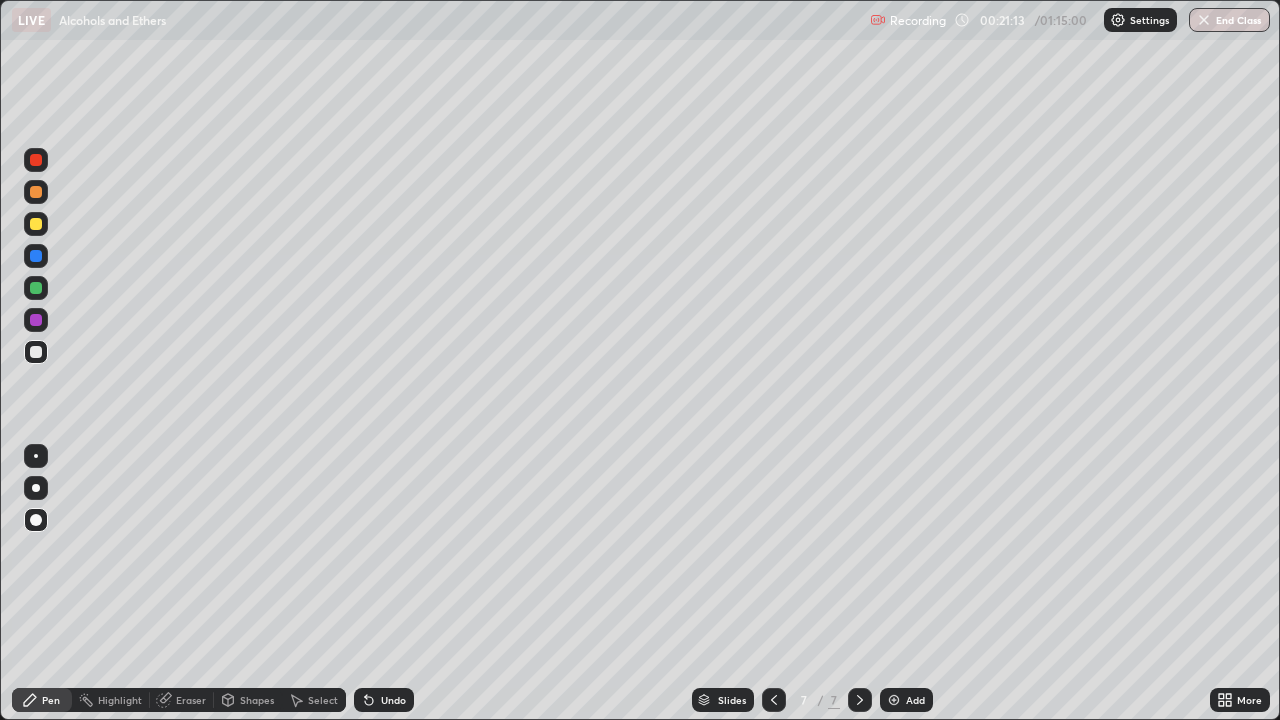 click on "Undo" at bounding box center (384, 700) 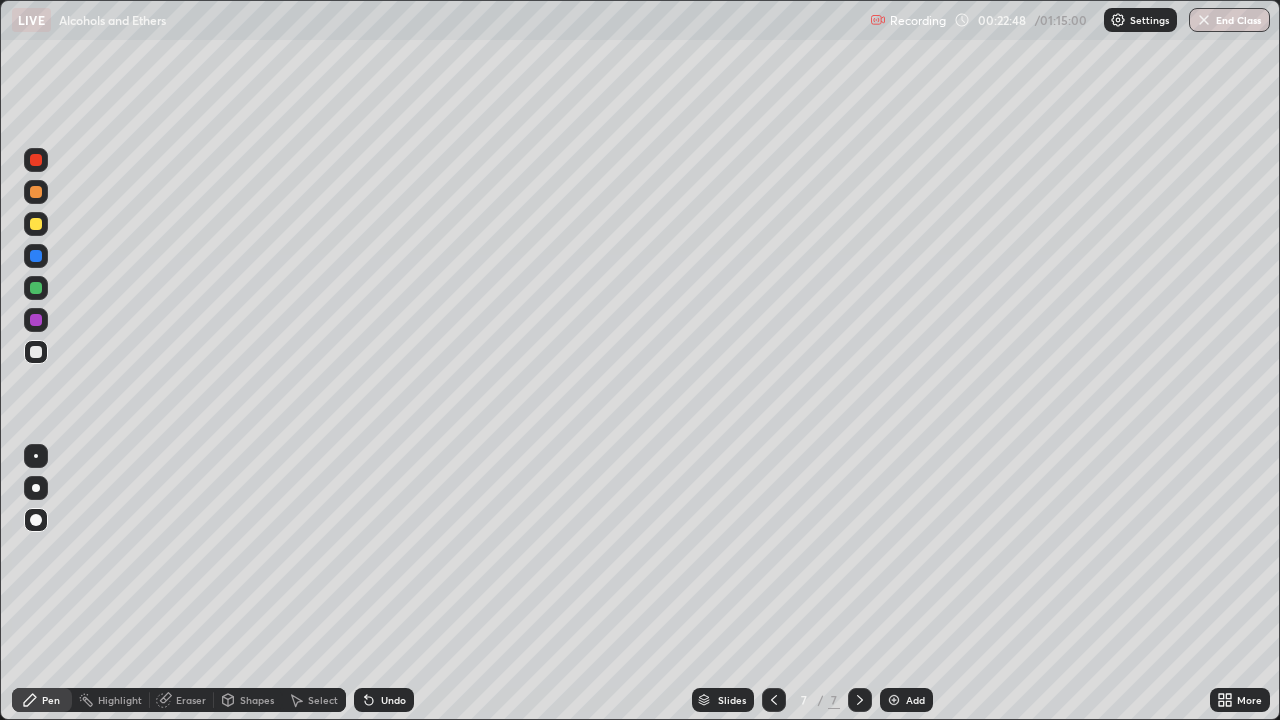 click 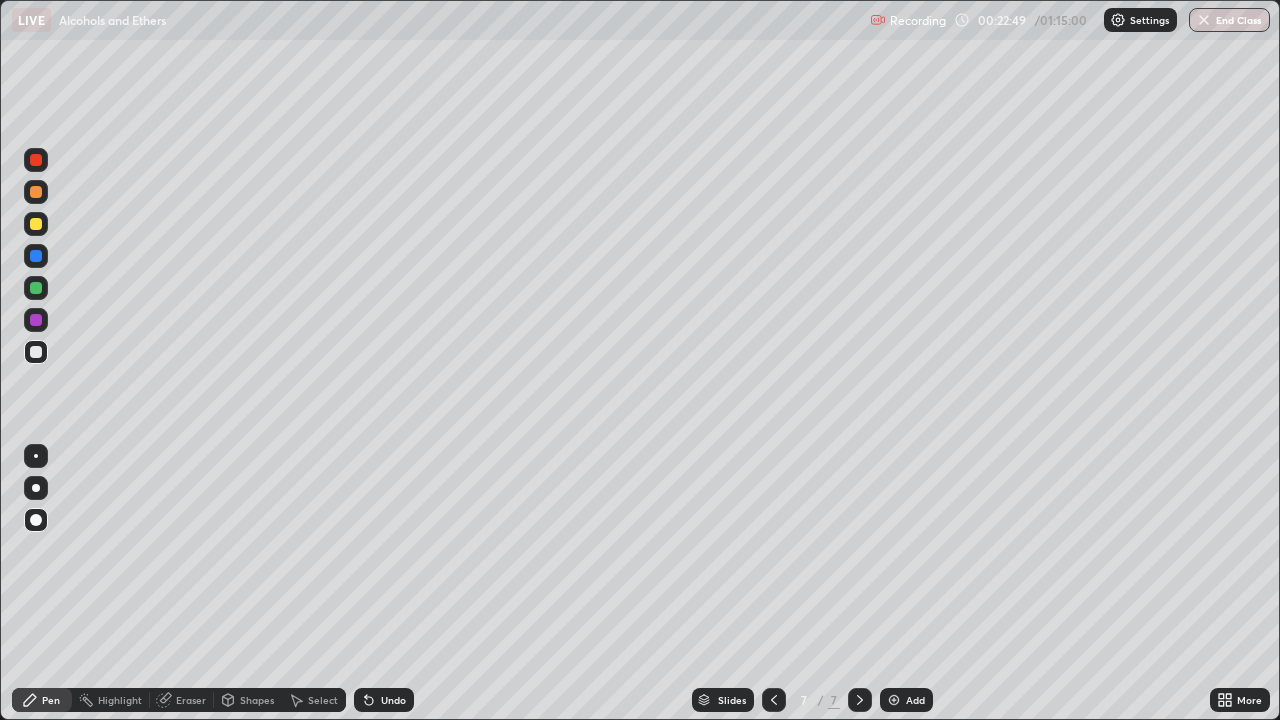 click on "Undo" at bounding box center [384, 700] 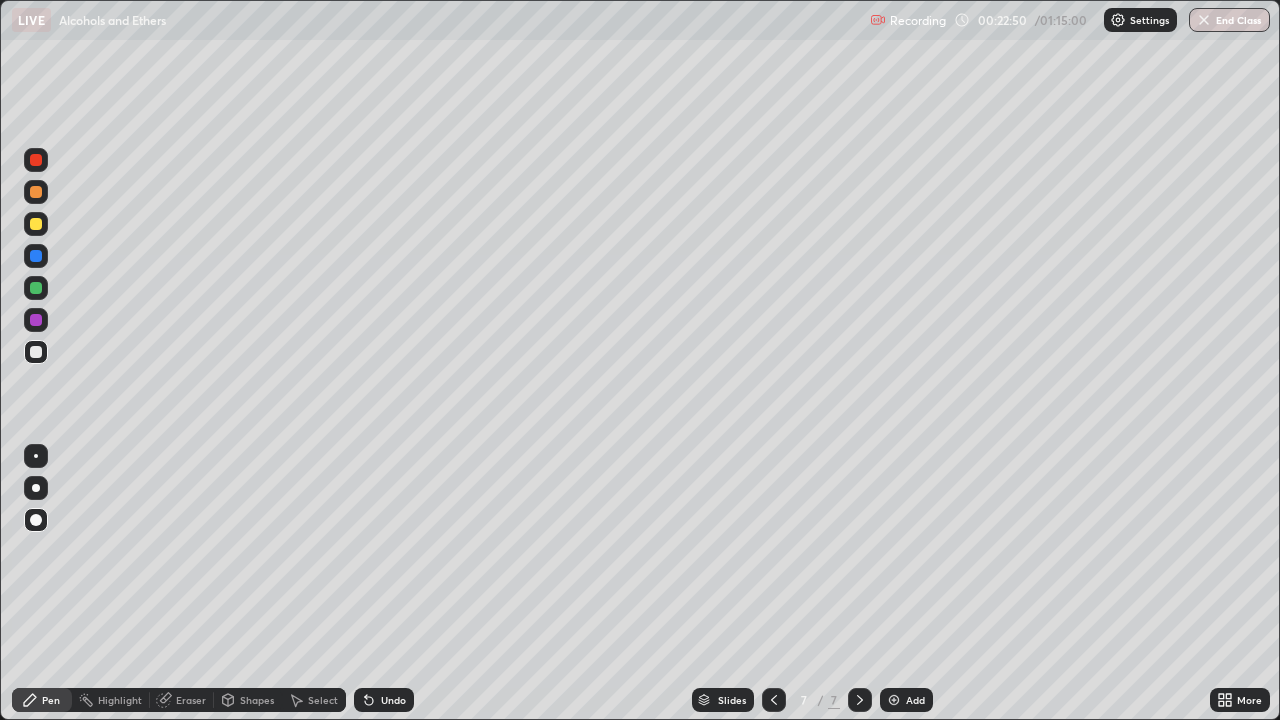 click on "Undo" at bounding box center [384, 700] 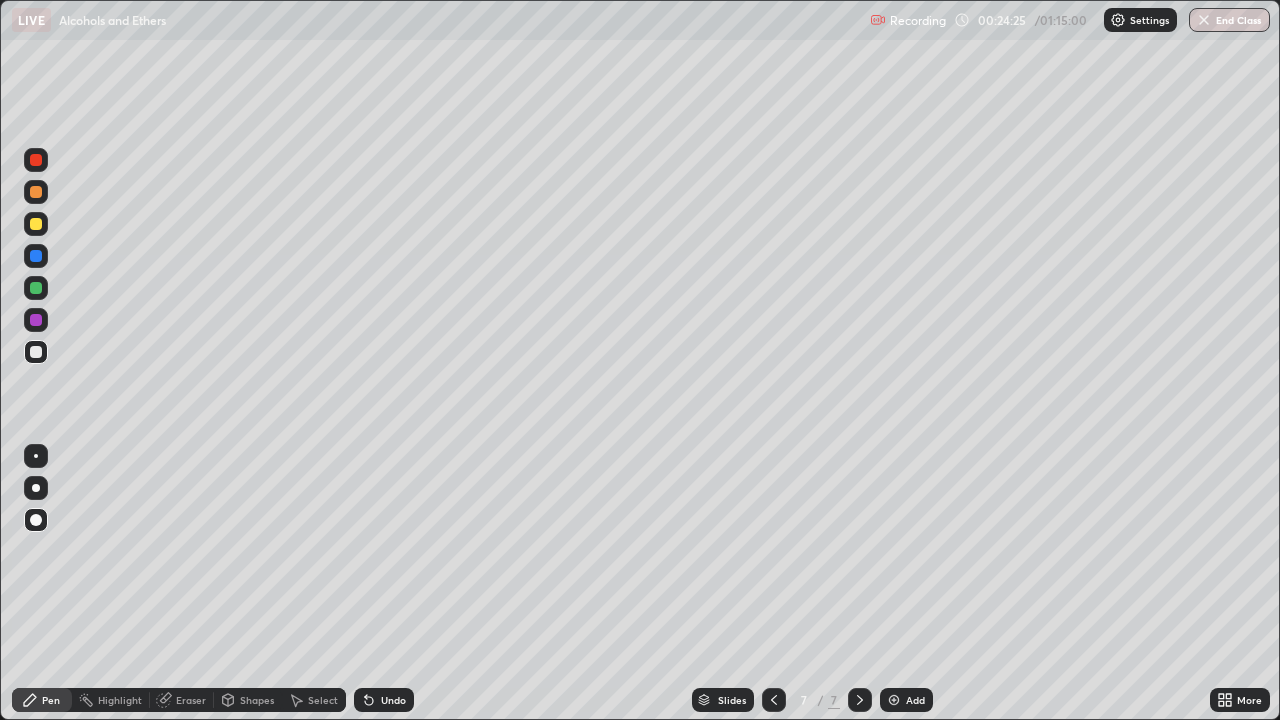 click at bounding box center (894, 700) 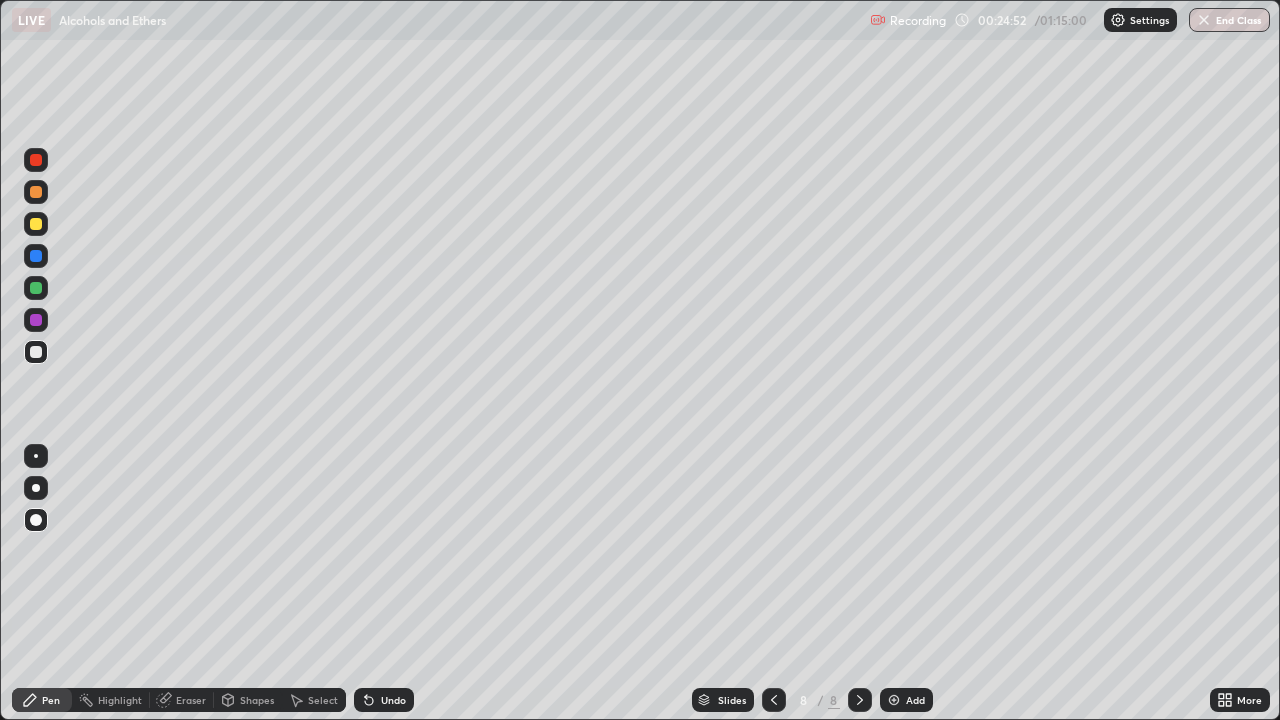 click 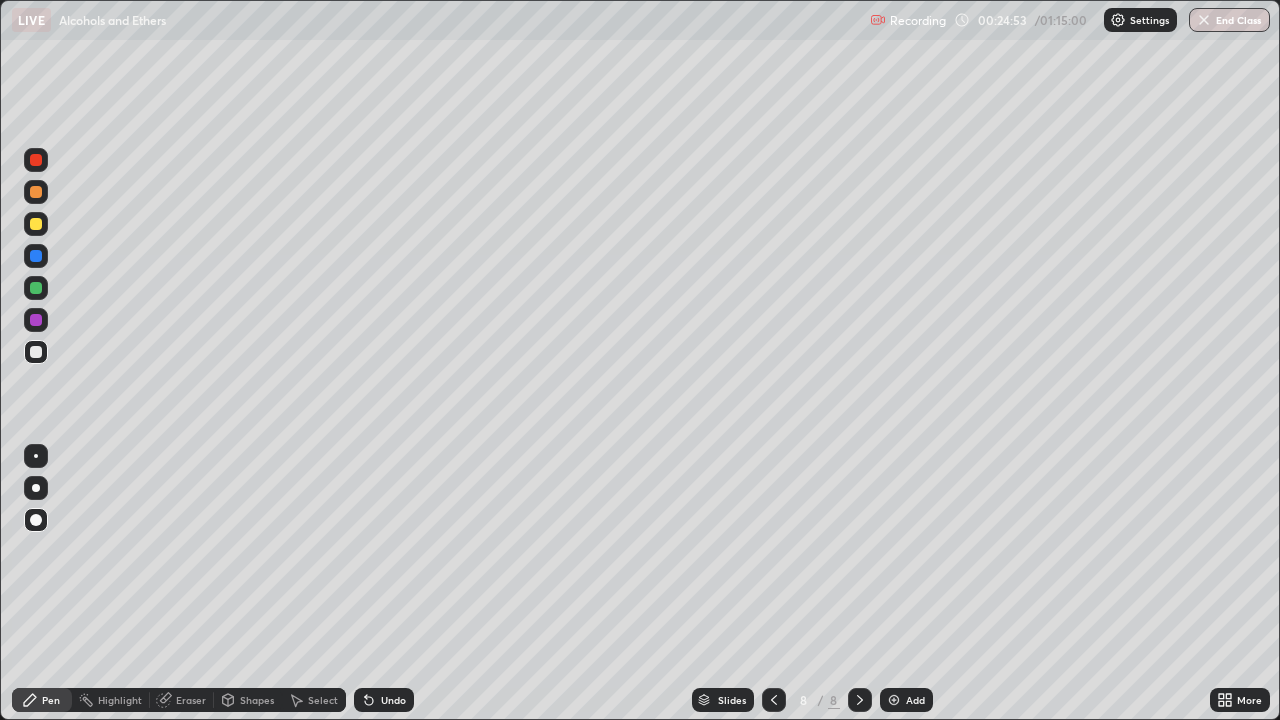 click on "Undo" at bounding box center (393, 700) 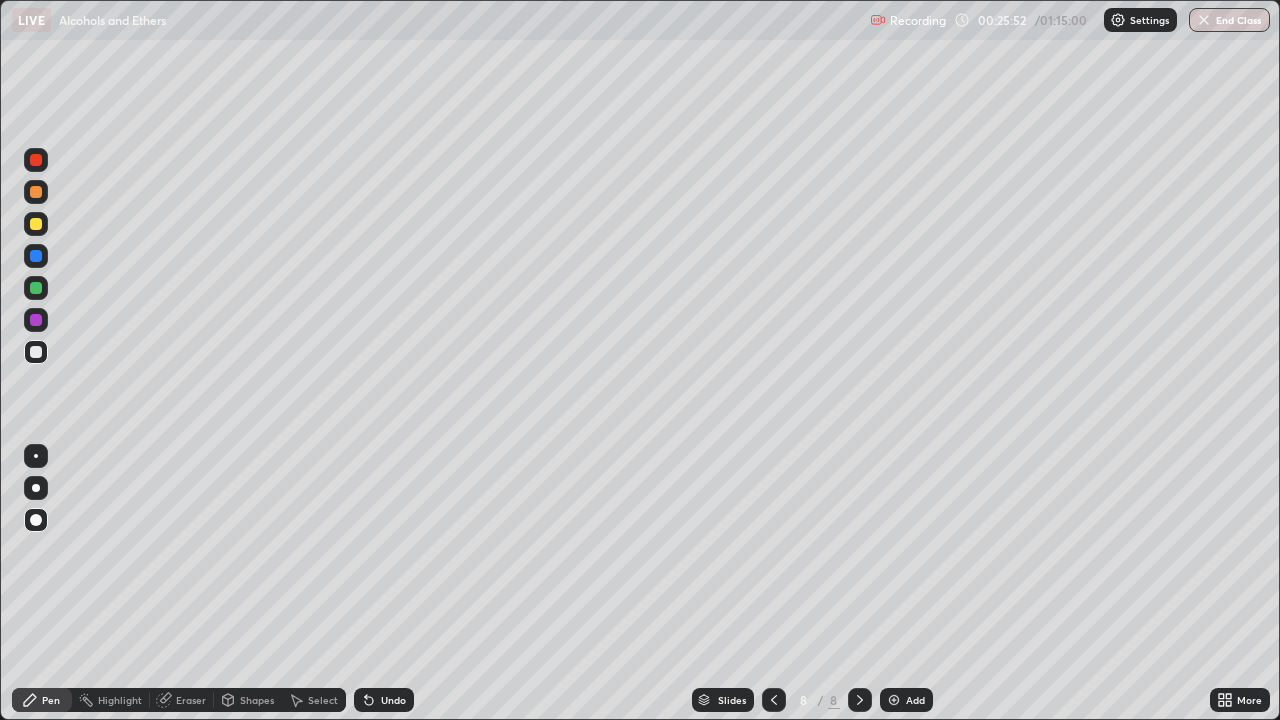 click at bounding box center [894, 700] 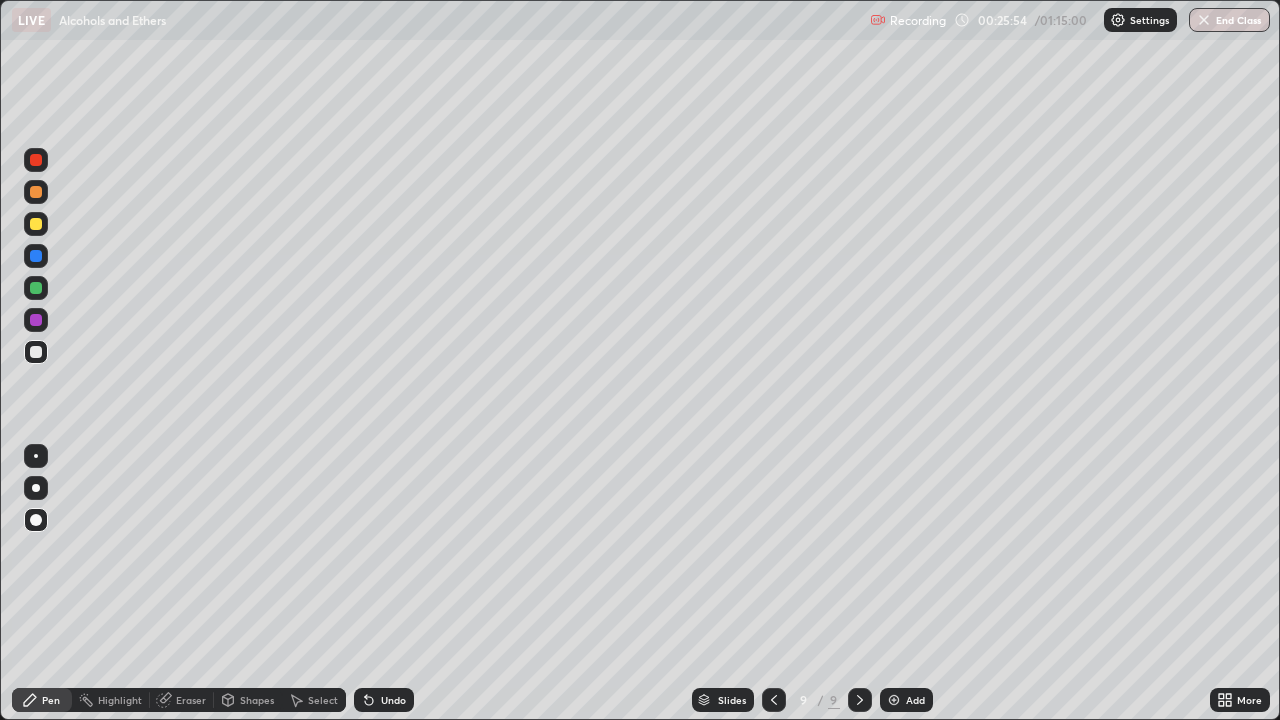 click at bounding box center [774, 700] 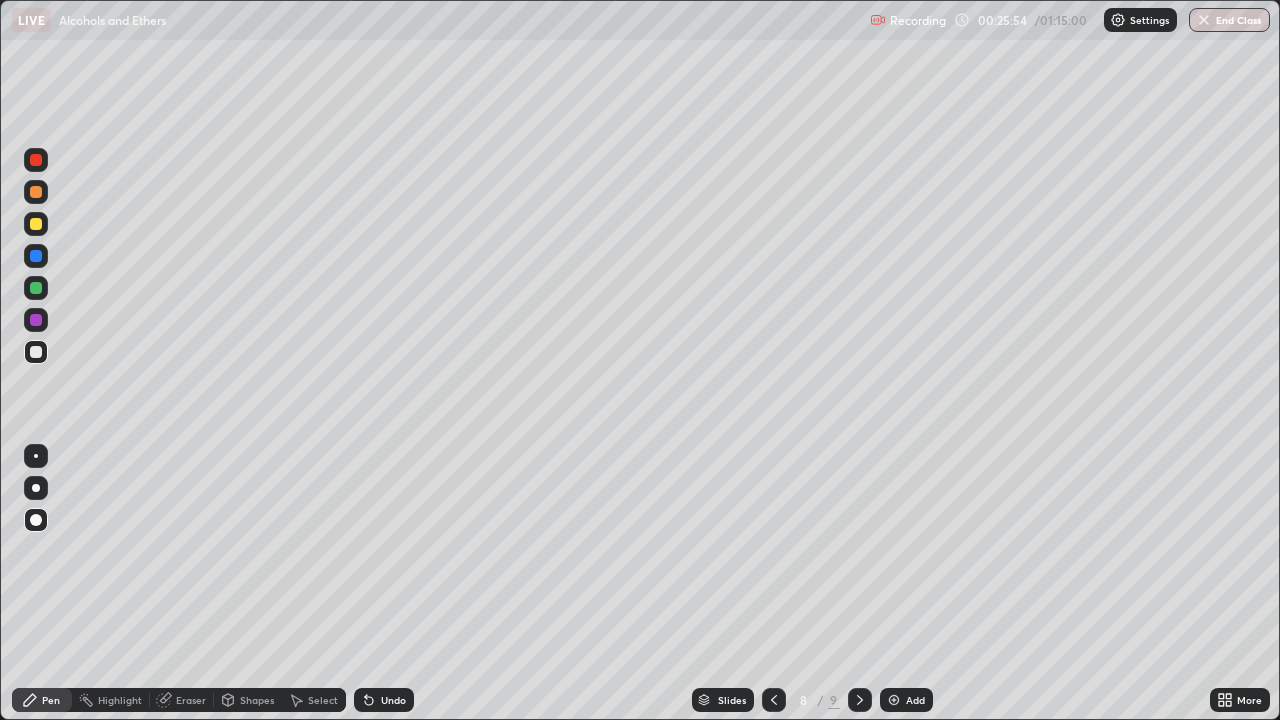 click 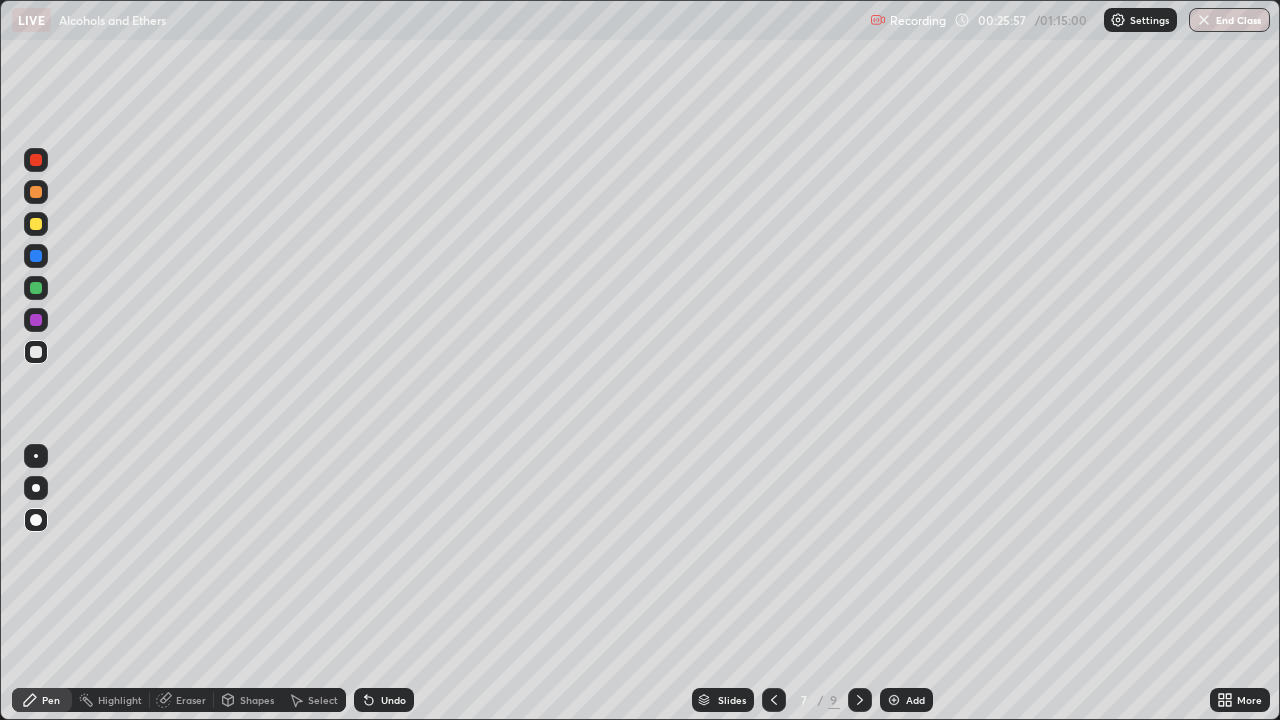click at bounding box center [36, 288] 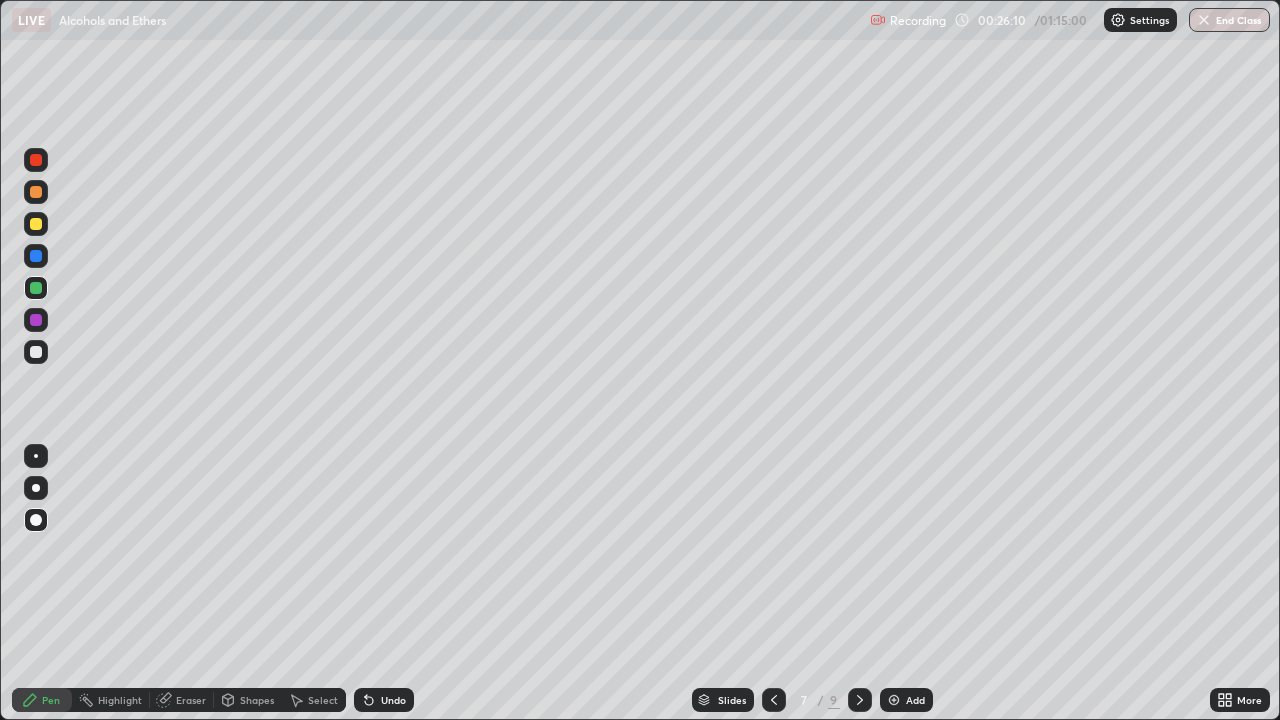 click at bounding box center (36, 160) 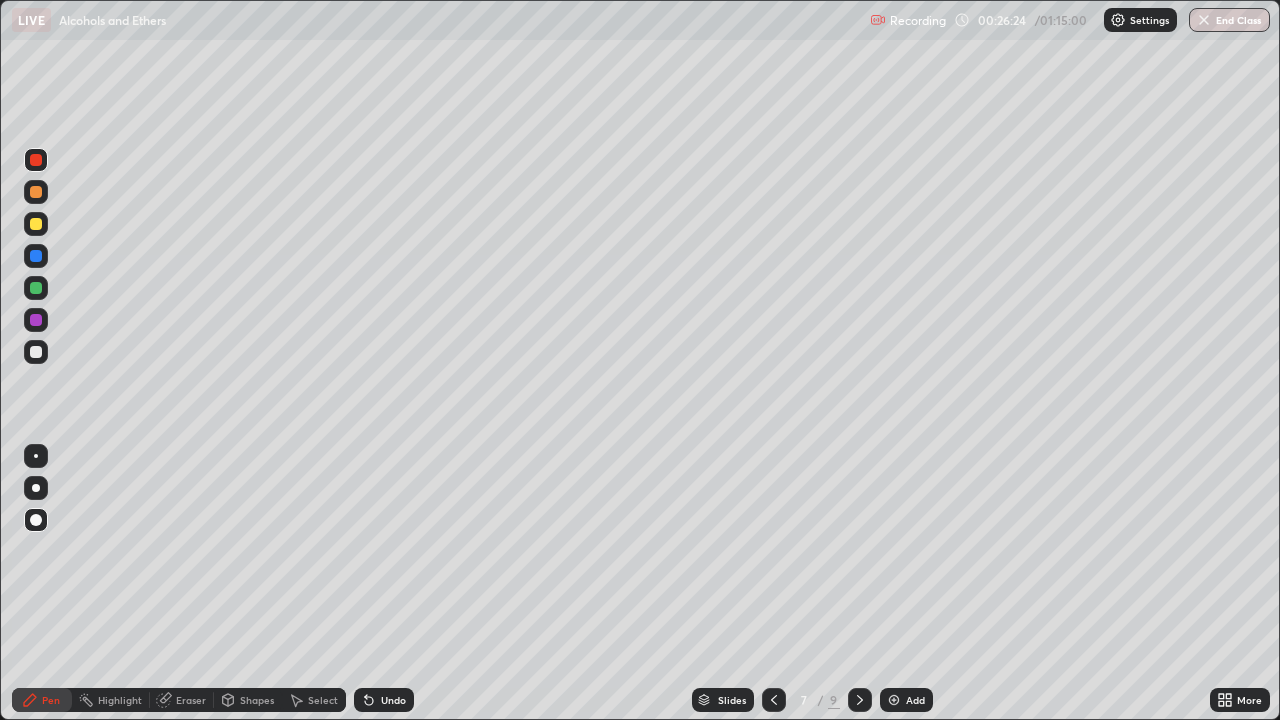 click at bounding box center [36, 352] 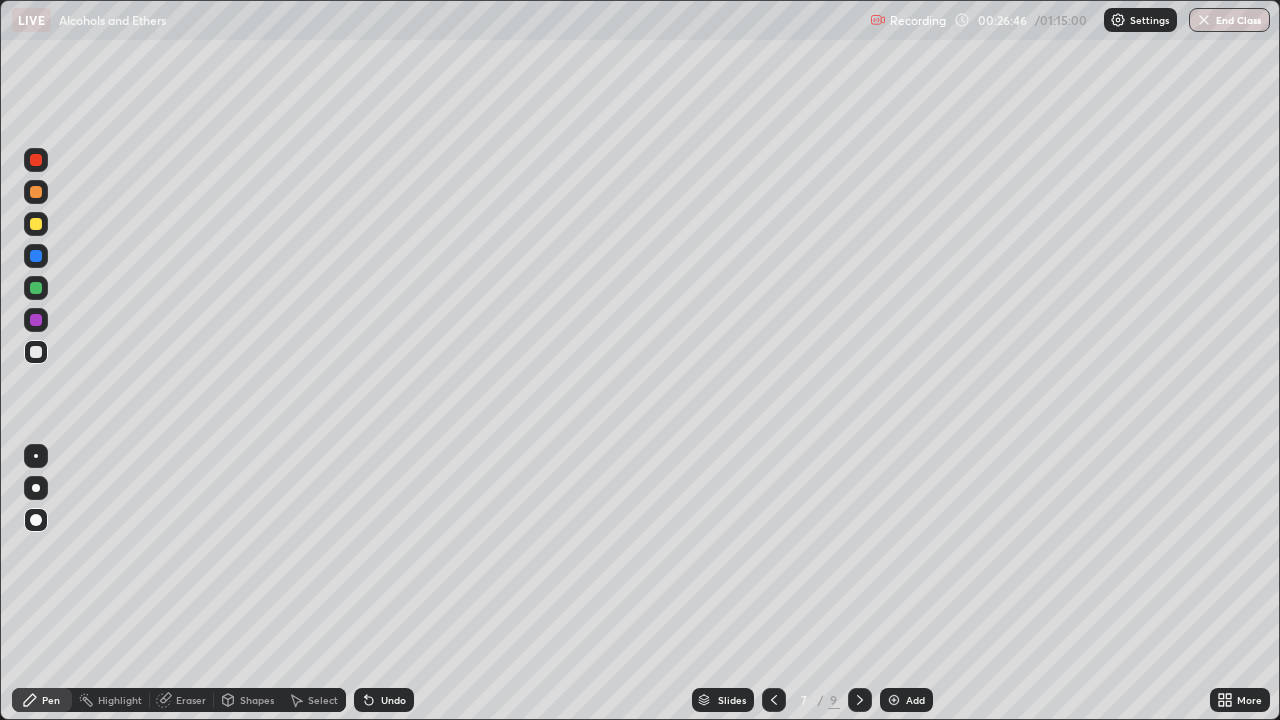 click at bounding box center (36, 160) 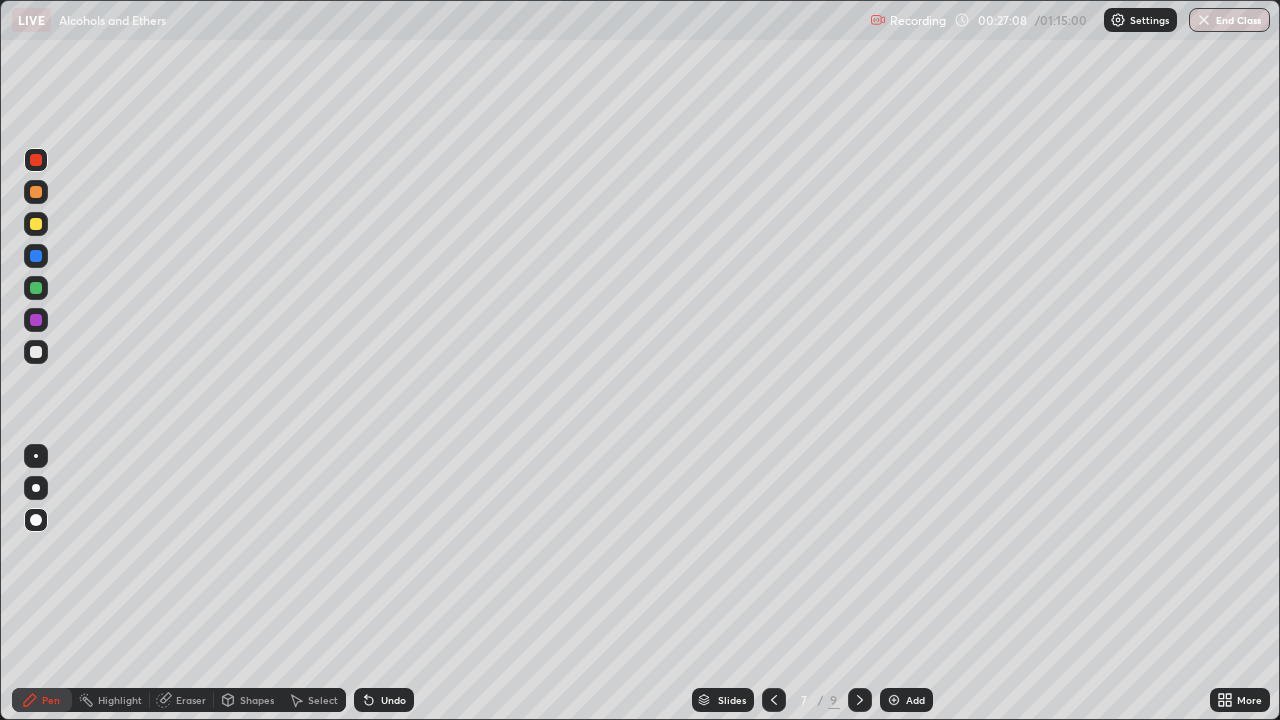 click 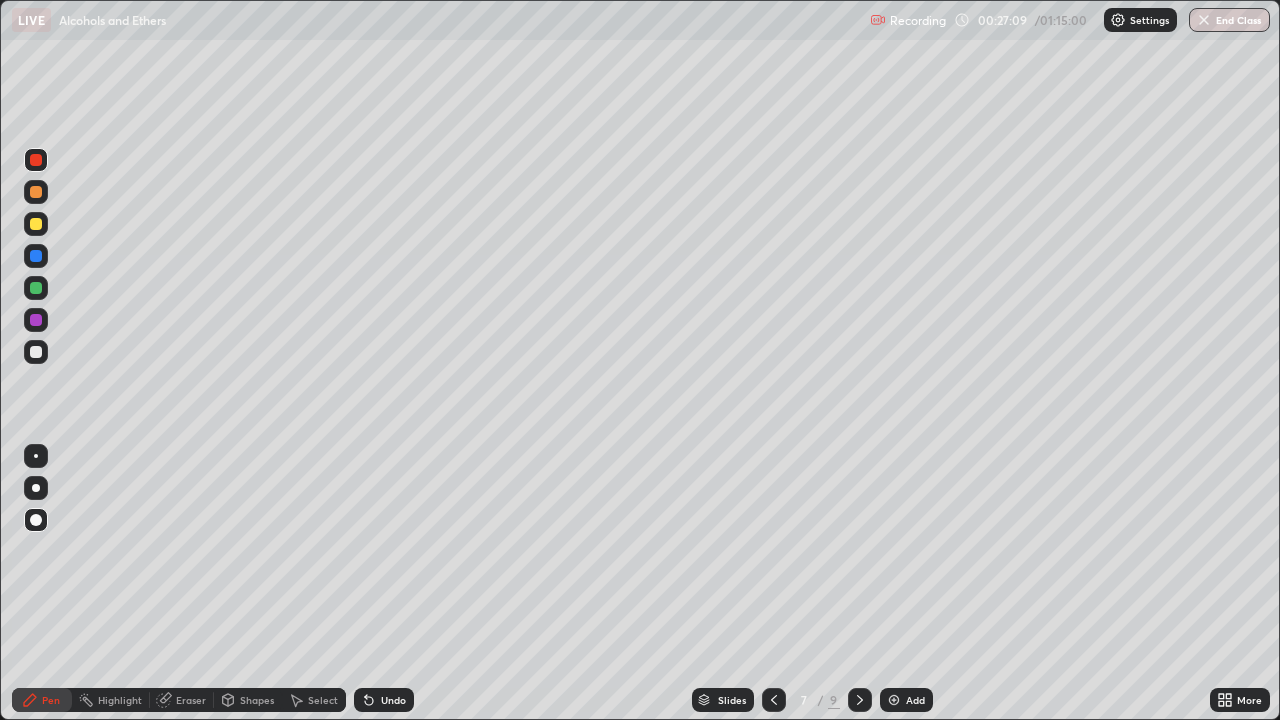 click on "Undo" at bounding box center (393, 700) 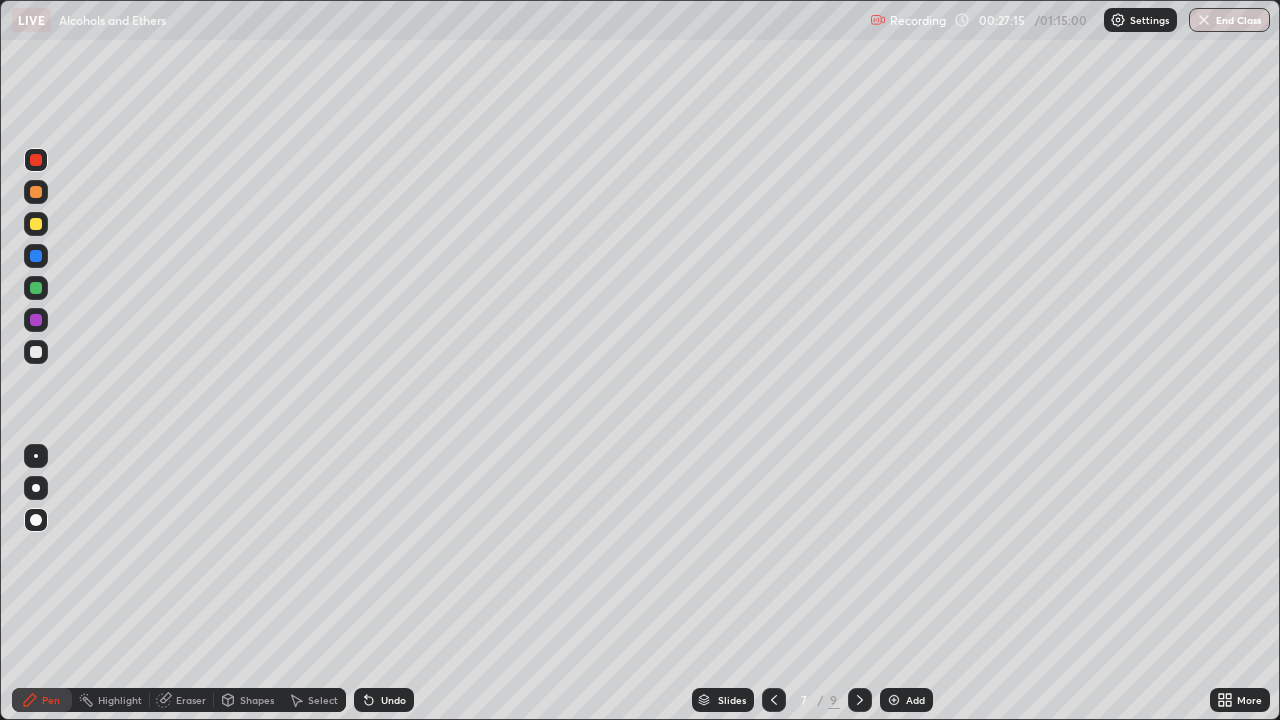 click at bounding box center (36, 352) 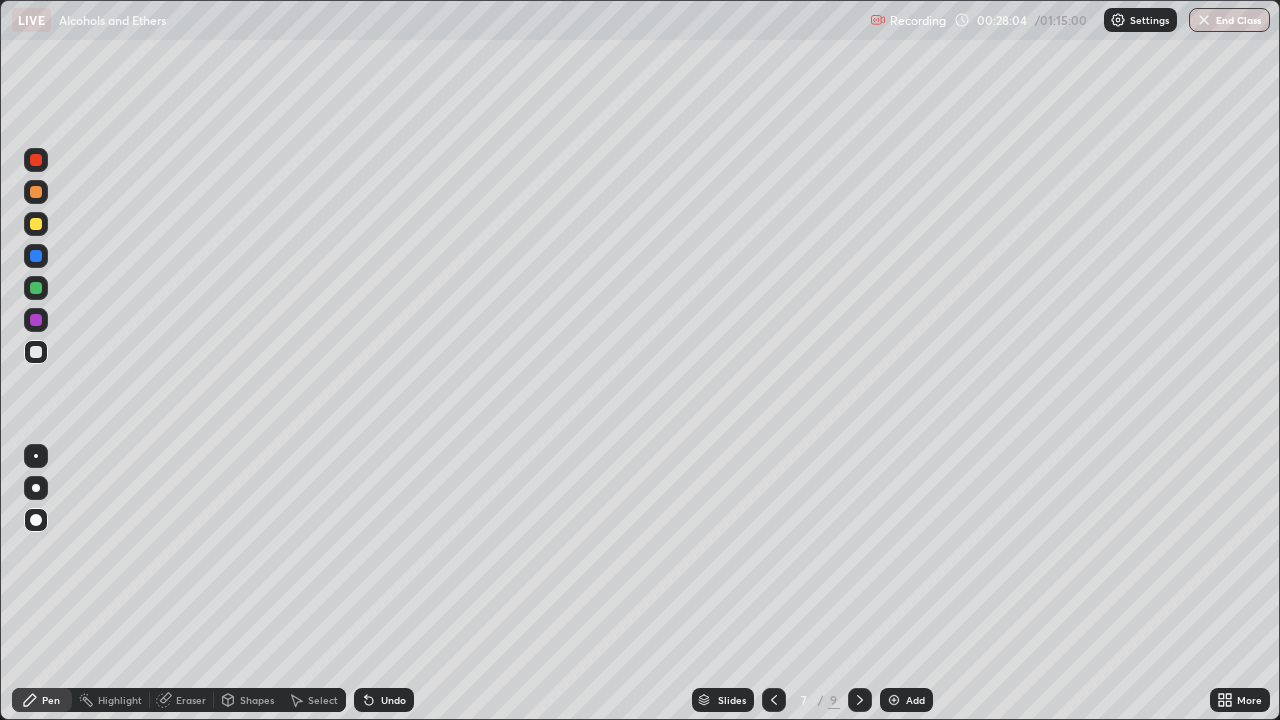click at bounding box center (36, 160) 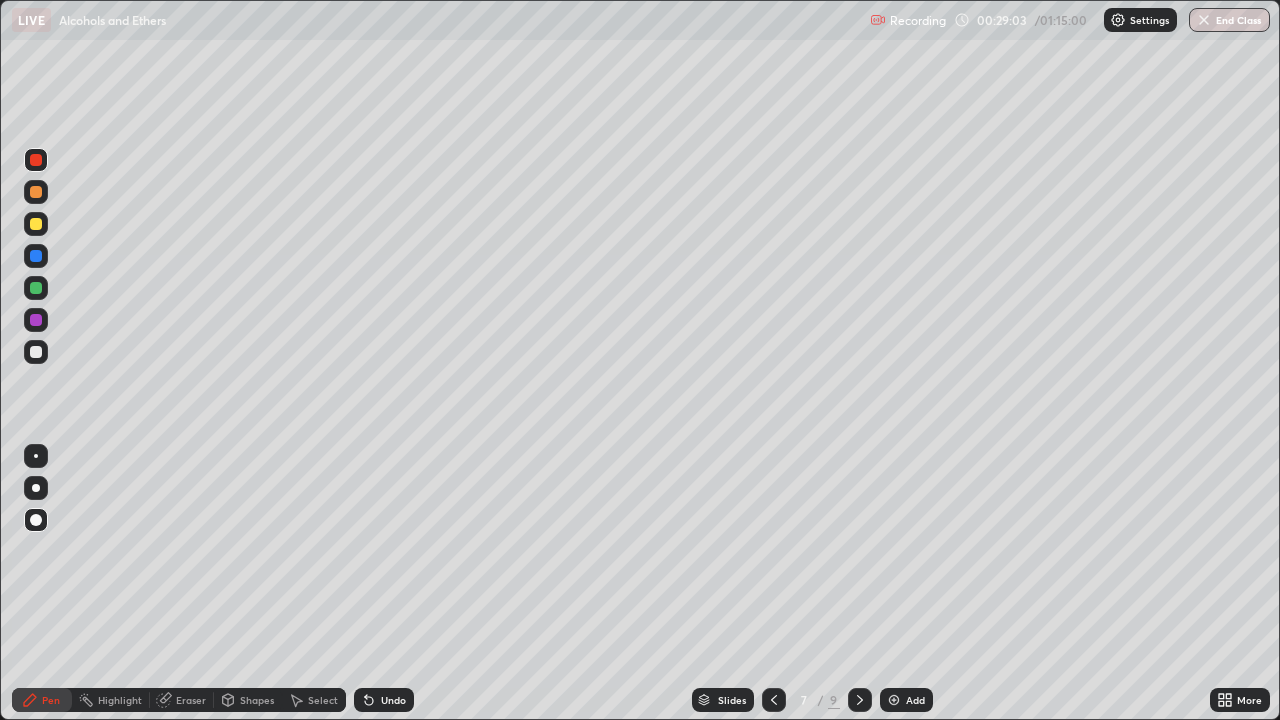 click on "Slides 7 / 9 Add" at bounding box center (812, 700) 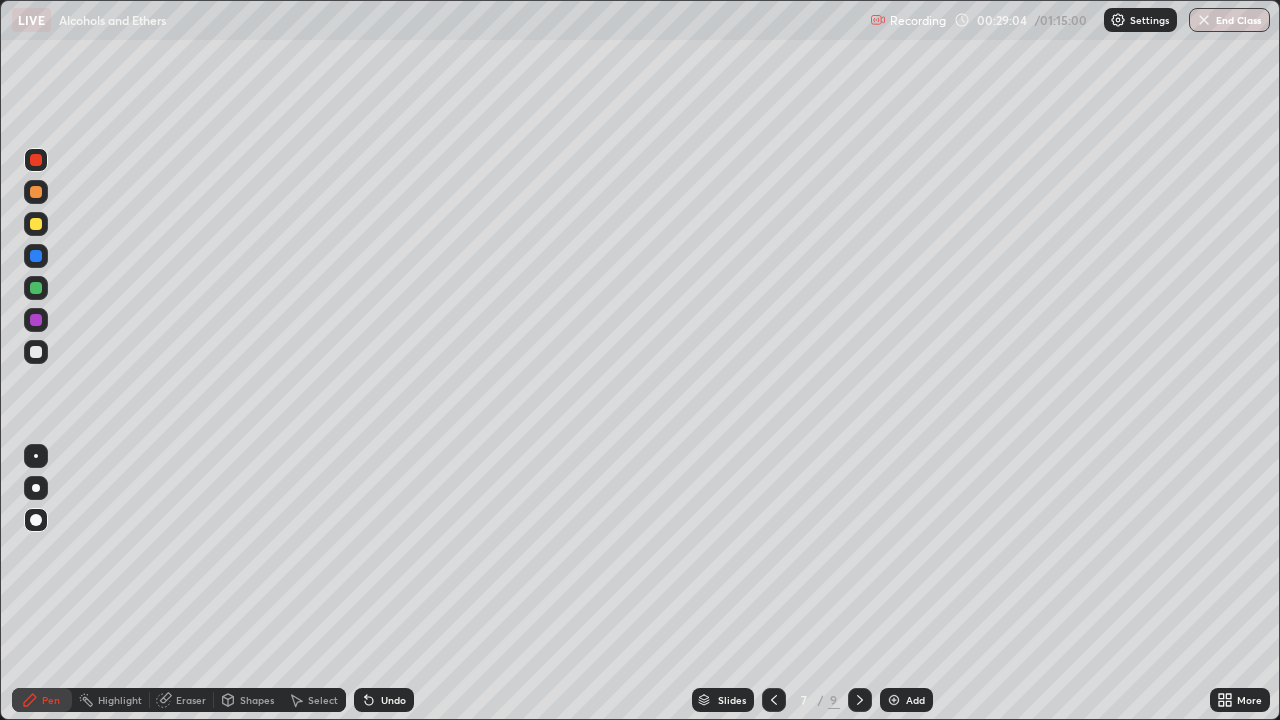 click on "Slides 7 / 9 Add" at bounding box center [812, 700] 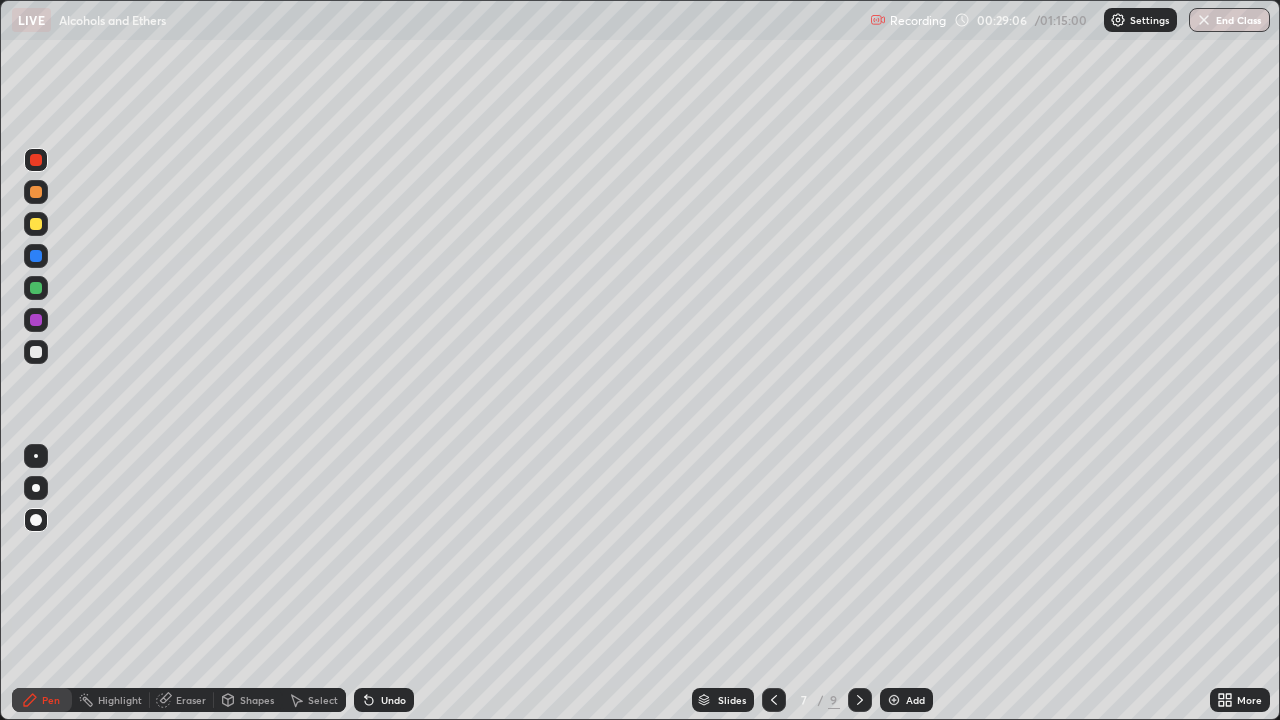 click on "Slides 7 / 9 Add" at bounding box center [812, 700] 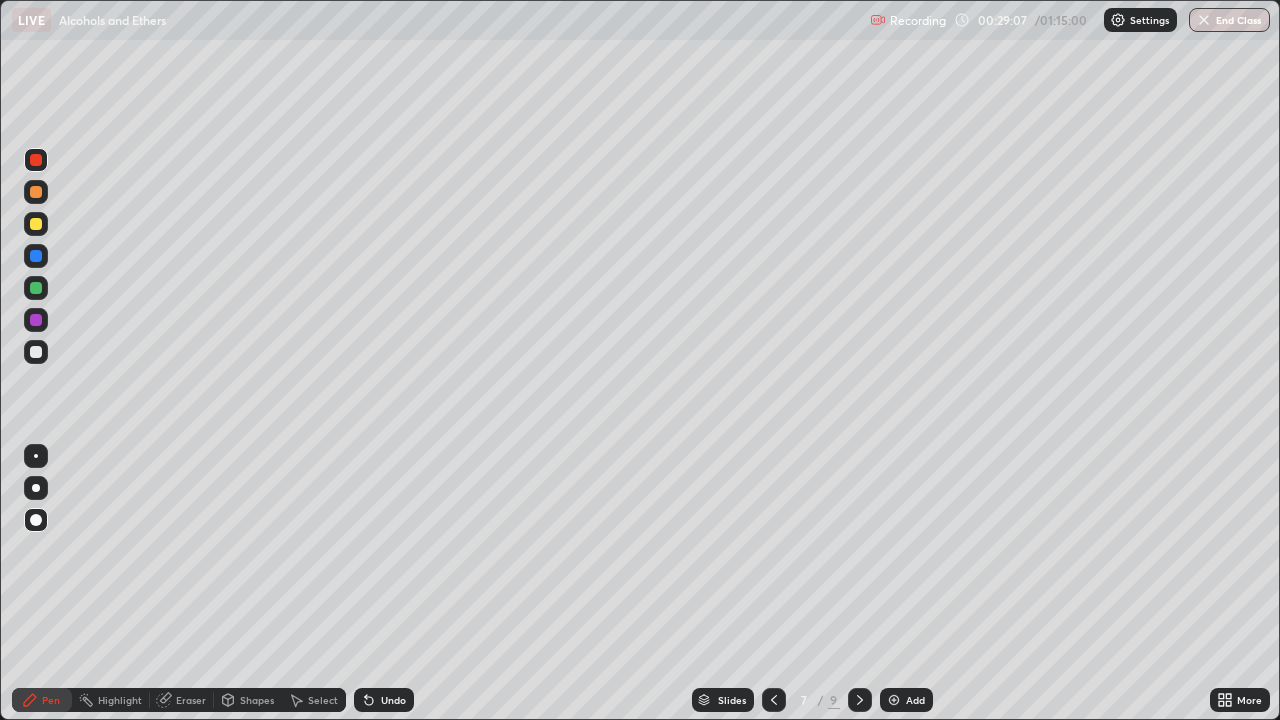 click on "Slides 7 / 9 Add" at bounding box center [812, 700] 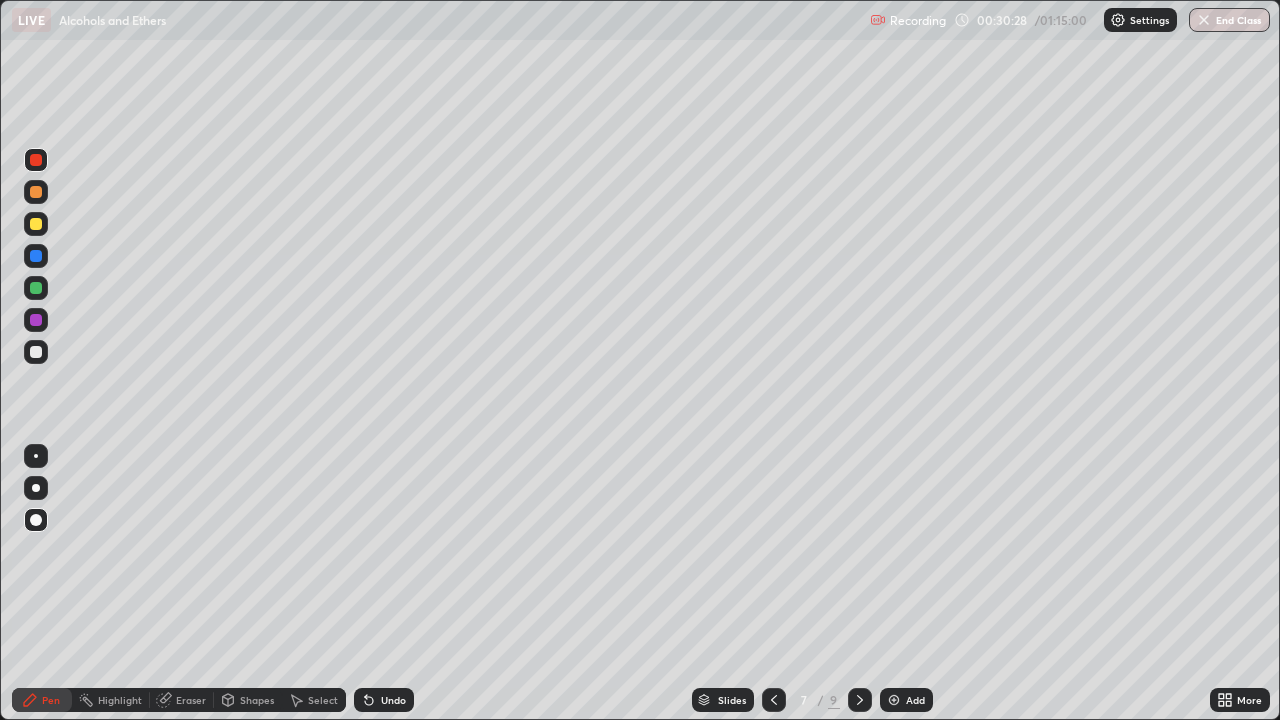 click 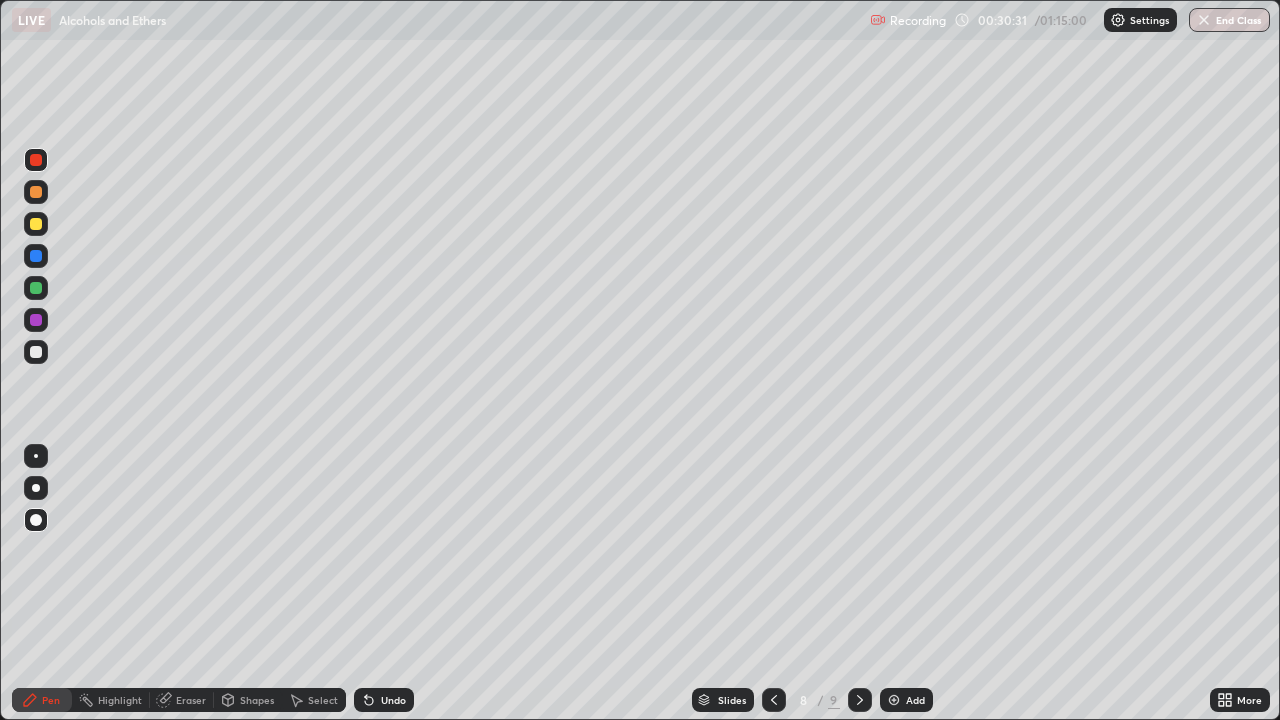 click at bounding box center (36, 352) 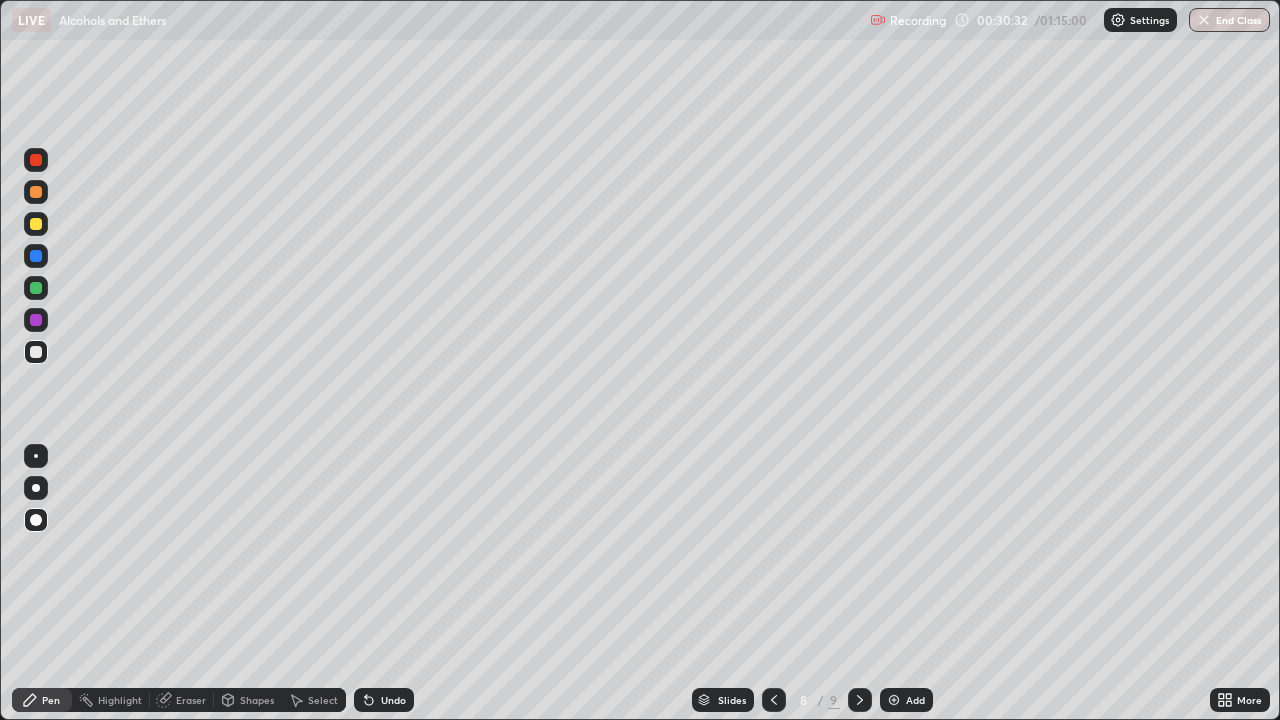 click at bounding box center [36, 224] 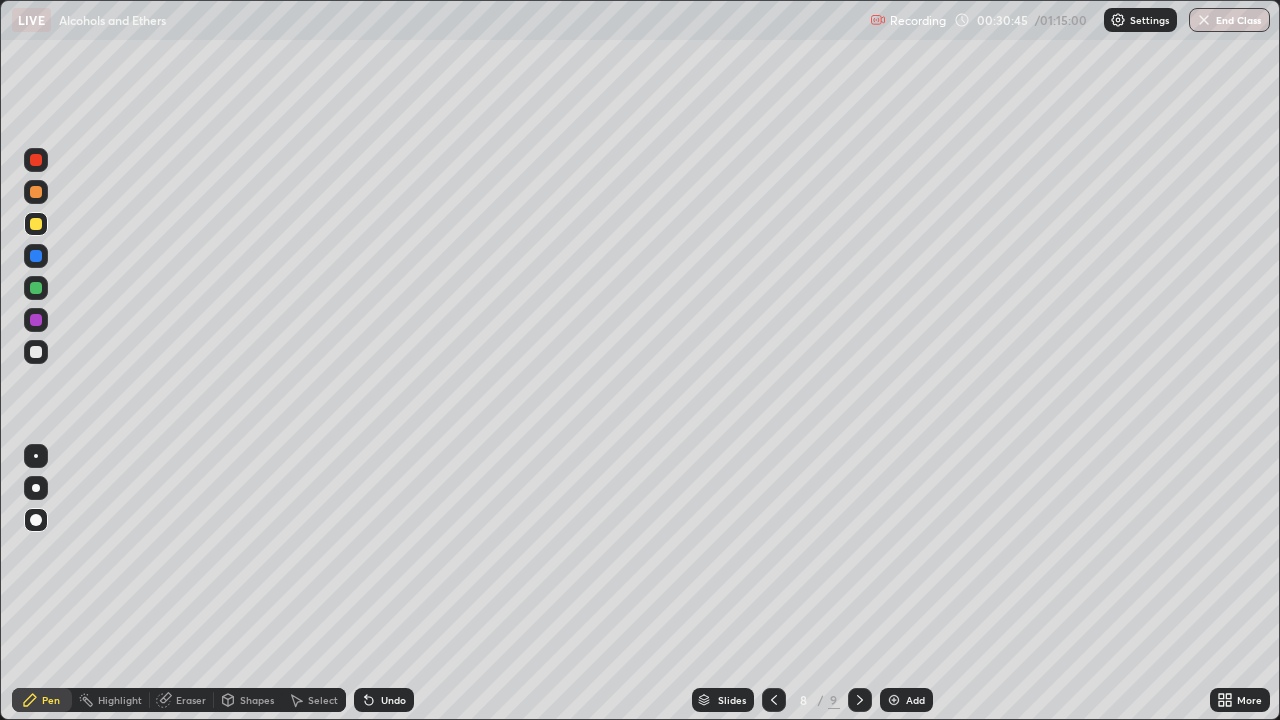 click at bounding box center [36, 352] 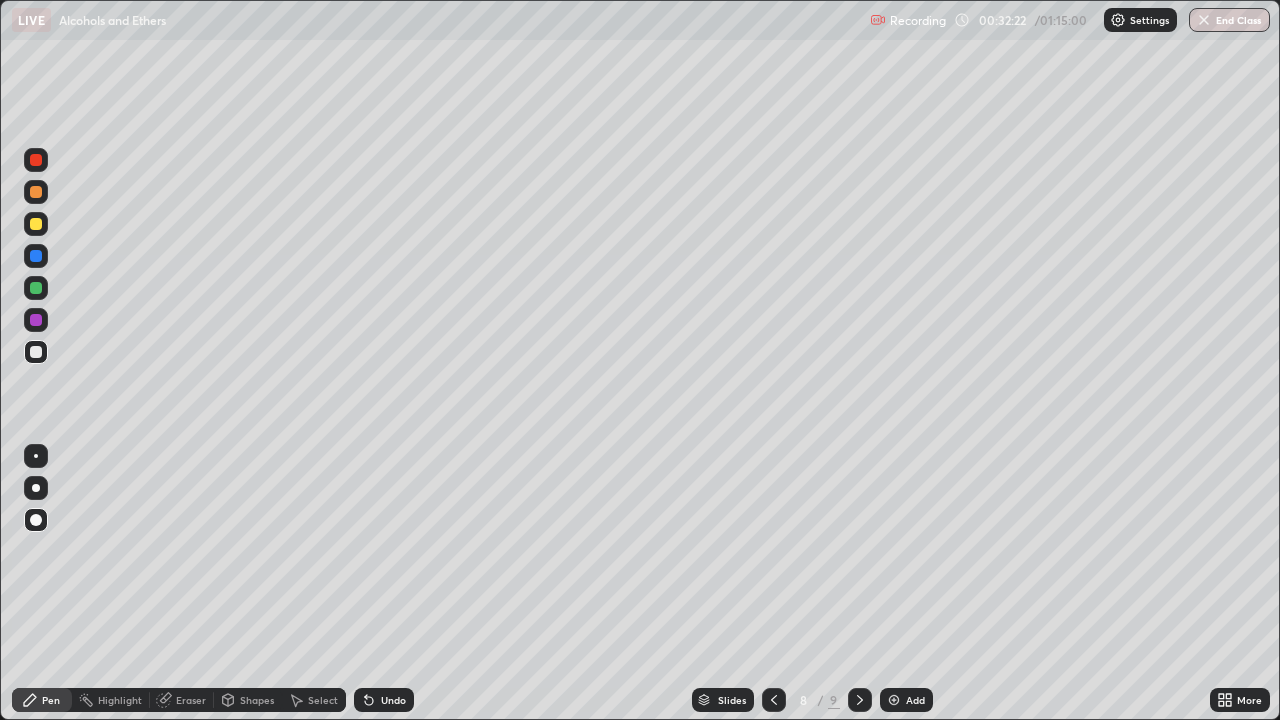 click at bounding box center (36, 160) 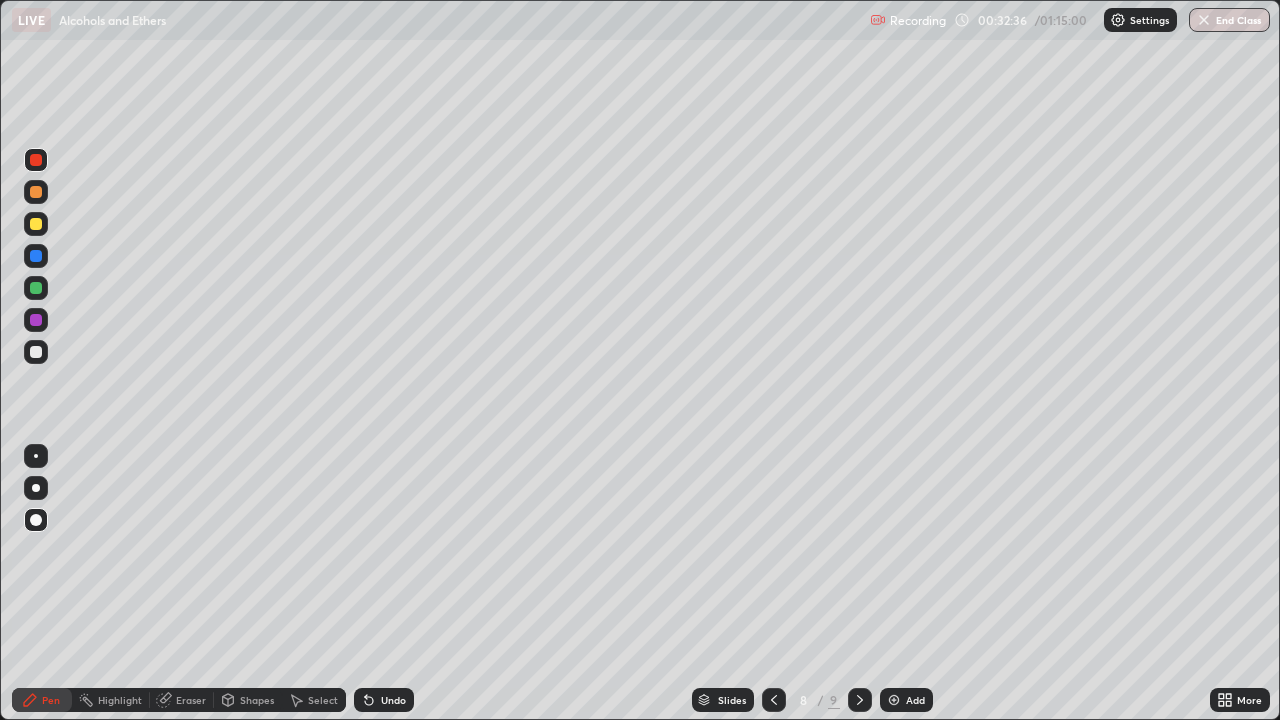 click at bounding box center (36, 352) 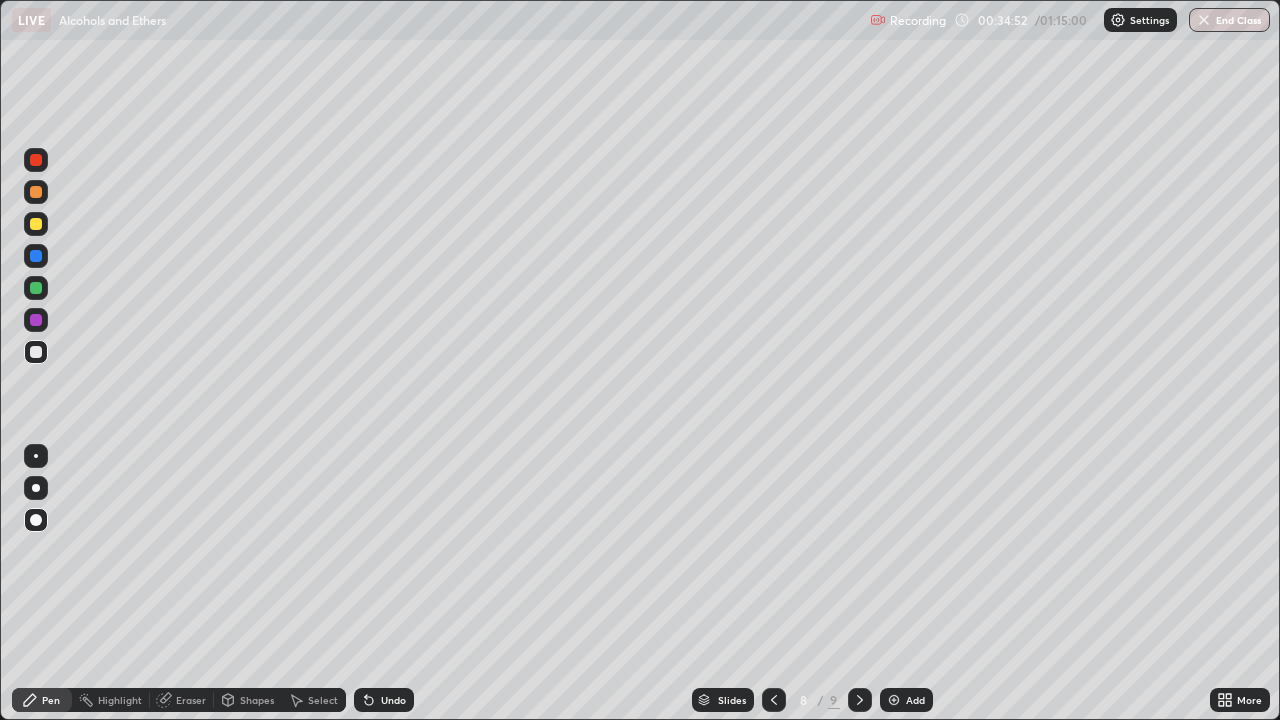 click 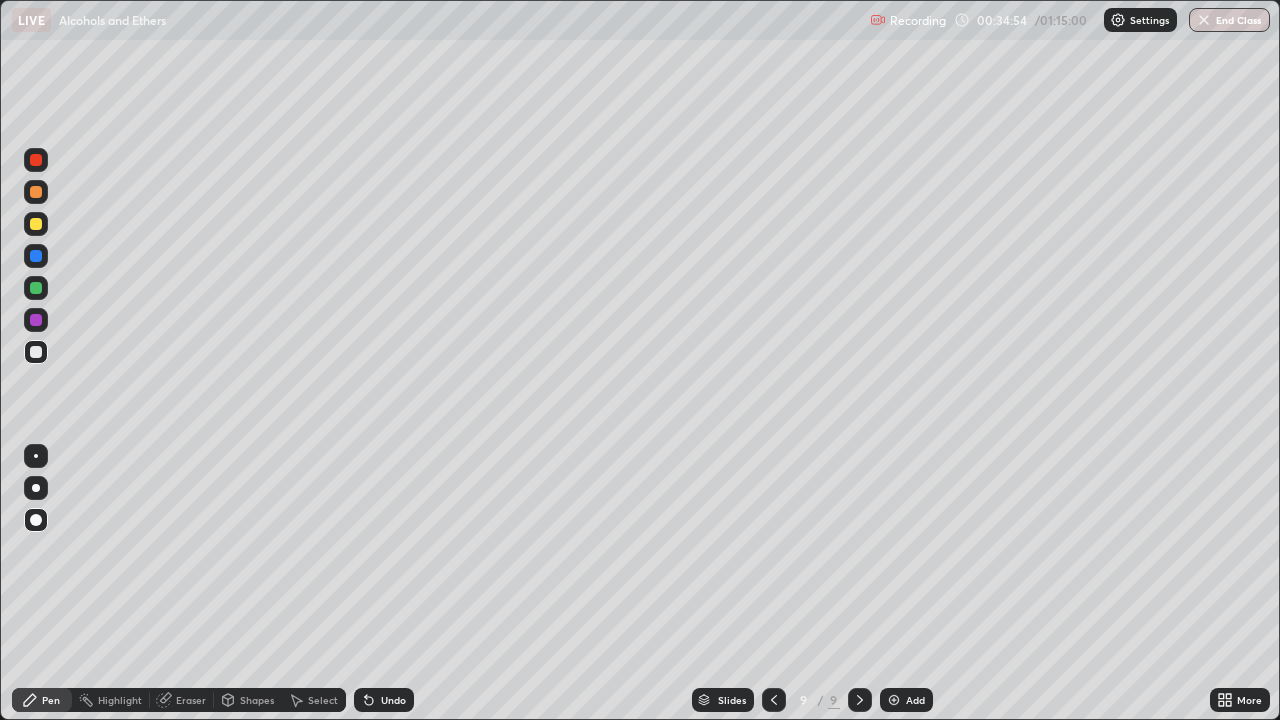 click at bounding box center [36, 224] 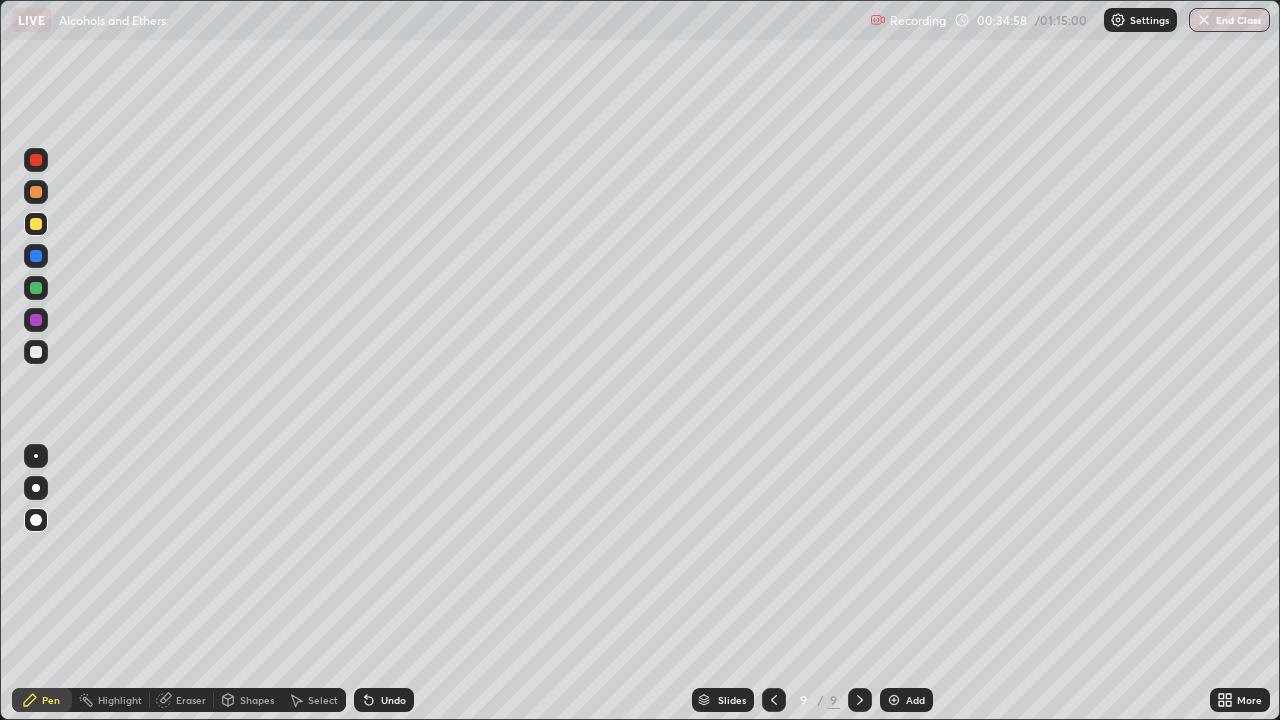 click at bounding box center [36, 352] 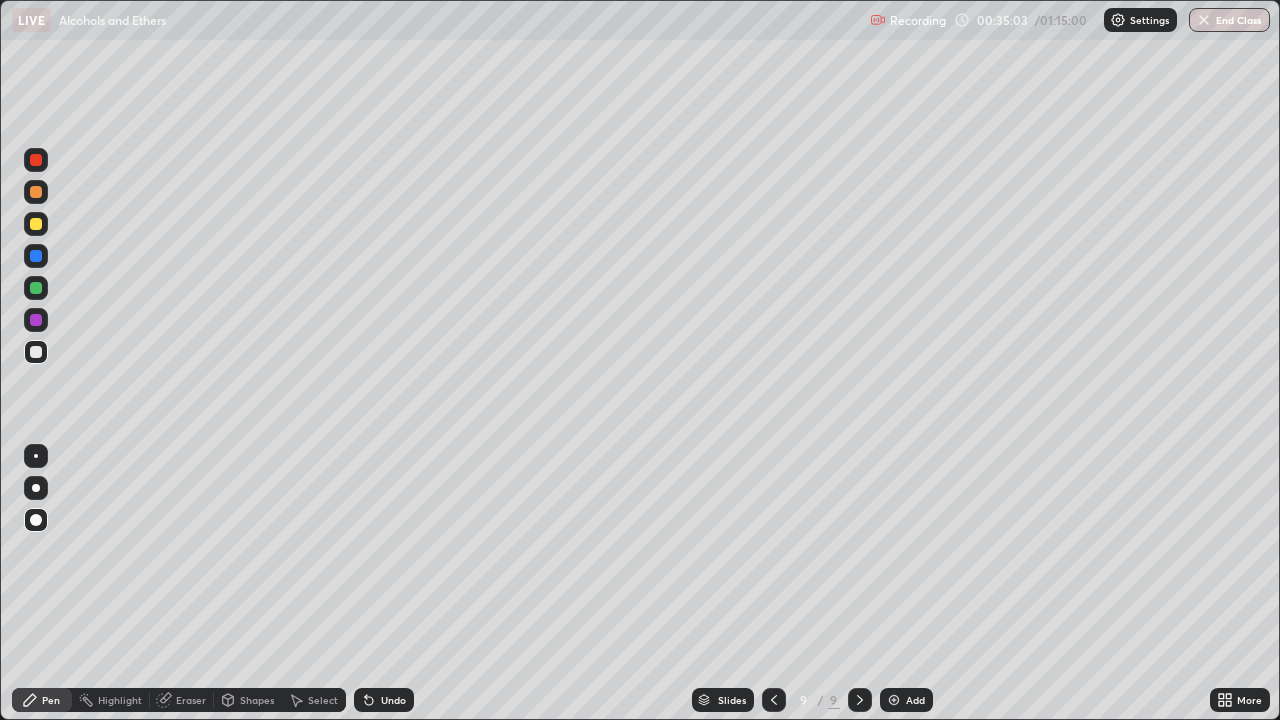 click on "Undo" at bounding box center [384, 700] 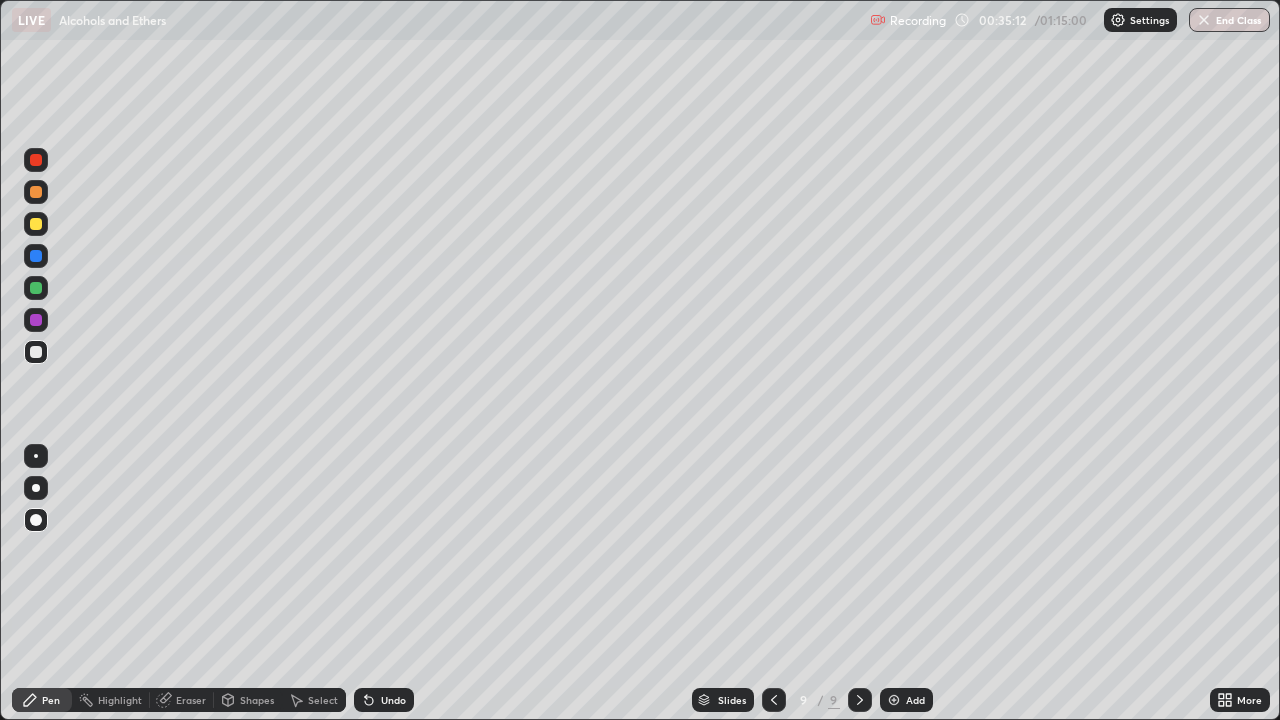 click at bounding box center (36, 160) 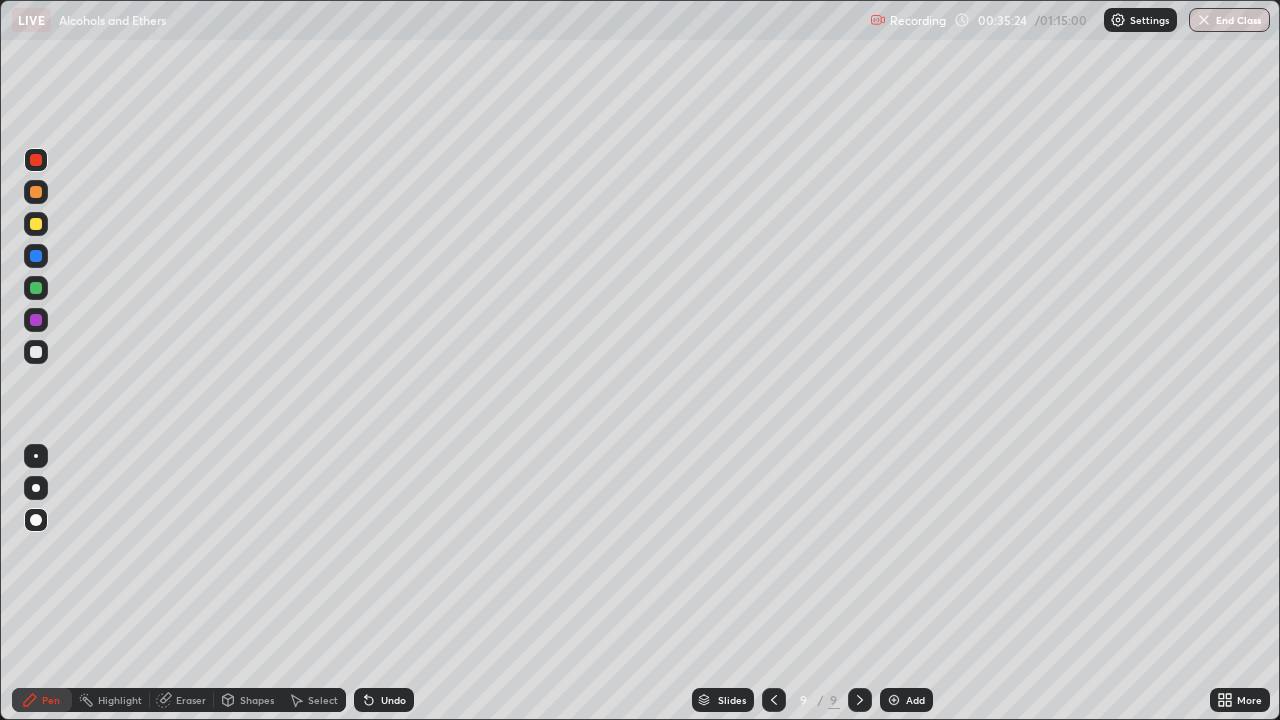 click at bounding box center [36, 352] 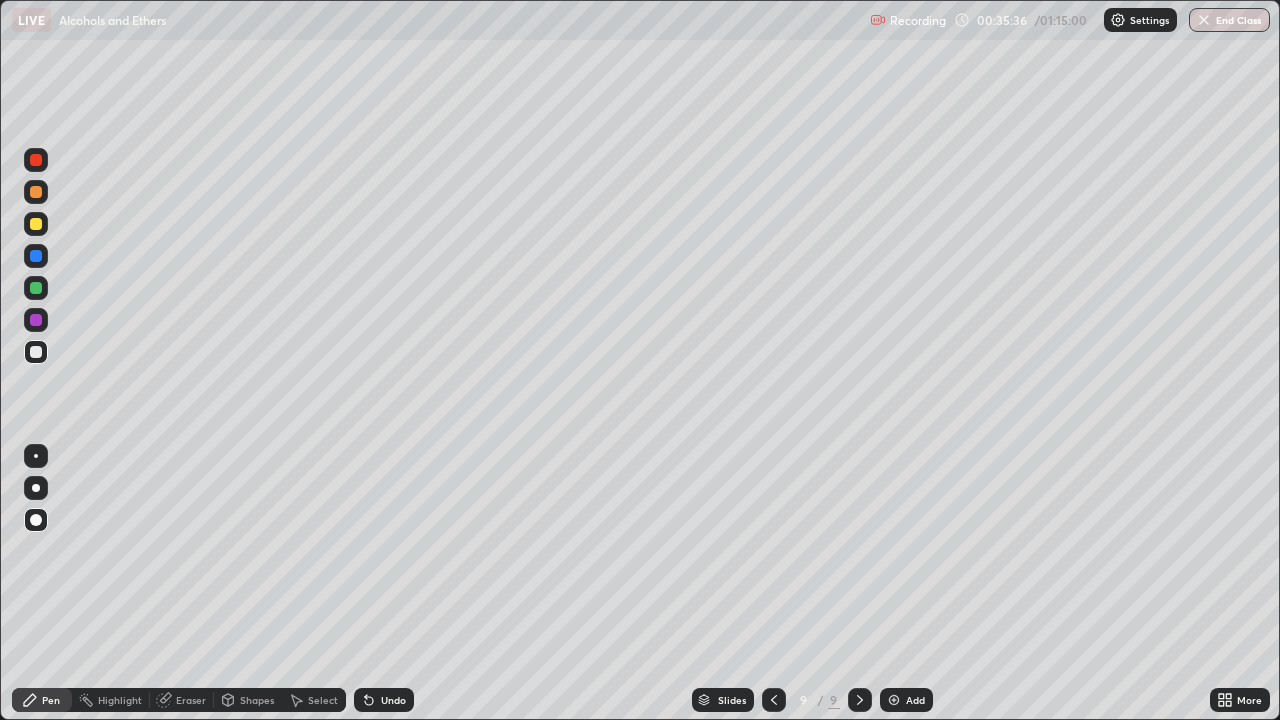 click at bounding box center (36, 224) 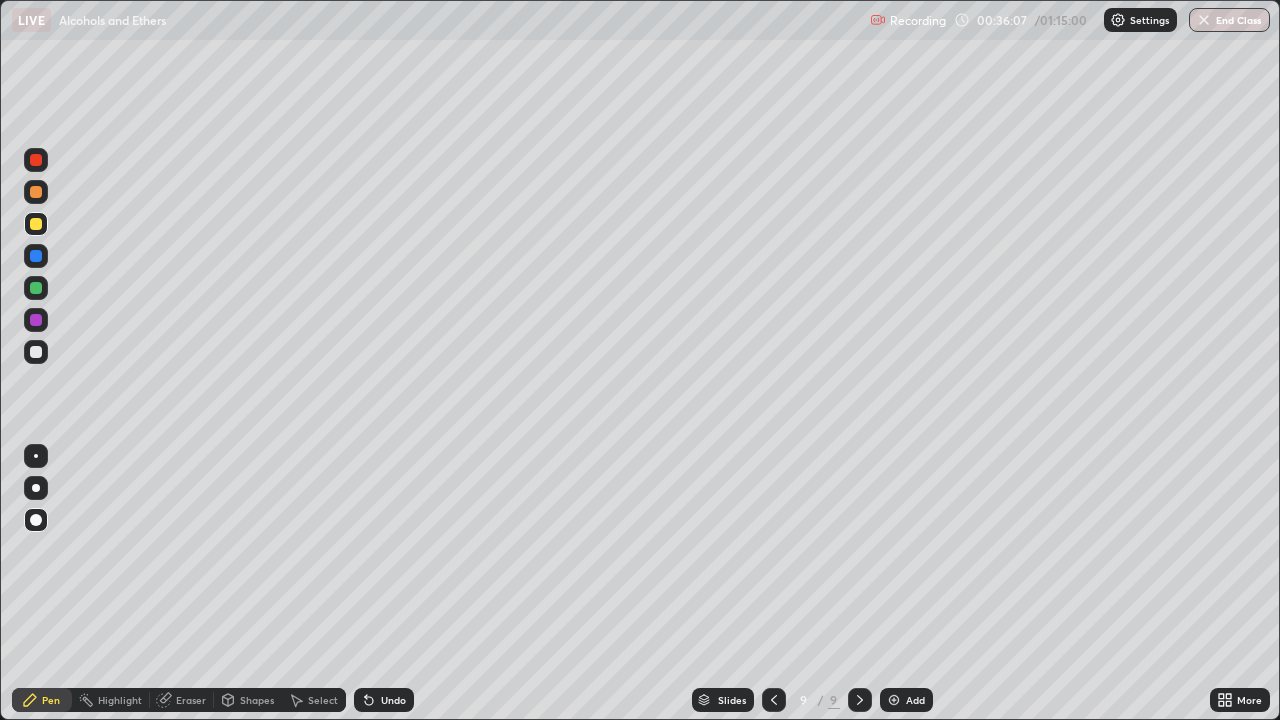 click at bounding box center (36, 192) 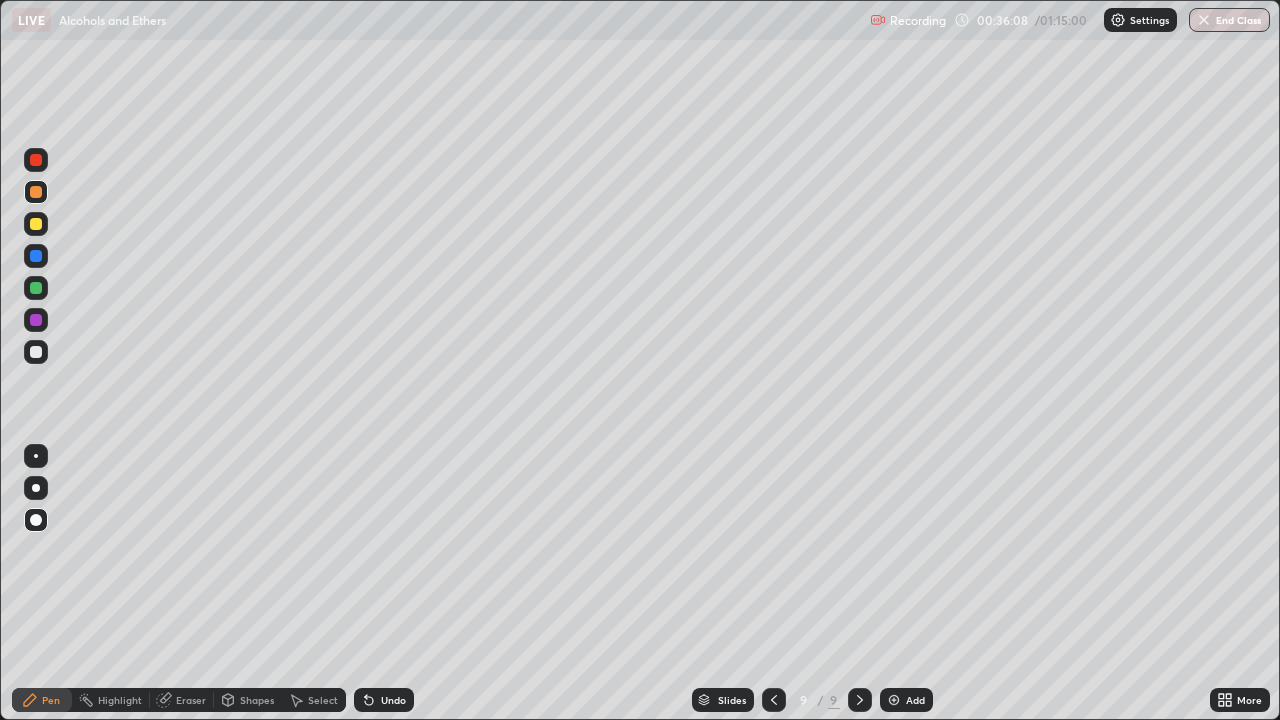 click at bounding box center [36, 352] 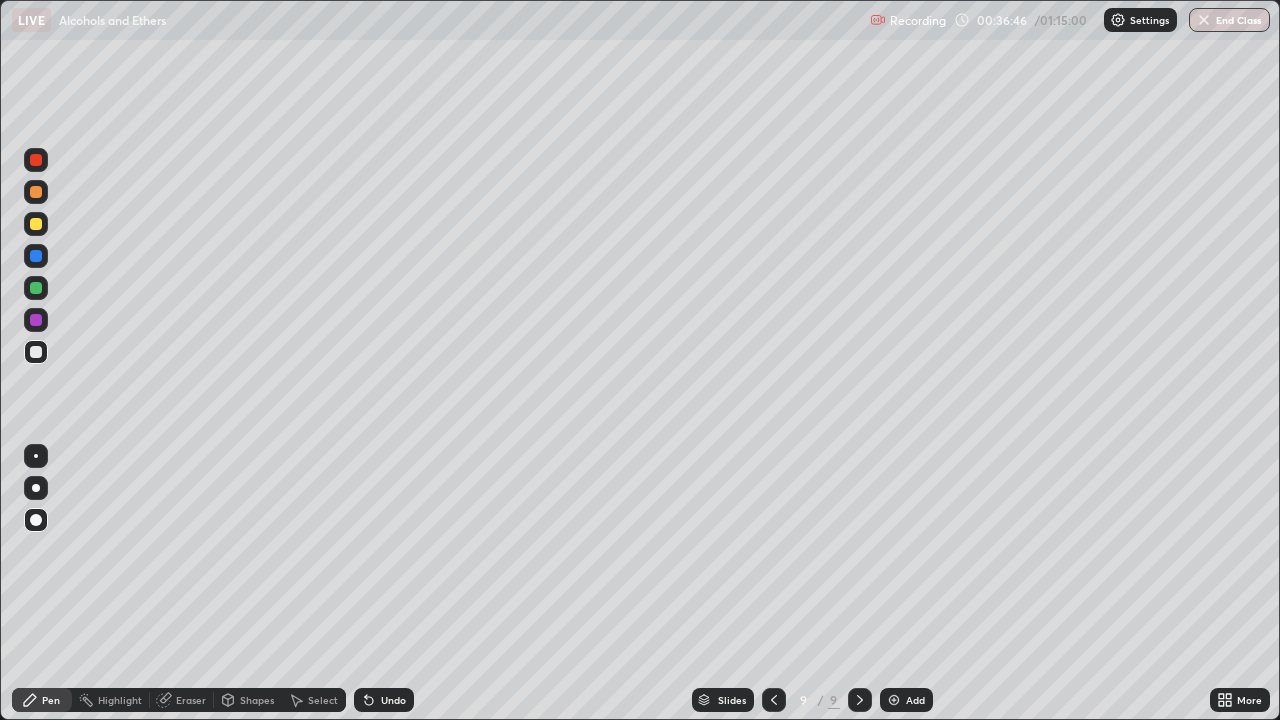 click on "Undo" at bounding box center (384, 700) 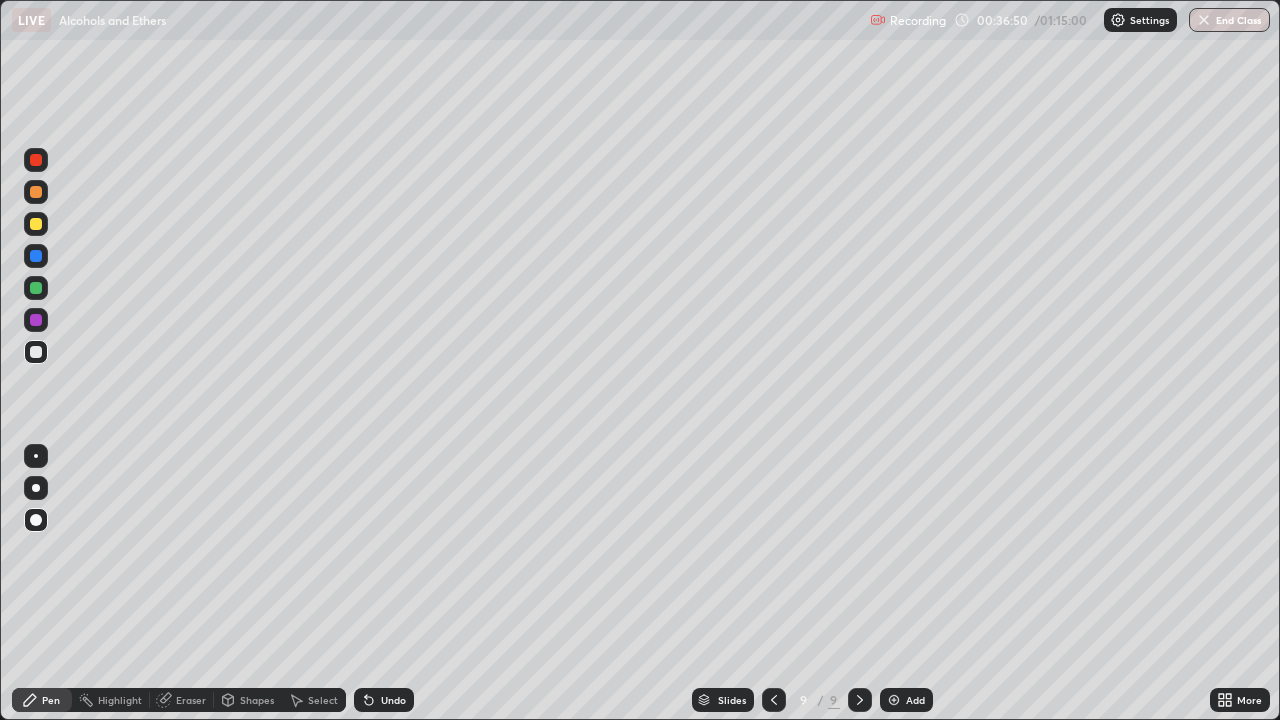 click on "Undo" at bounding box center [393, 700] 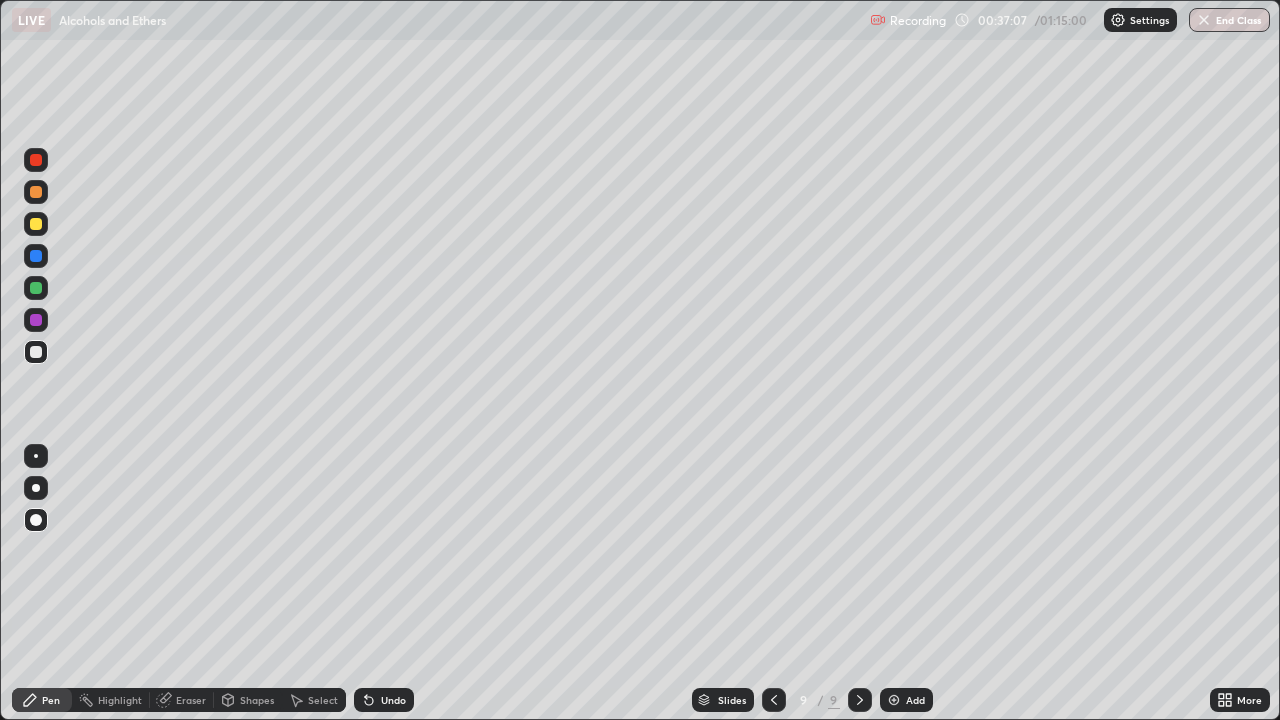 click on "Eraser" at bounding box center [191, 700] 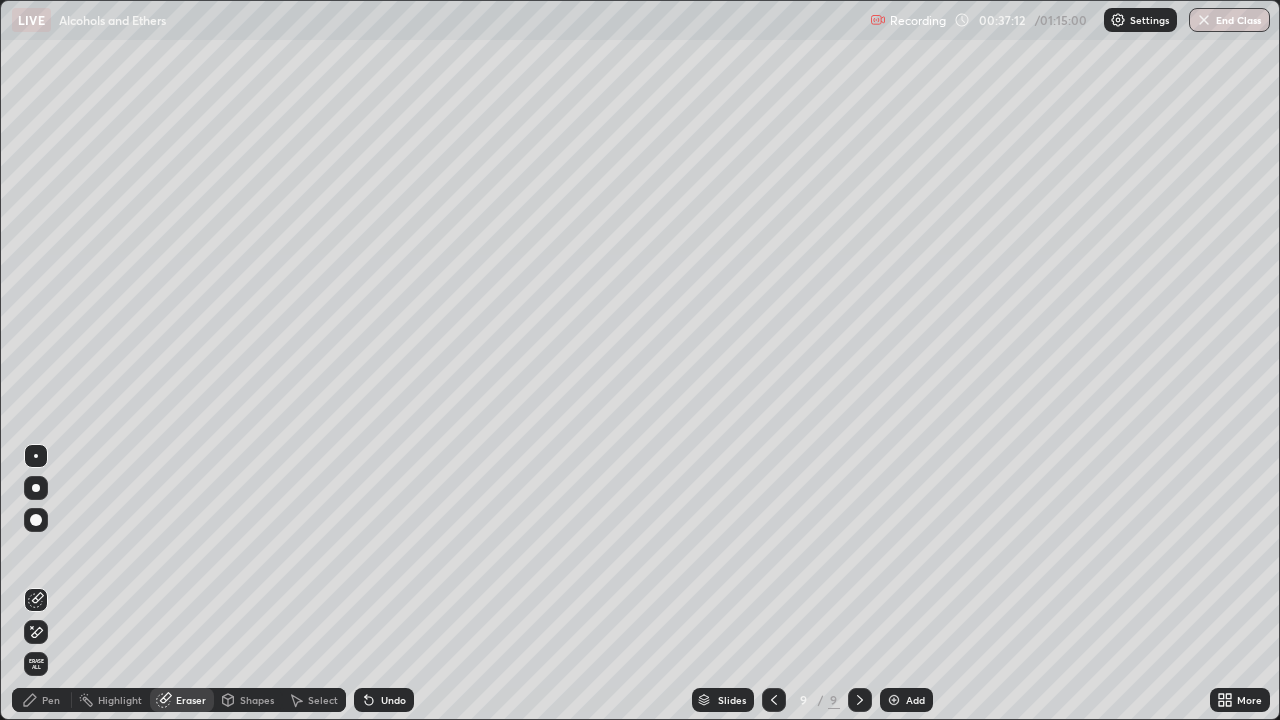 click on "Pen" at bounding box center (51, 700) 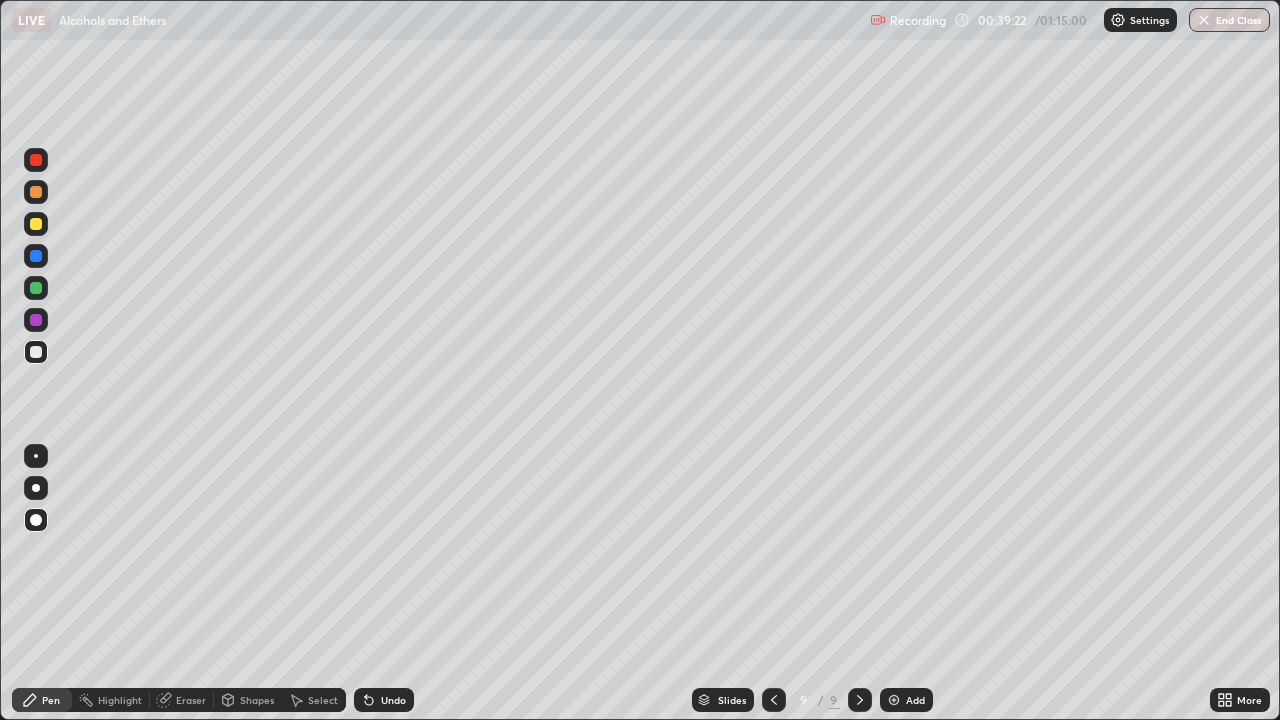 click at bounding box center (894, 700) 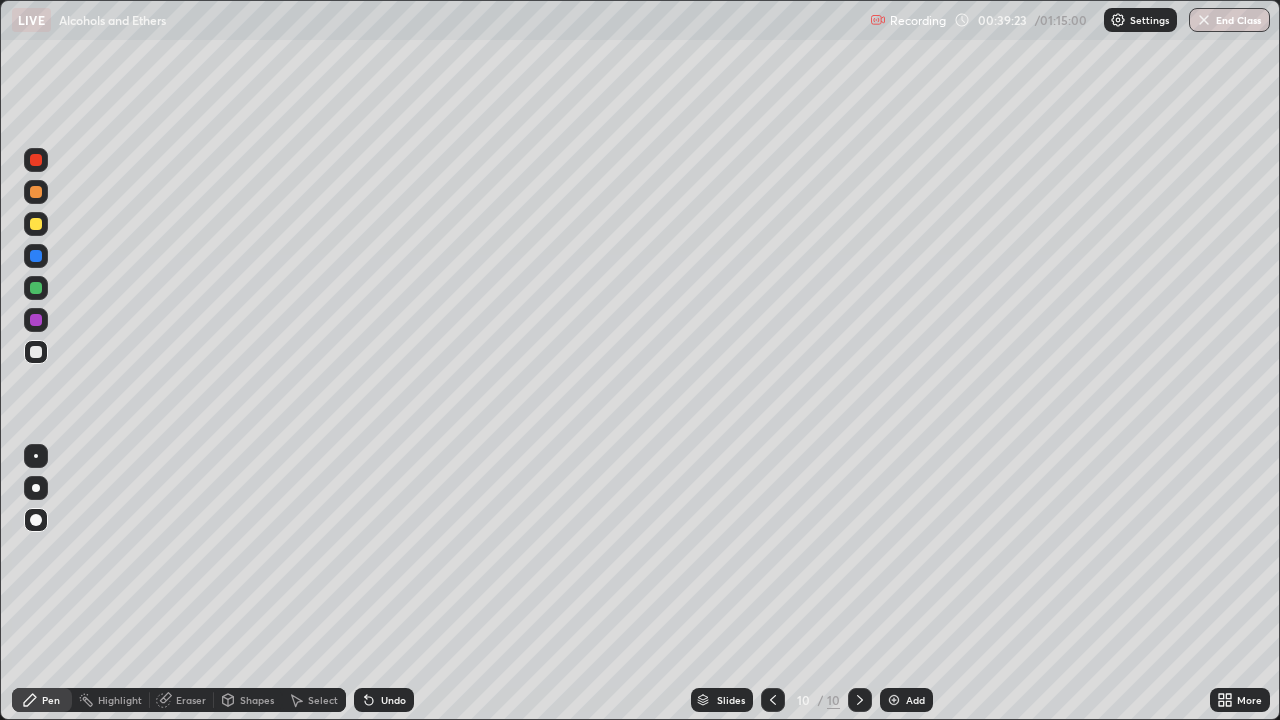 click at bounding box center (36, 224) 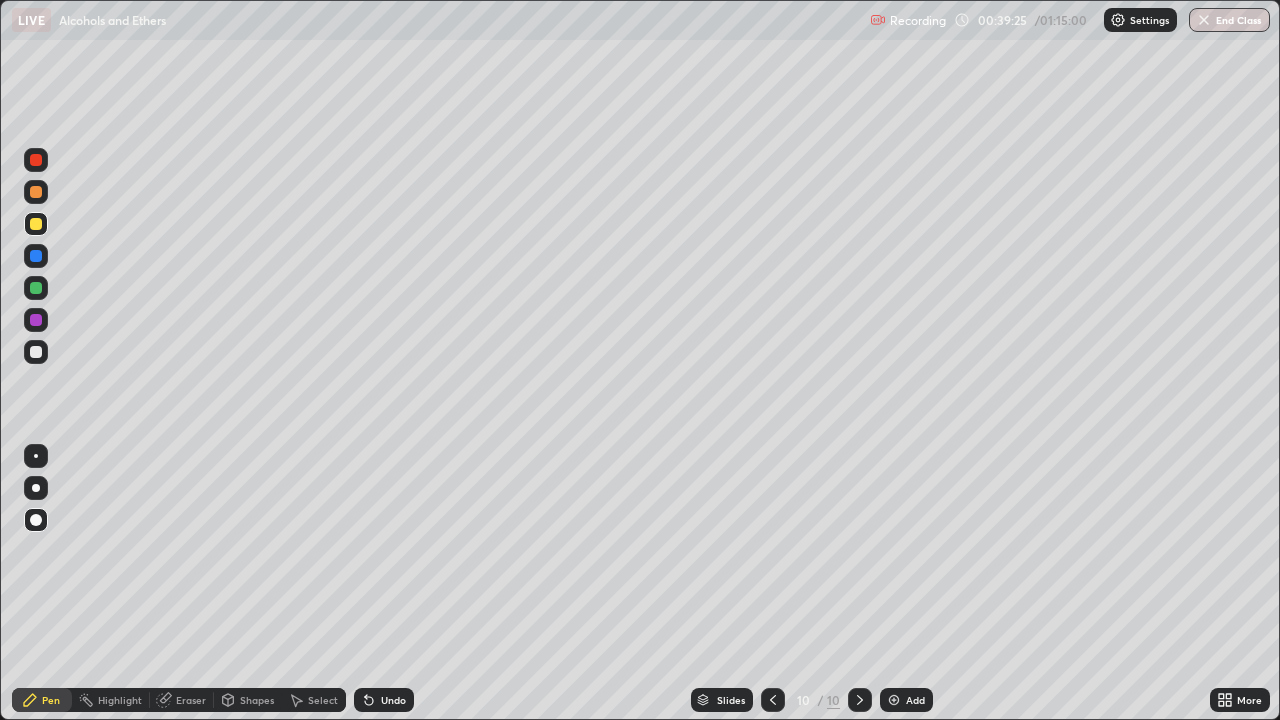 click at bounding box center (36, 160) 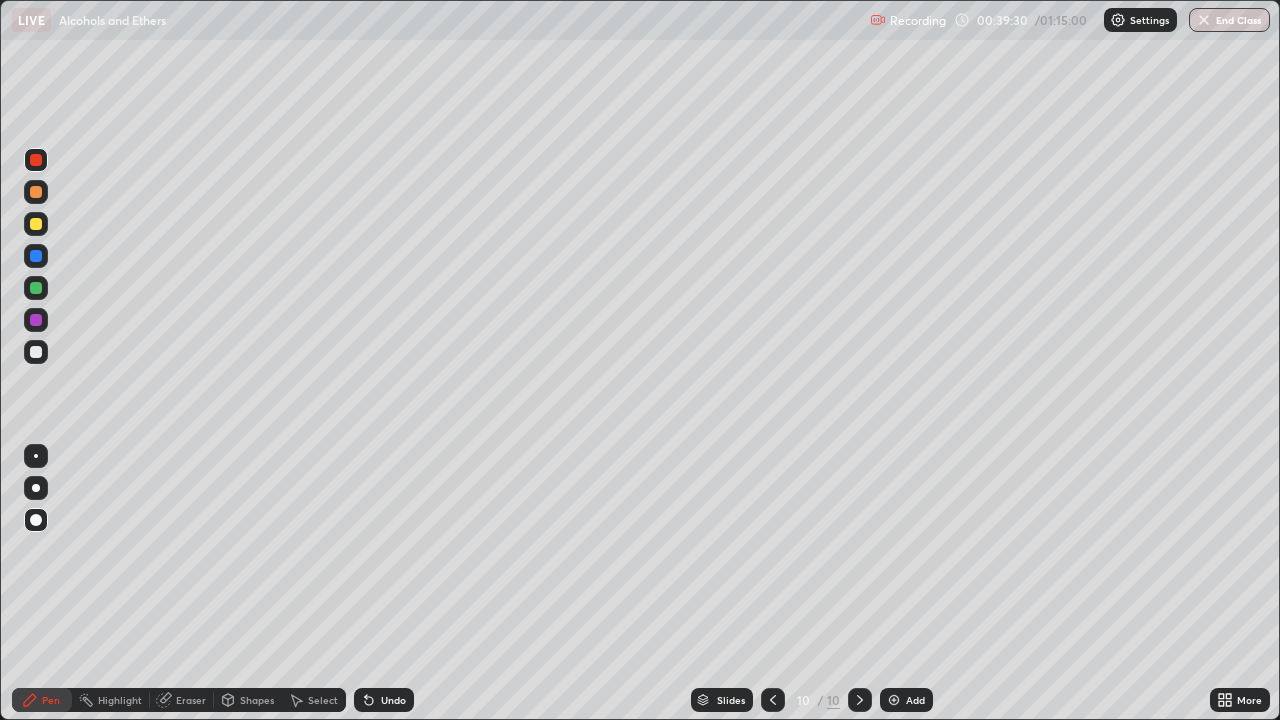 click at bounding box center [36, 320] 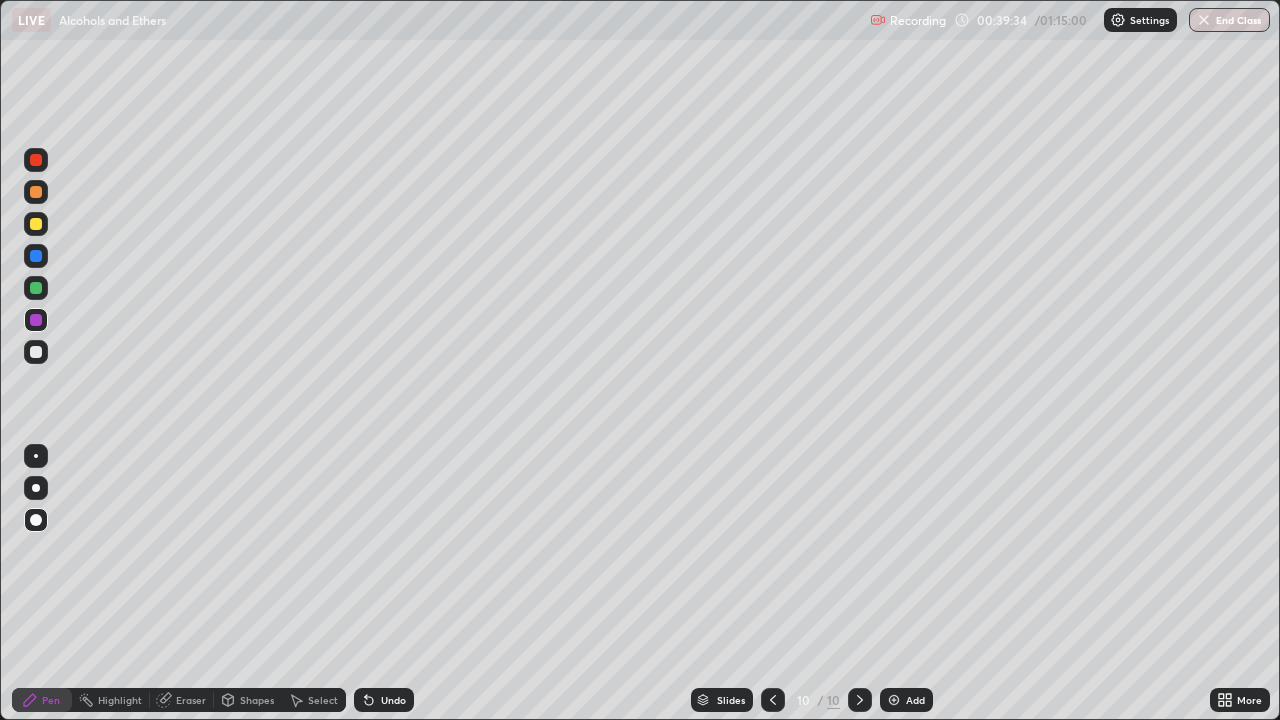 click at bounding box center (36, 352) 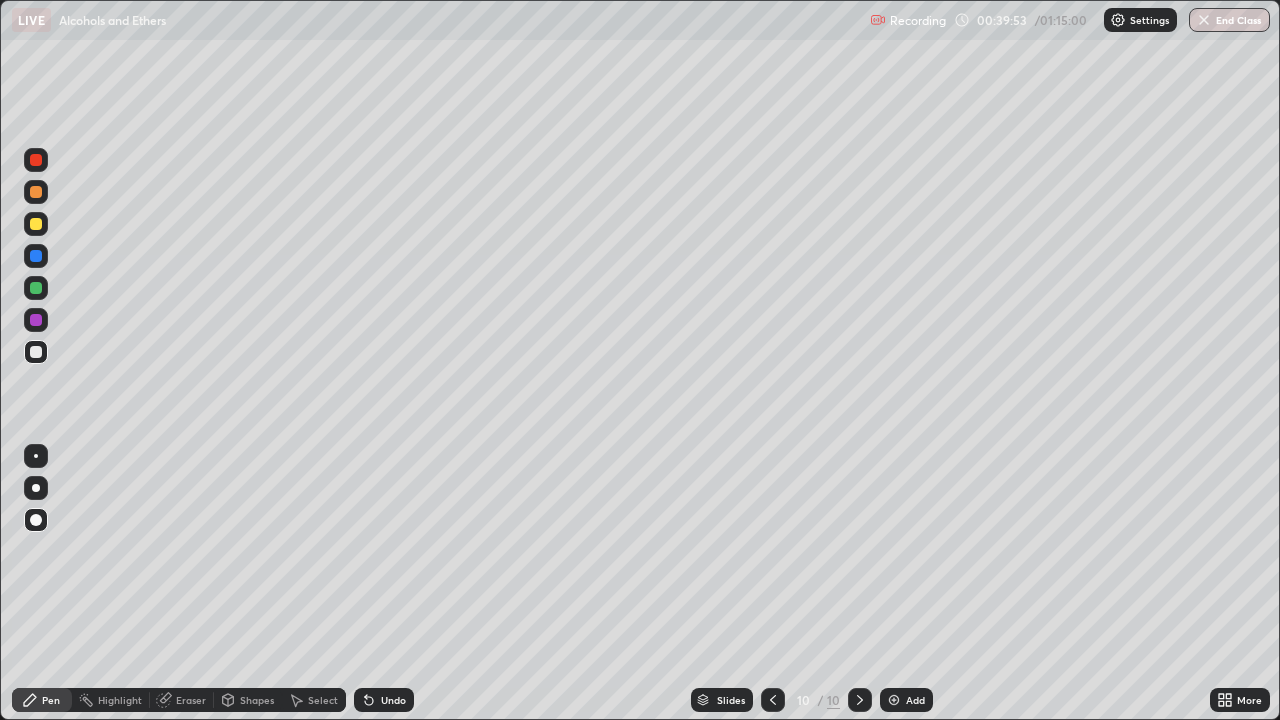 click at bounding box center (36, 224) 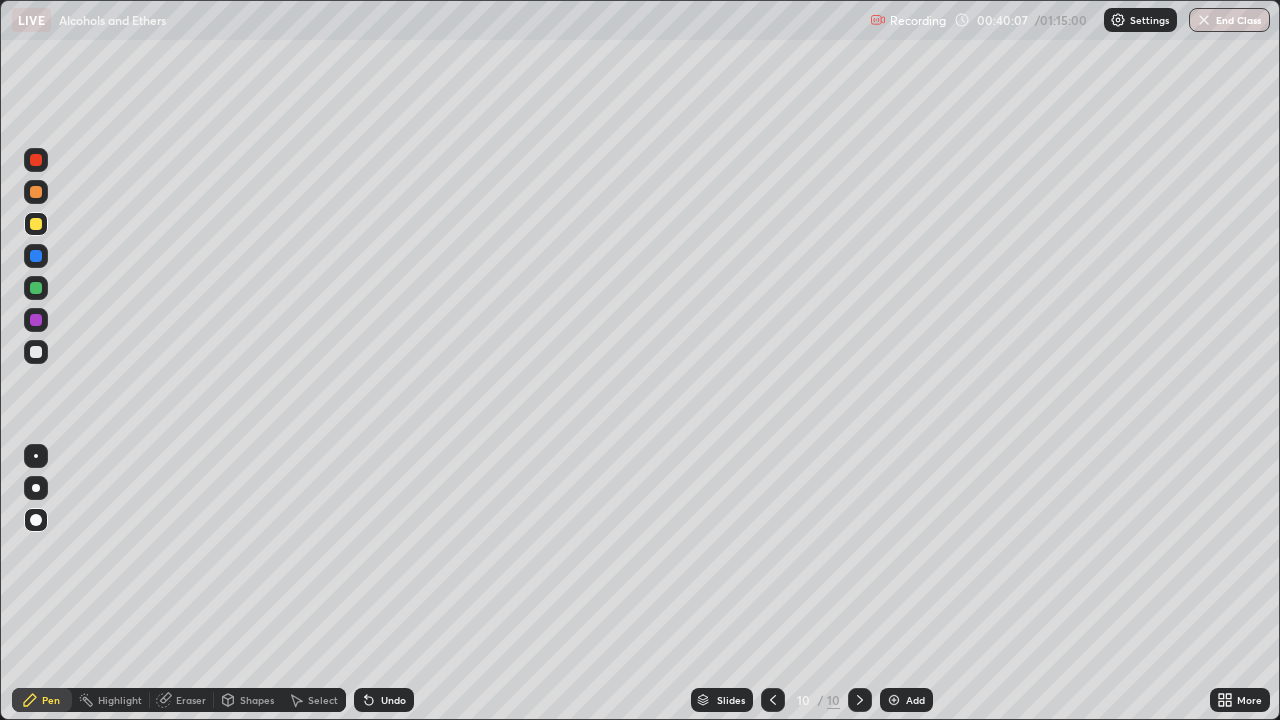 click at bounding box center [36, 320] 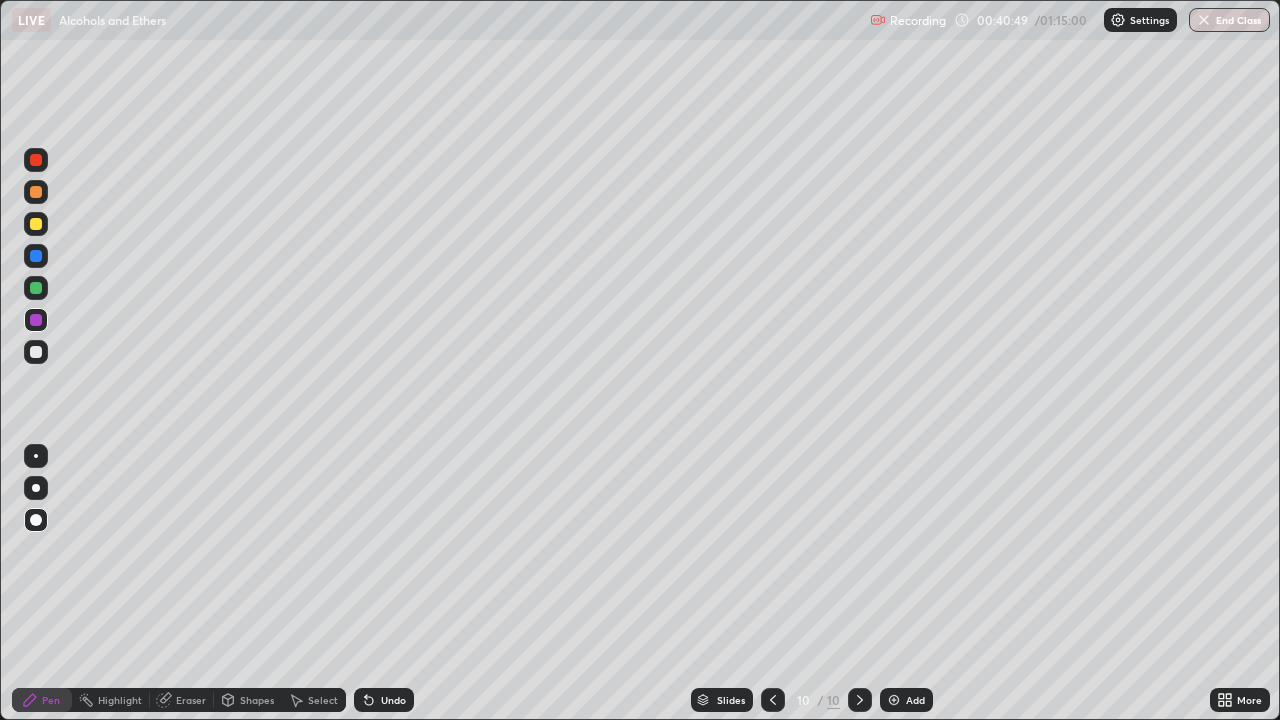 click at bounding box center (36, 224) 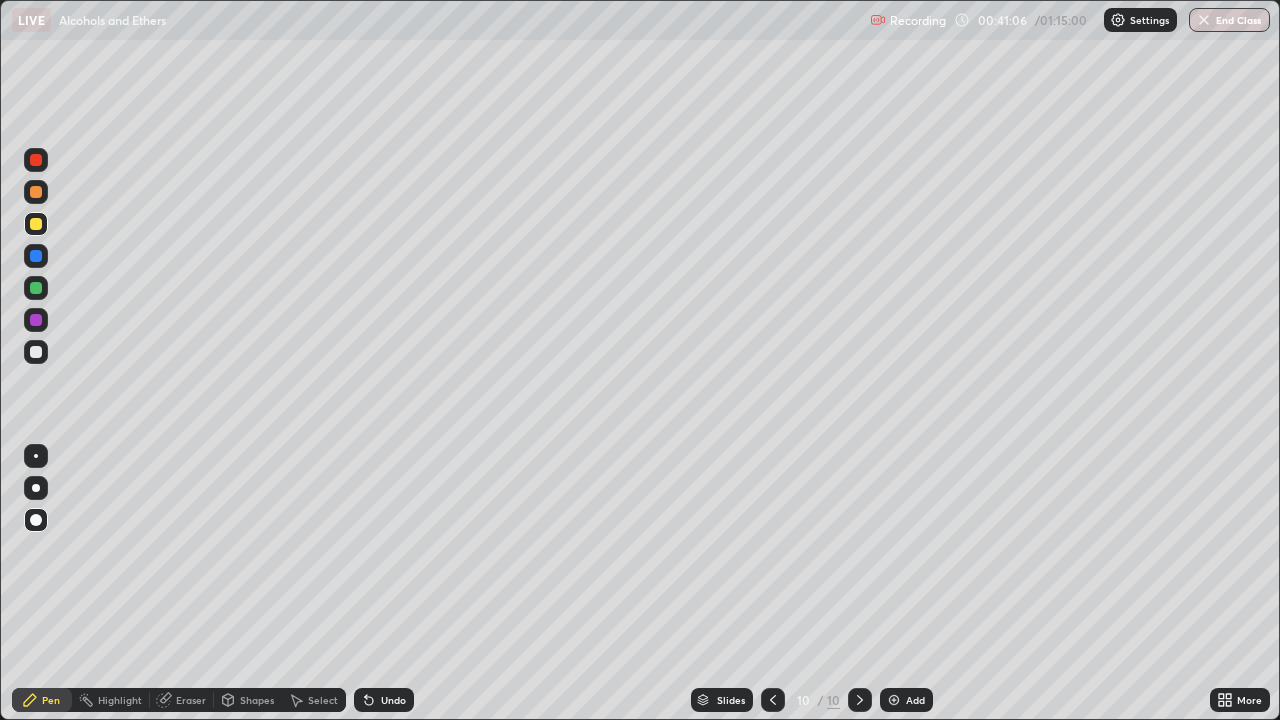 click at bounding box center (36, 288) 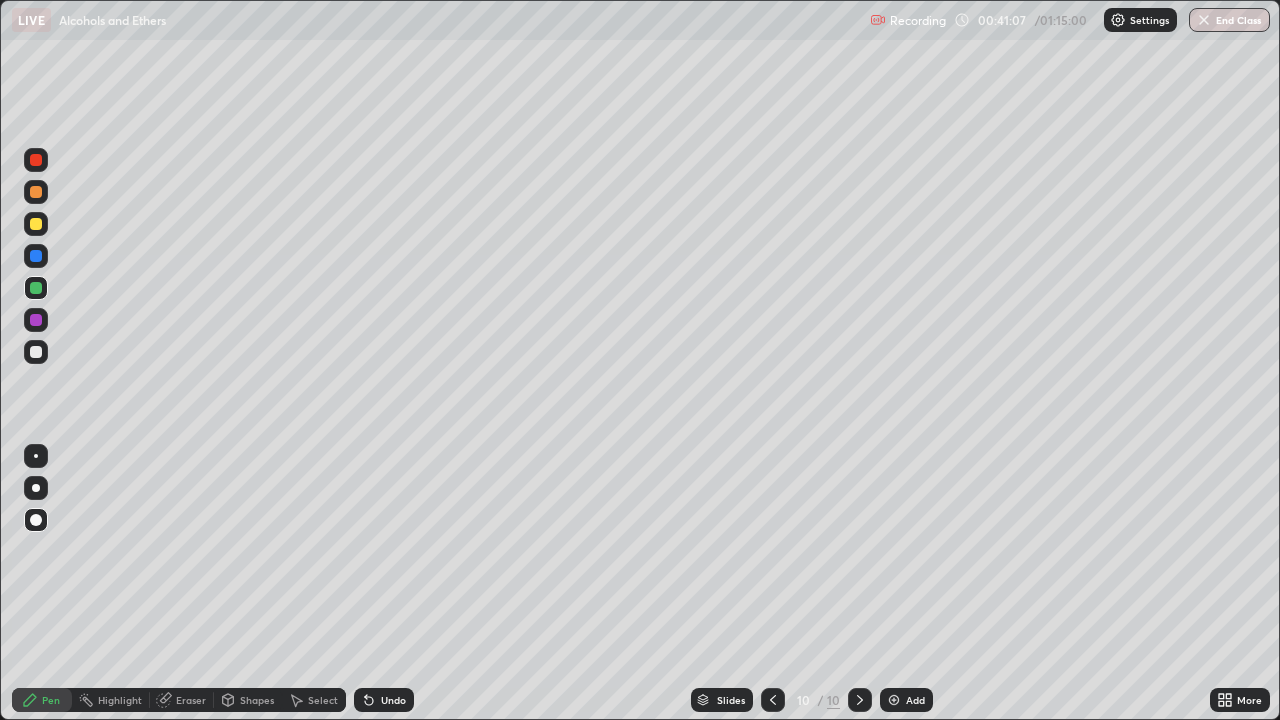 click at bounding box center (36, 256) 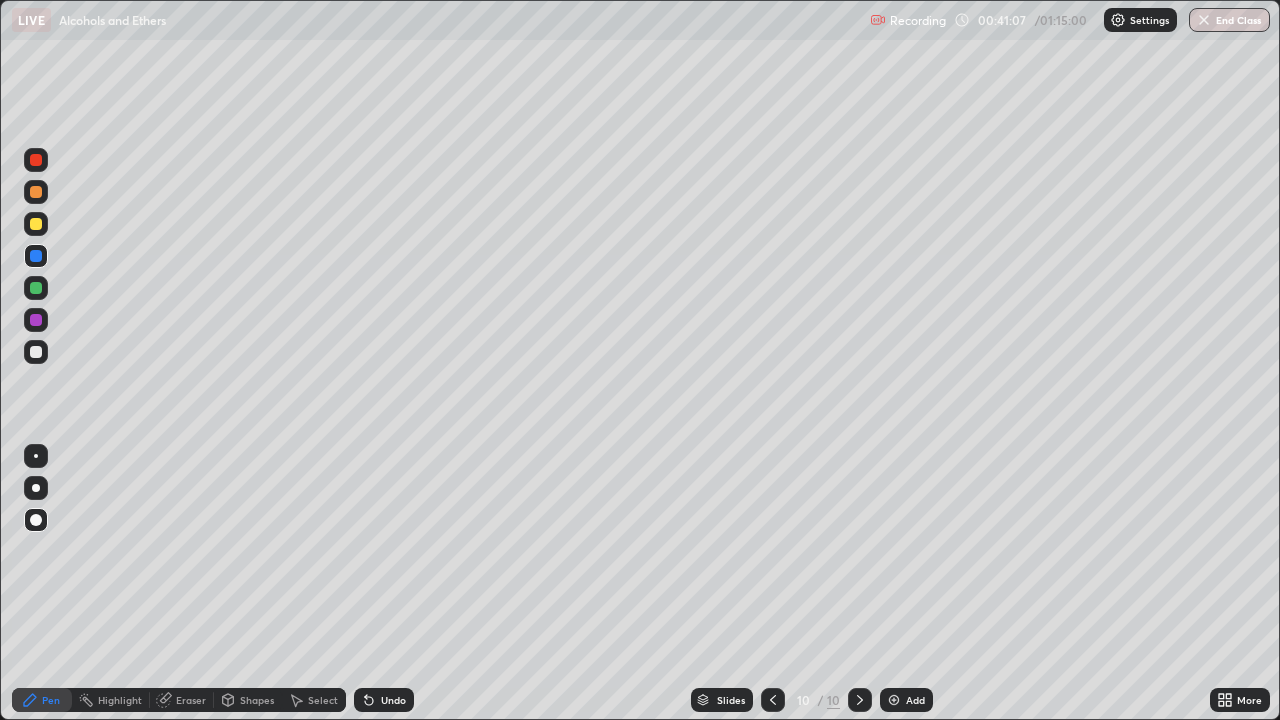 click at bounding box center [36, 288] 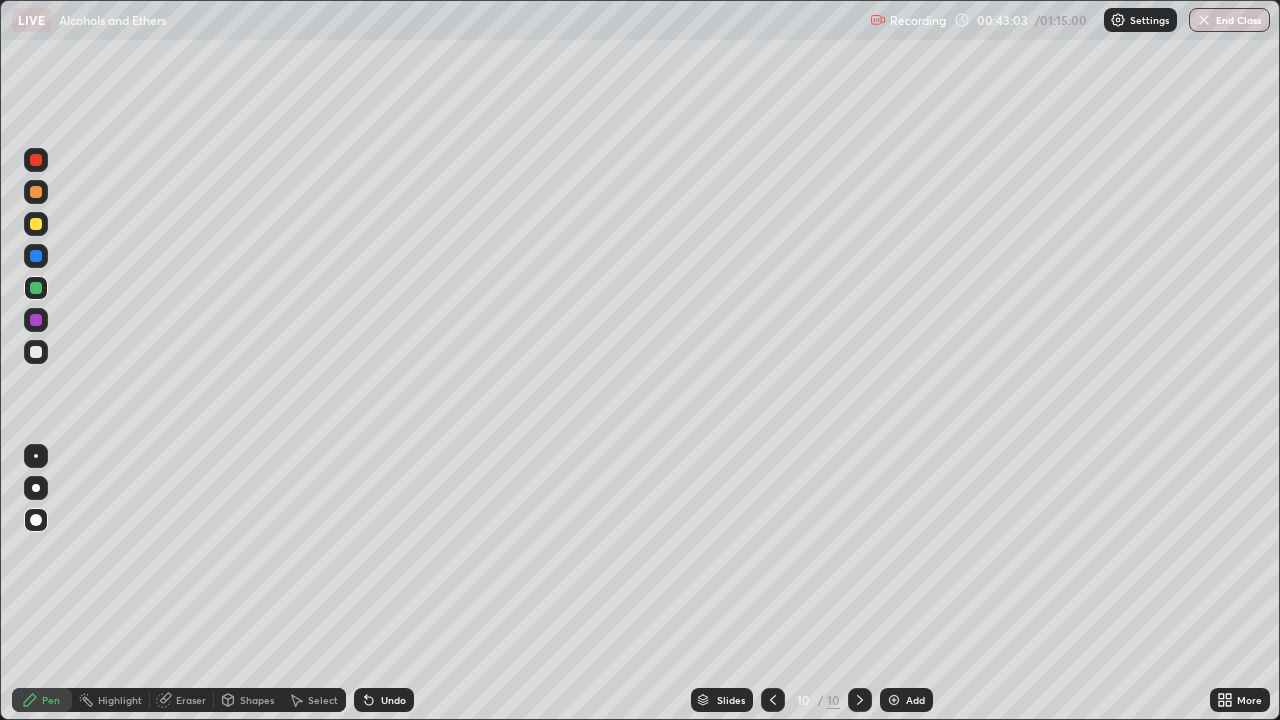 click at bounding box center (36, 224) 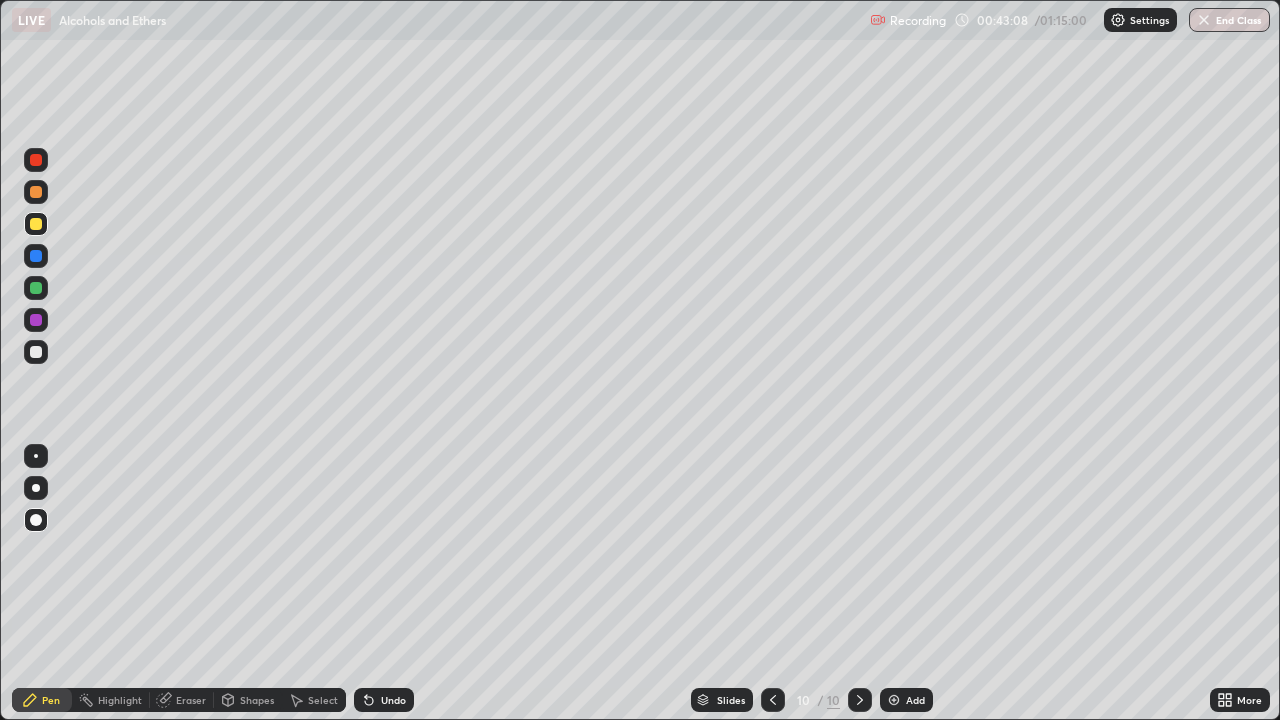 click on "Undo" at bounding box center [384, 700] 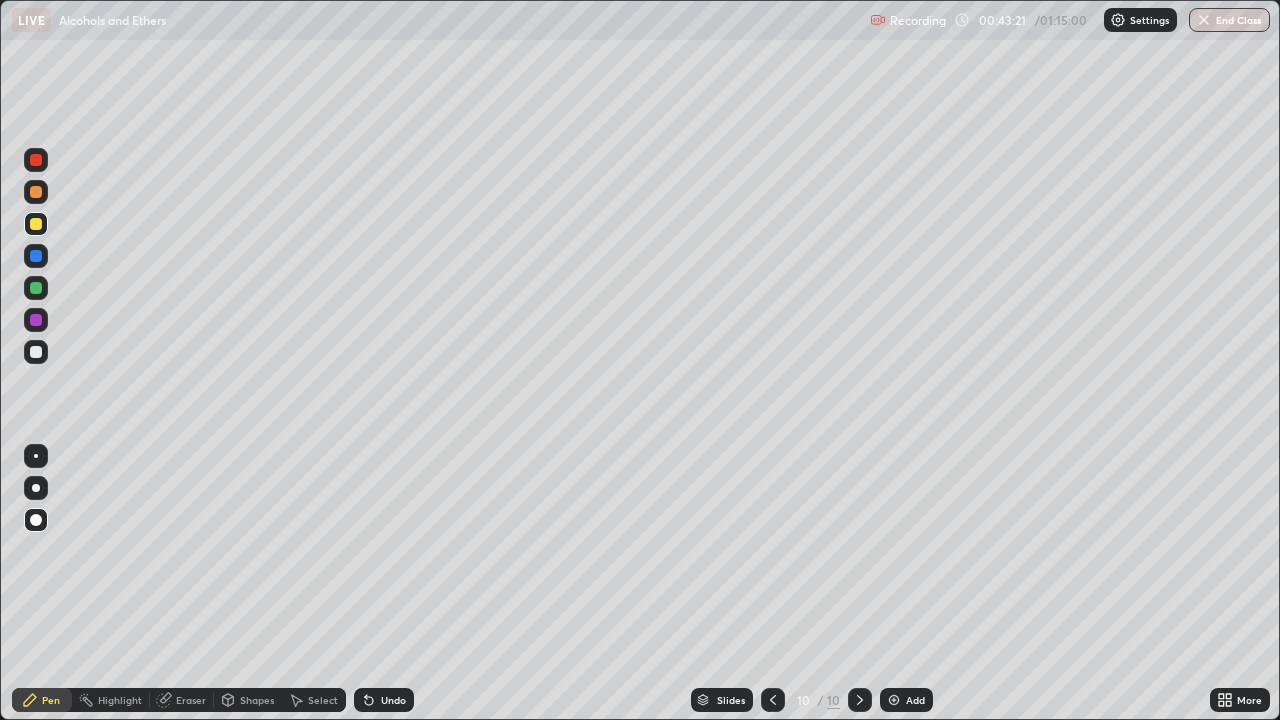 click at bounding box center [36, 288] 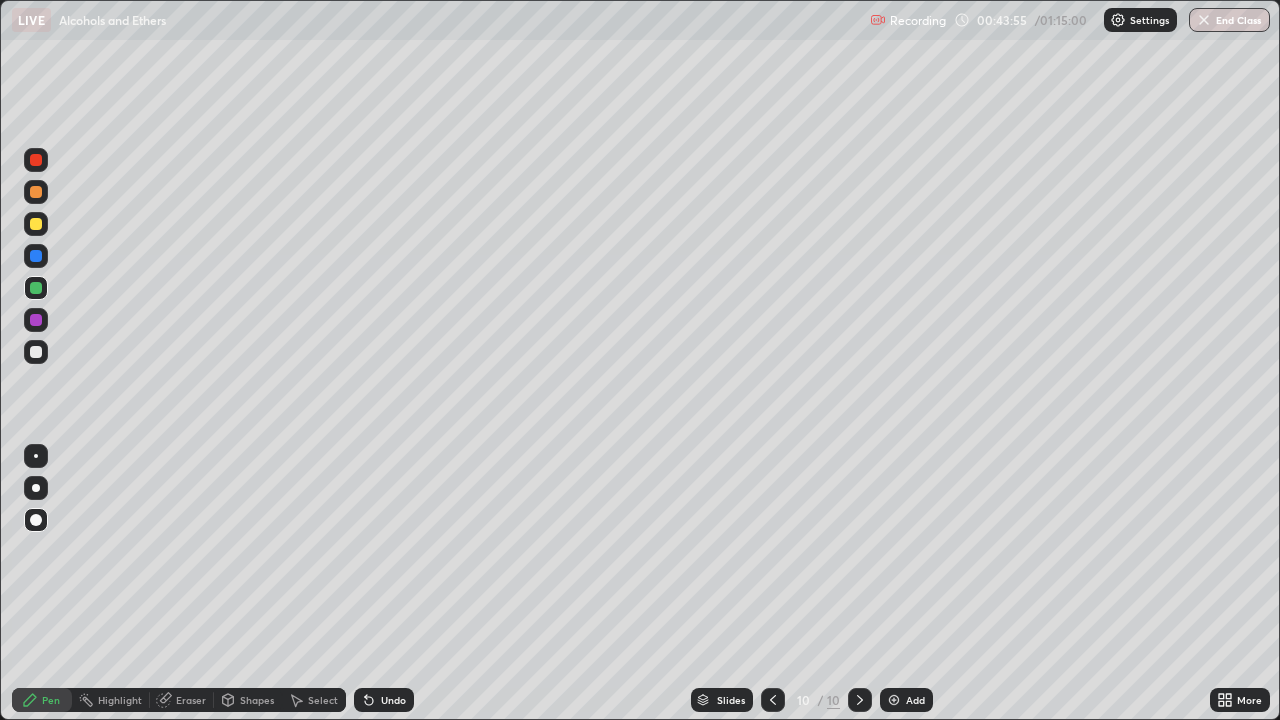 click at bounding box center [36, 160] 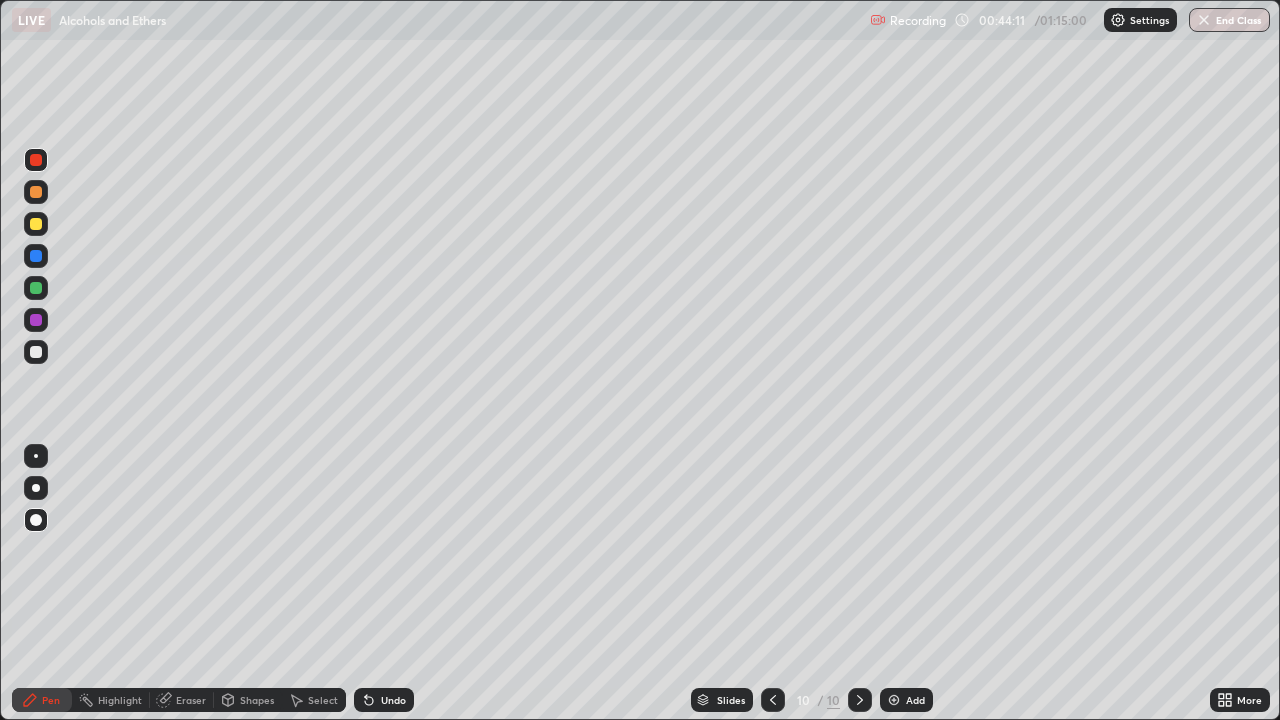 click at bounding box center [36, 352] 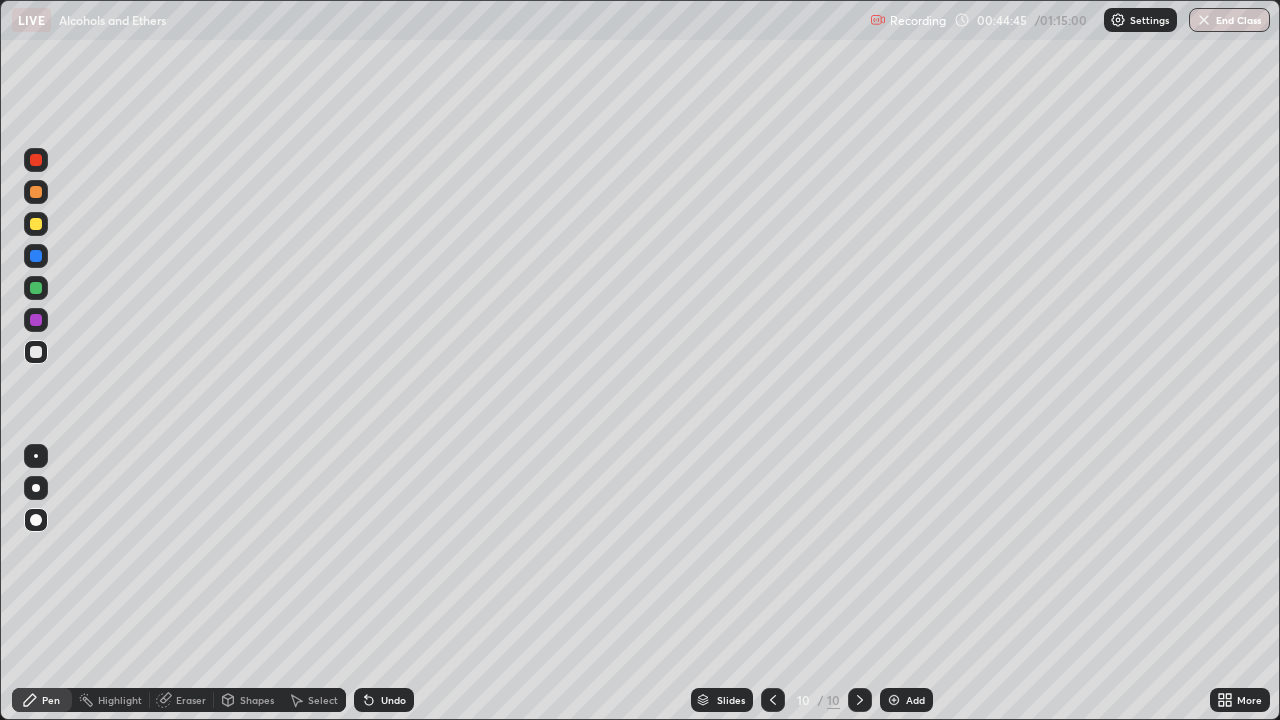 click at bounding box center [36, 256] 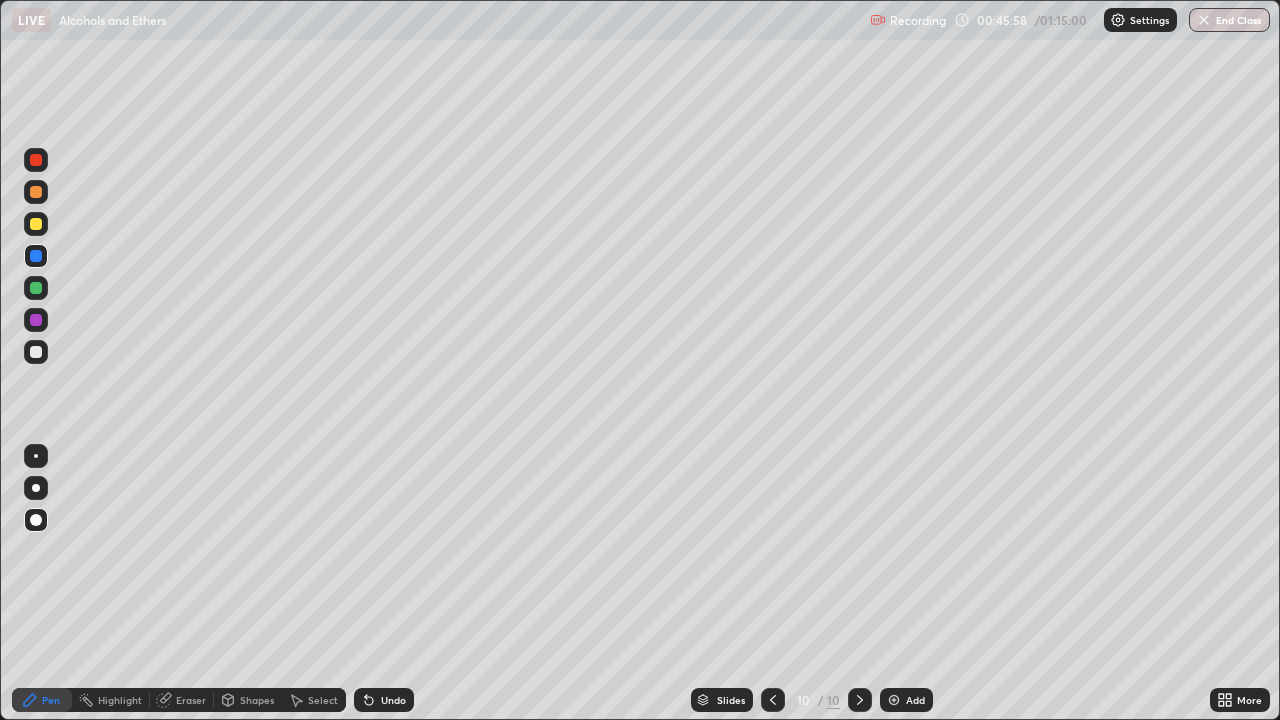 click at bounding box center [894, 700] 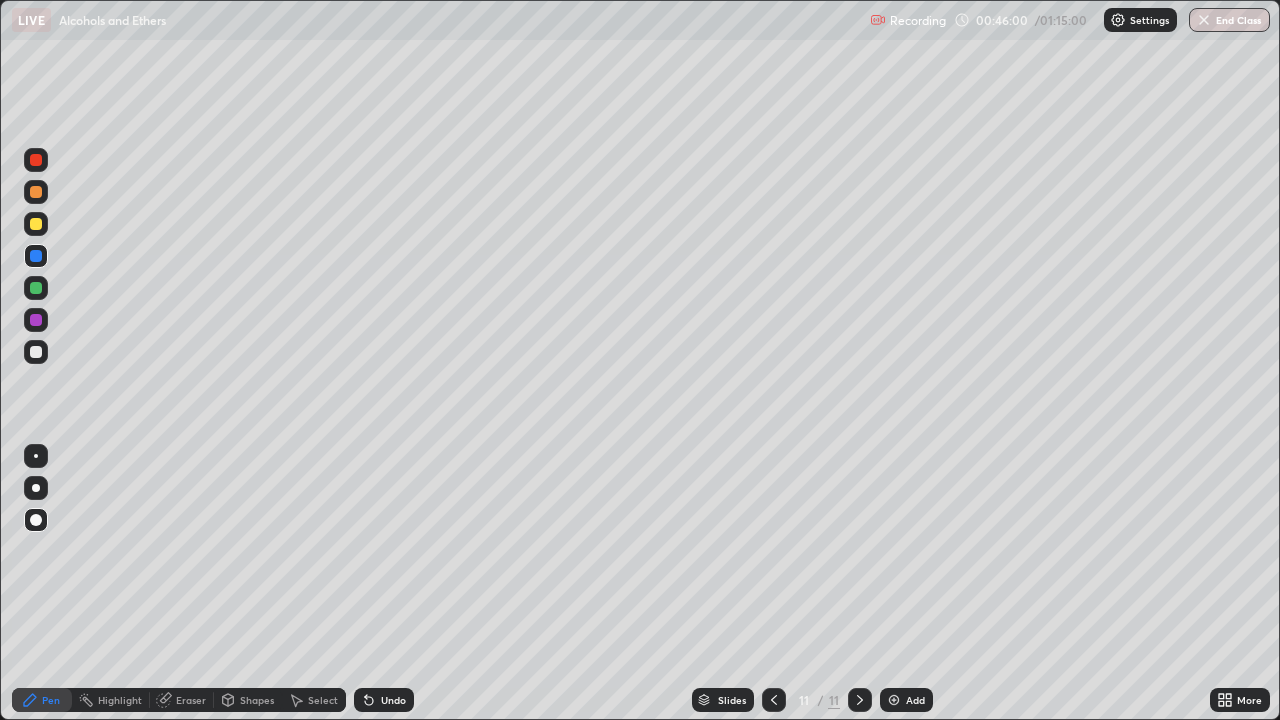 click at bounding box center (36, 352) 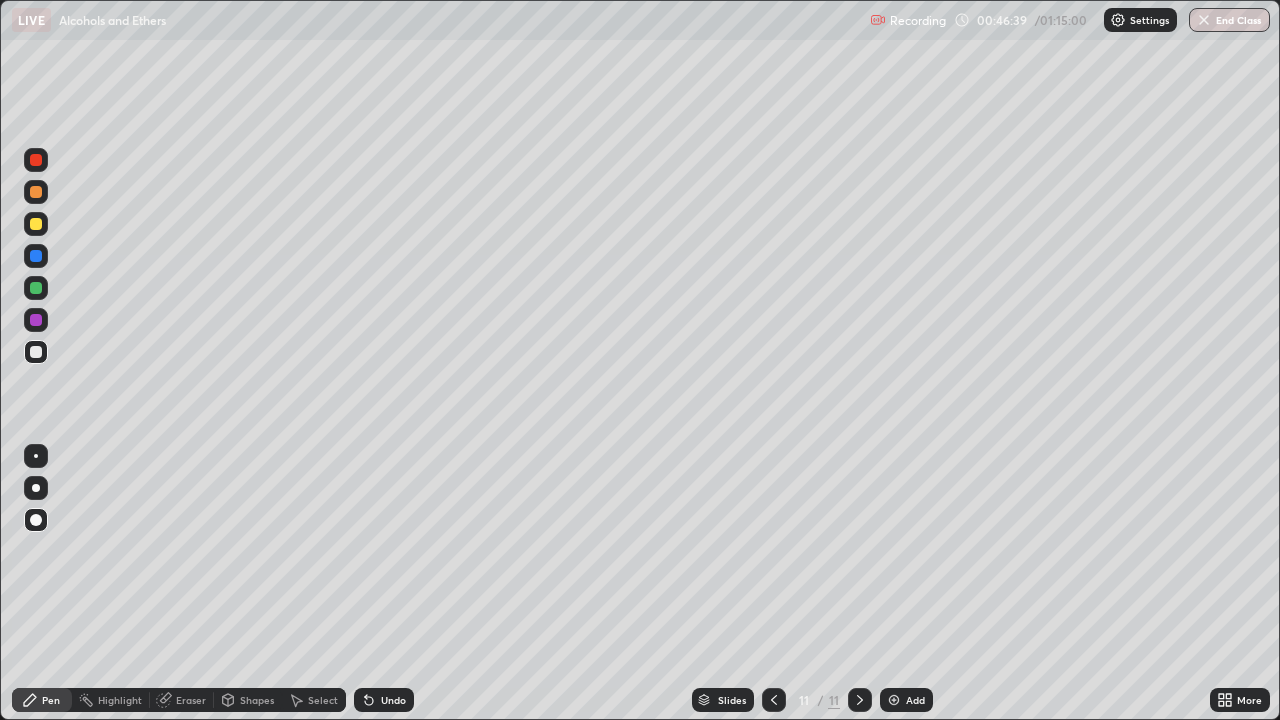 click at bounding box center [36, 288] 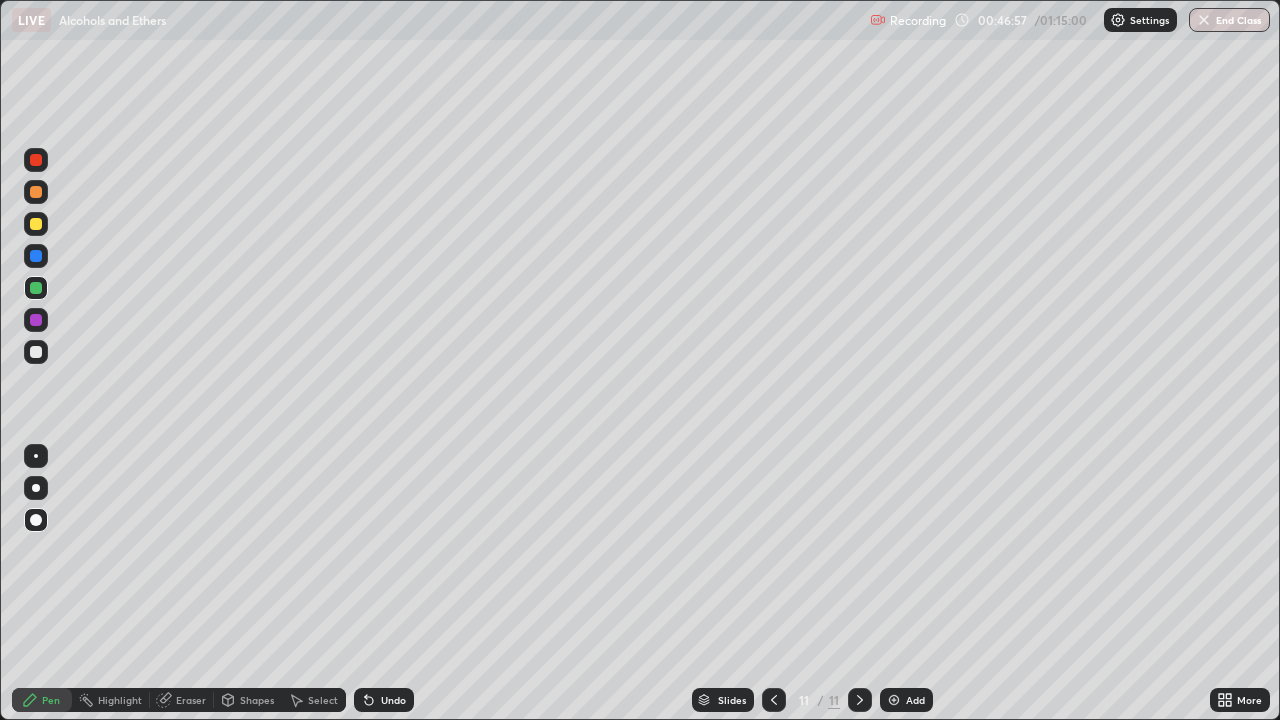 click on "Undo" at bounding box center (393, 700) 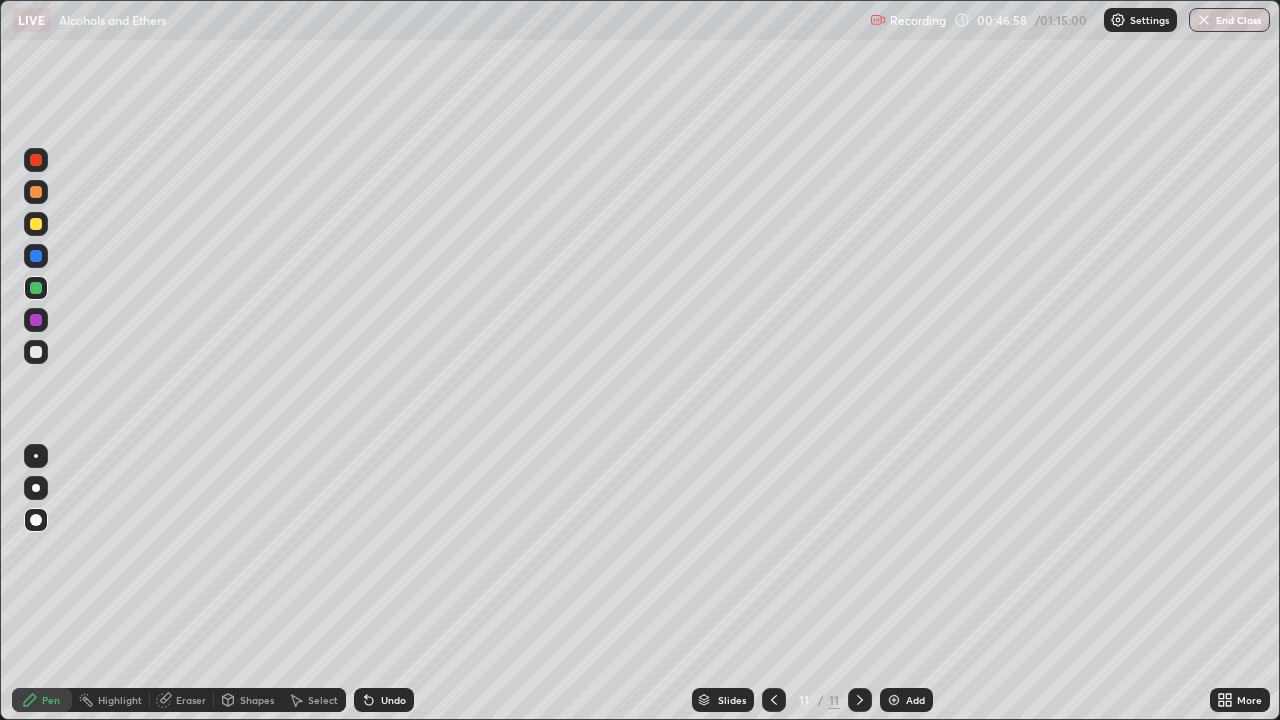 click on "Undo" at bounding box center (380, 700) 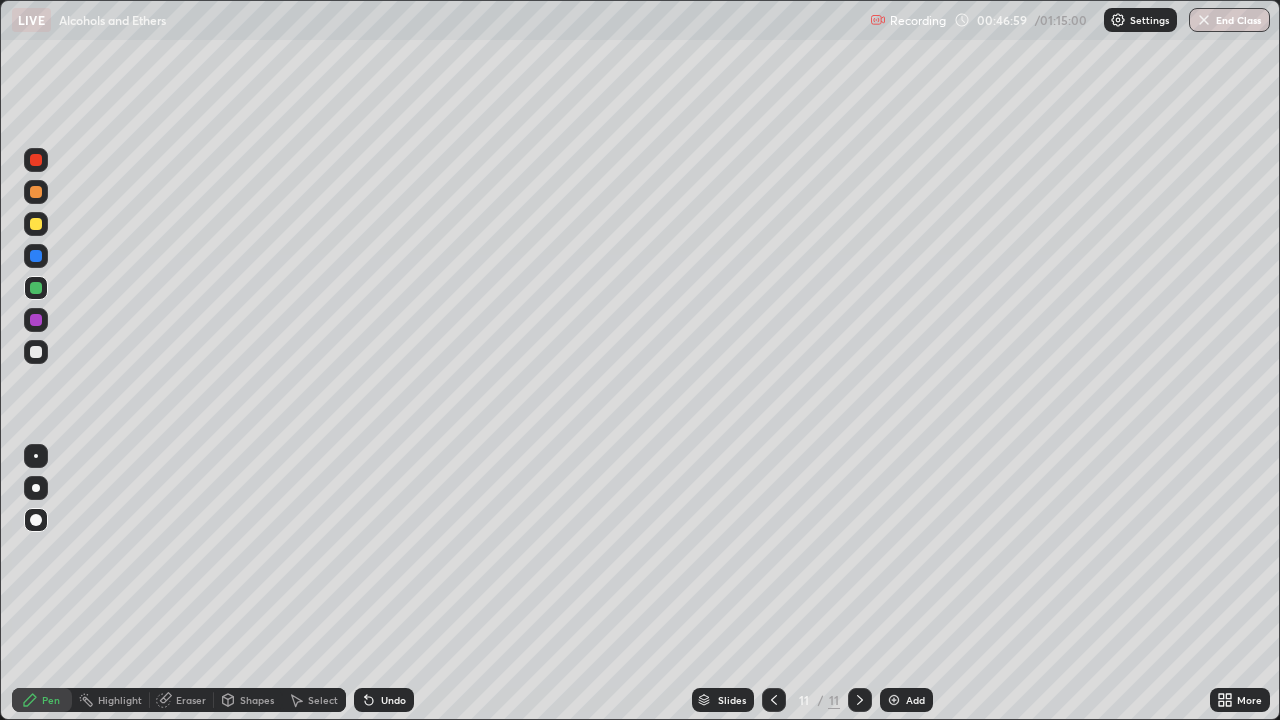click on "Undo" at bounding box center (393, 700) 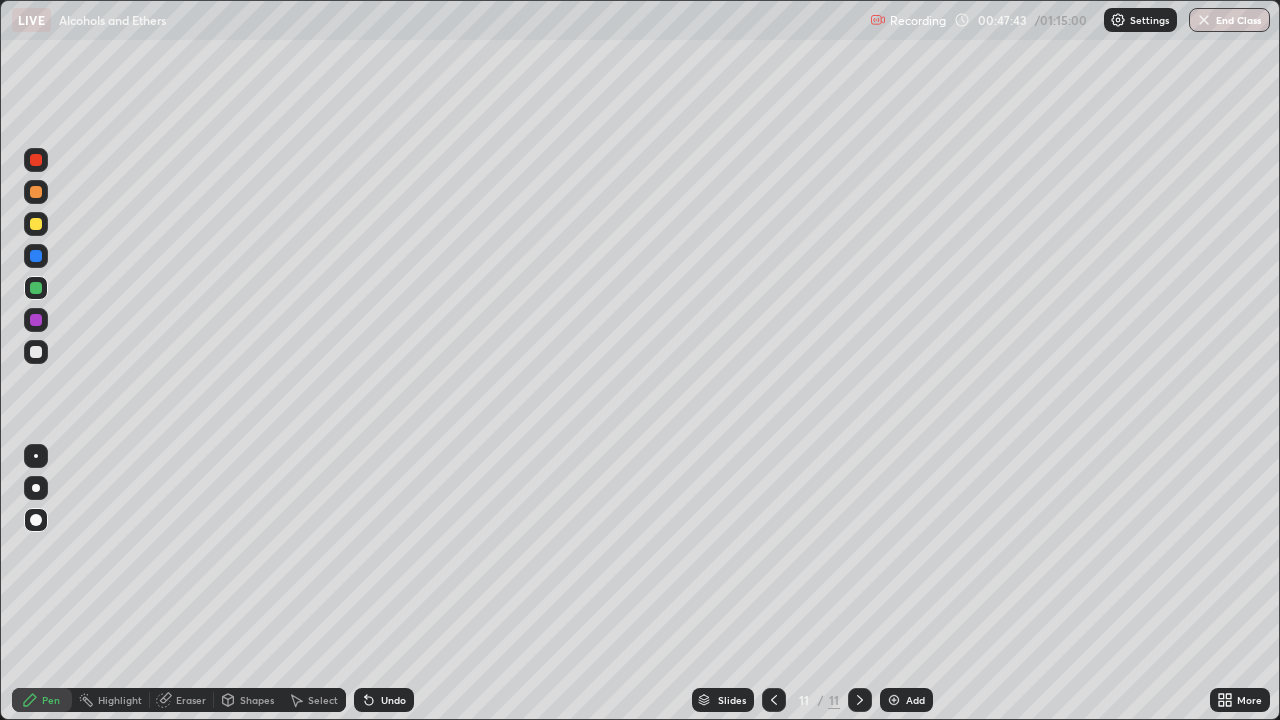 click at bounding box center (36, 352) 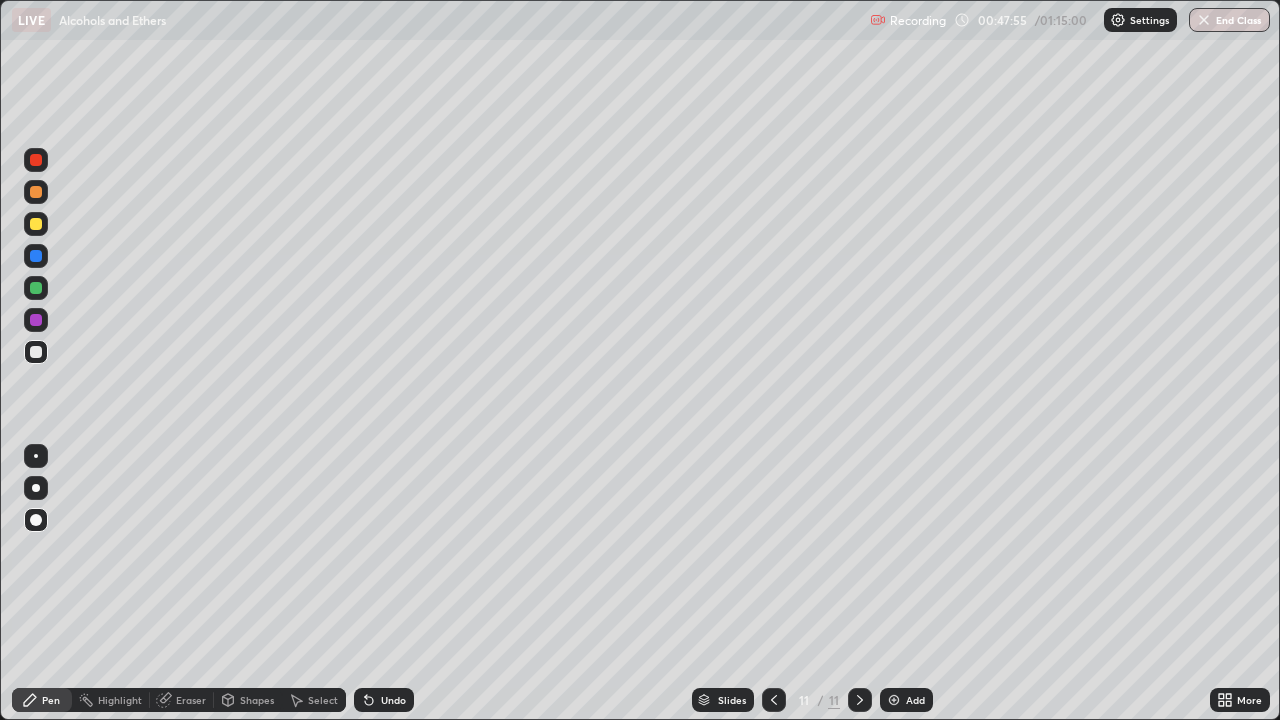 click at bounding box center (36, 320) 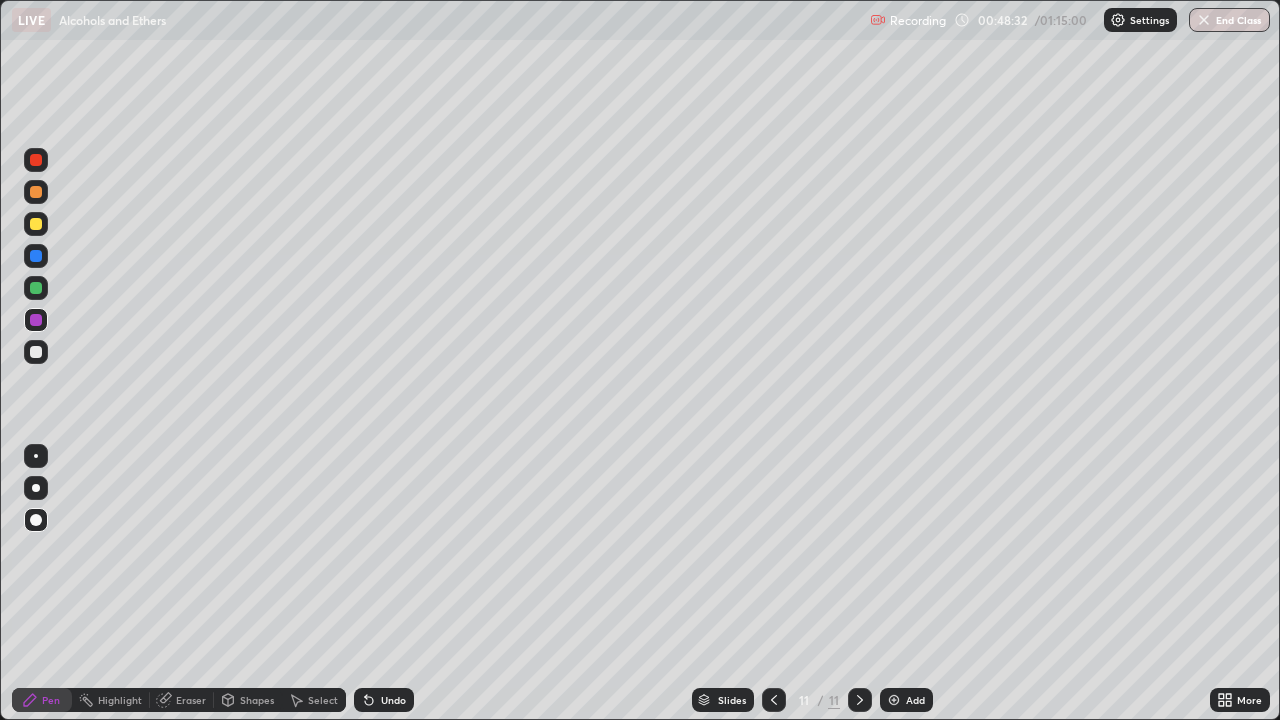 click at bounding box center [36, 352] 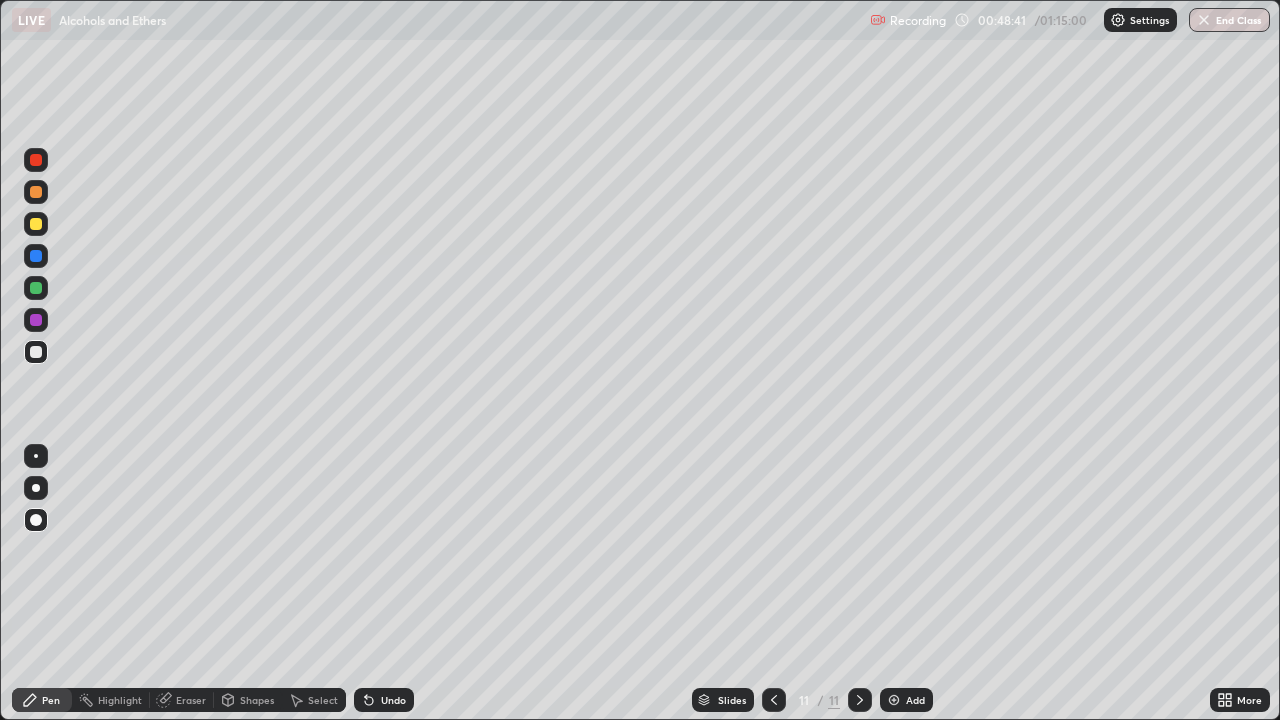 click at bounding box center (36, 320) 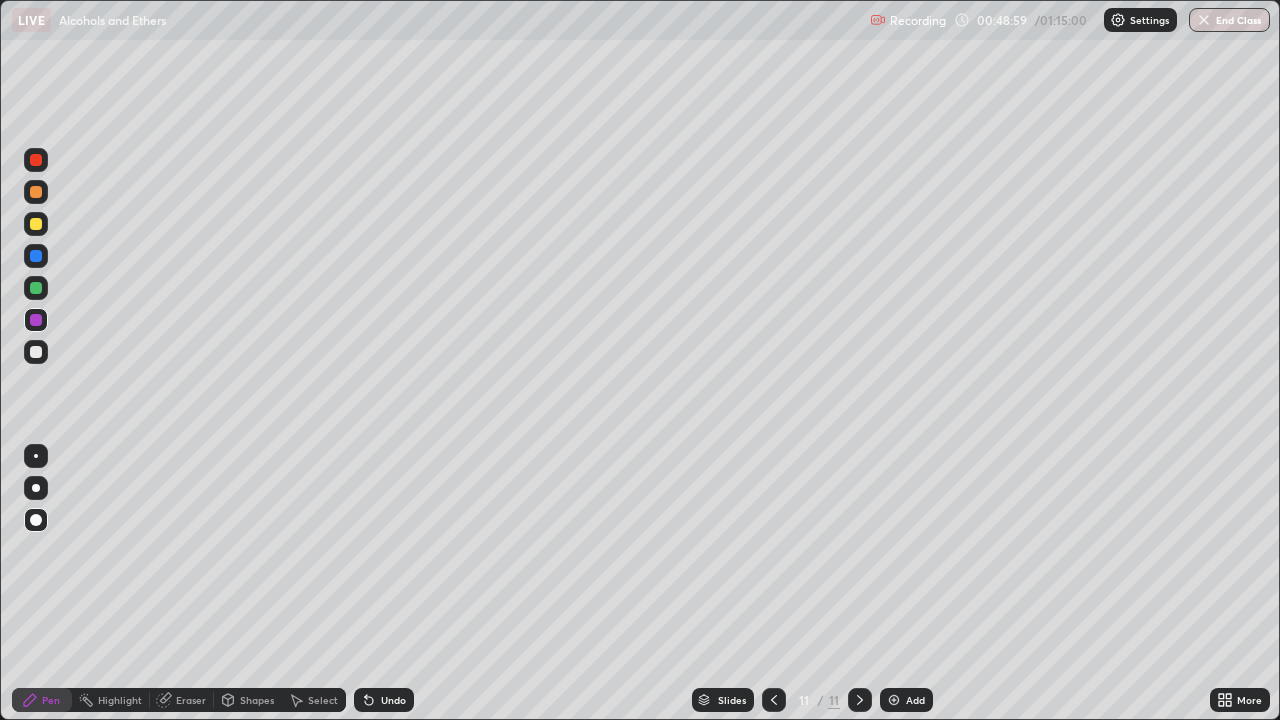 click at bounding box center [36, 352] 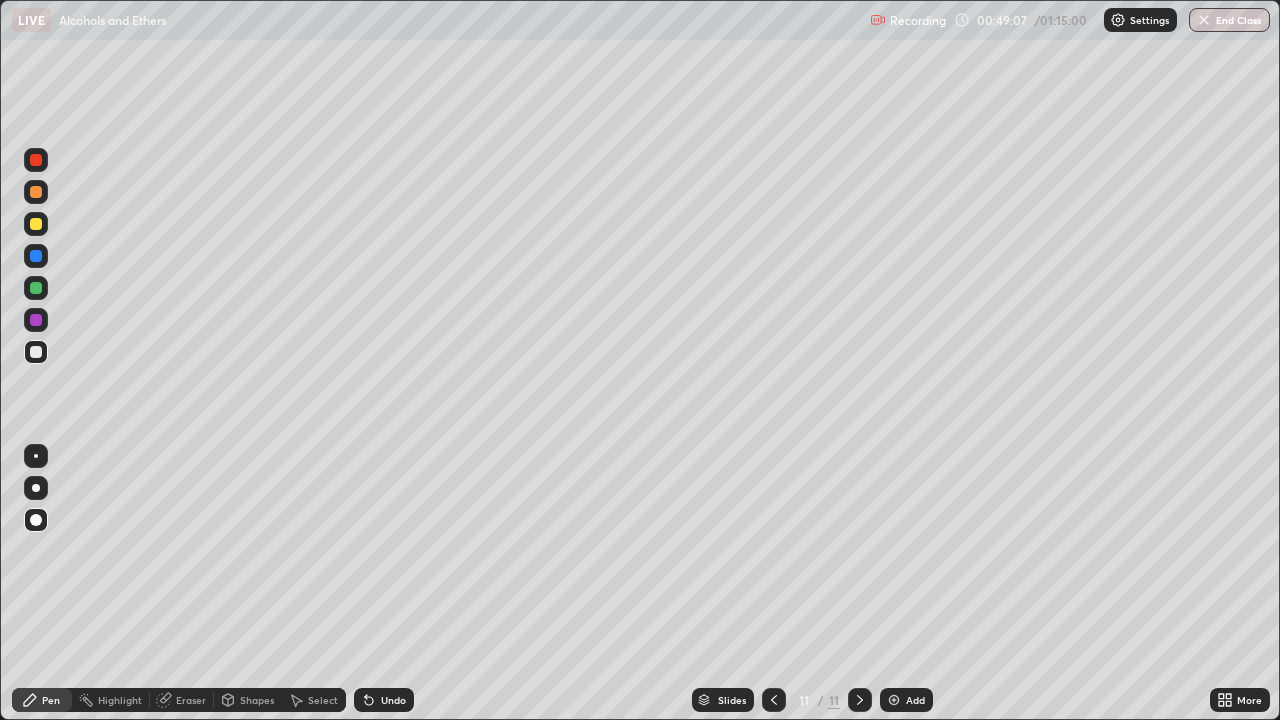 click at bounding box center [36, 224] 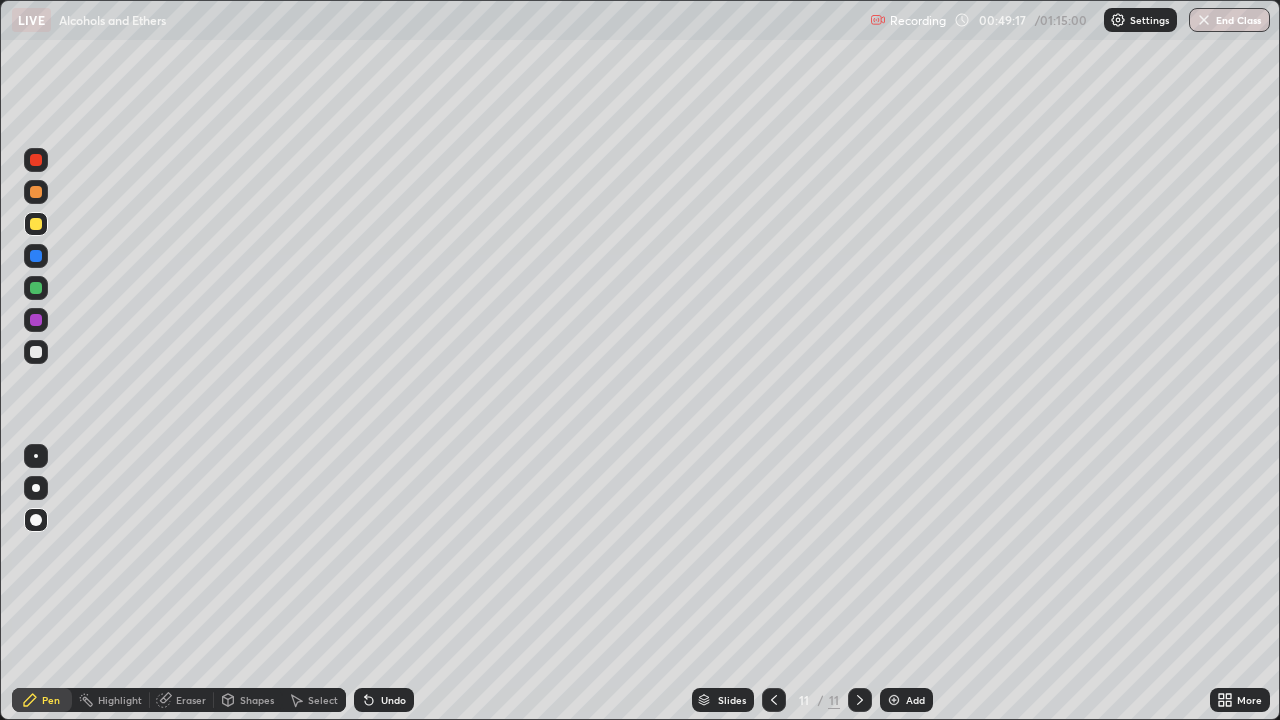 click at bounding box center (36, 352) 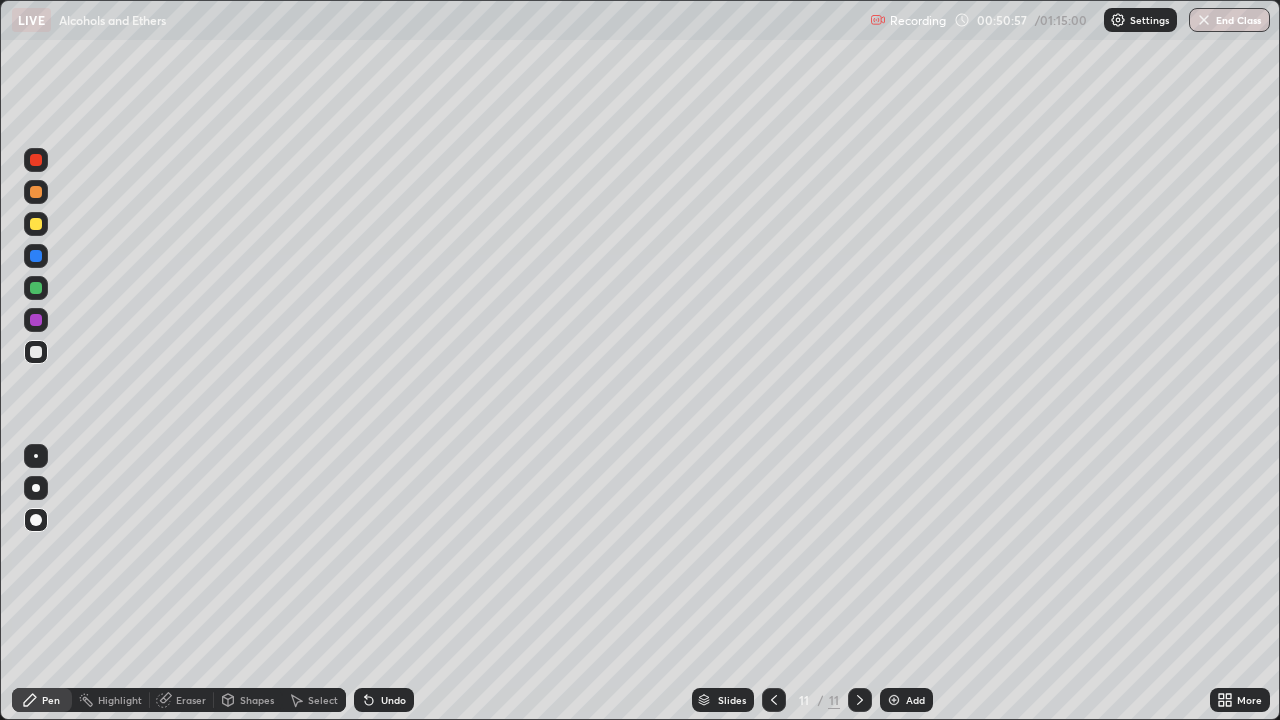 click 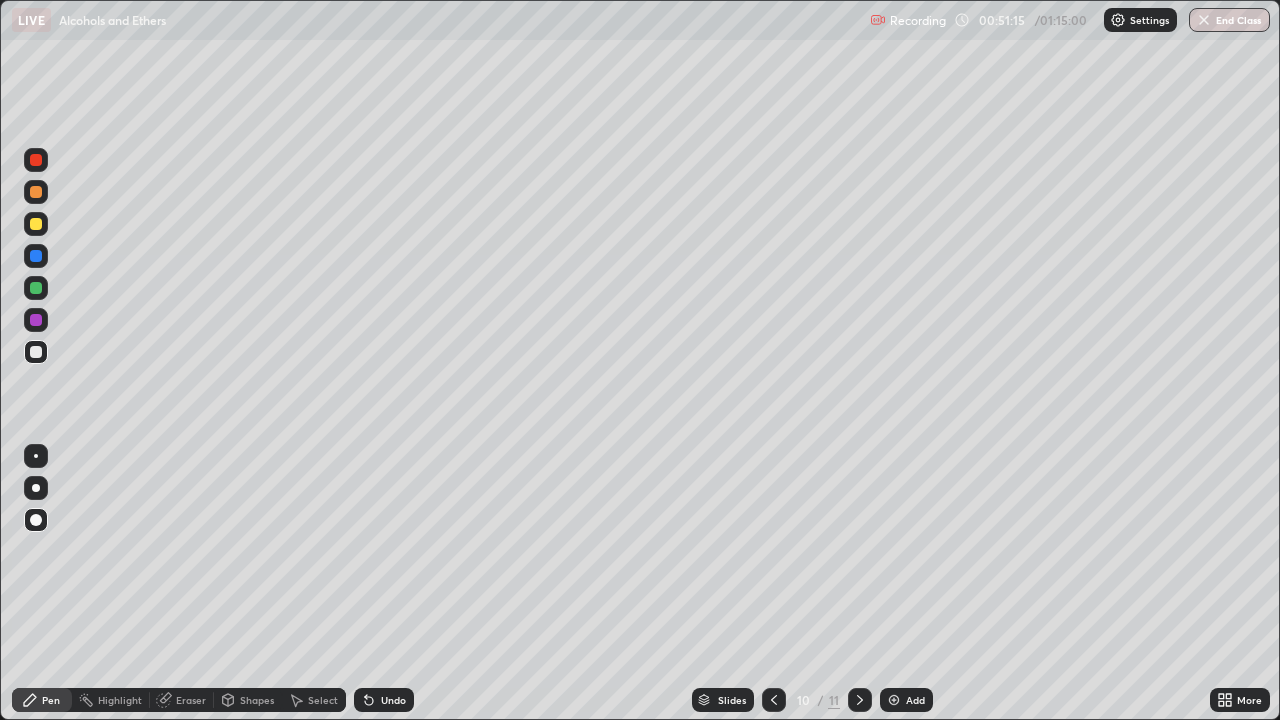 click 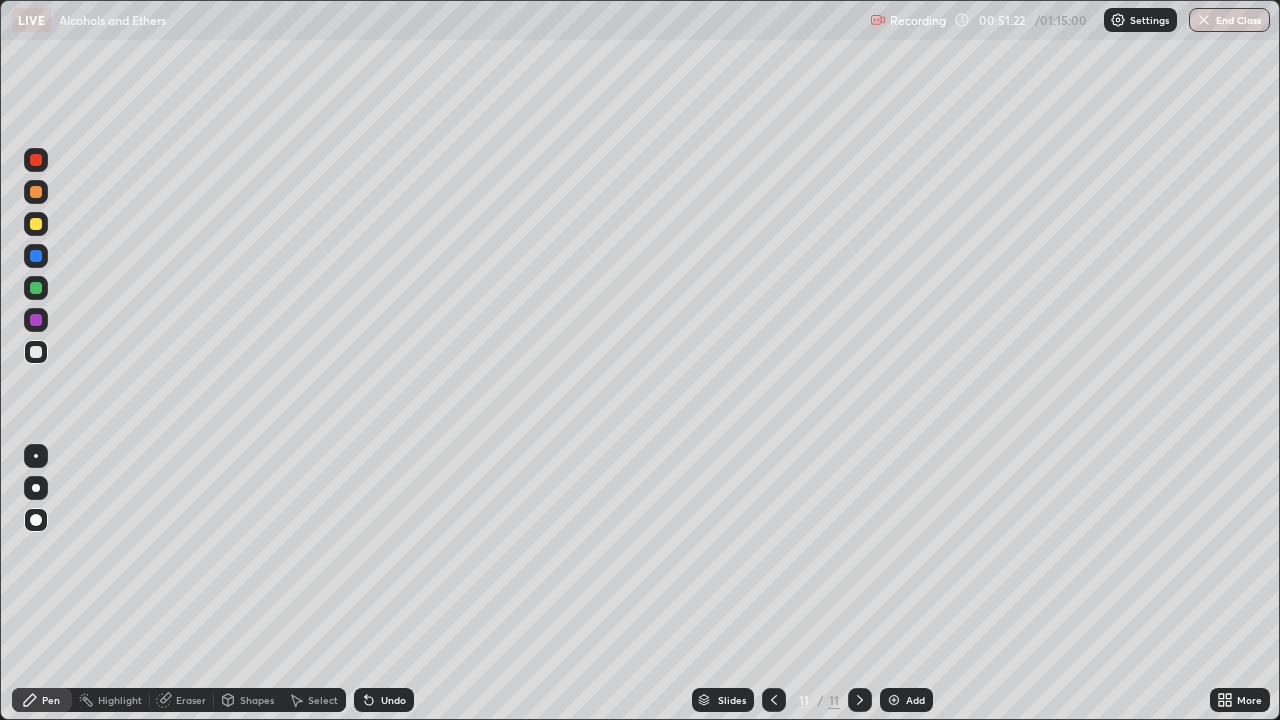 click at bounding box center (894, 700) 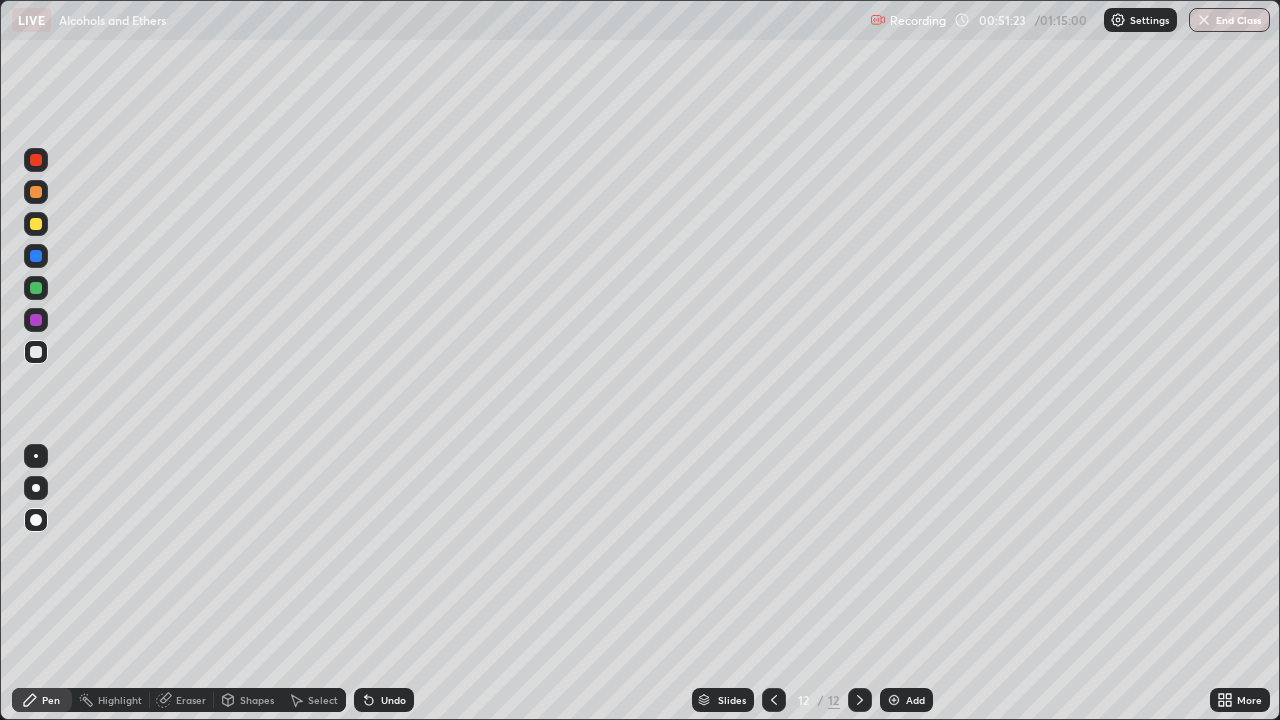 click at bounding box center (36, 224) 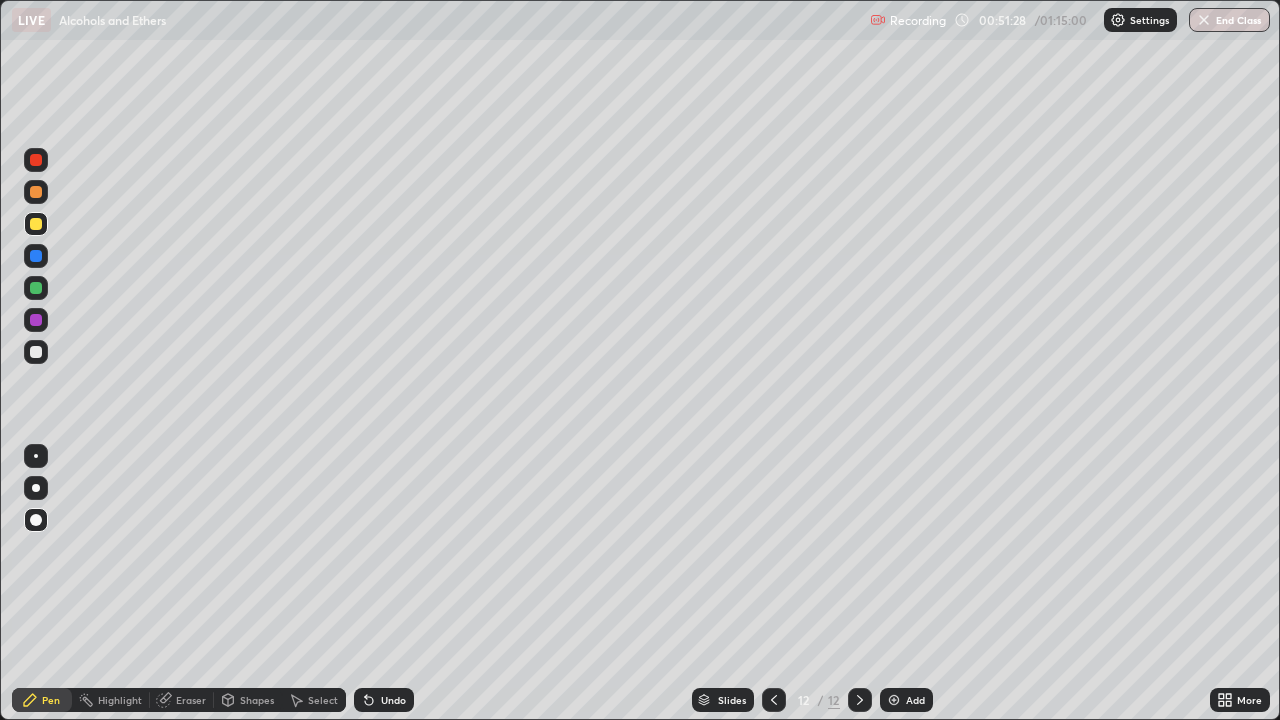click at bounding box center (774, 700) 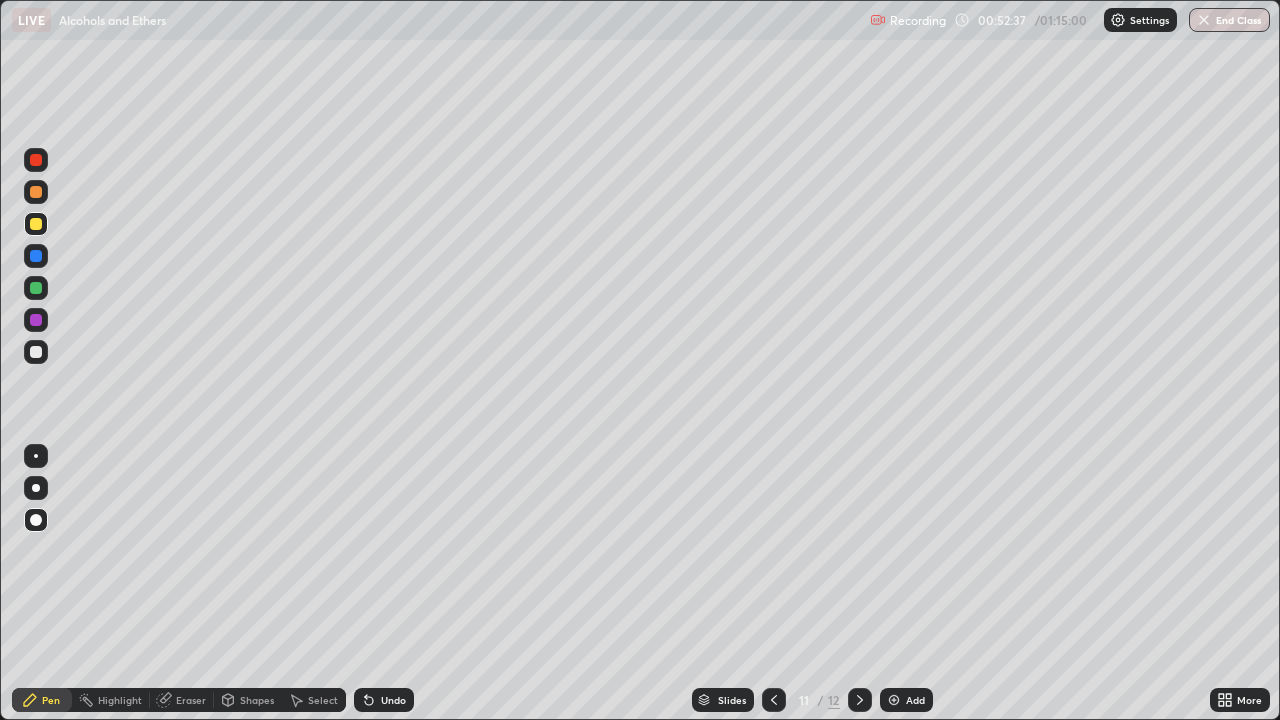 click 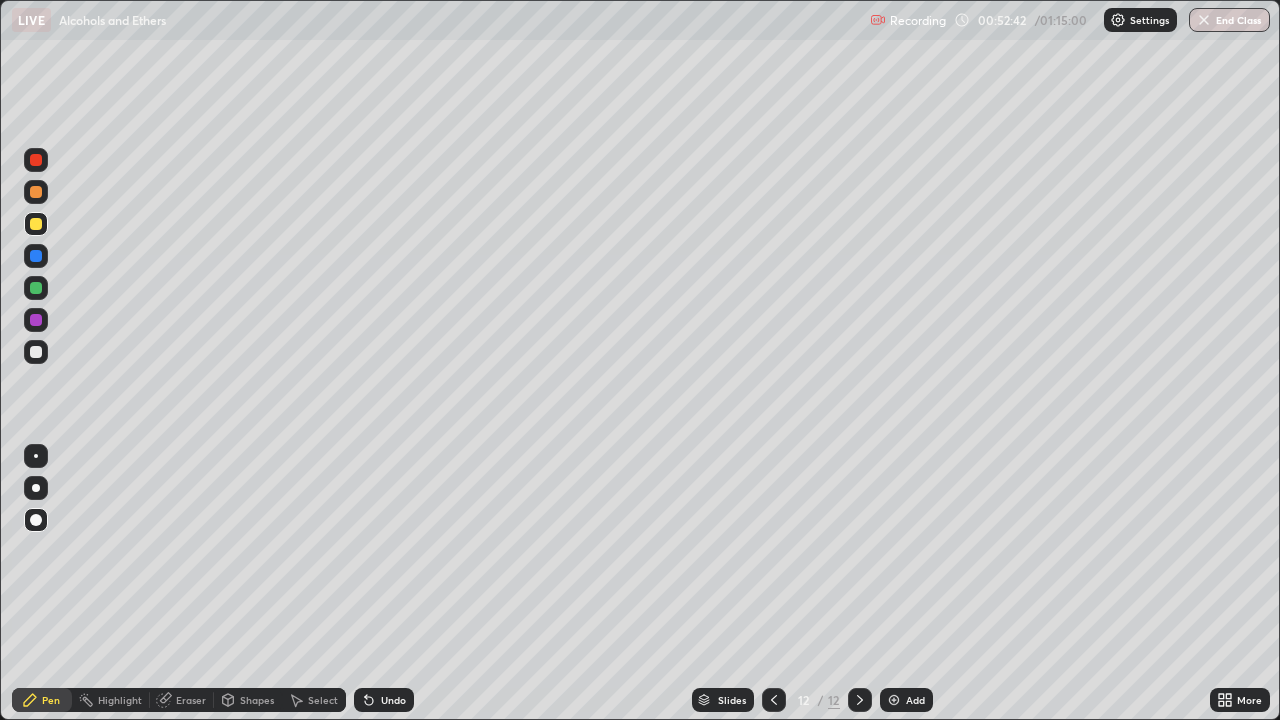 click at bounding box center (36, 160) 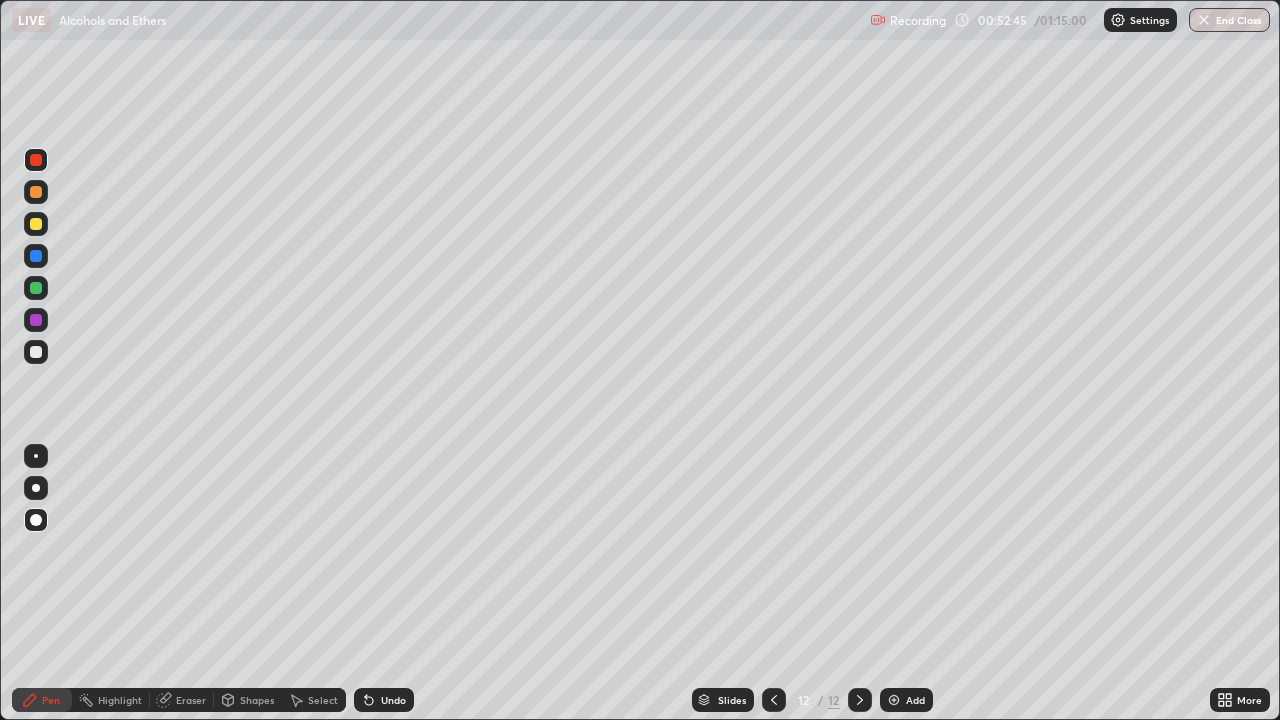 click at bounding box center (36, 352) 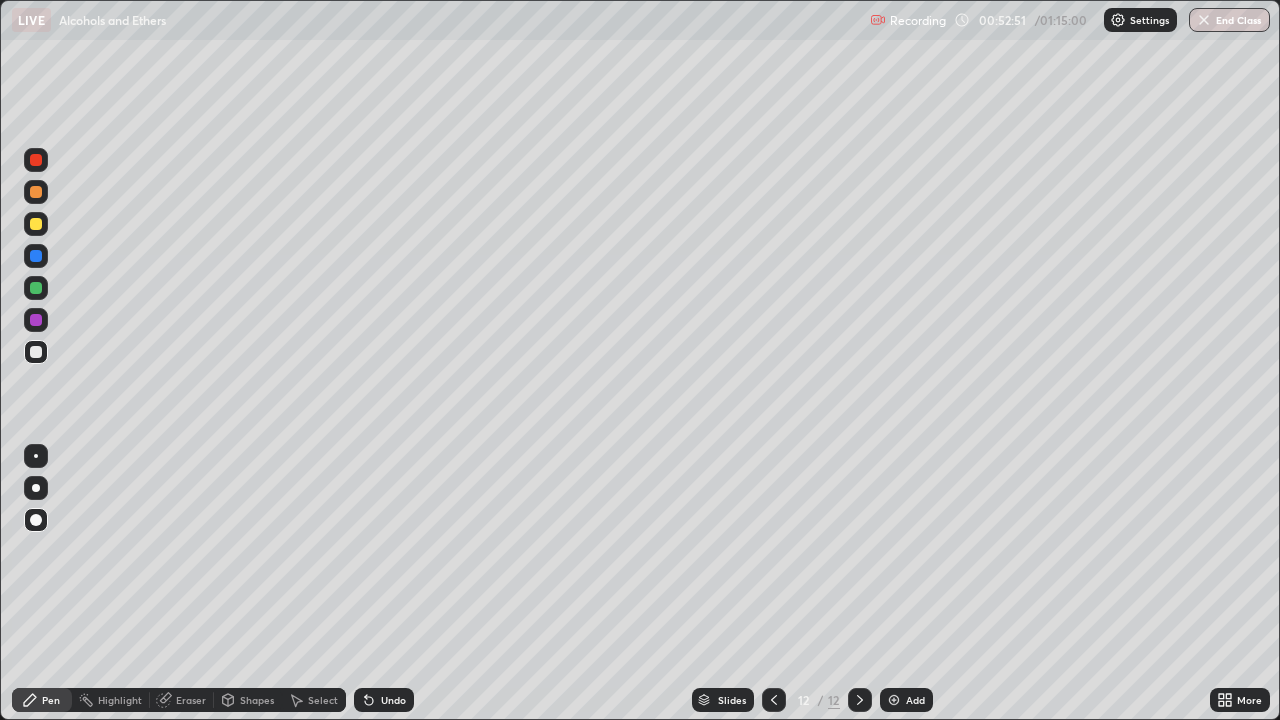 click 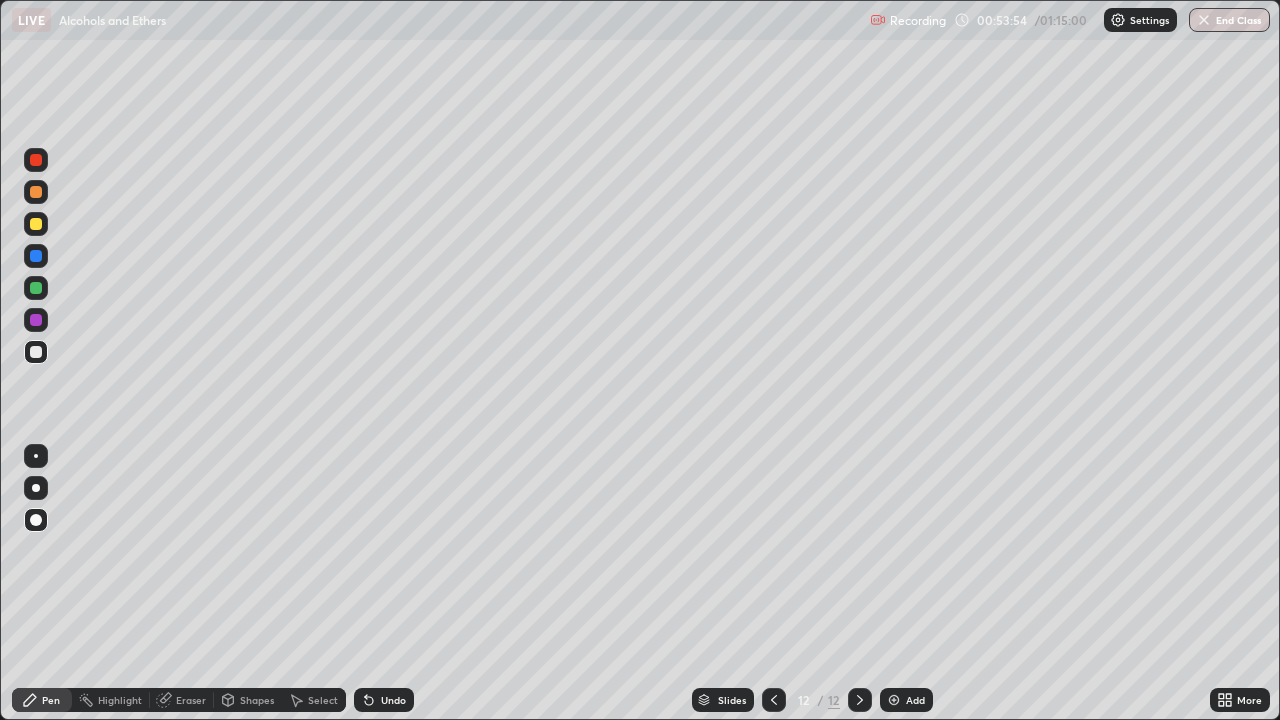 click at bounding box center (36, 160) 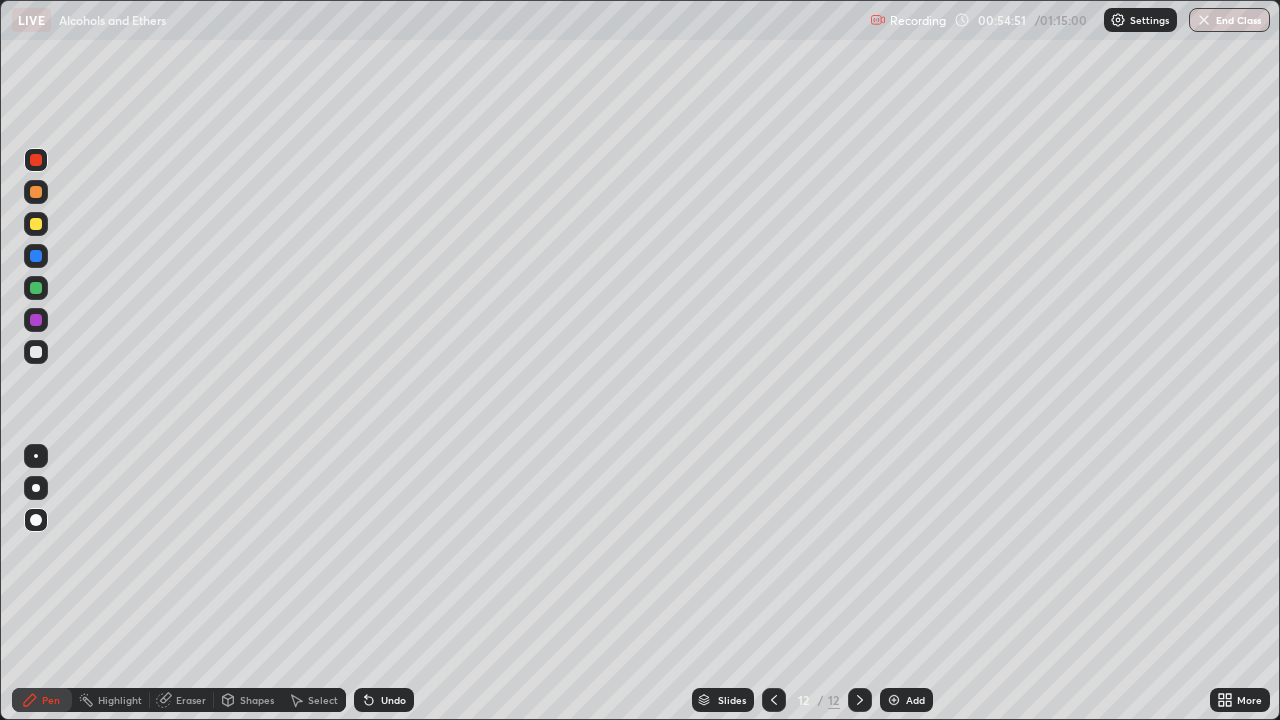 click at bounding box center [36, 352] 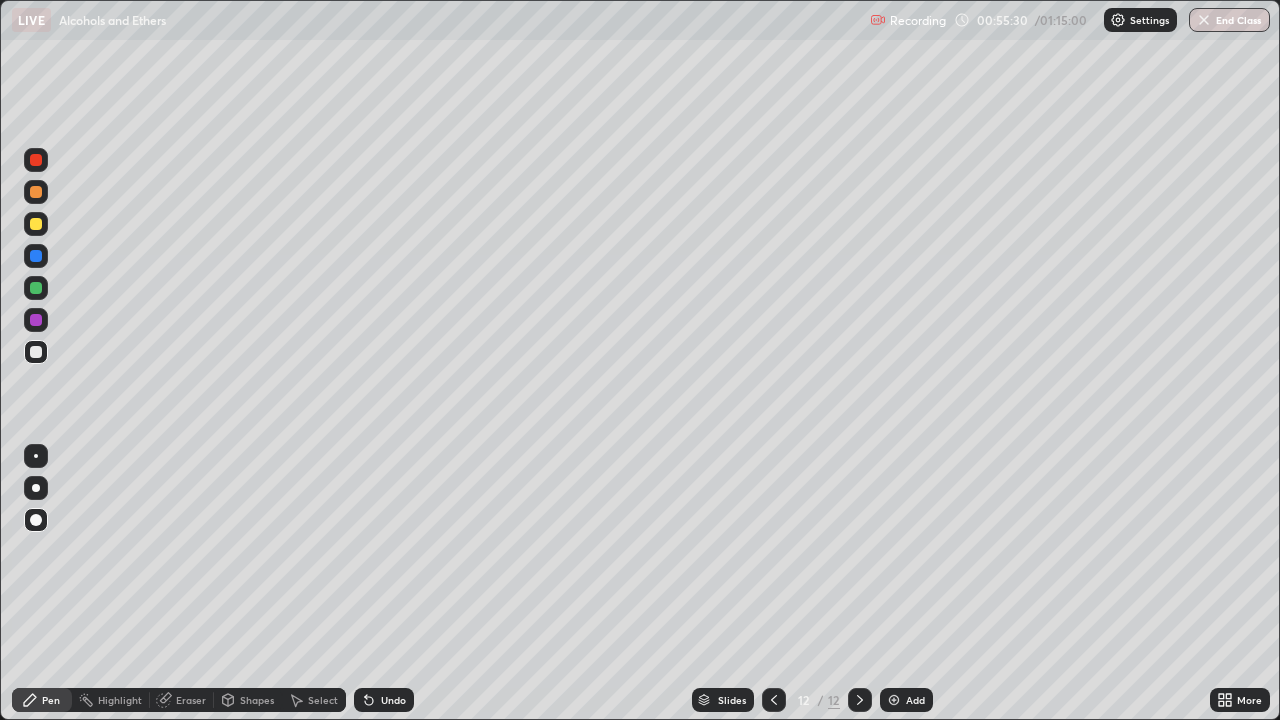 click at bounding box center [36, 224] 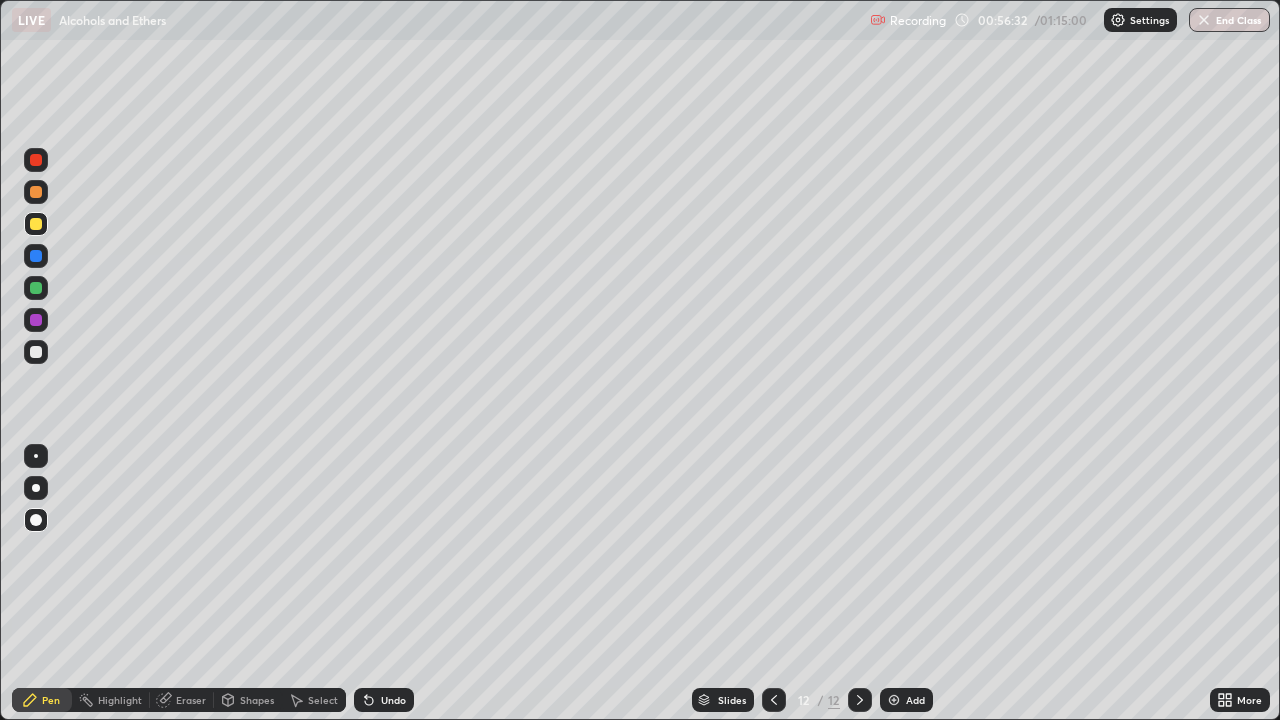 click at bounding box center [36, 288] 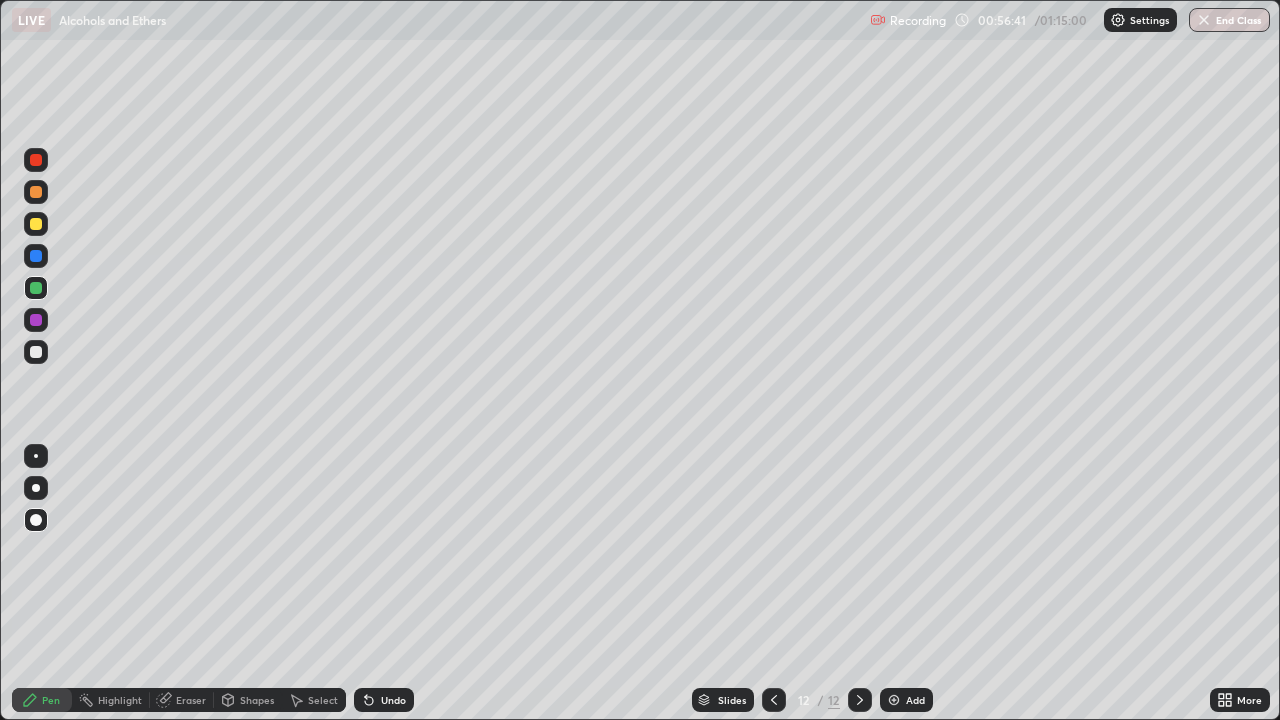click 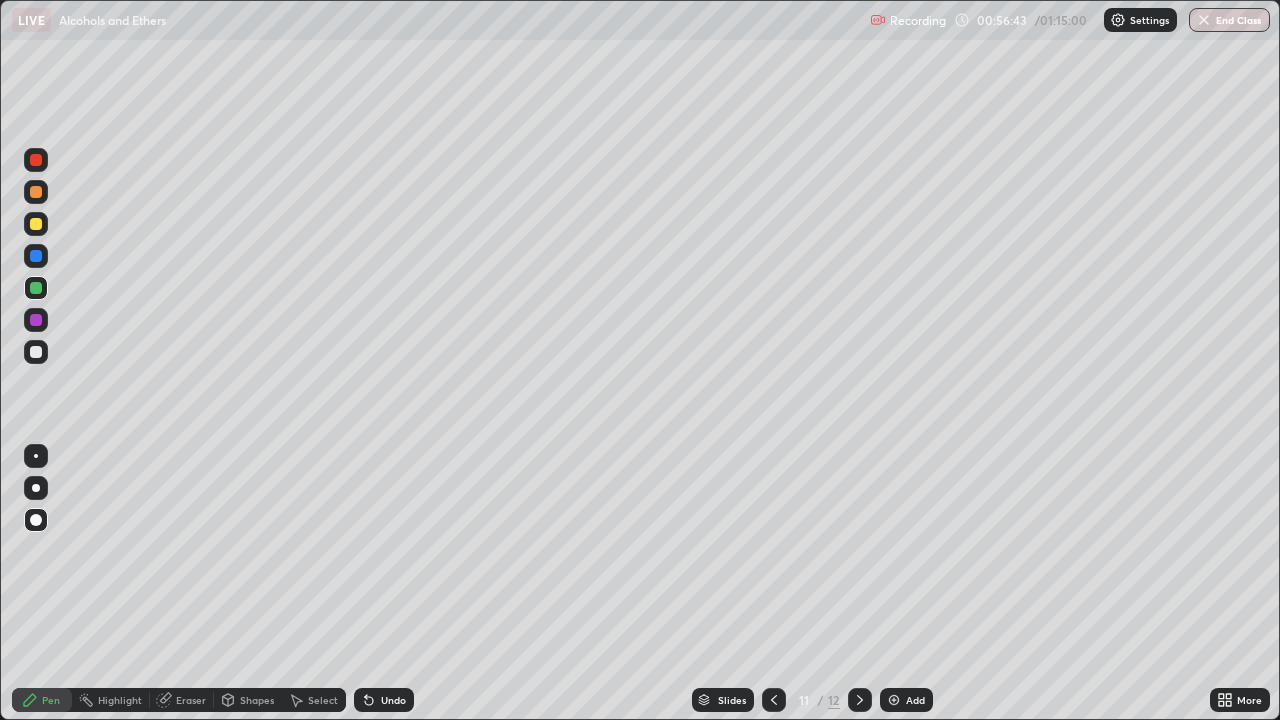 click 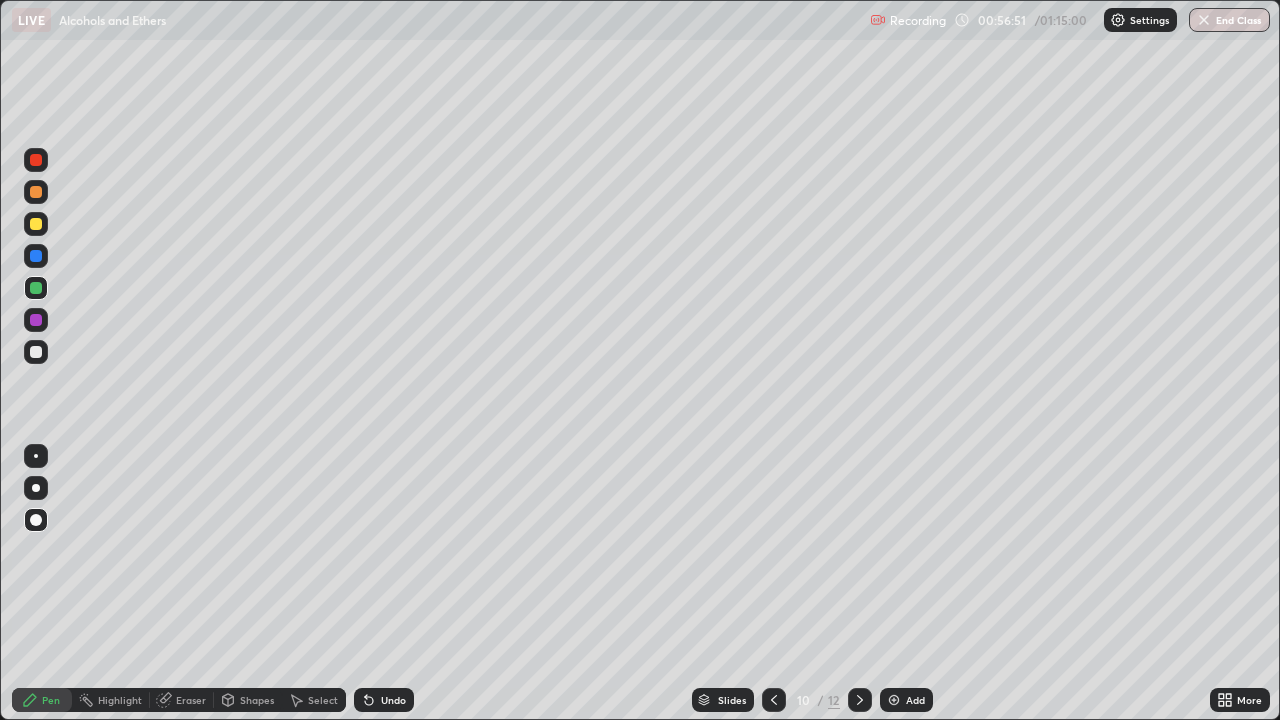 click 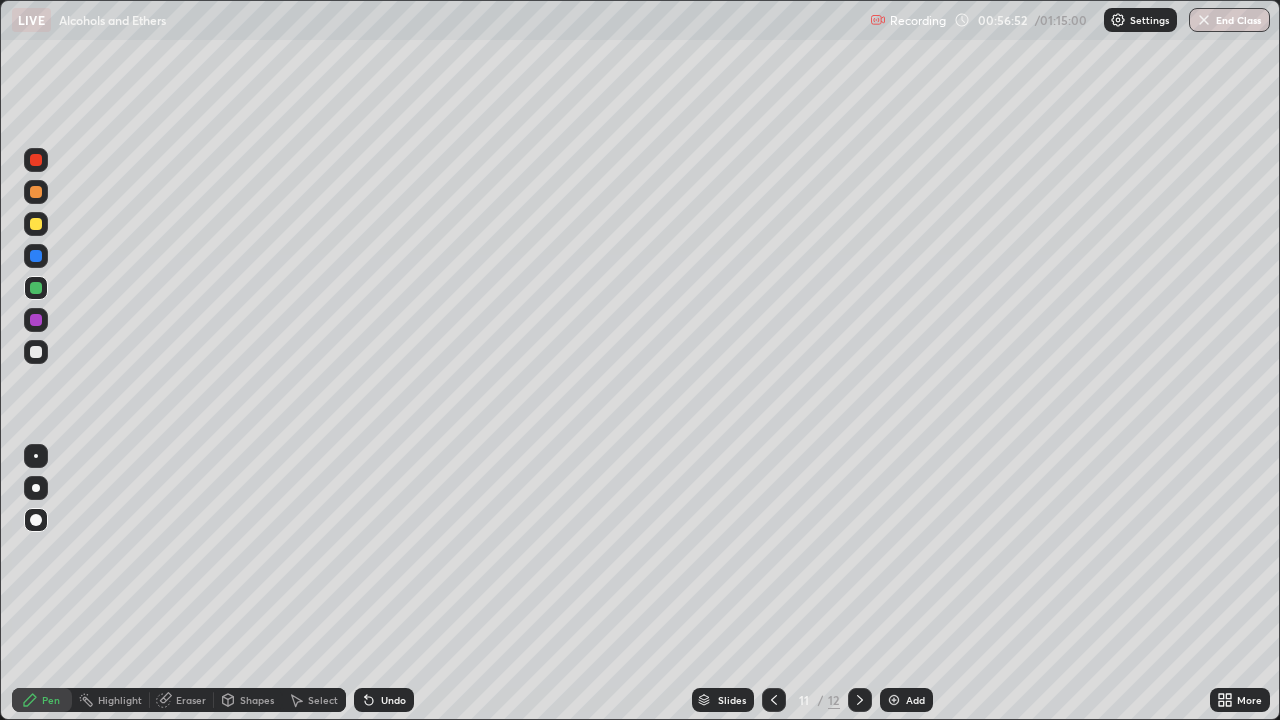click at bounding box center [860, 700] 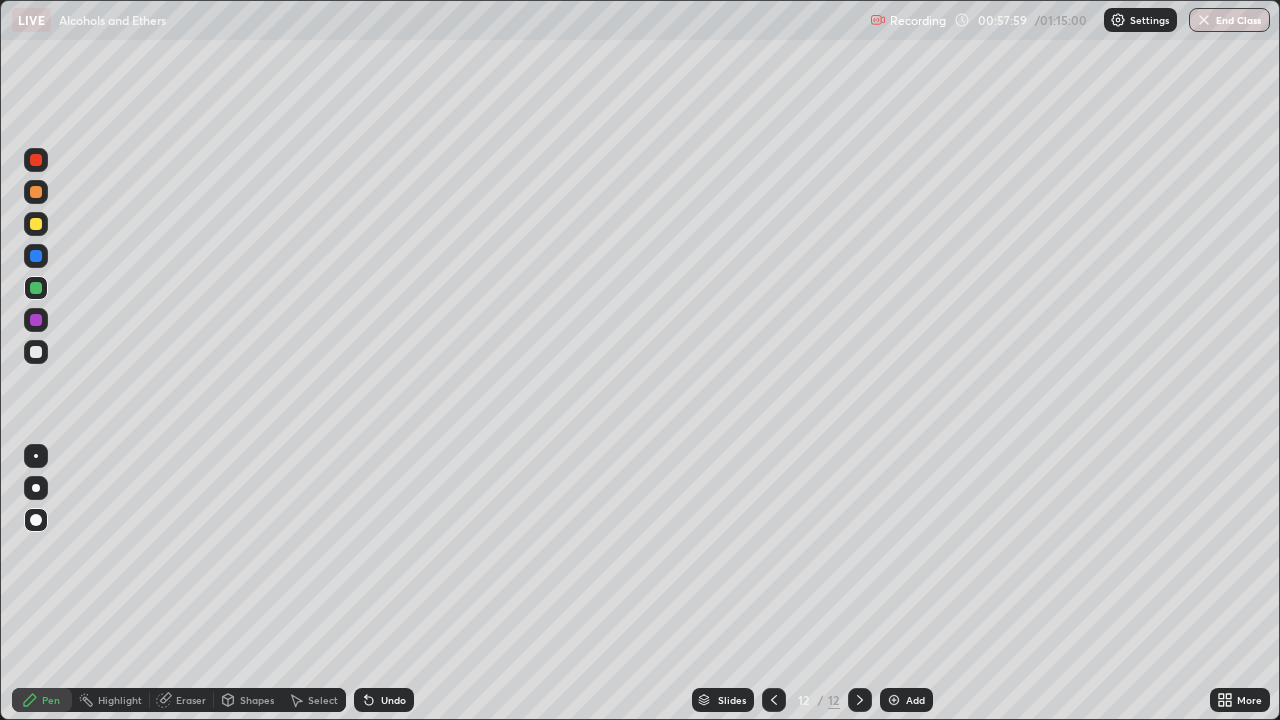 click at bounding box center (36, 352) 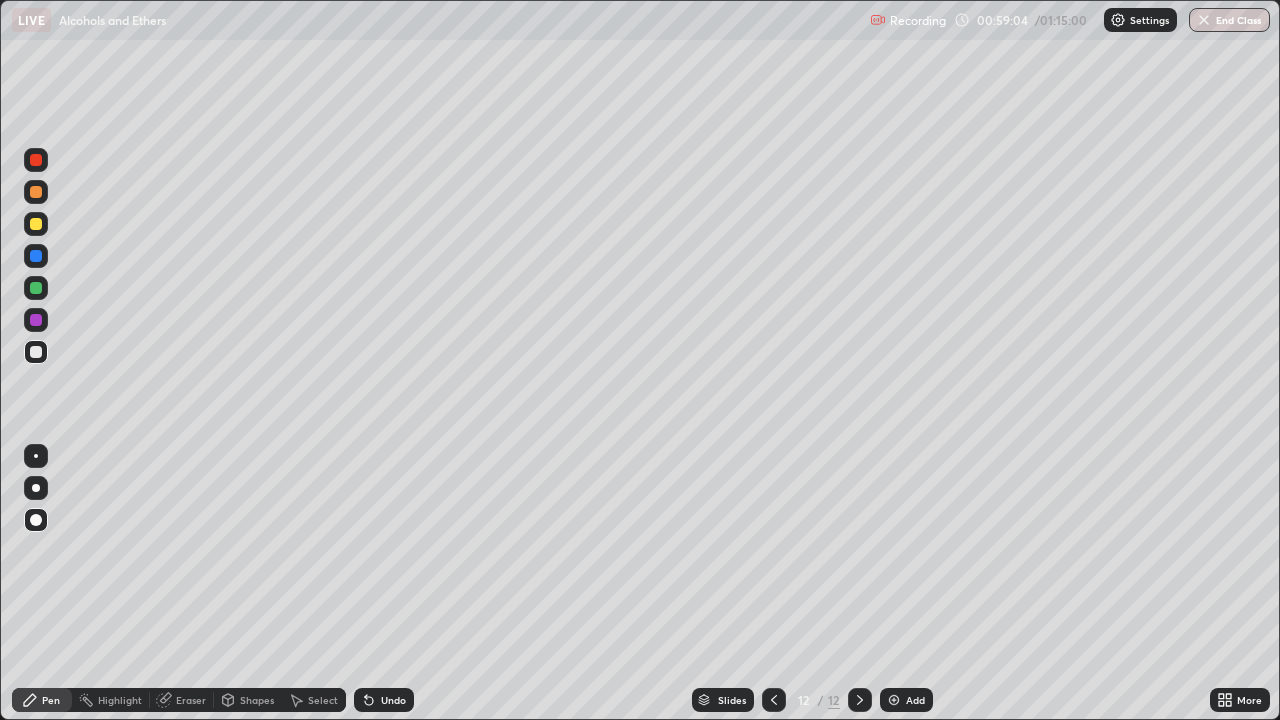 click on "Eraser" at bounding box center [191, 700] 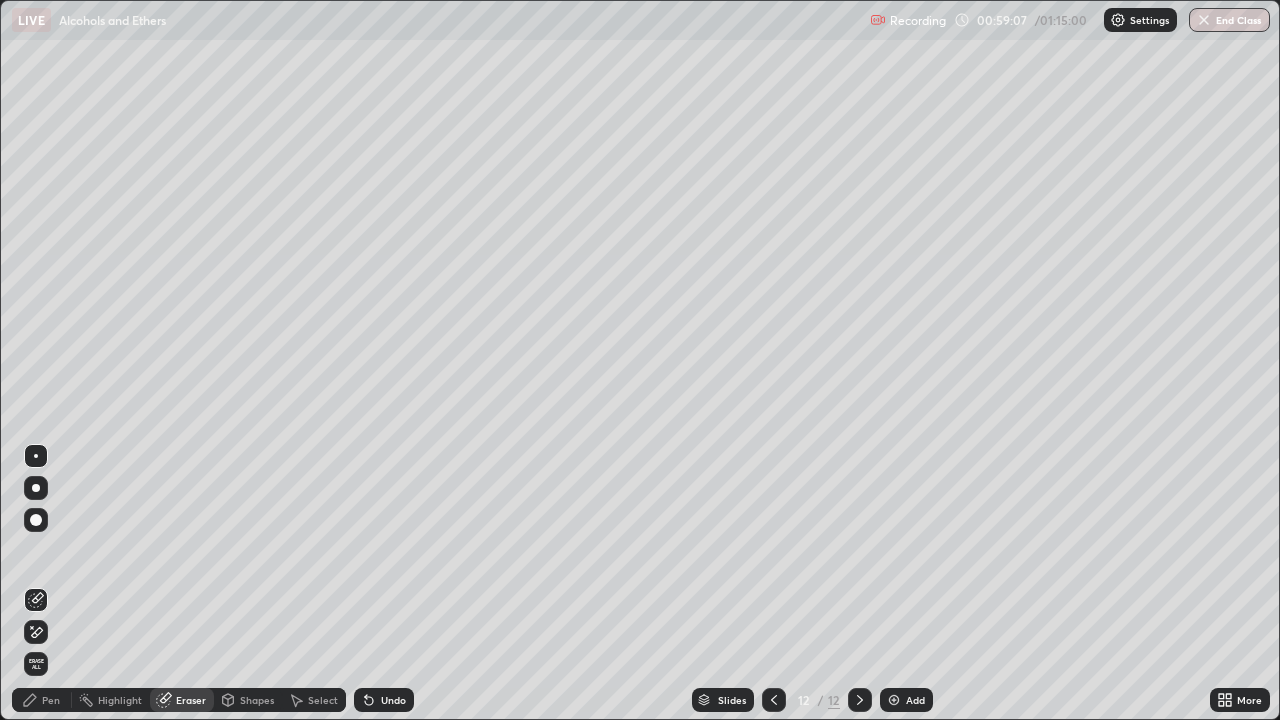 click on "Pen" at bounding box center [42, 700] 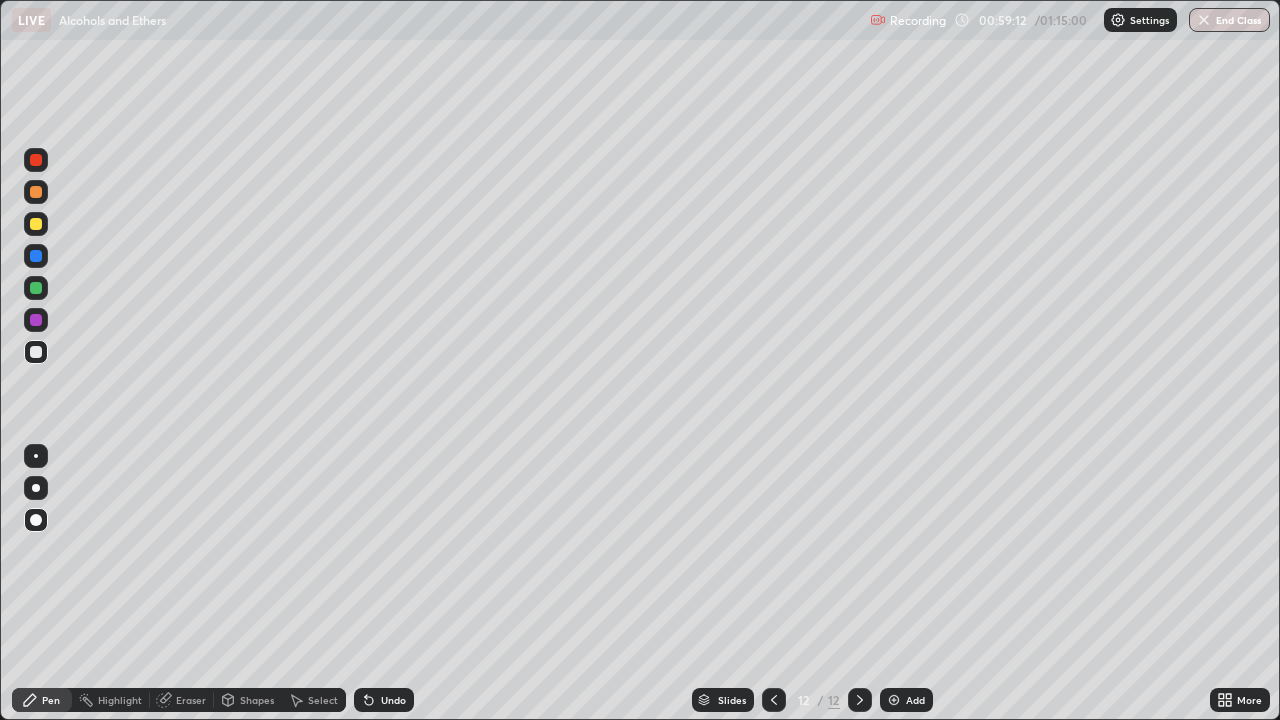 click at bounding box center [36, 288] 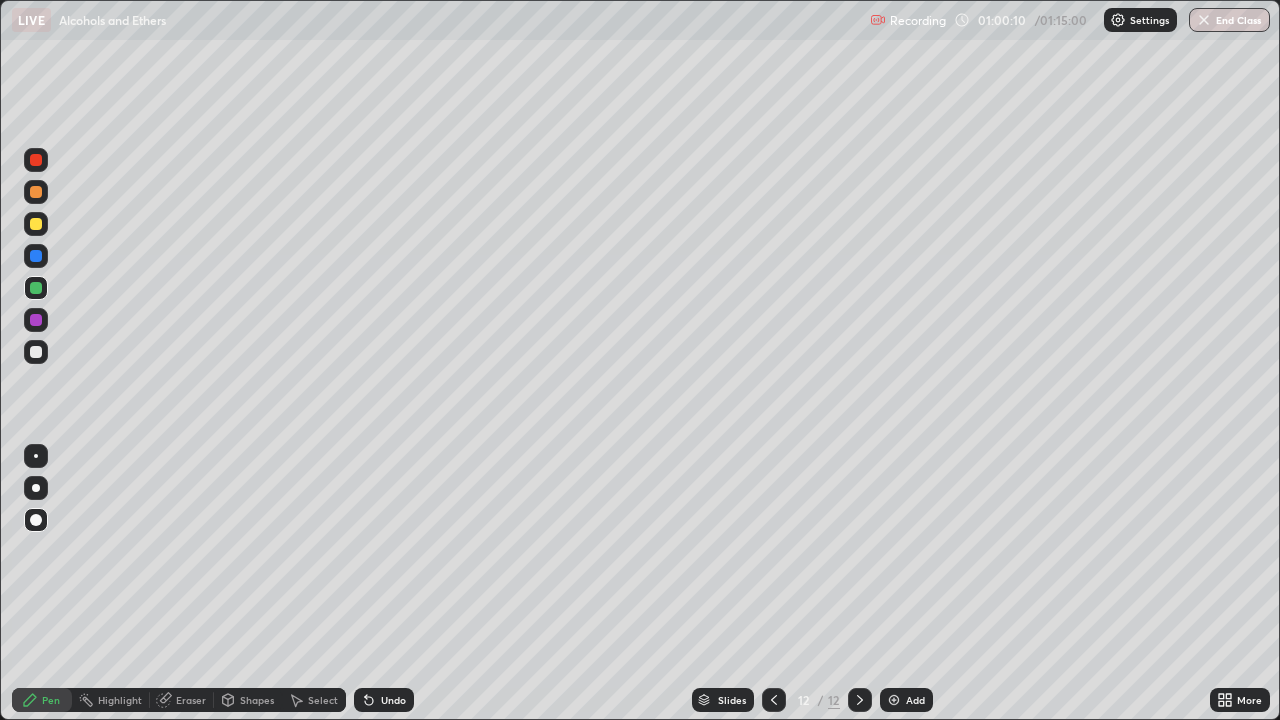 click on "Undo" at bounding box center [384, 700] 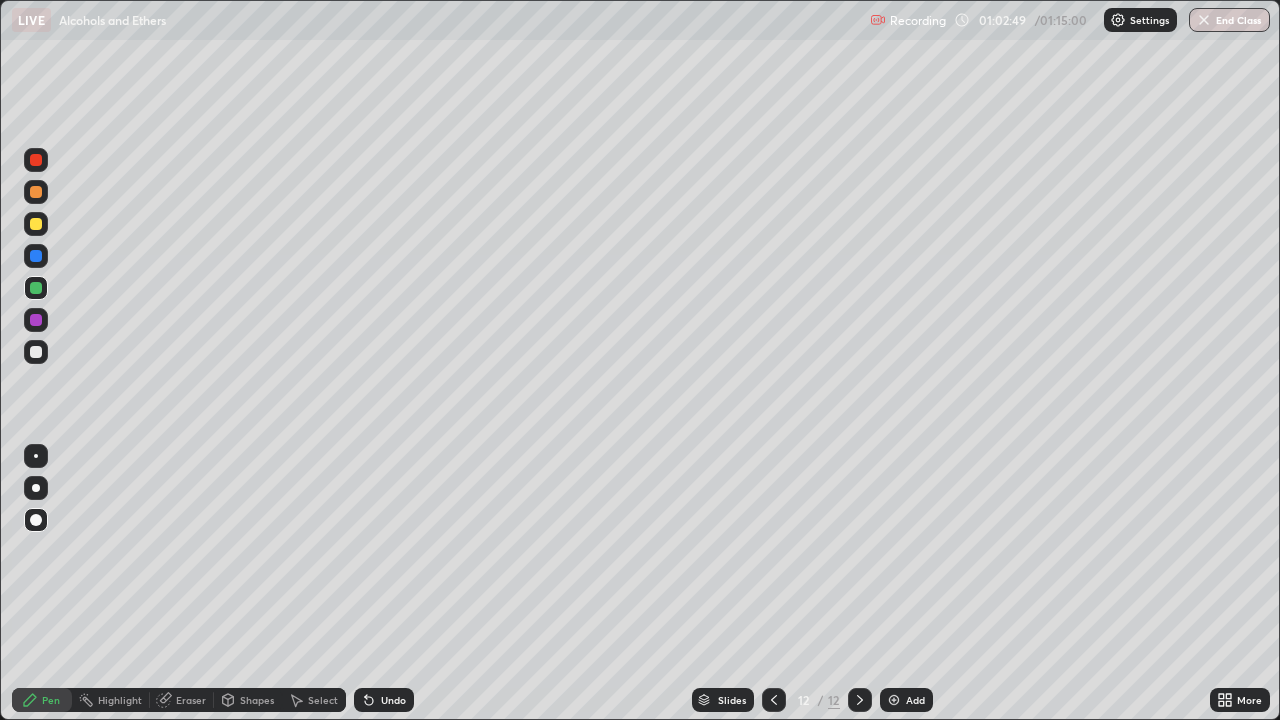 click at bounding box center [36, 224] 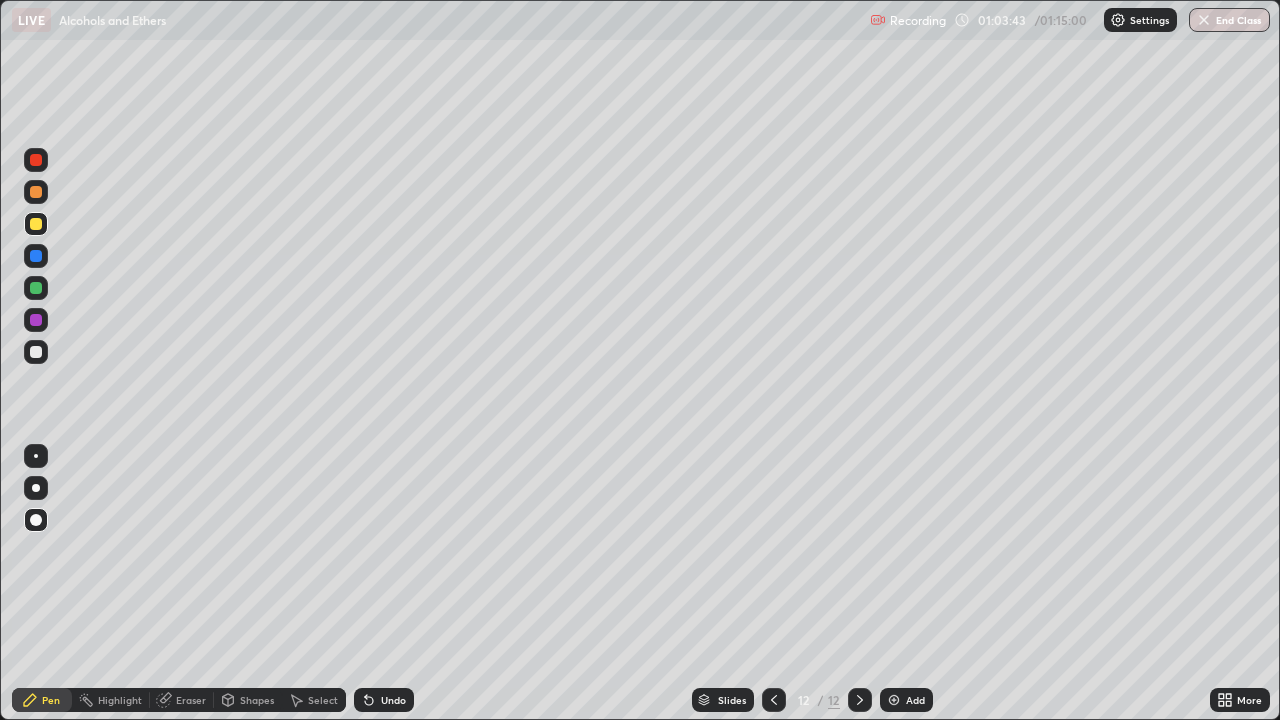 click on "Add" at bounding box center [906, 700] 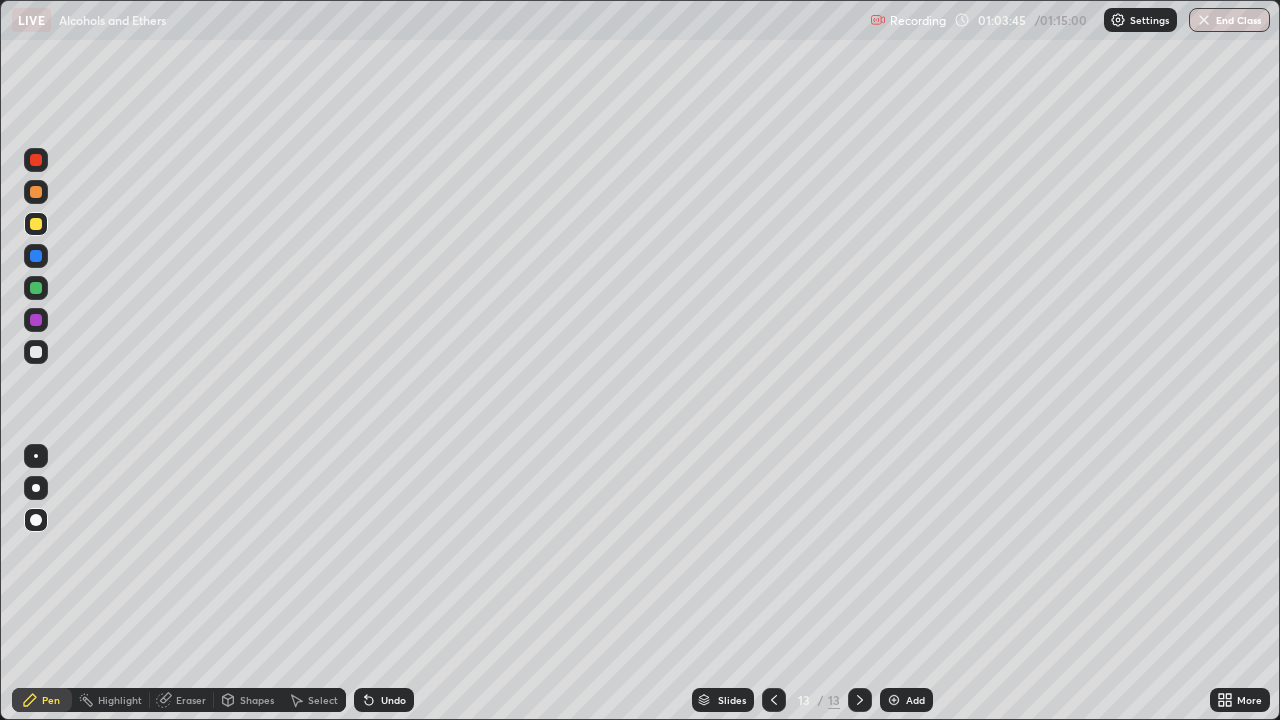 click at bounding box center [36, 352] 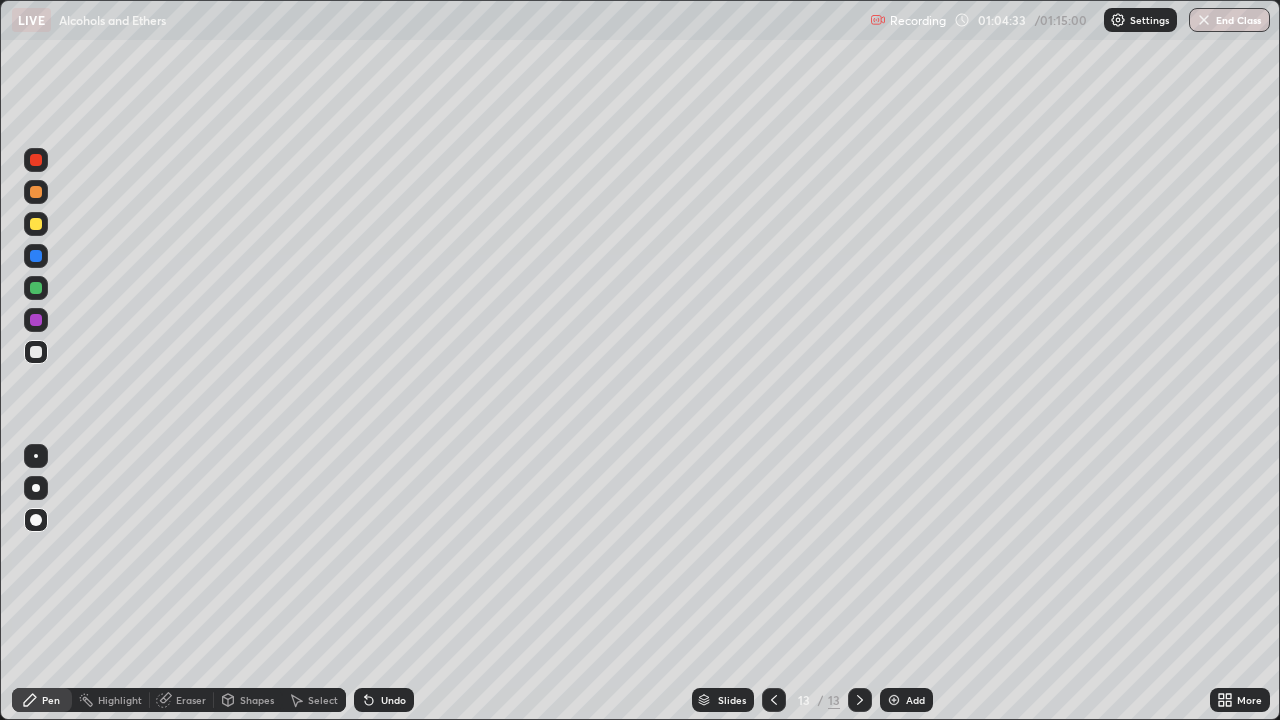 click at bounding box center (36, 224) 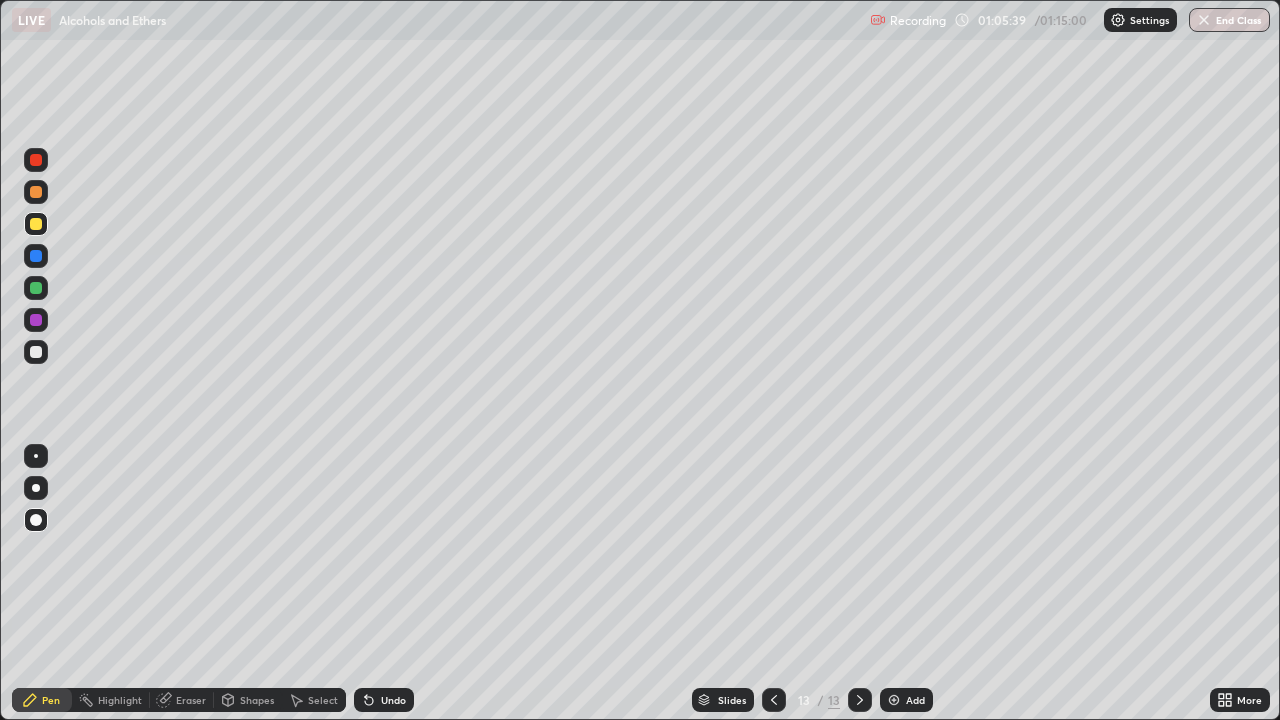 click on "Undo" at bounding box center [393, 700] 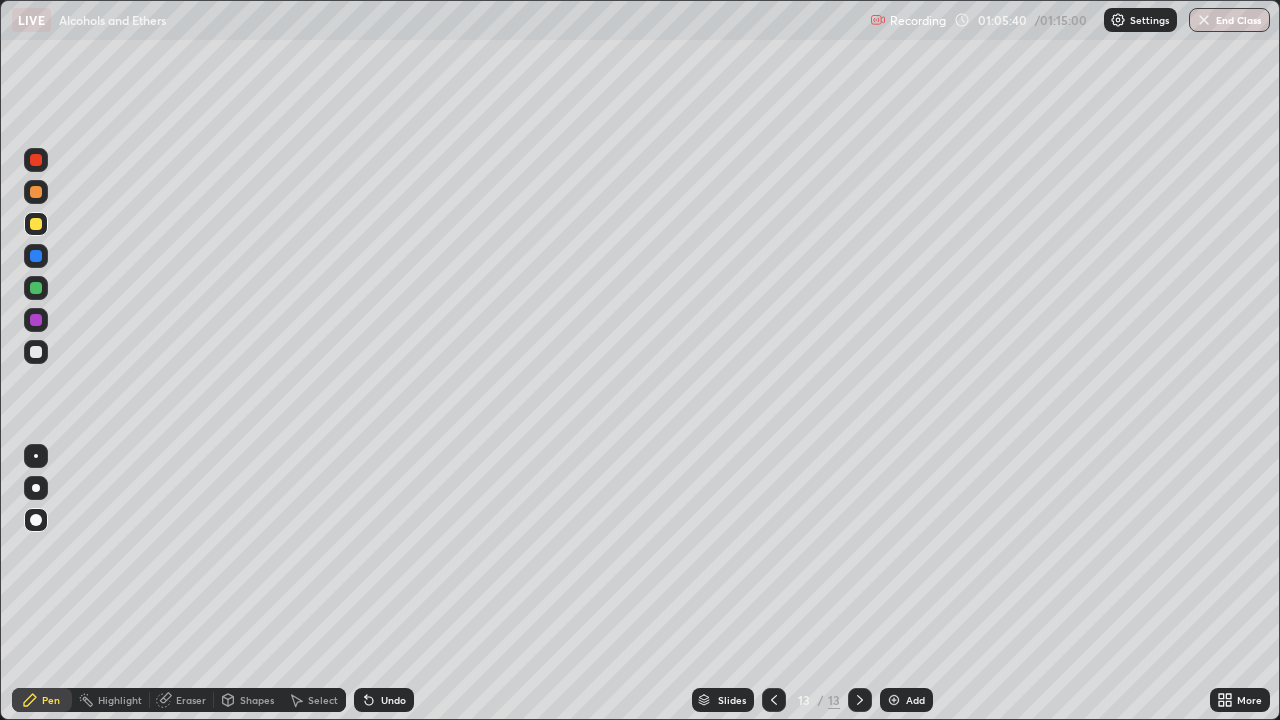 click on "Undo" at bounding box center (384, 700) 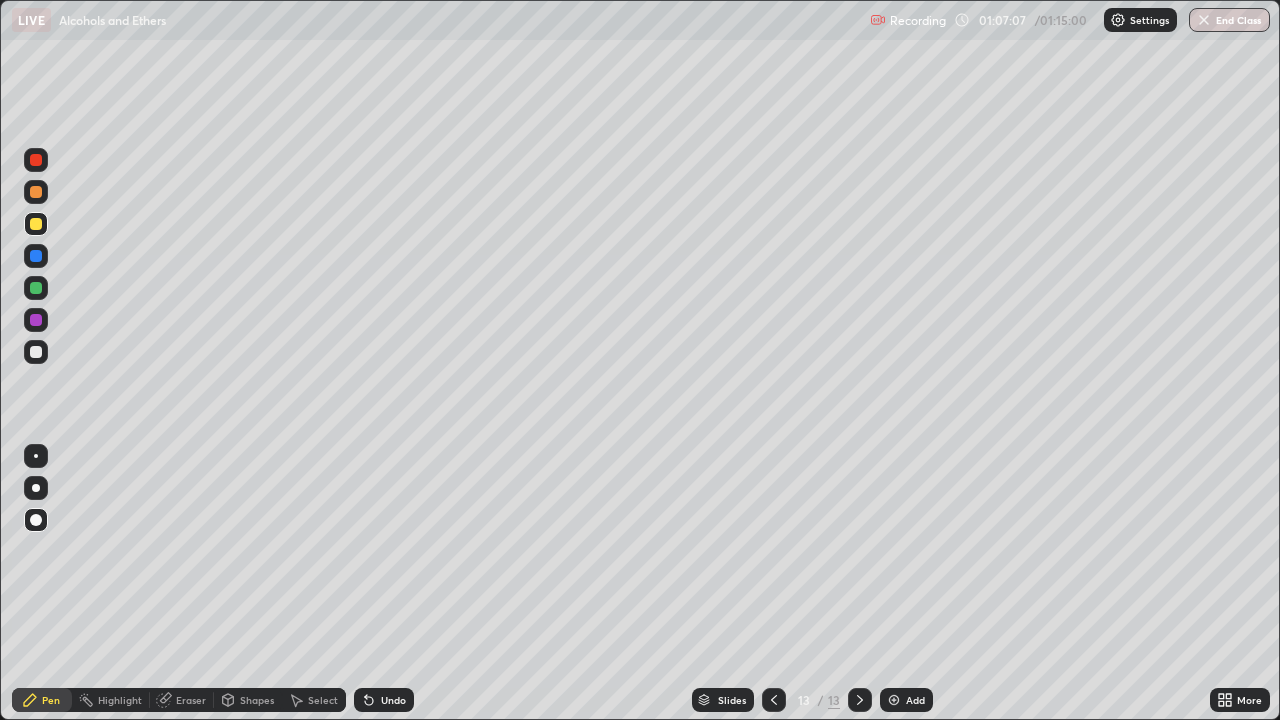 click 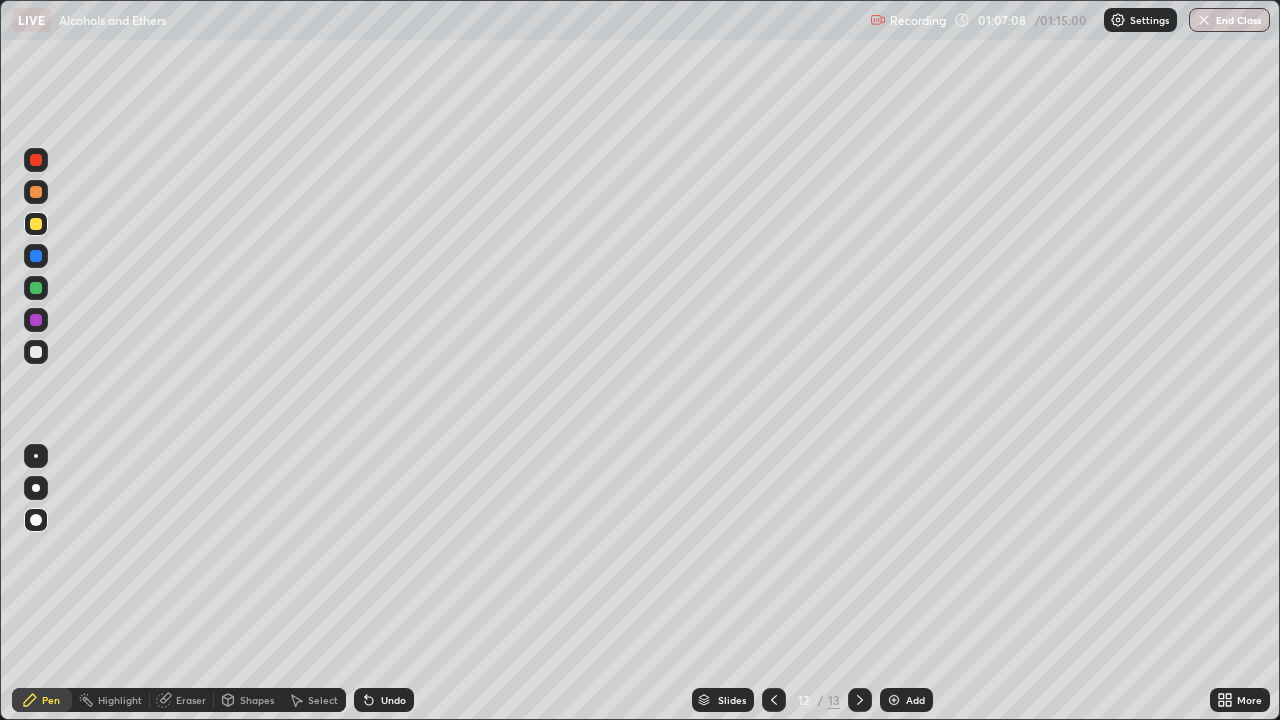 click 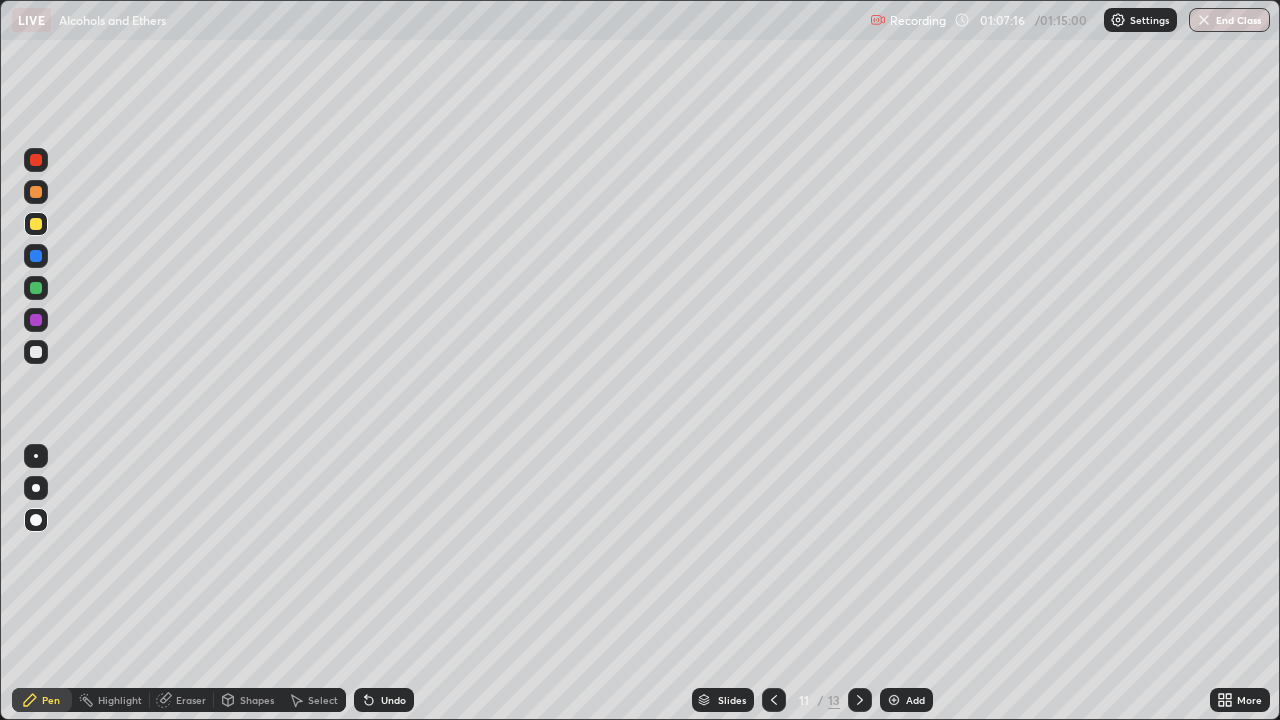 click 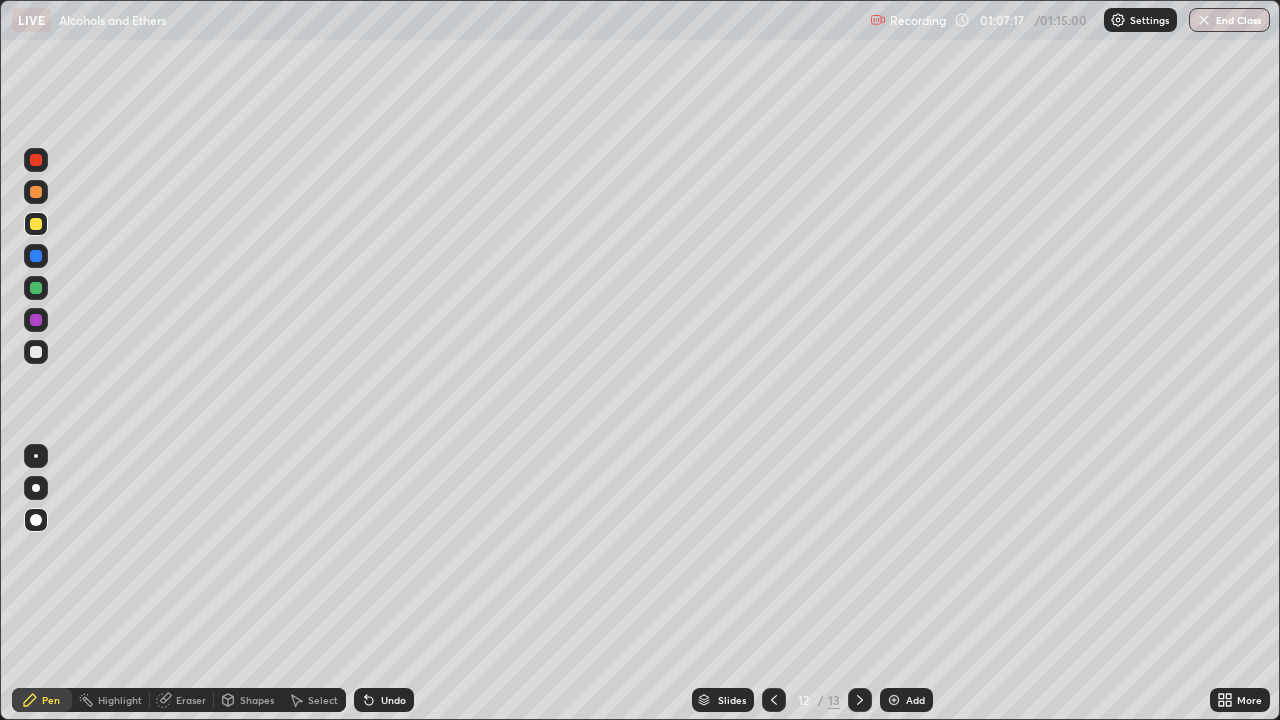 click 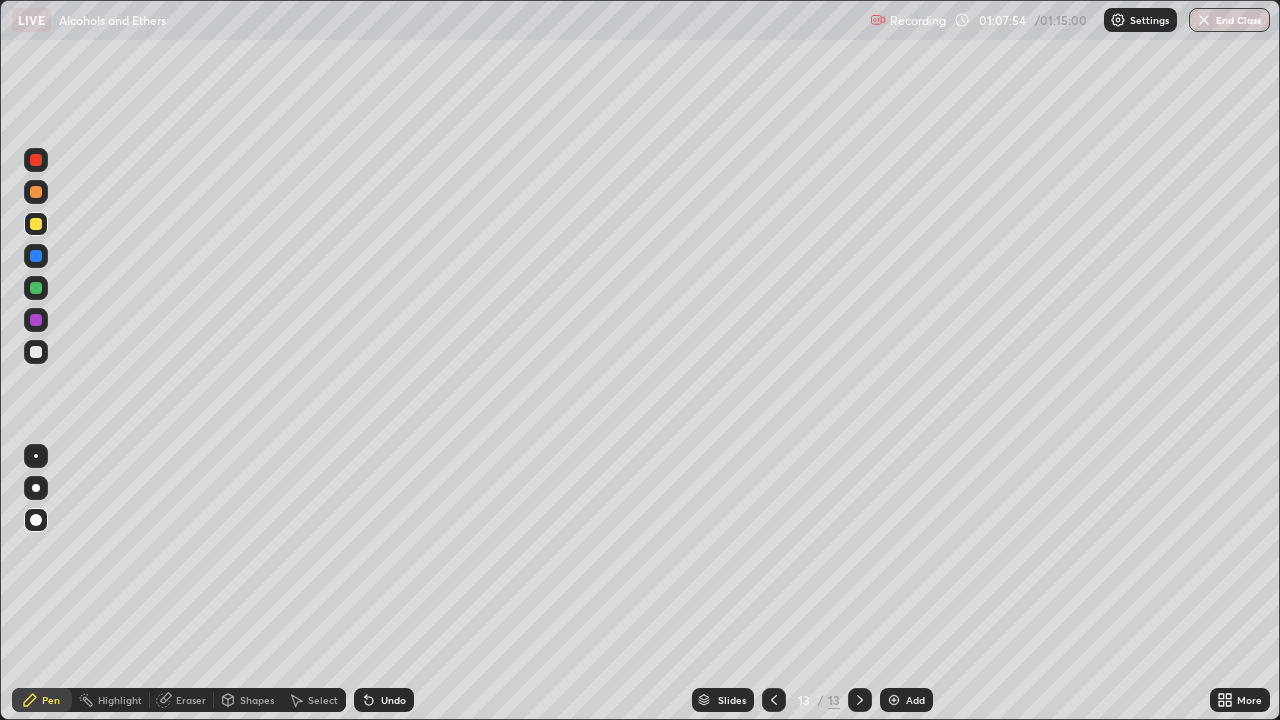 click at bounding box center (36, 192) 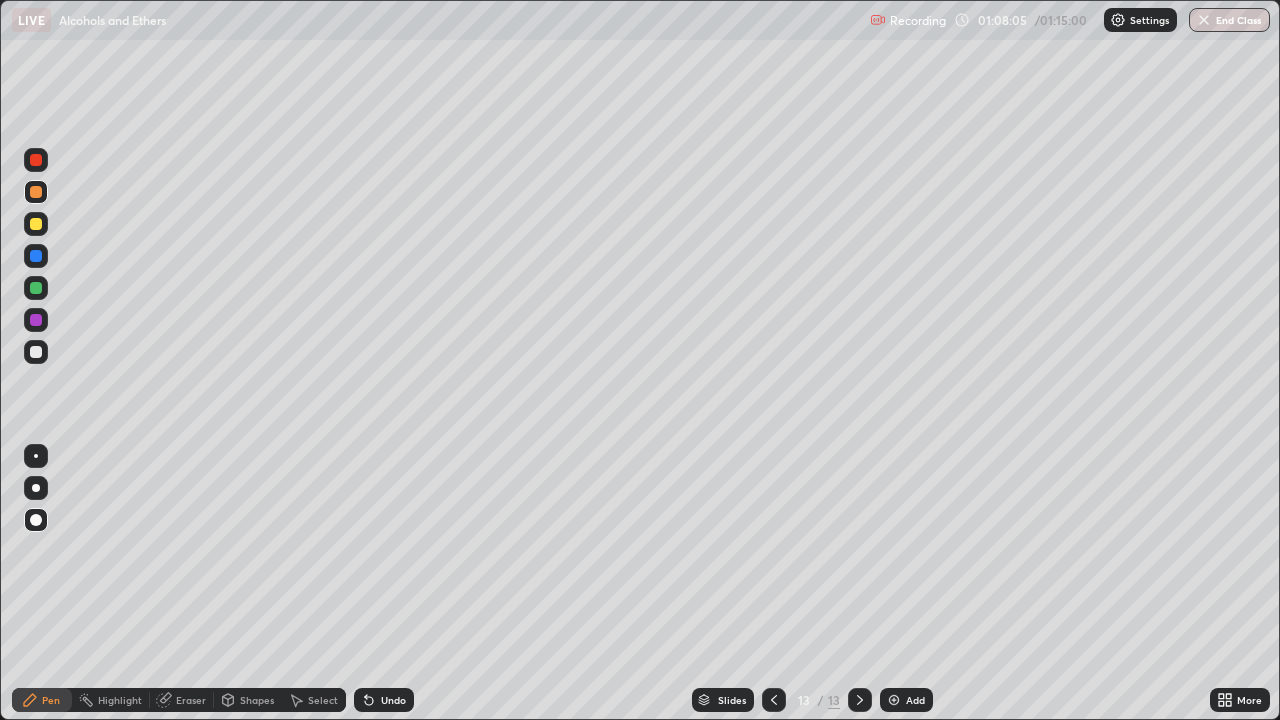 click 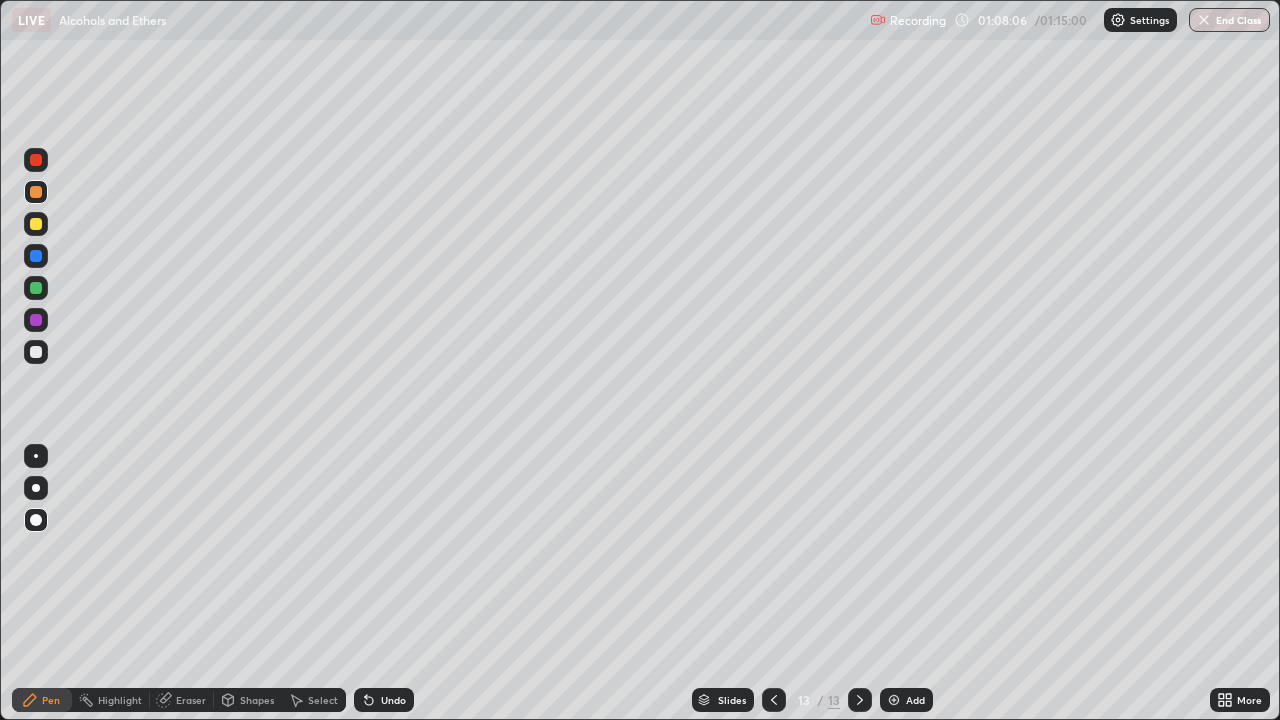 click 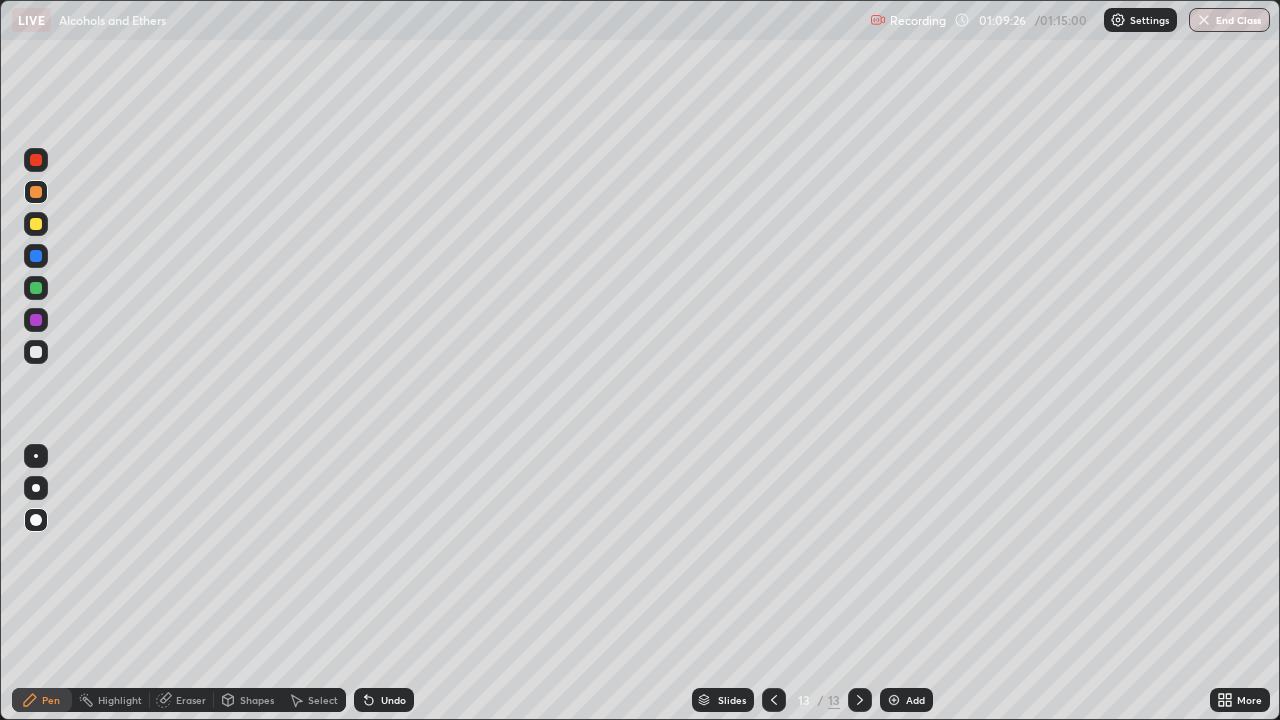click on "End Class" at bounding box center (1229, 20) 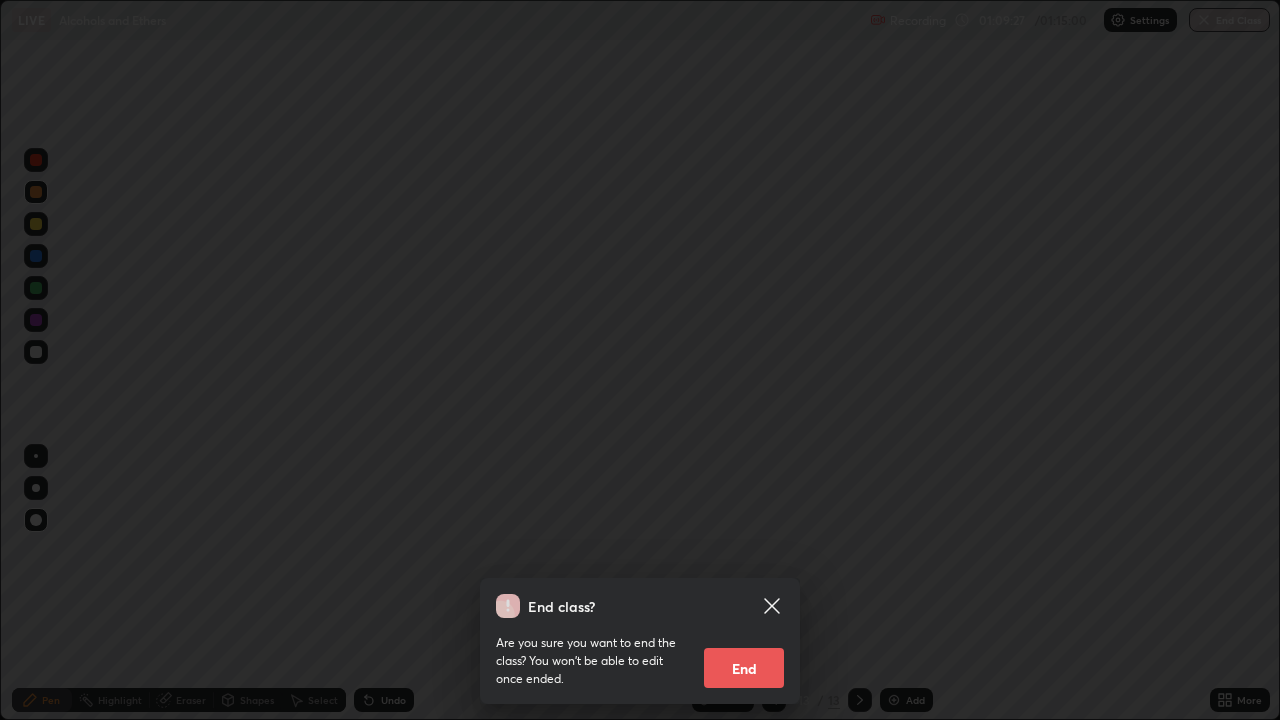 click on "End" at bounding box center [744, 668] 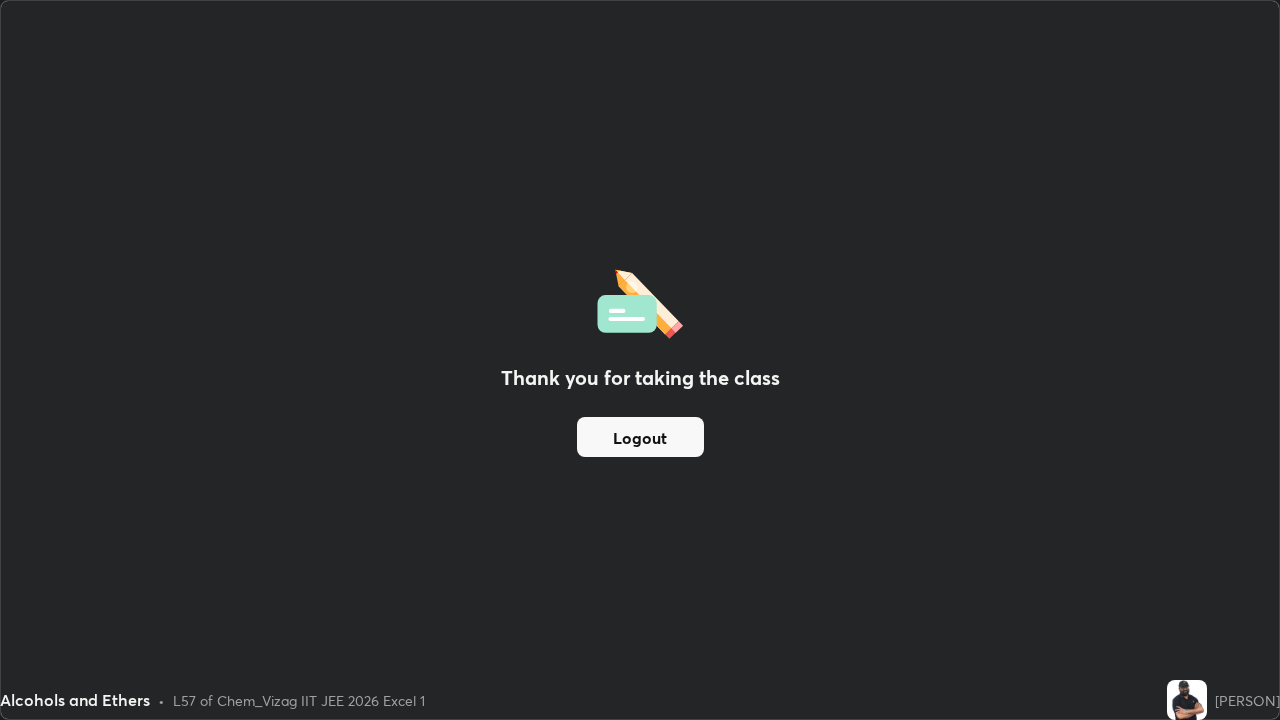 click on "Logout" at bounding box center [640, 437] 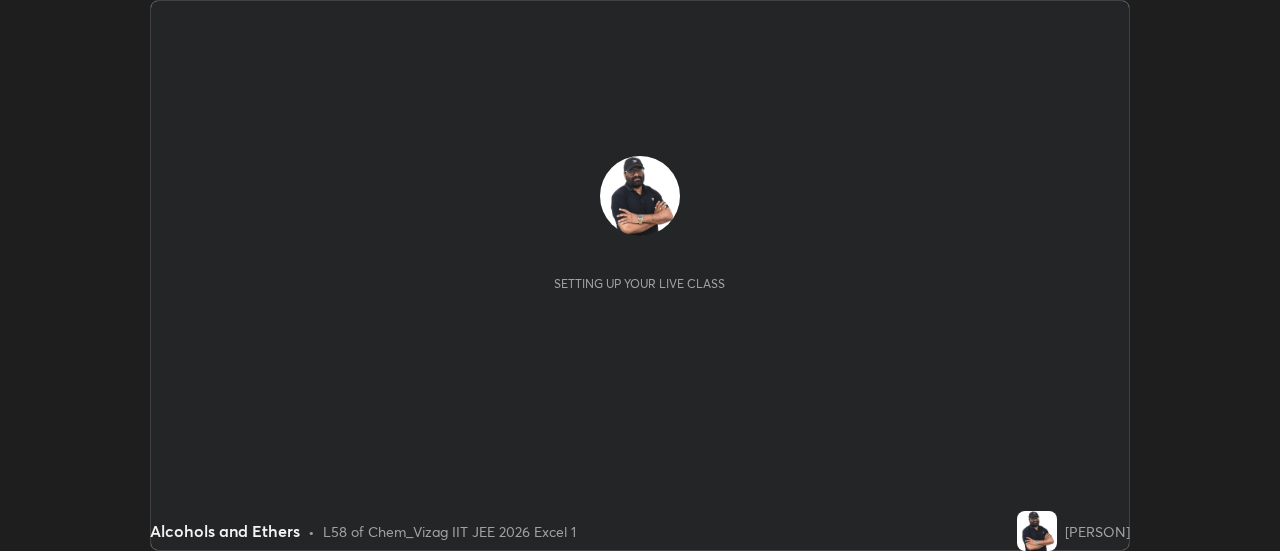 scroll, scrollTop: 0, scrollLeft: 0, axis: both 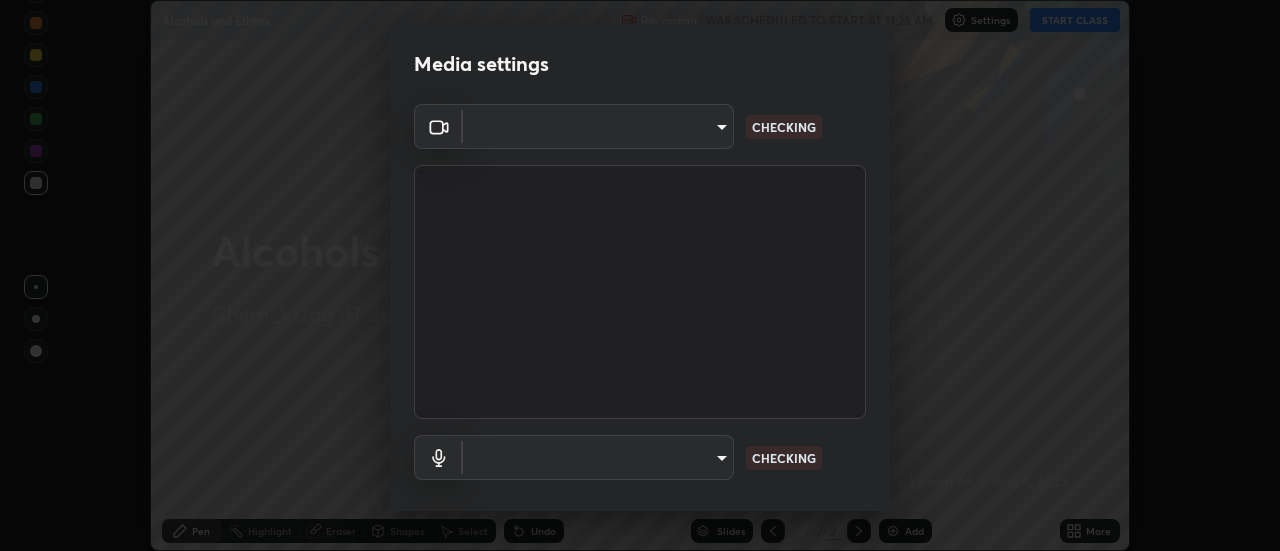 type on "ebf6c6488b735d5a44705984ed2dd2d6451cbc78617e13c2697a09295dc5aede" 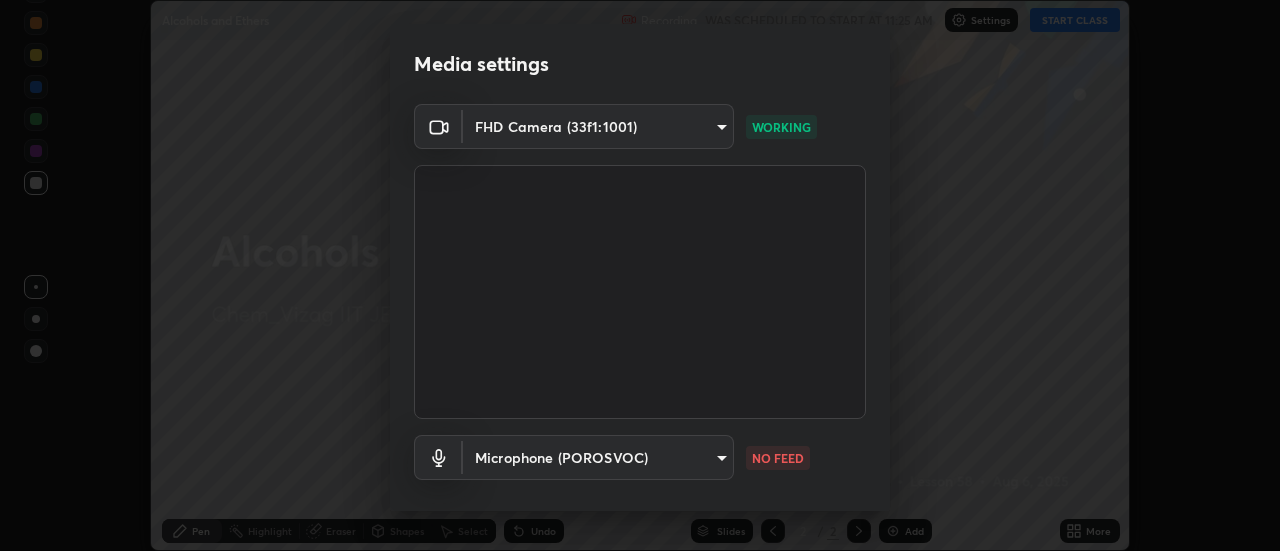 click on "Erase all Alcohols and Ethers Recording WAS SCHEDULED TO START AT  11:25 AM Settings START CLASS Setting up your live class Alcohols and Ethers • L58 of Chem_Vizag IIT JEE 2026 Excel 1 Irrinki Gopala Krishna Pen Highlight Eraser Shapes Select Undo Slides 2 / 2 Add More No doubts shared Encourage your learners to ask a doubt for better clarity Report an issue Reason for reporting Buffering Chat not working Audio - Video sync issue Educator video quality low ​ Attach an image Report Media settings FHD Camera (33f1:1001) ebf6c6488b735d5a44705984ed2dd2d6451cbc78617e13c2697a09295dc5aede WORKING Microphone (POROSVOC) 559f78e284056c375659dd22a18db3e2c7db0511fac48621fee754fb82022d85 NO FEED 1 / 5 Next" at bounding box center (640, 275) 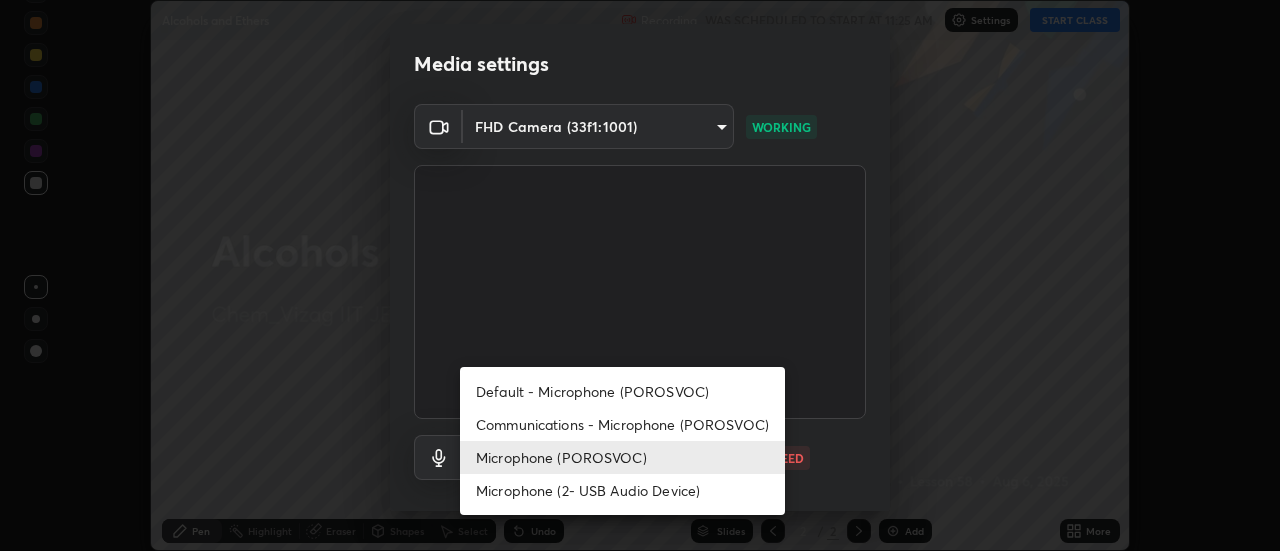 click on "Microphone (2- USB Audio Device)" at bounding box center (622, 490) 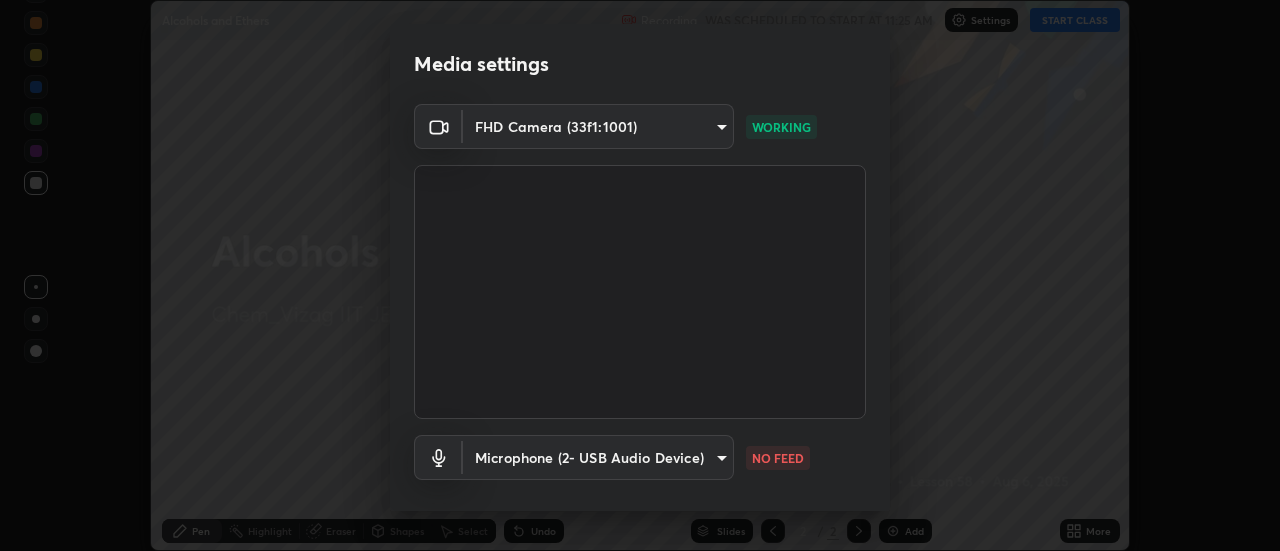 click on "Erase all Alcohols and Ethers Recording WAS SCHEDULED TO START AT  11:25 AM Settings START CLASS Setting up your live class Alcohols and Ethers • L58 of Chem_Vizag IIT JEE 2026 Excel 1 Irrinki Gopala Krishna Pen Highlight Eraser Shapes Select Undo Slides 2 / 2 Add More No doubts shared Encourage your learners to ask a doubt for better clarity Report an issue Reason for reporting Buffering Chat not working Audio - Video sync issue Educator video quality low ​ Attach an image Report Media settings FHD Camera (33f1:1001) ebf6c6488b735d5a44705984ed2dd2d6451cbc78617e13c2697a09295dc5aede WORKING Microphone (2- USB Audio Device) f99163da07f4127c43916b399dd22f5346d20f3060e5a633ca5aa37e4f5b5785 NO FEED 1 / 5 Next" at bounding box center [640, 275] 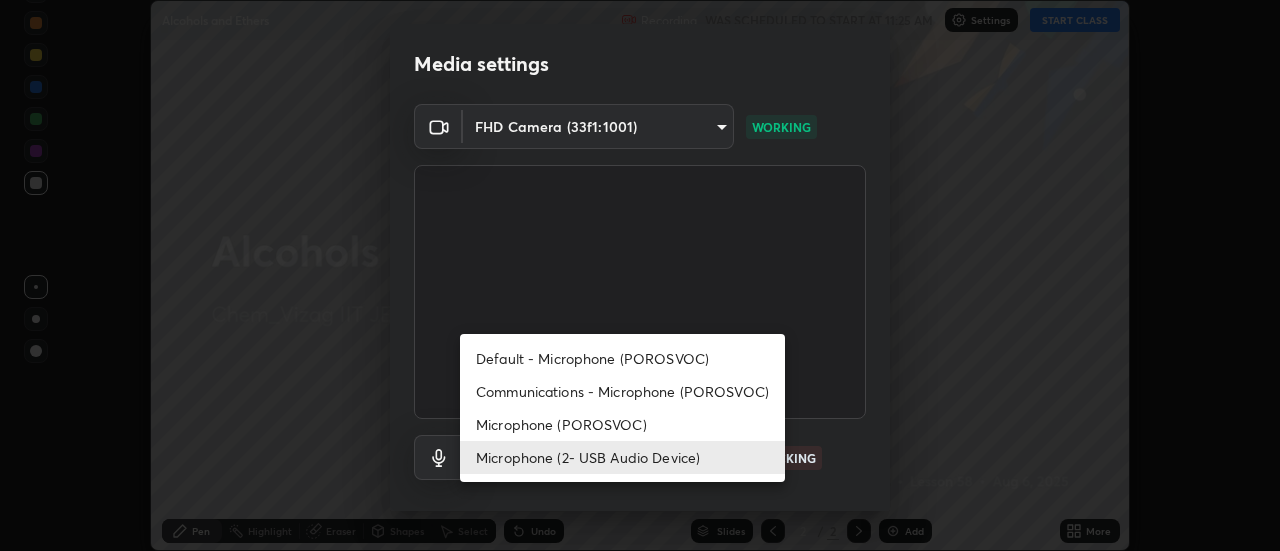 click on "Microphone (POROSVOC)" at bounding box center (622, 424) 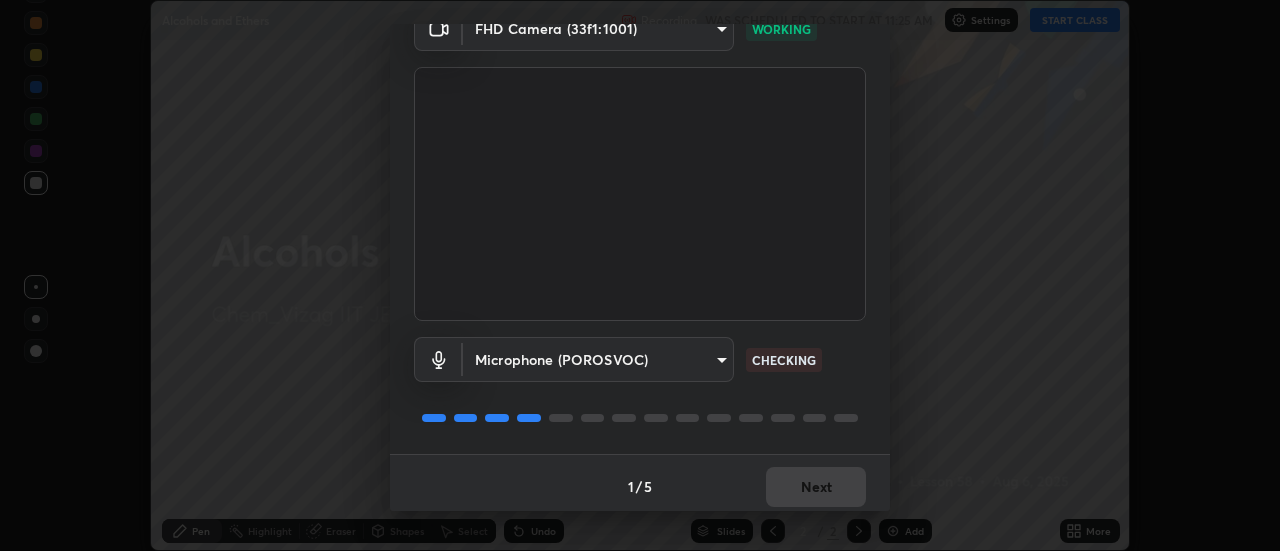 scroll, scrollTop: 105, scrollLeft: 0, axis: vertical 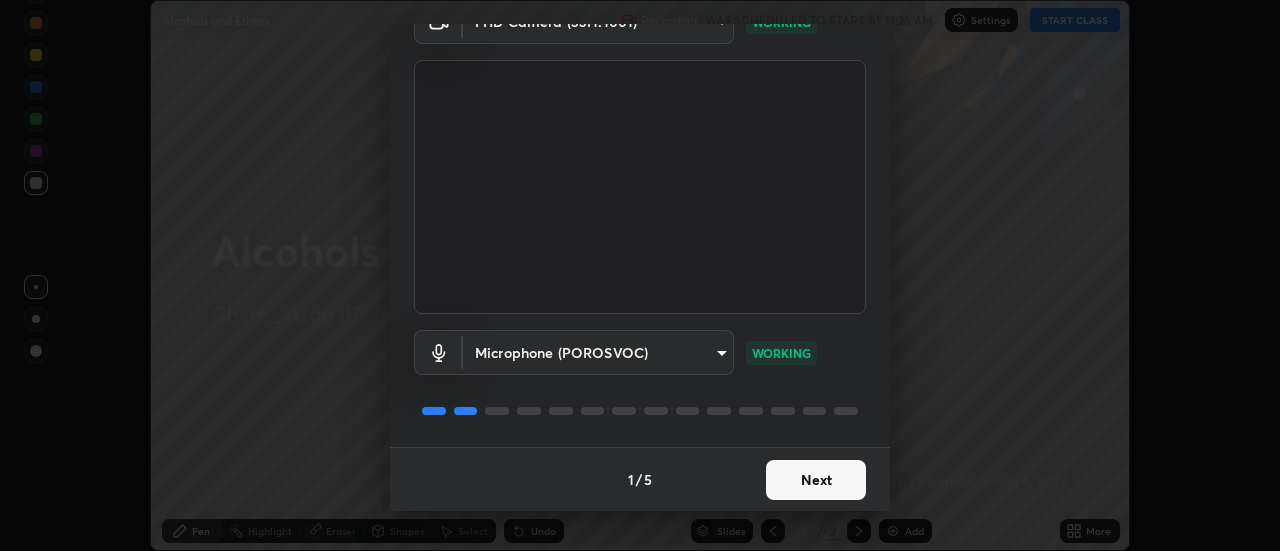 click on "Next" at bounding box center (816, 480) 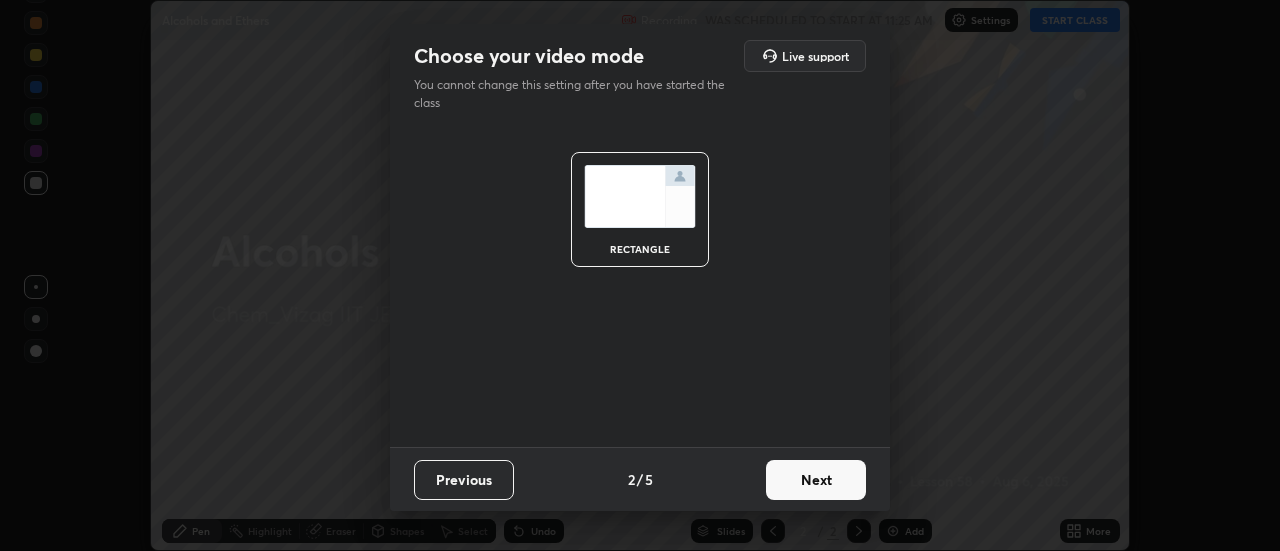 scroll, scrollTop: 0, scrollLeft: 0, axis: both 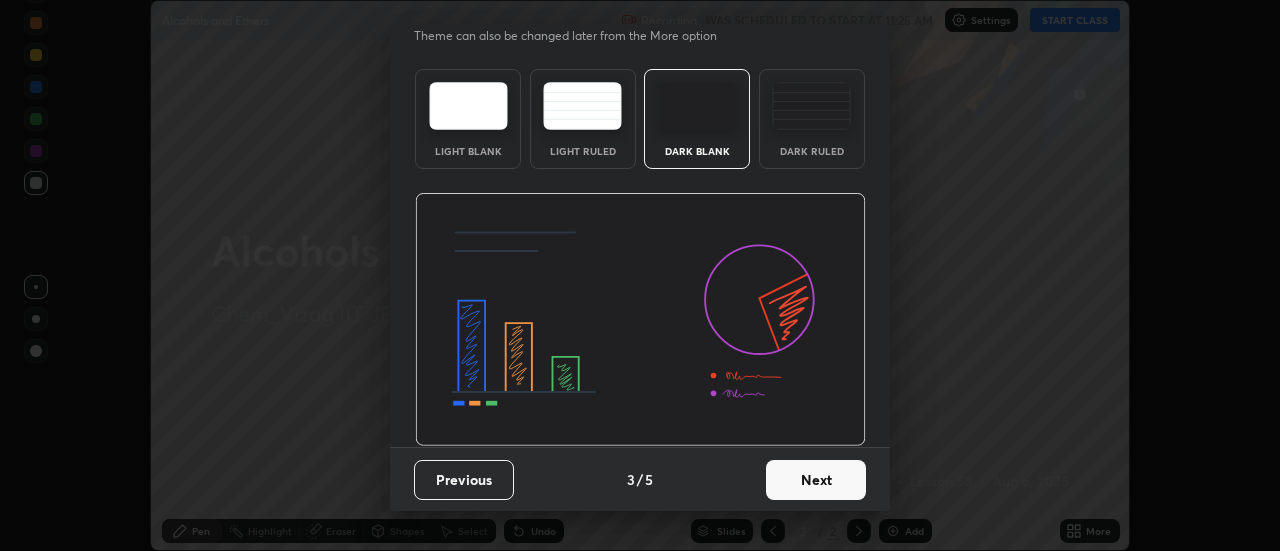 click on "Next" at bounding box center [816, 480] 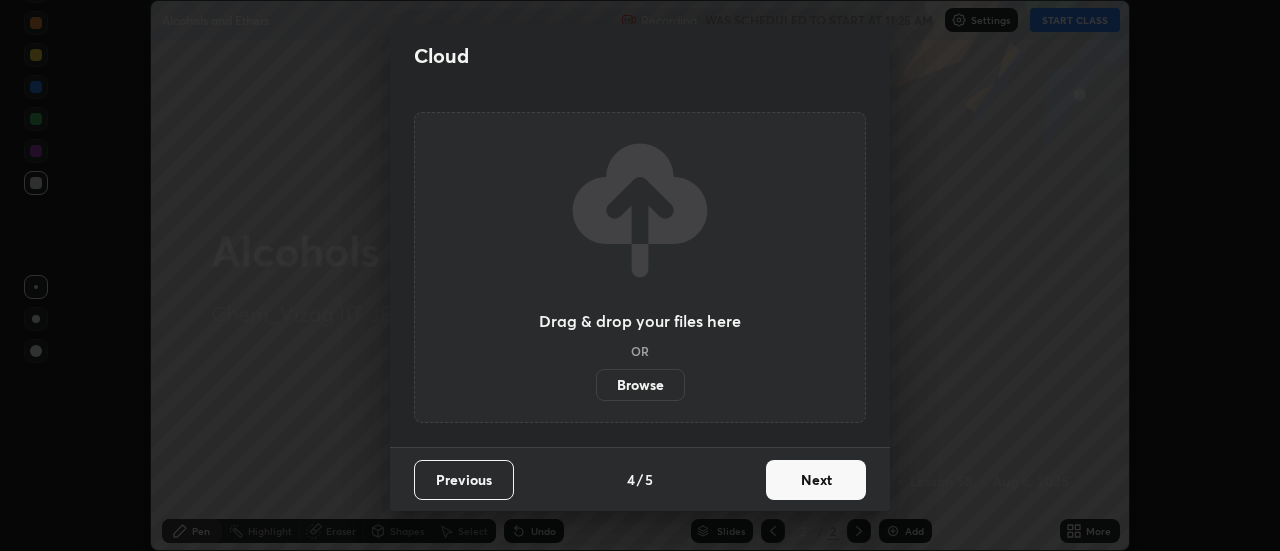 click on "Next" at bounding box center [816, 480] 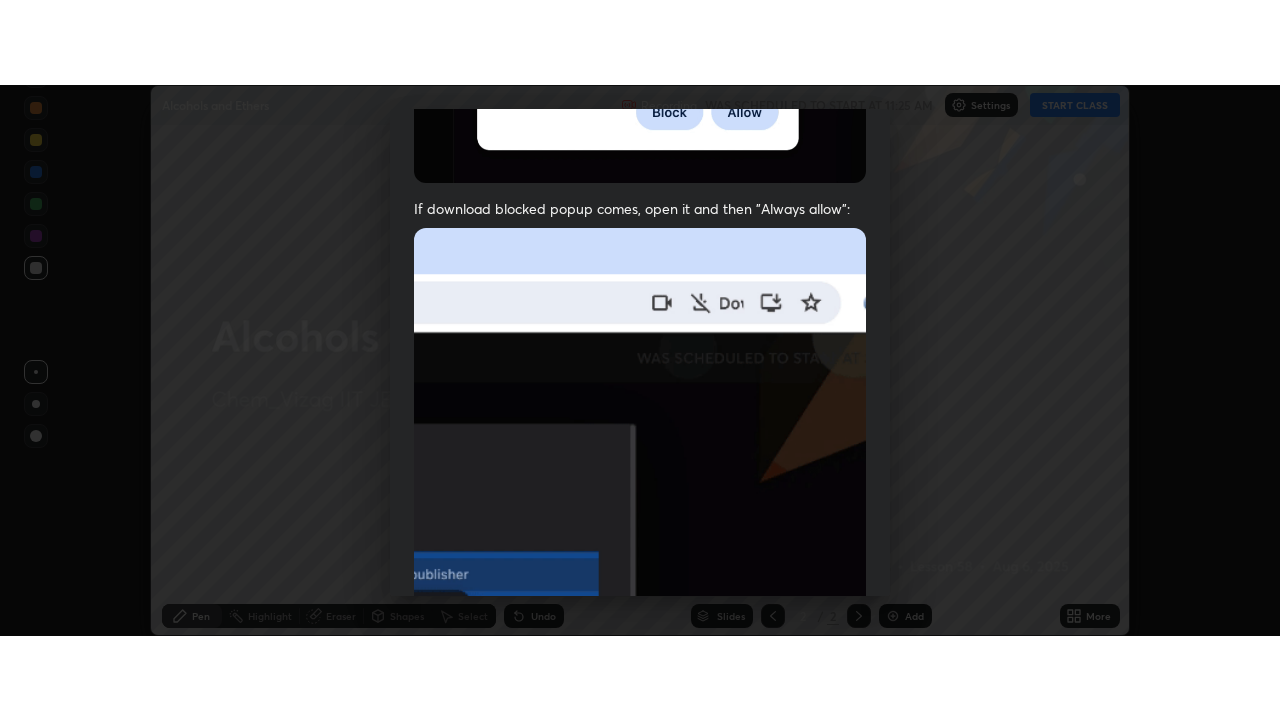 scroll, scrollTop: 513, scrollLeft: 0, axis: vertical 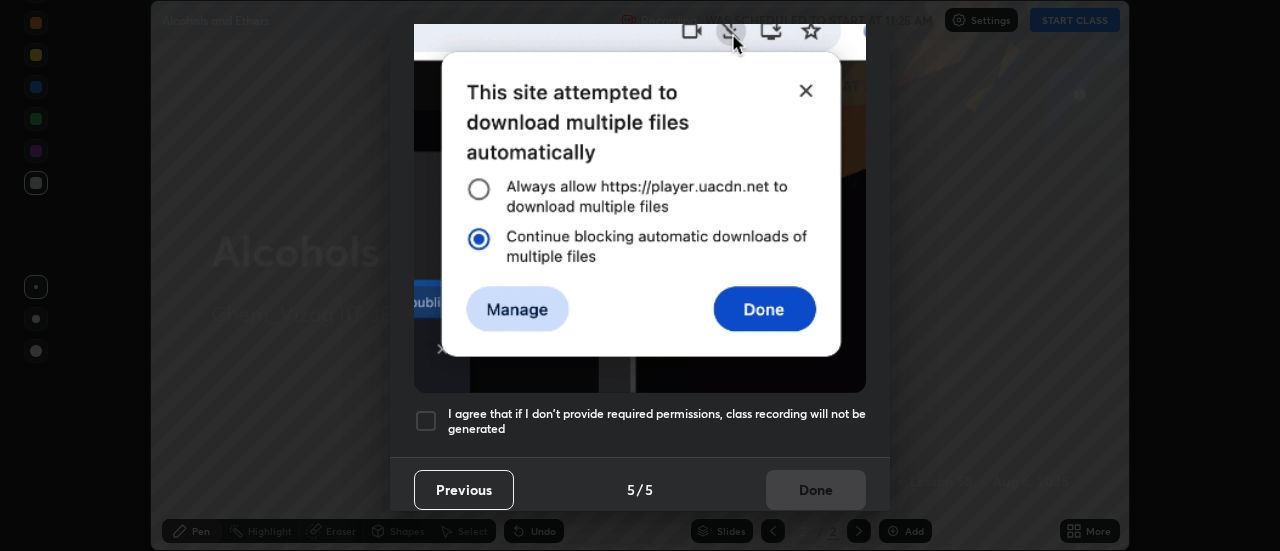 click on "I agree that if I don't provide required permissions, class recording will not be generated" at bounding box center [657, 421] 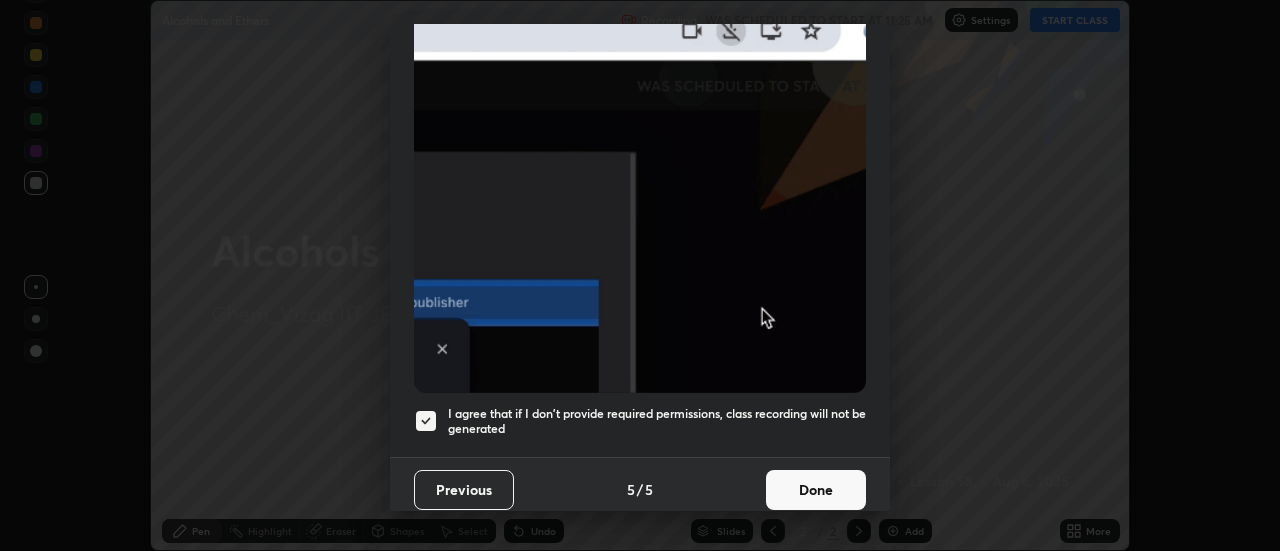 click on "Done" at bounding box center (816, 490) 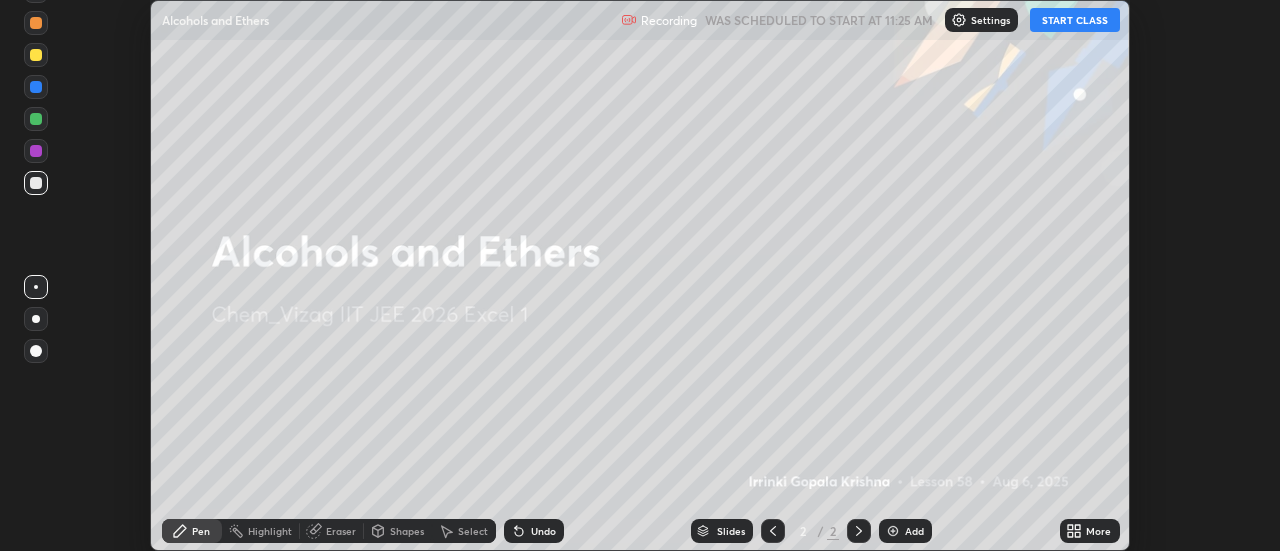 click 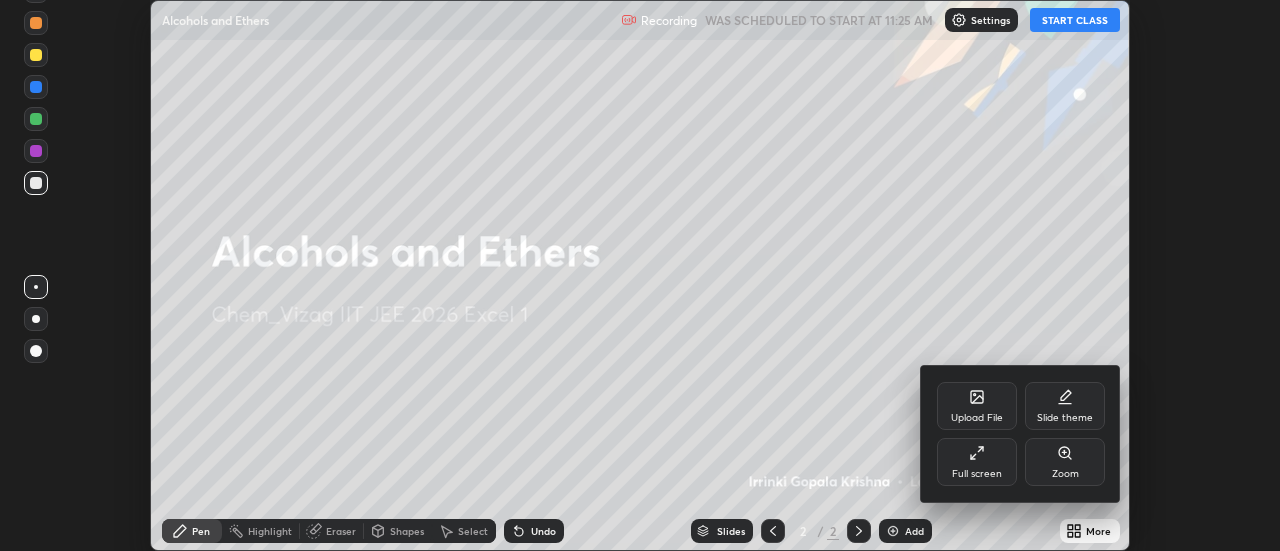 click on "Full screen" at bounding box center (977, 462) 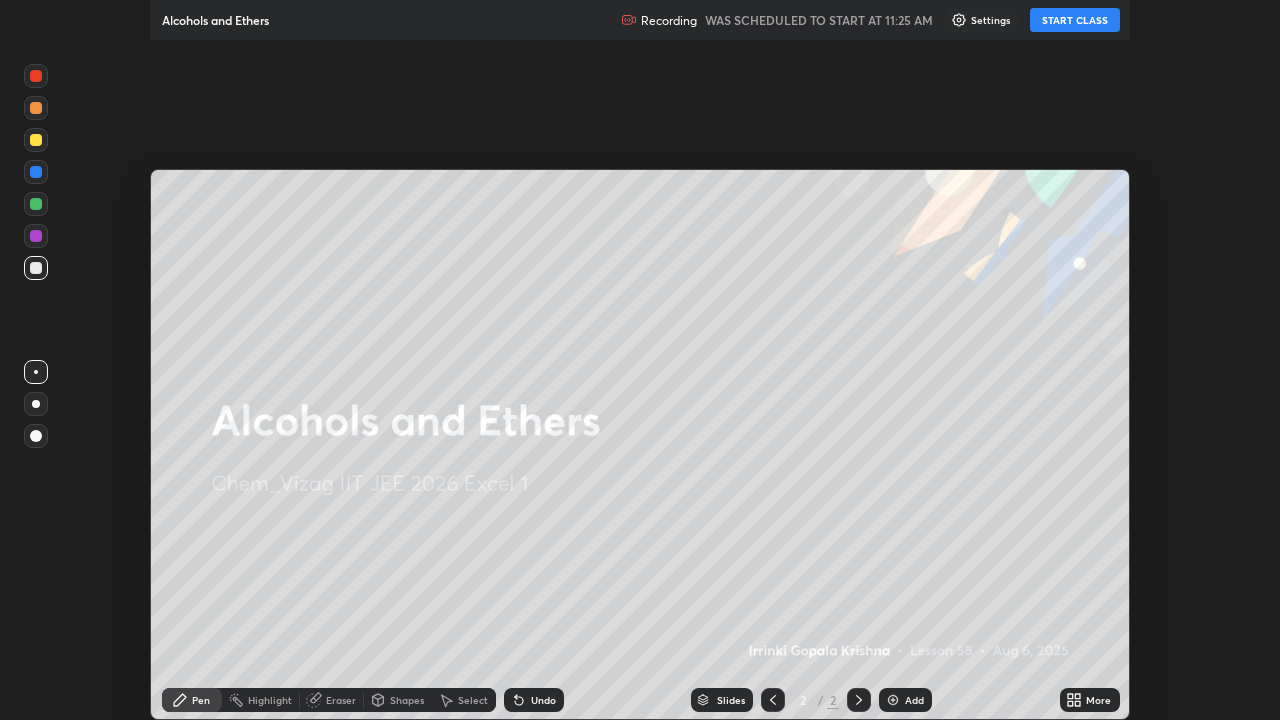 scroll, scrollTop: 99280, scrollLeft: 98720, axis: both 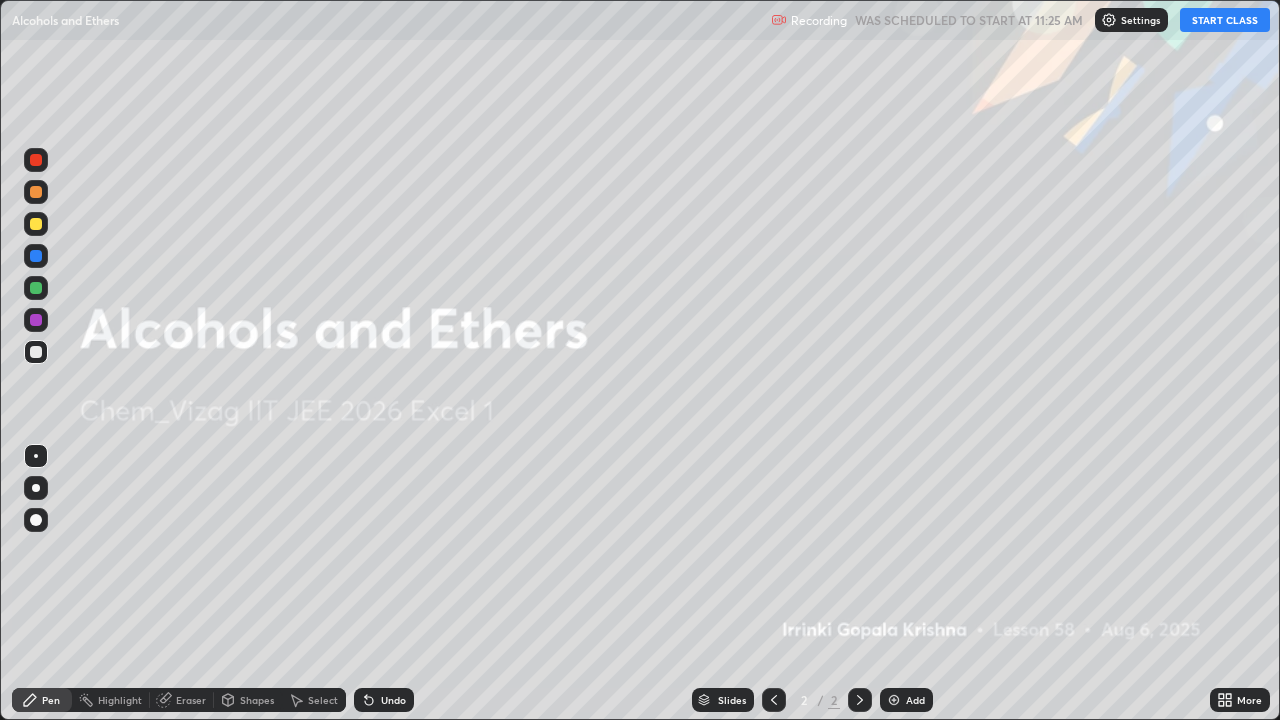 click on "START CLASS" at bounding box center (1225, 20) 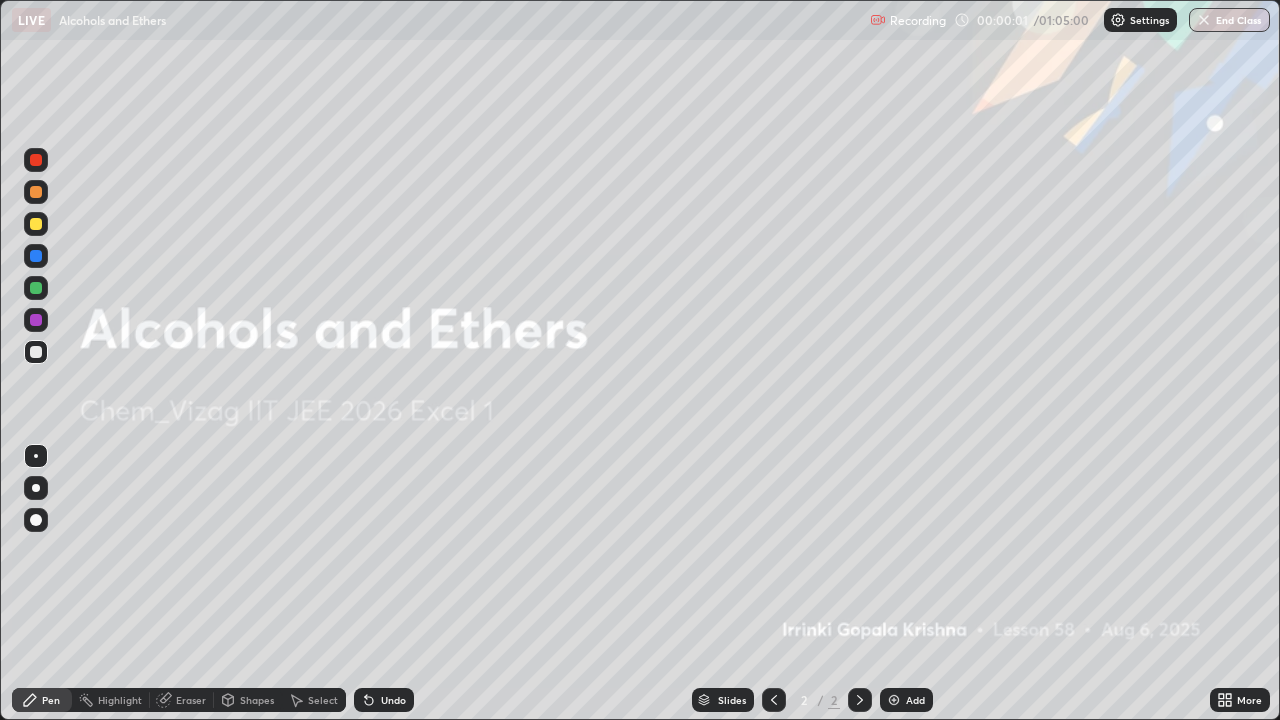 click at bounding box center [894, 700] 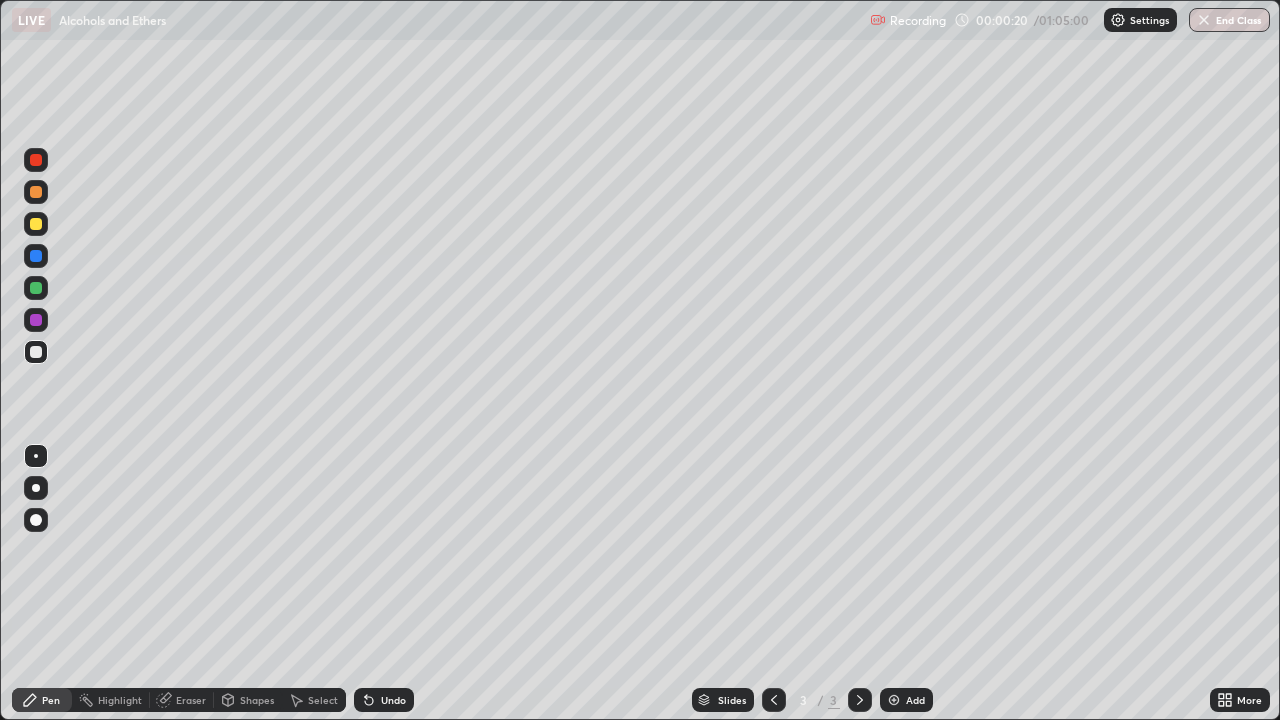 click at bounding box center (36, 224) 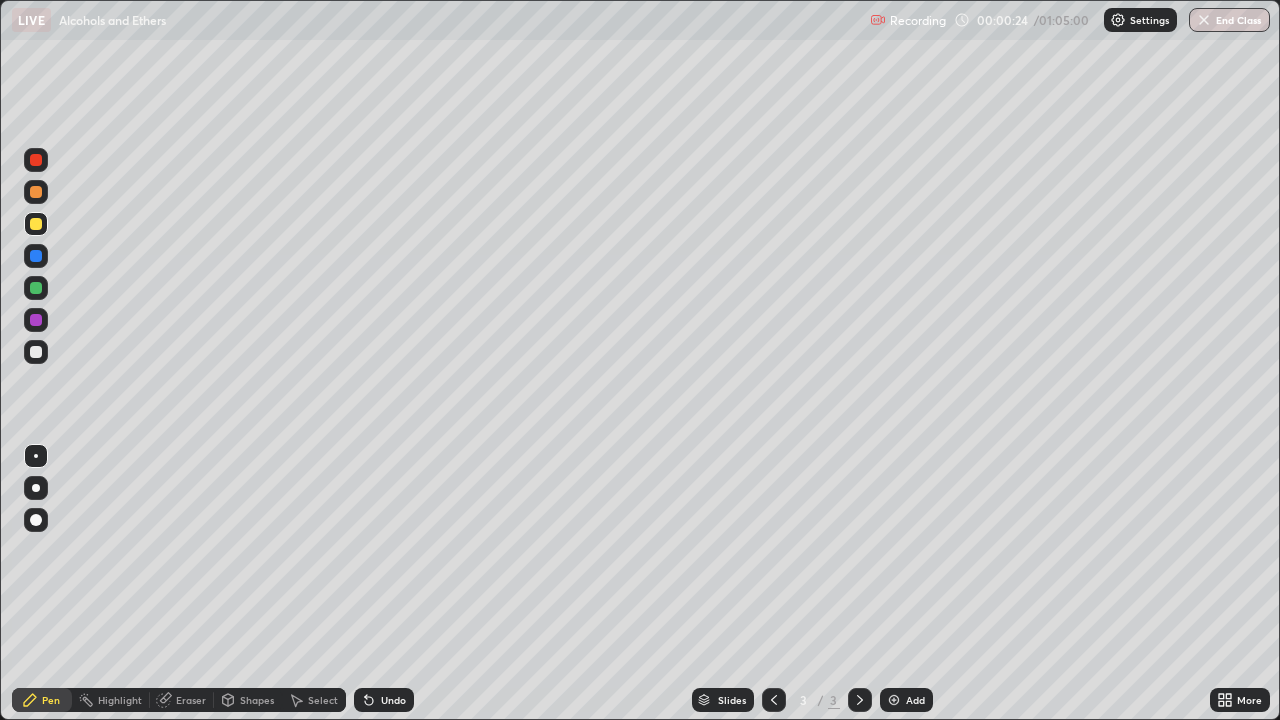 click at bounding box center (36, 520) 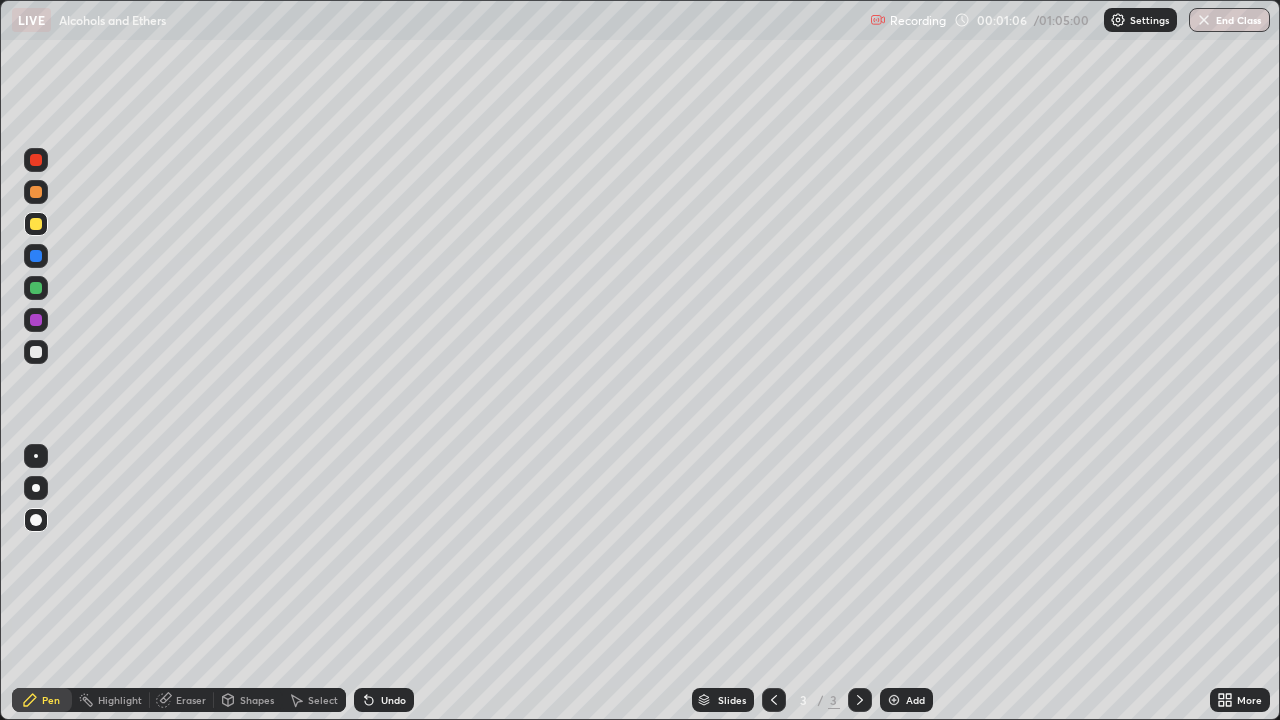 click on "Undo" at bounding box center [384, 700] 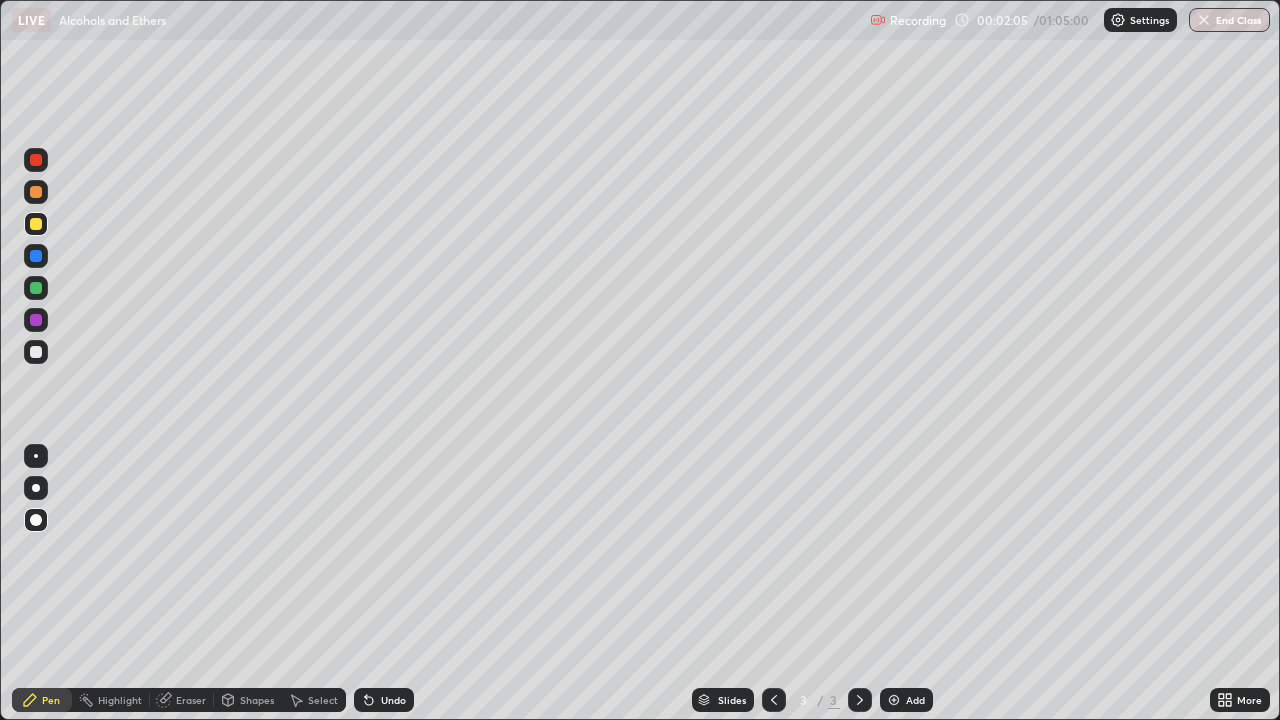 click at bounding box center (36, 192) 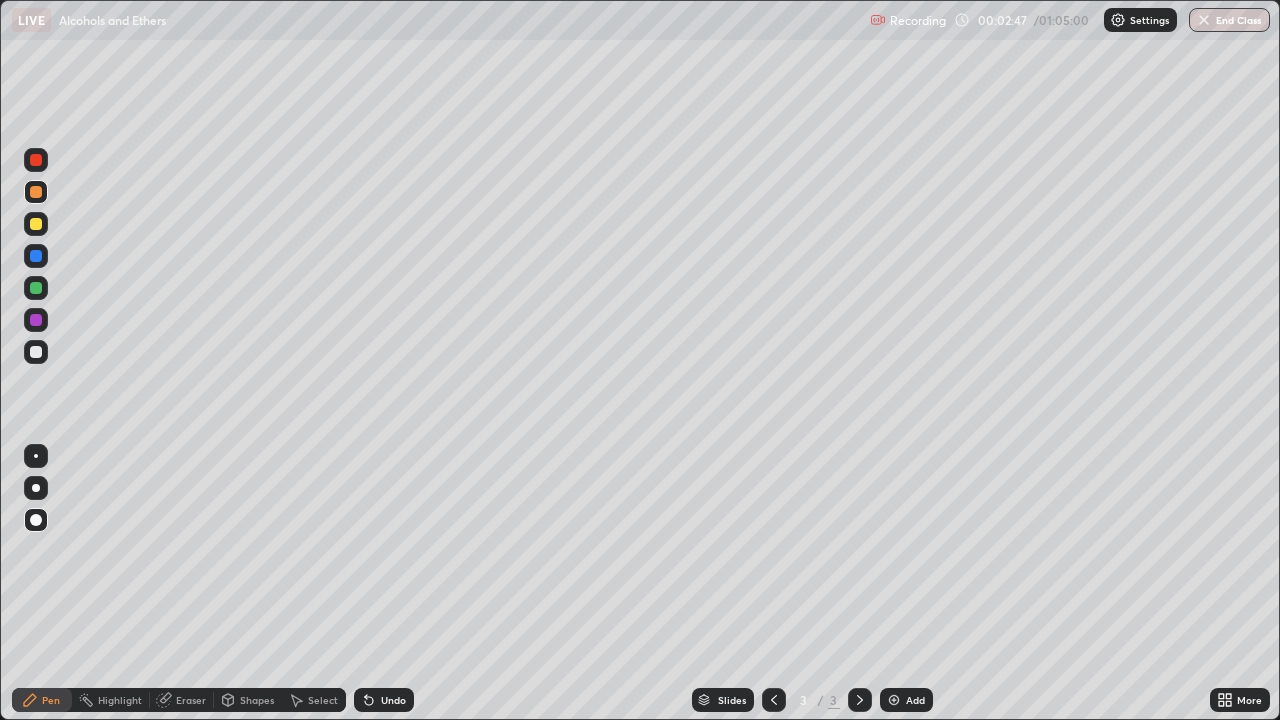 click 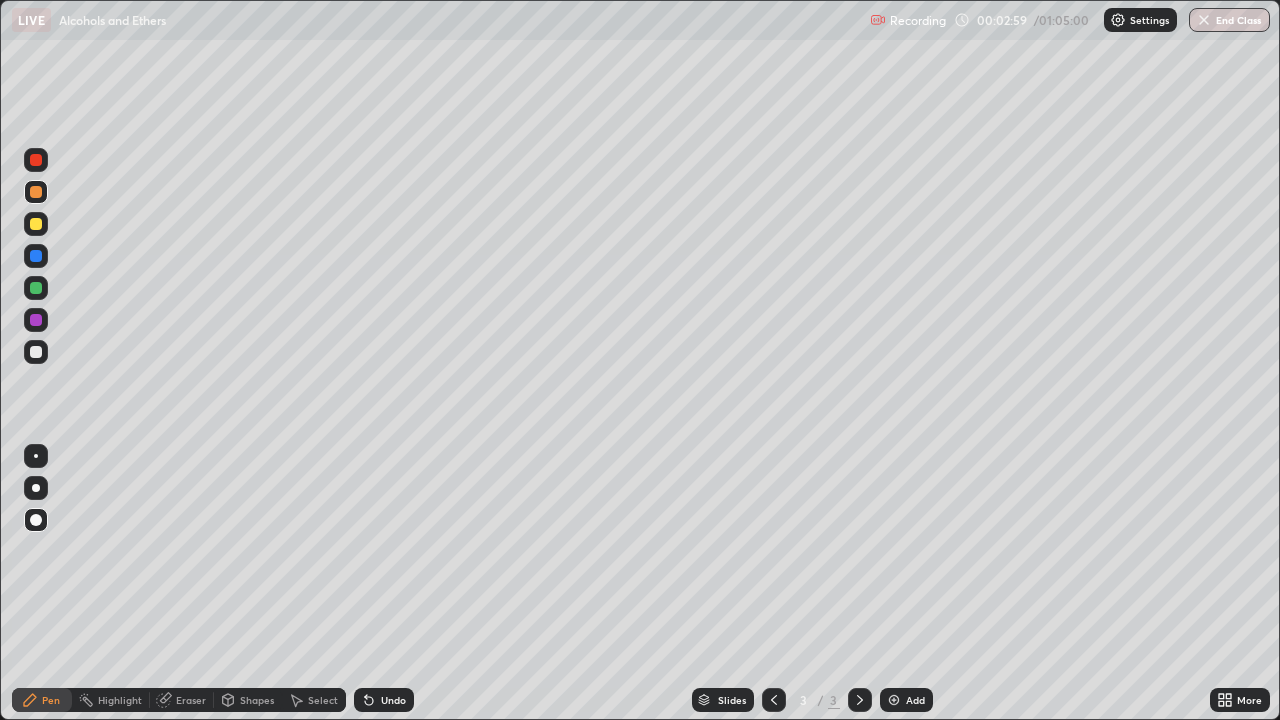 click at bounding box center (36, 288) 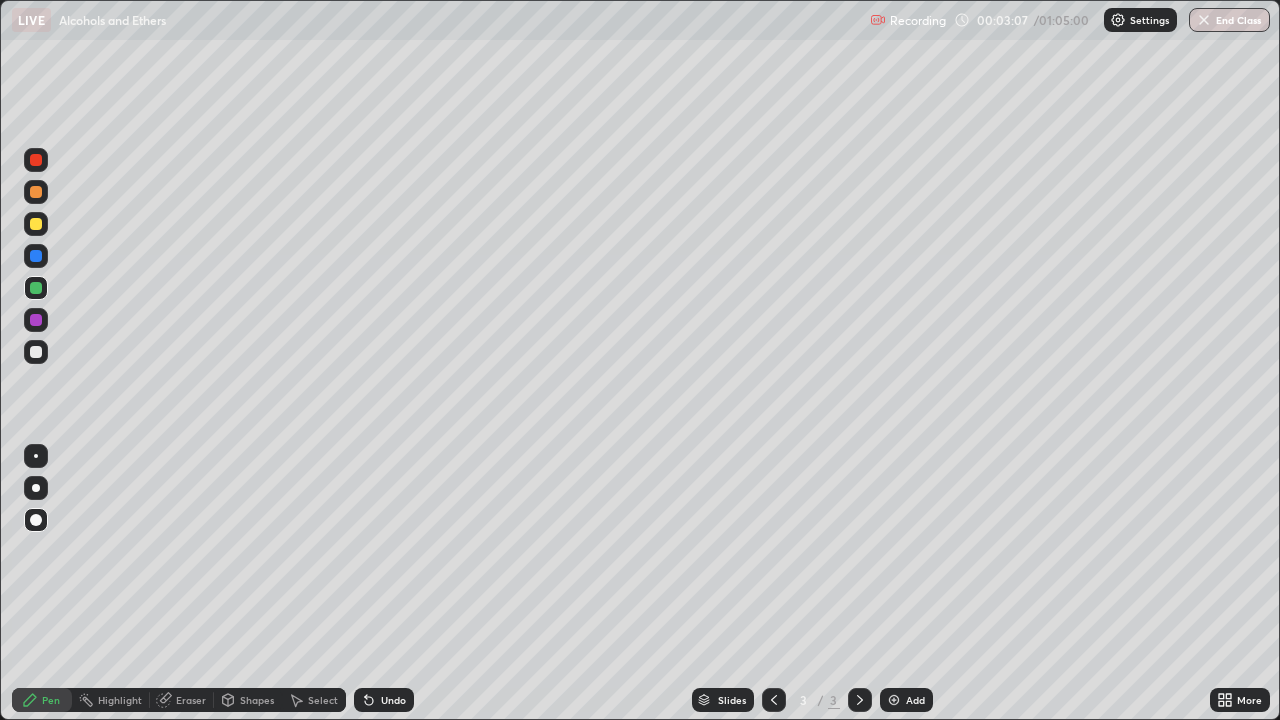click on "Undo" at bounding box center [384, 700] 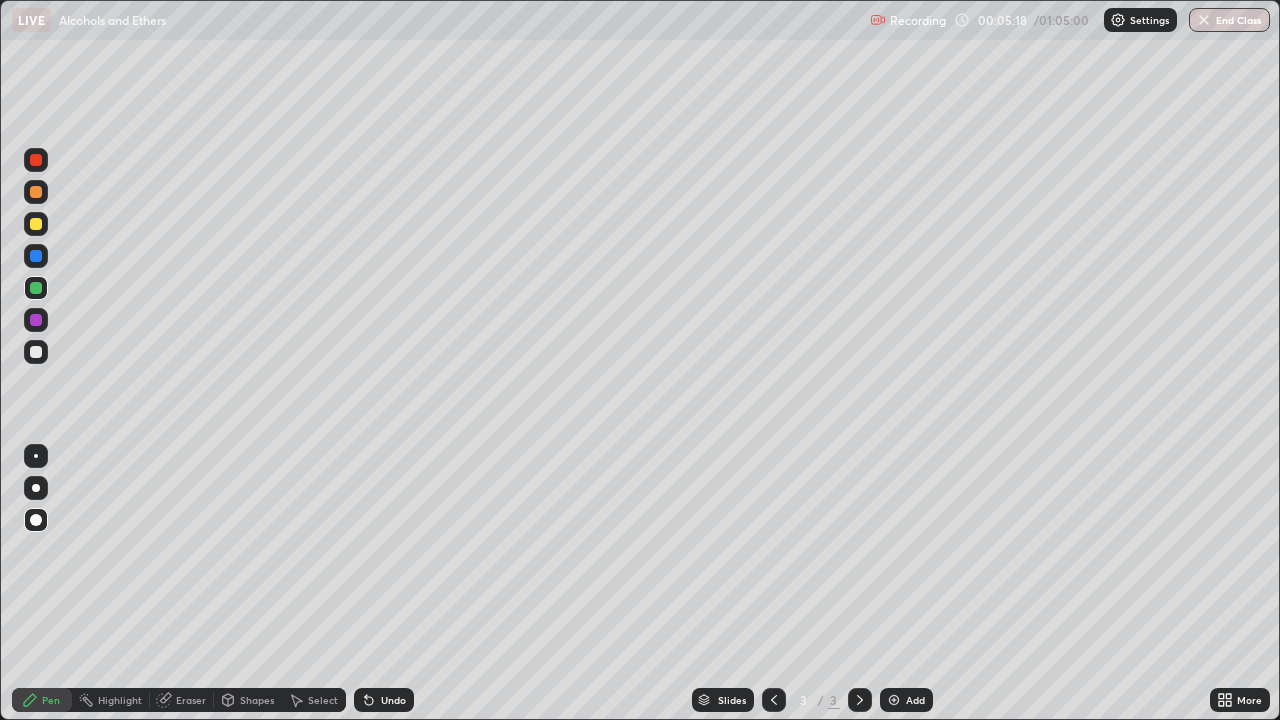 click at bounding box center (894, 700) 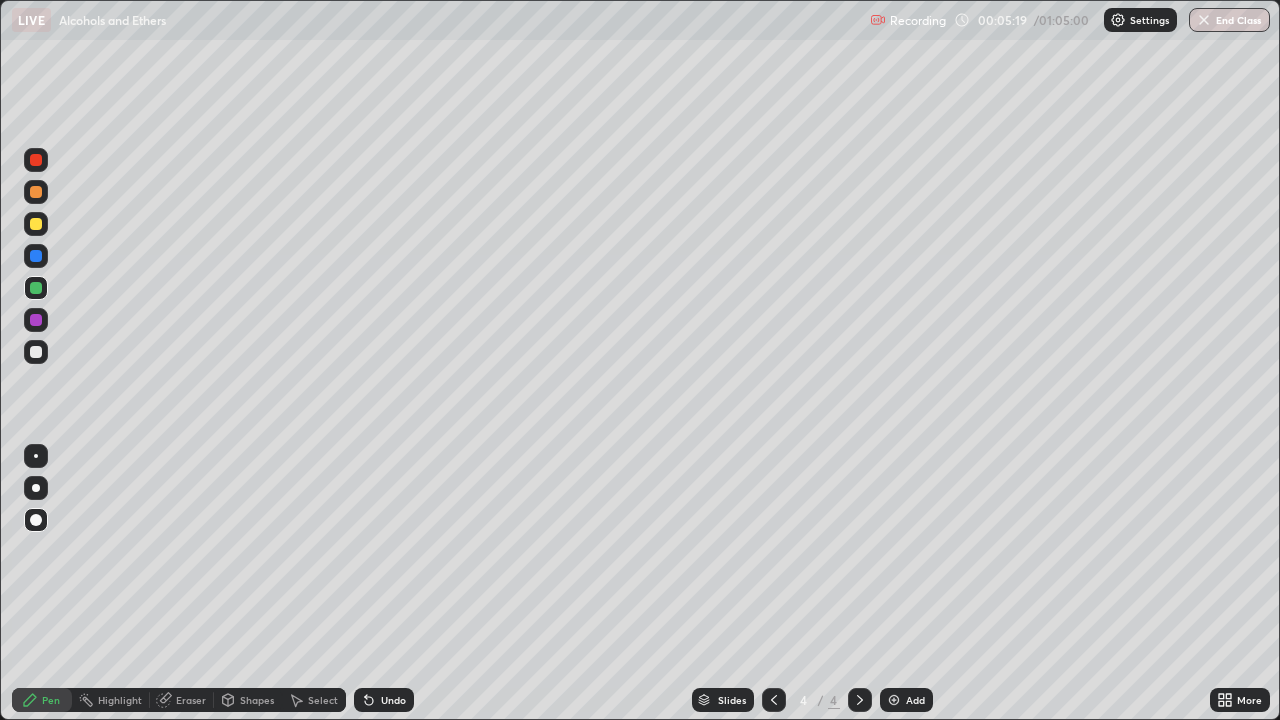 click at bounding box center [36, 224] 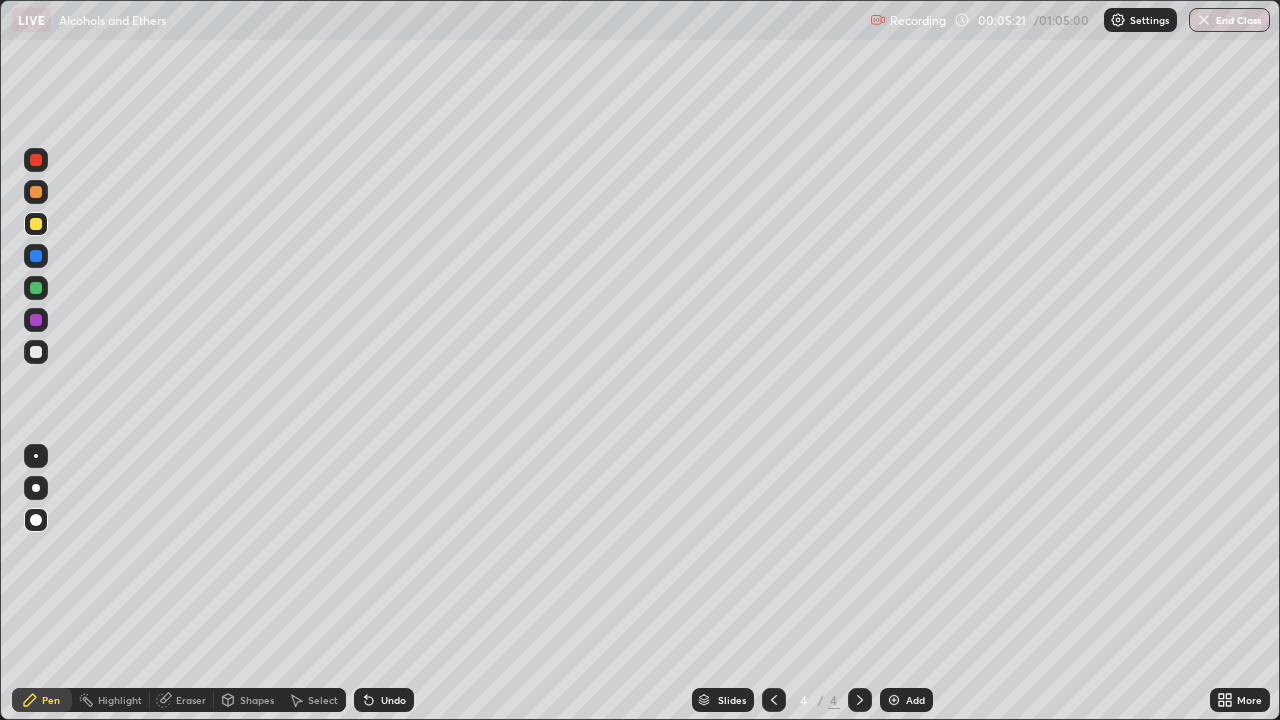 click at bounding box center (36, 352) 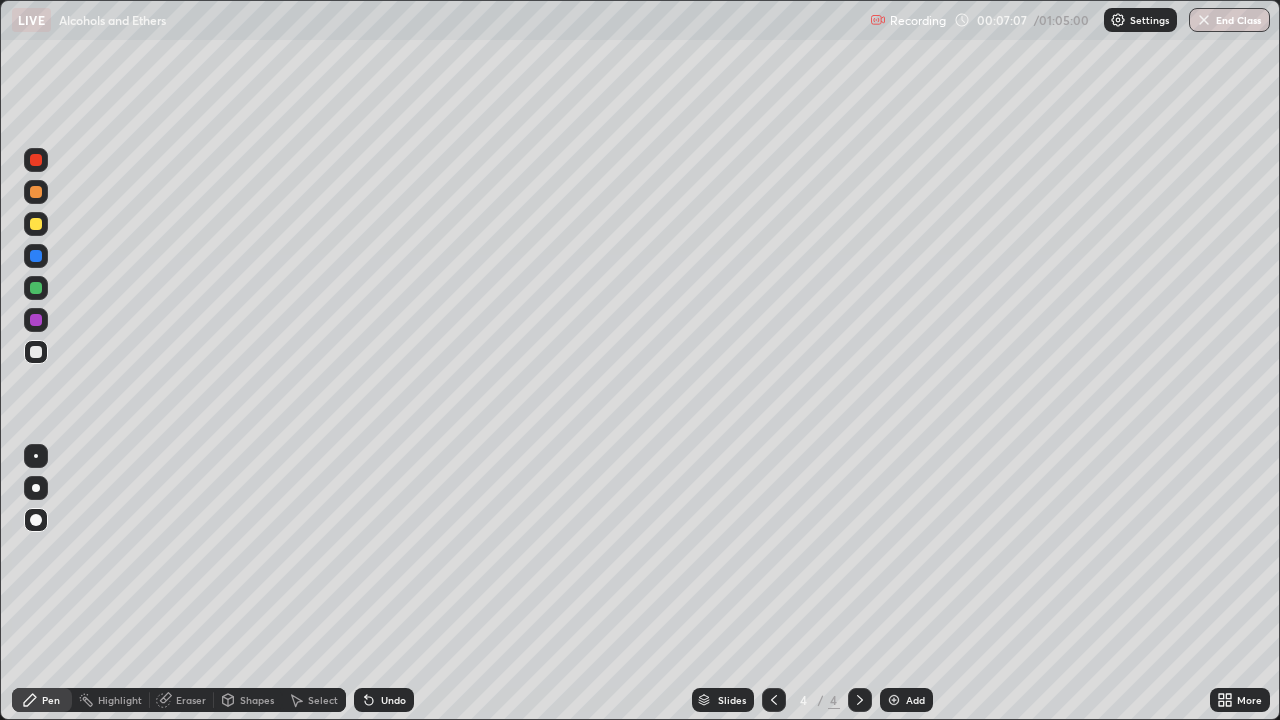 click at bounding box center [36, 224] 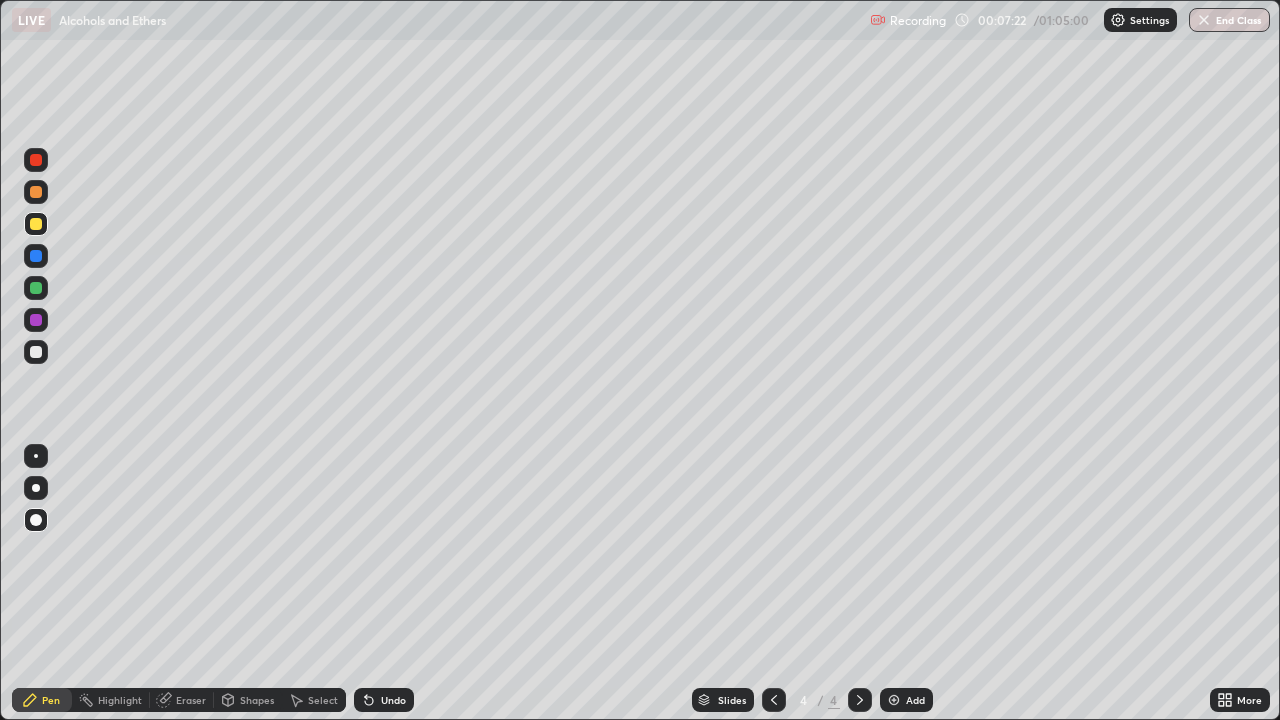 click at bounding box center (36, 288) 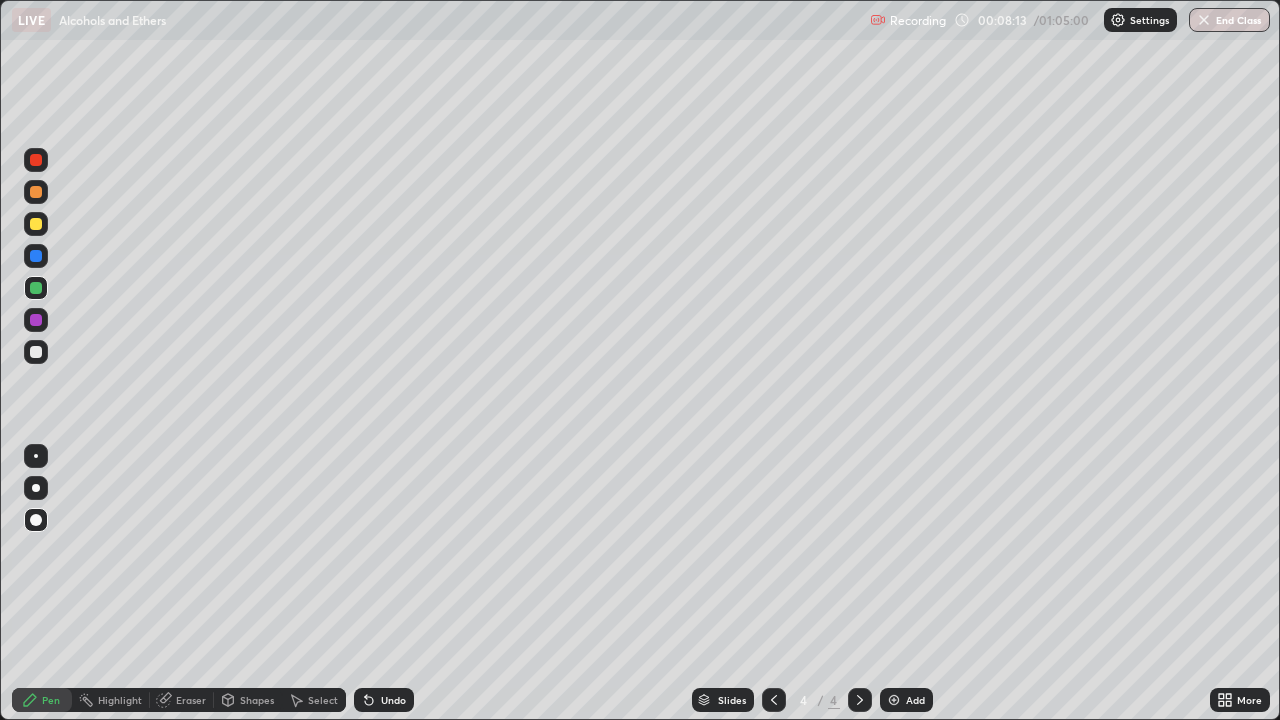click at bounding box center (36, 352) 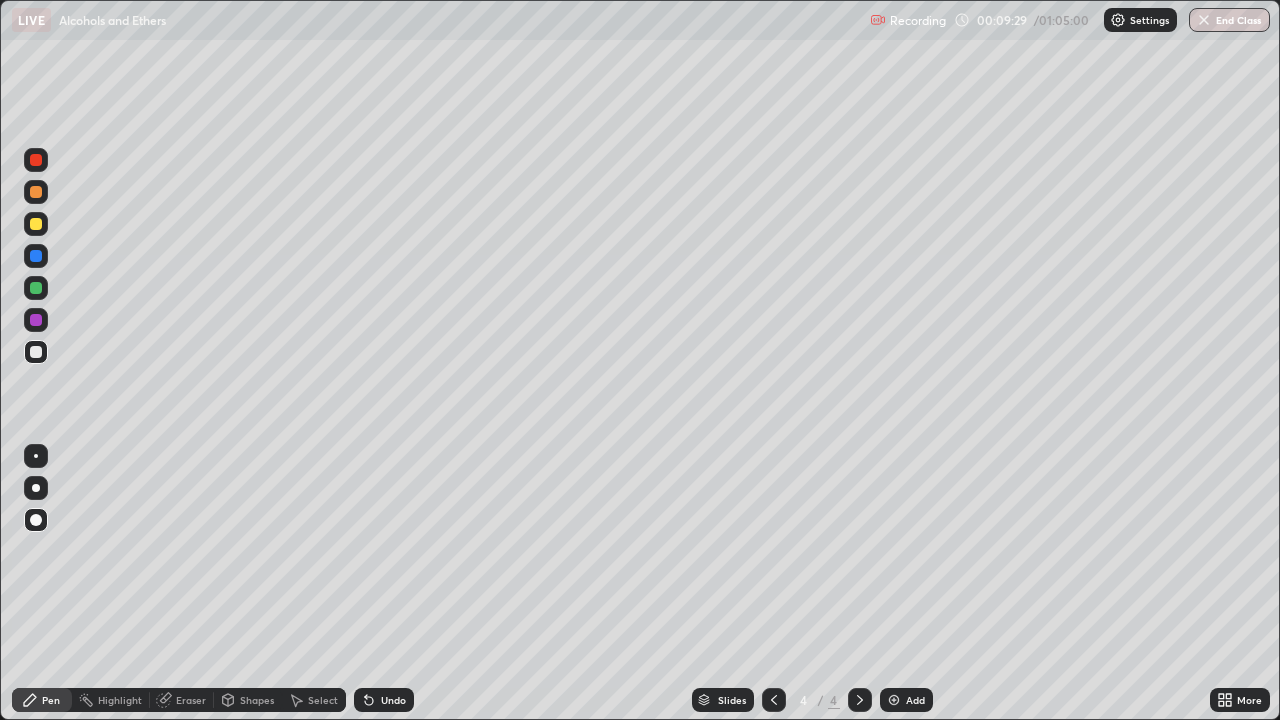 click on "Undo" at bounding box center [393, 700] 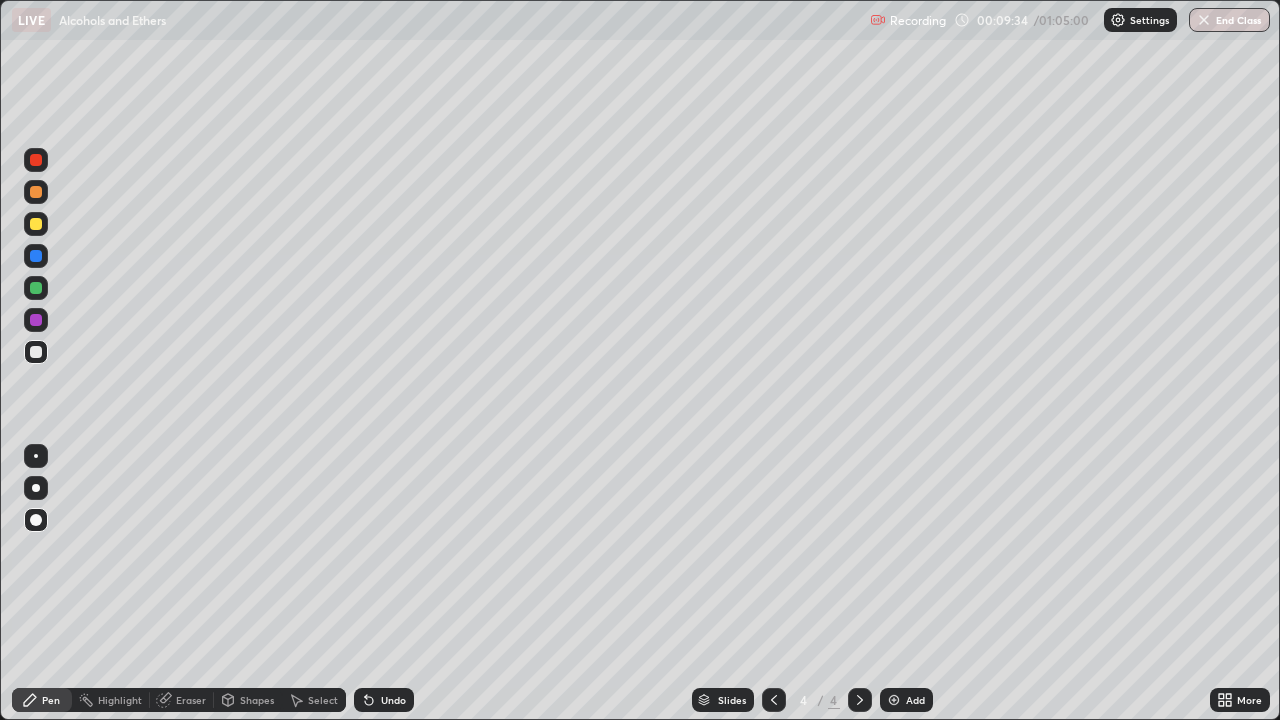 click at bounding box center (36, 320) 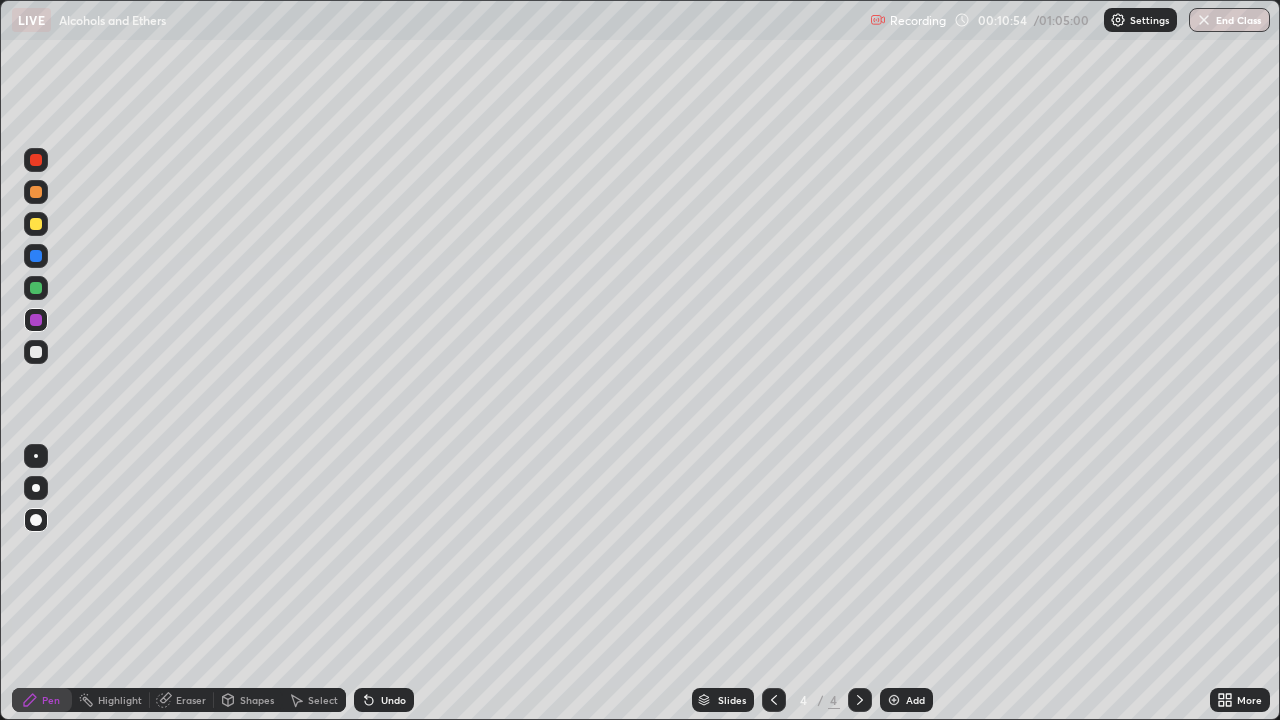click at bounding box center [36, 224] 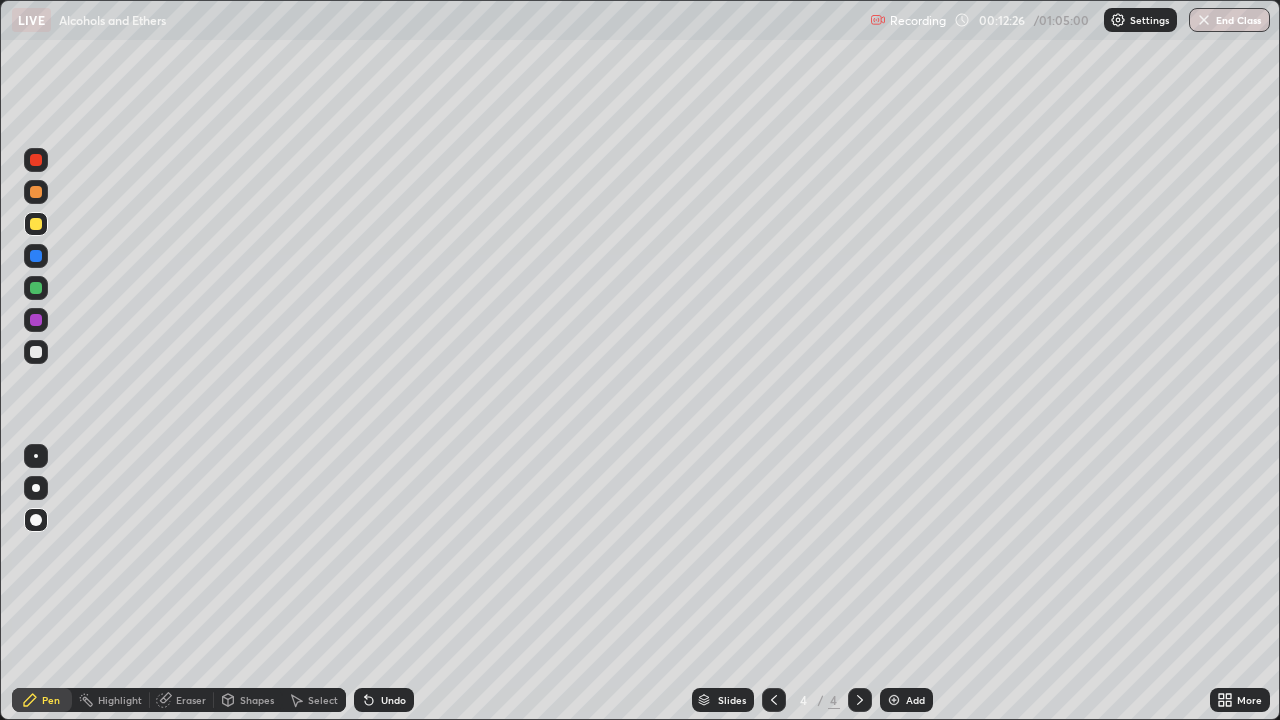 click on "Undo" at bounding box center (384, 700) 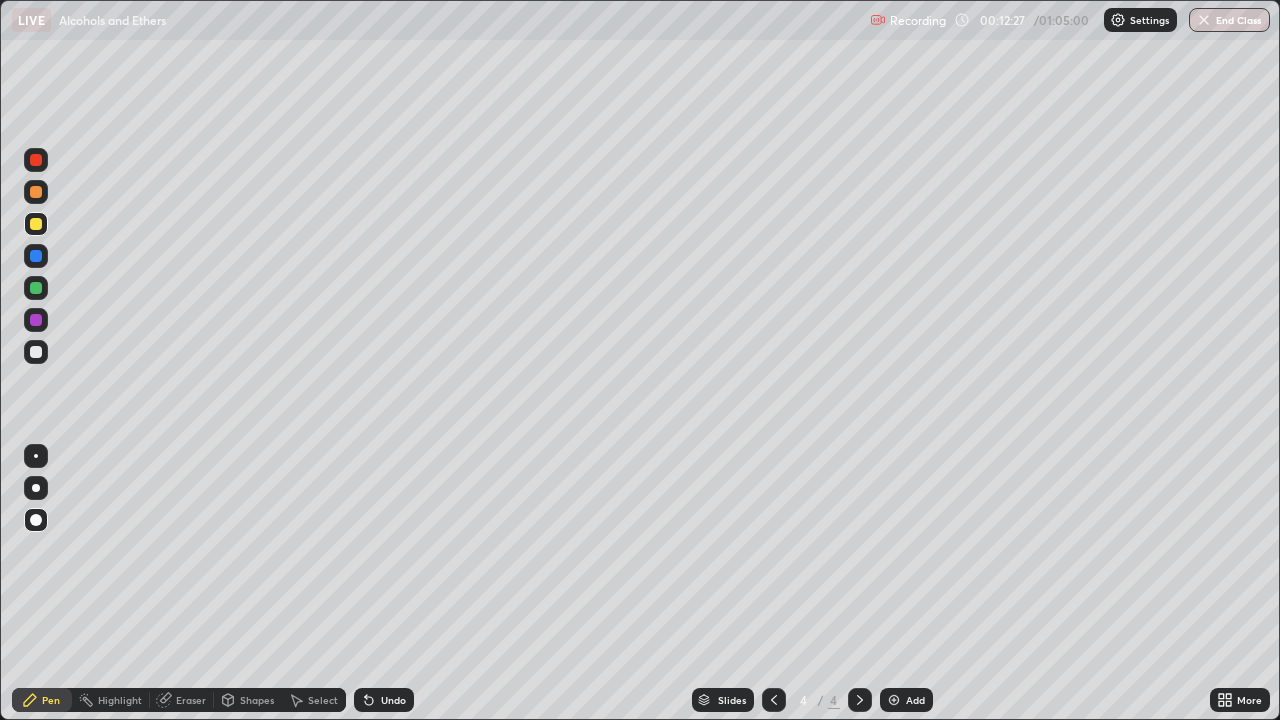 click on "Undo" at bounding box center [393, 700] 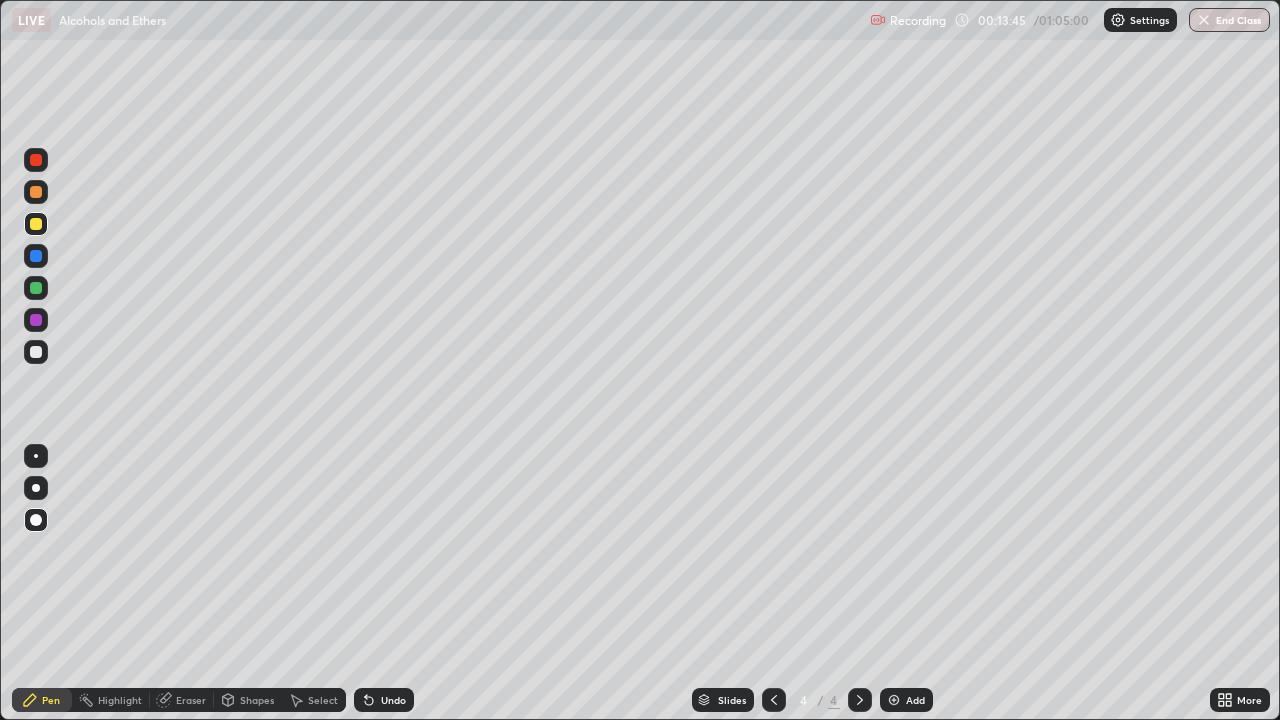 click at bounding box center [894, 700] 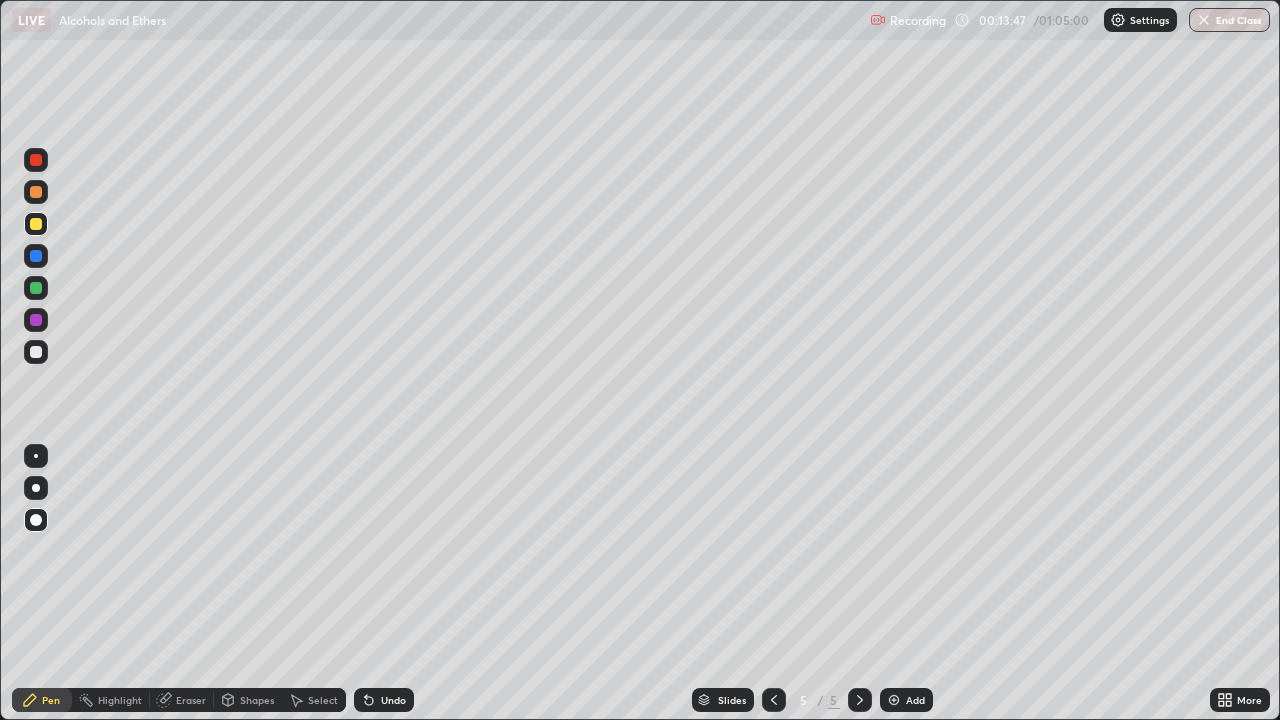 click at bounding box center (36, 288) 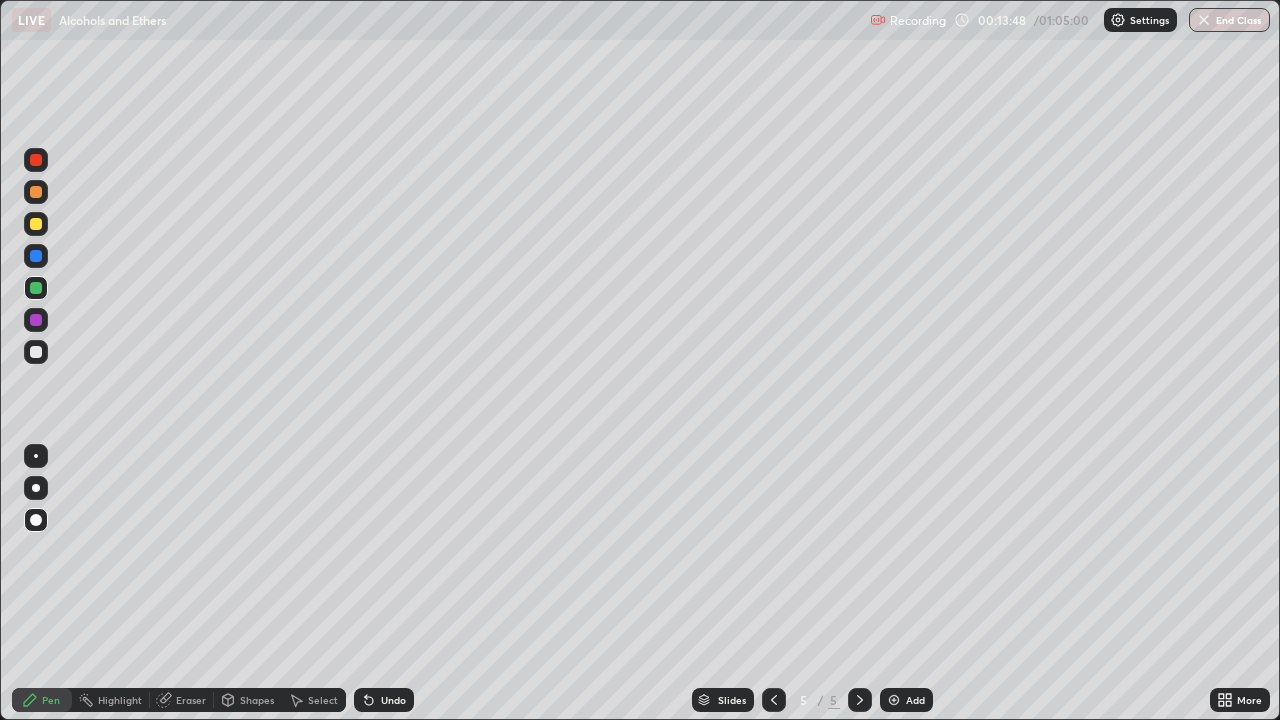 click at bounding box center [36, 320] 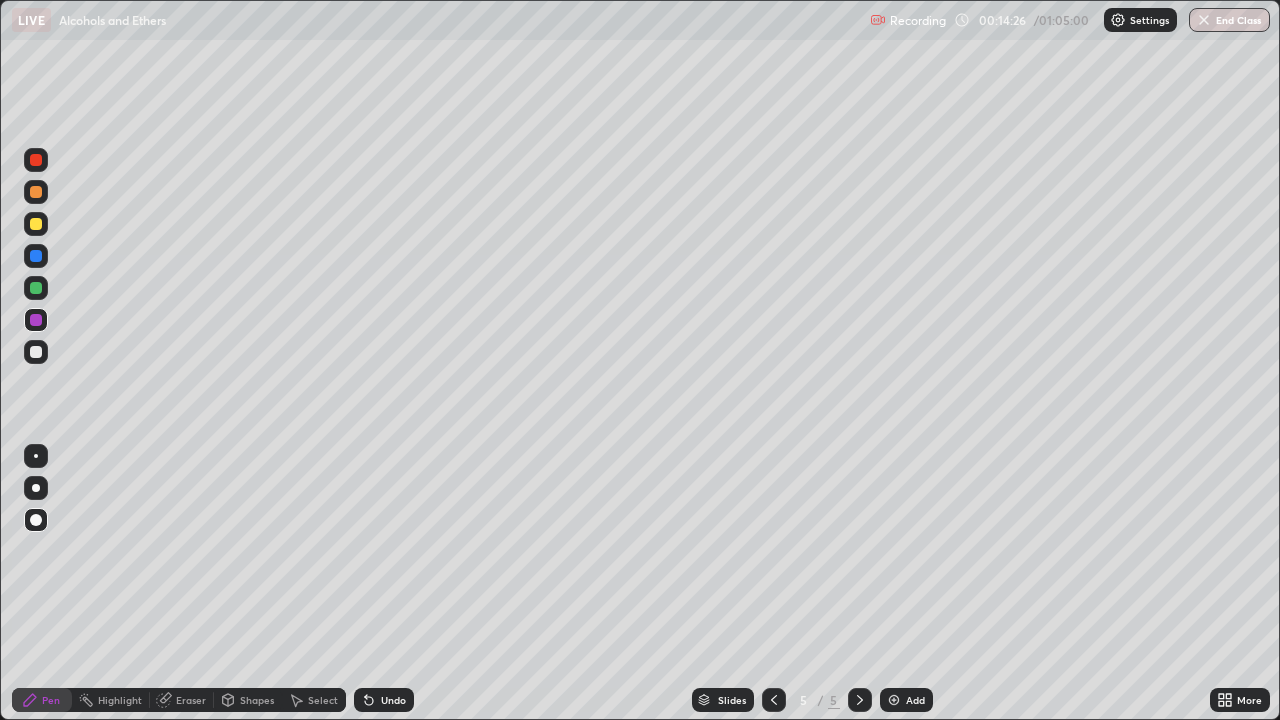 click at bounding box center (36, 352) 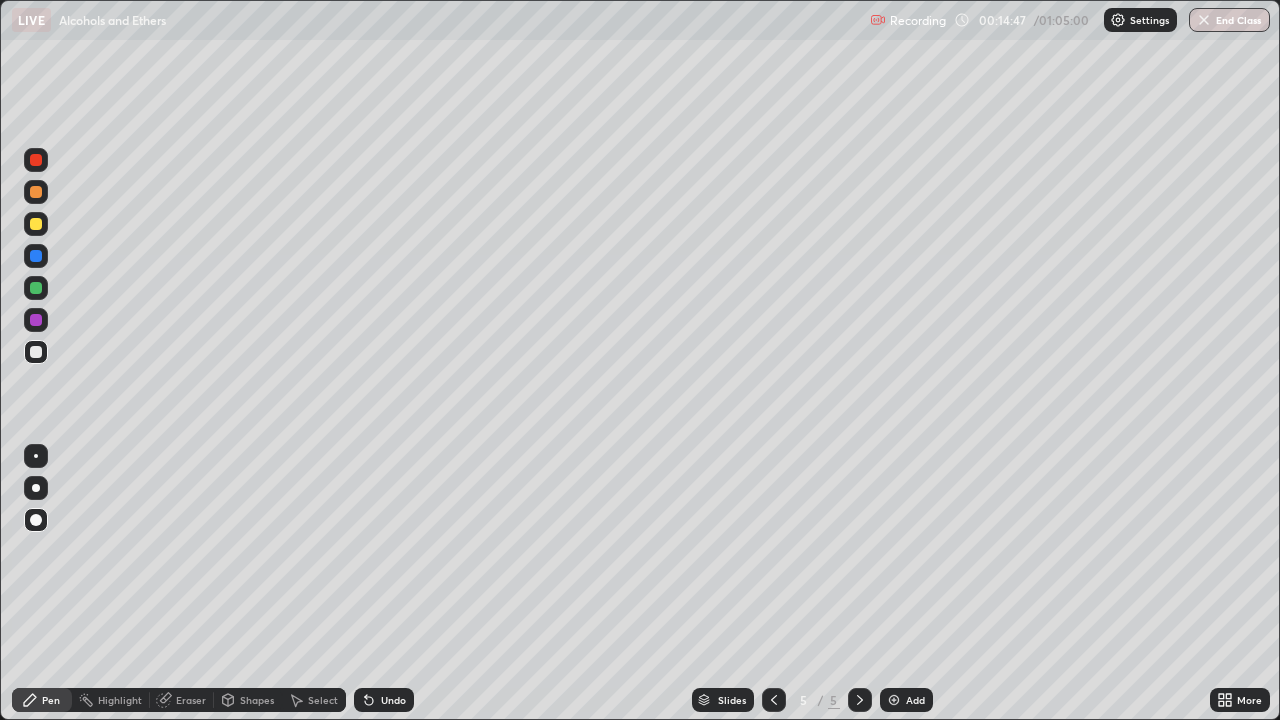 click on "Undo" at bounding box center [393, 700] 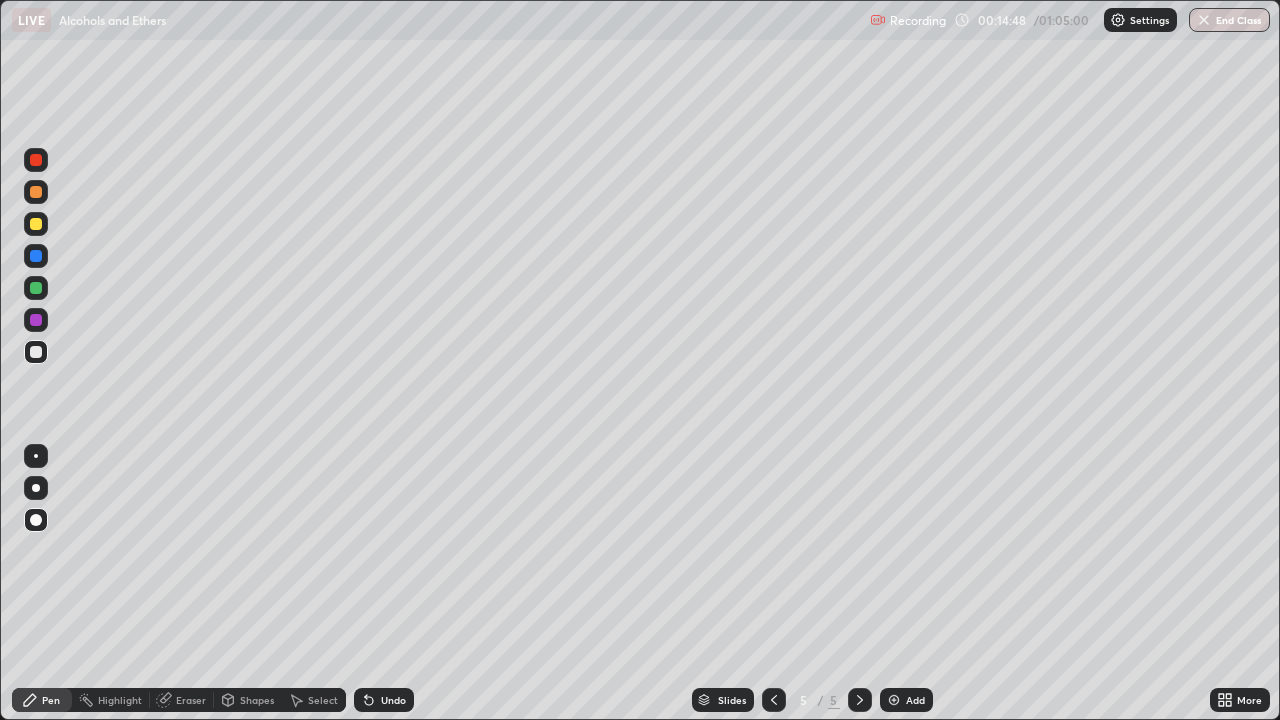 click on "Undo" at bounding box center (393, 700) 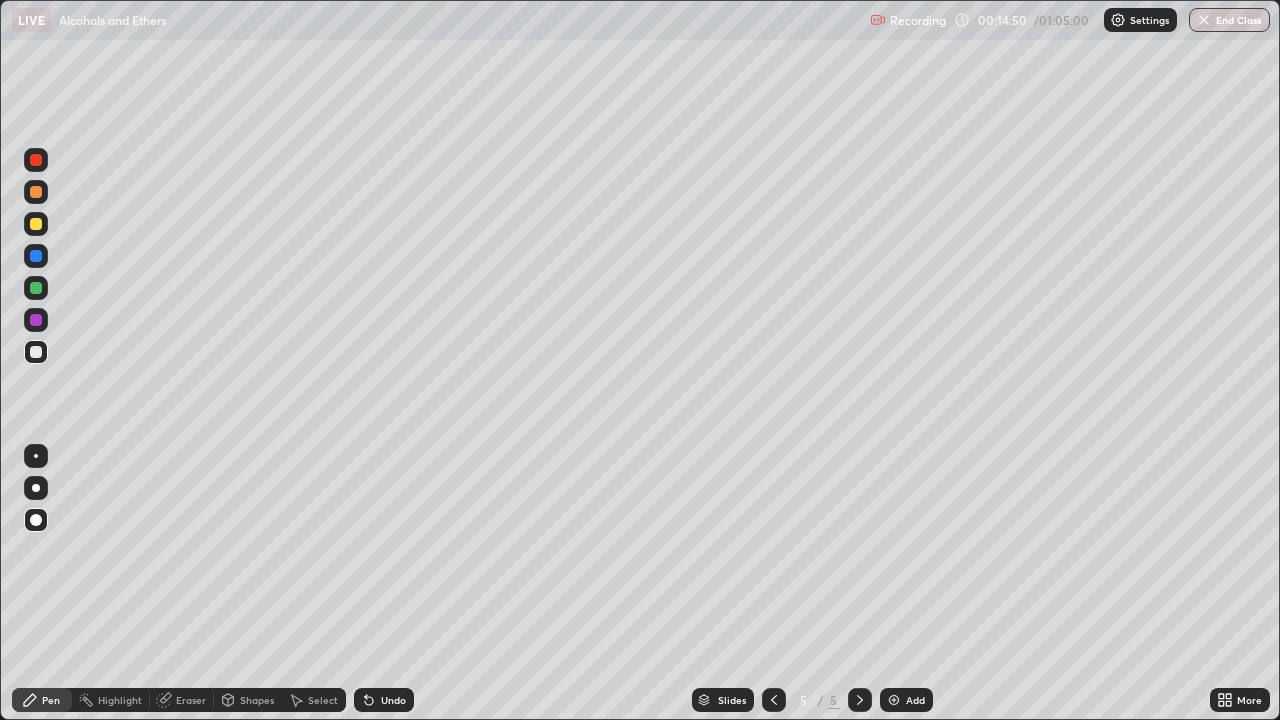 click on "Undo" at bounding box center (393, 700) 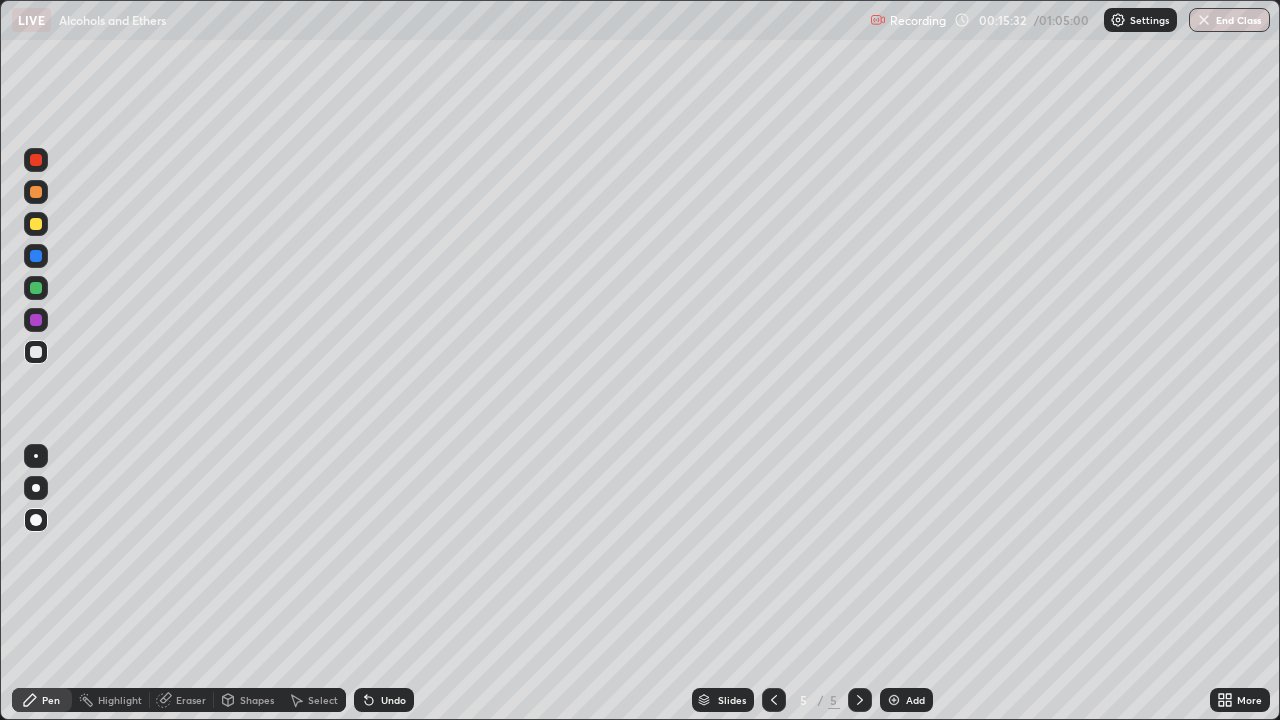 click at bounding box center (36, 224) 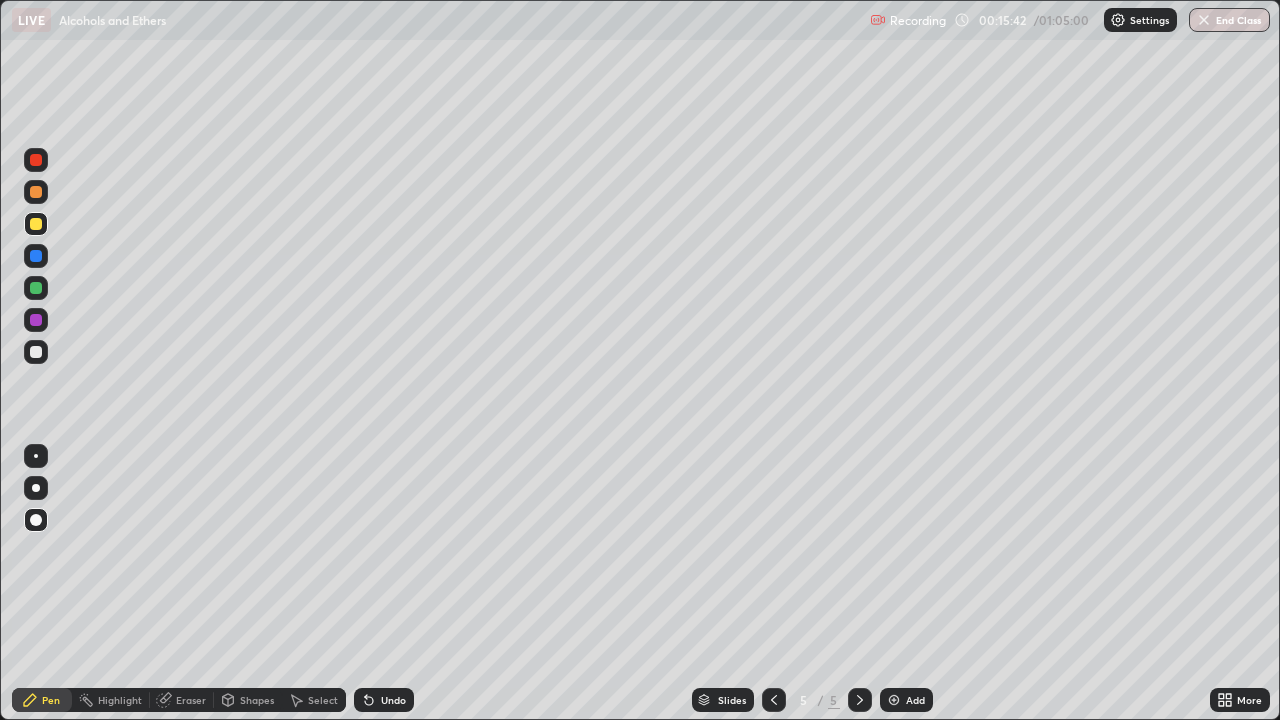 click at bounding box center (36, 352) 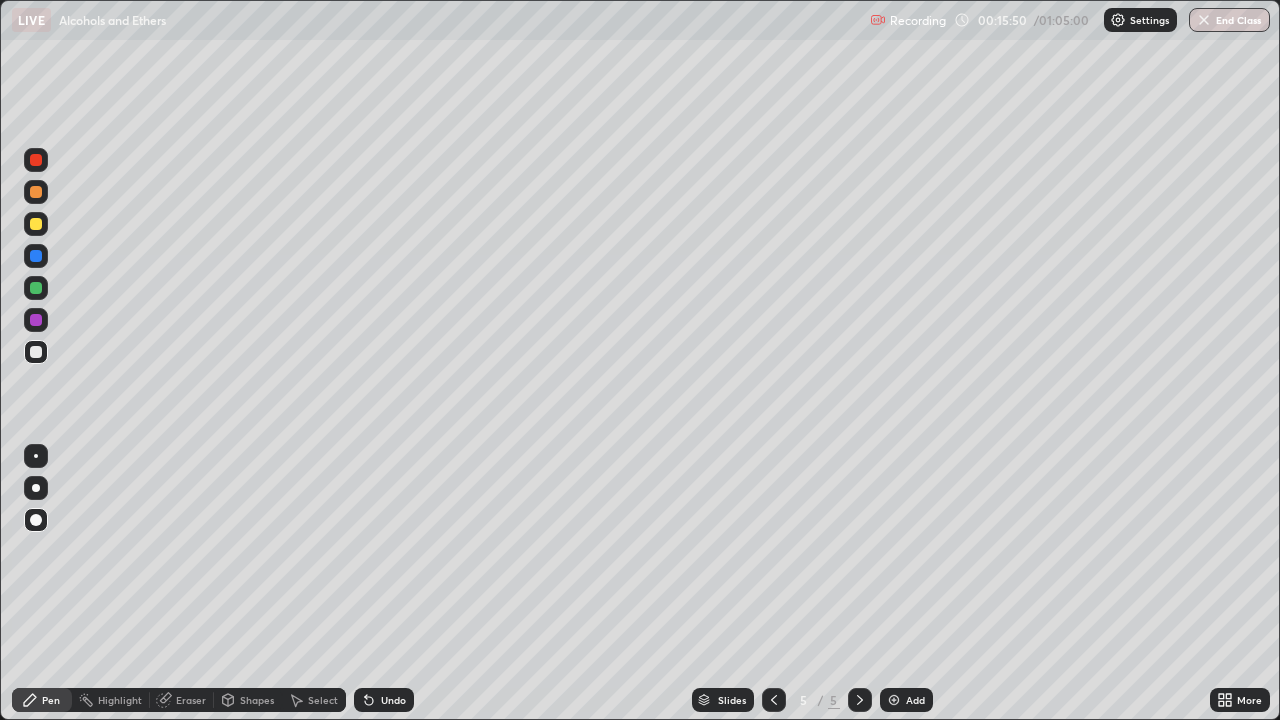 click at bounding box center (36, 288) 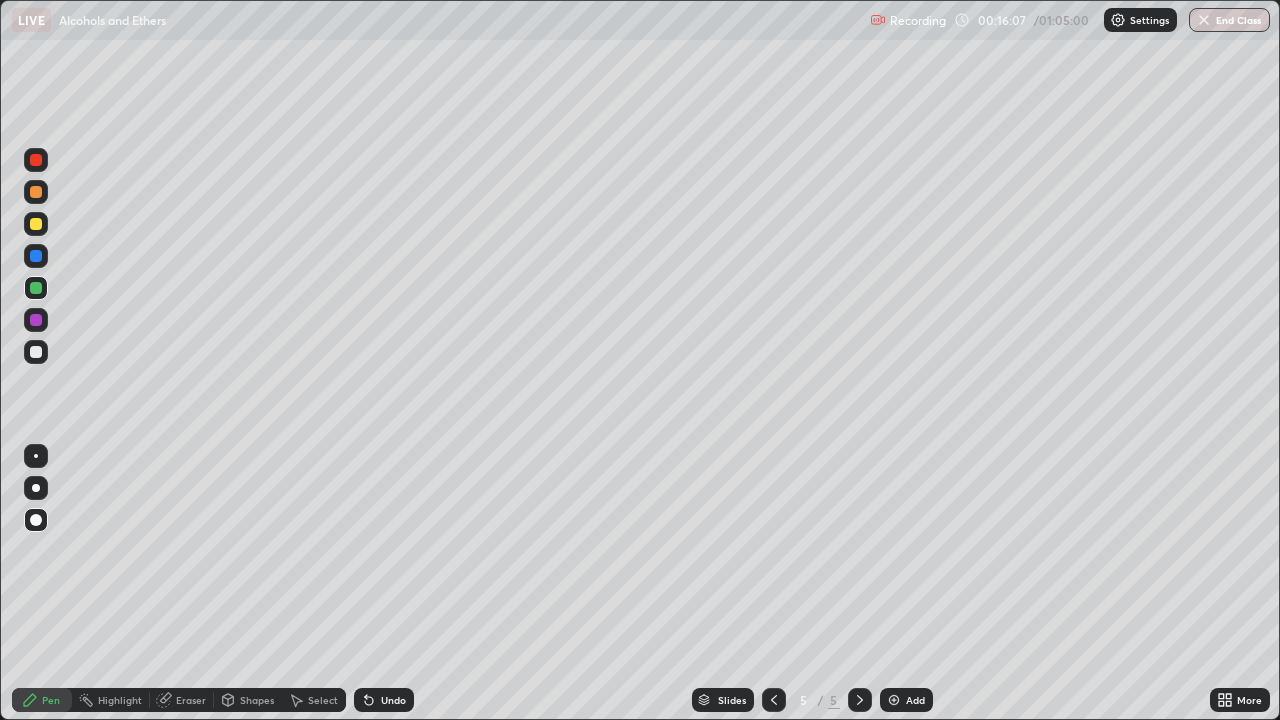 click at bounding box center (36, 352) 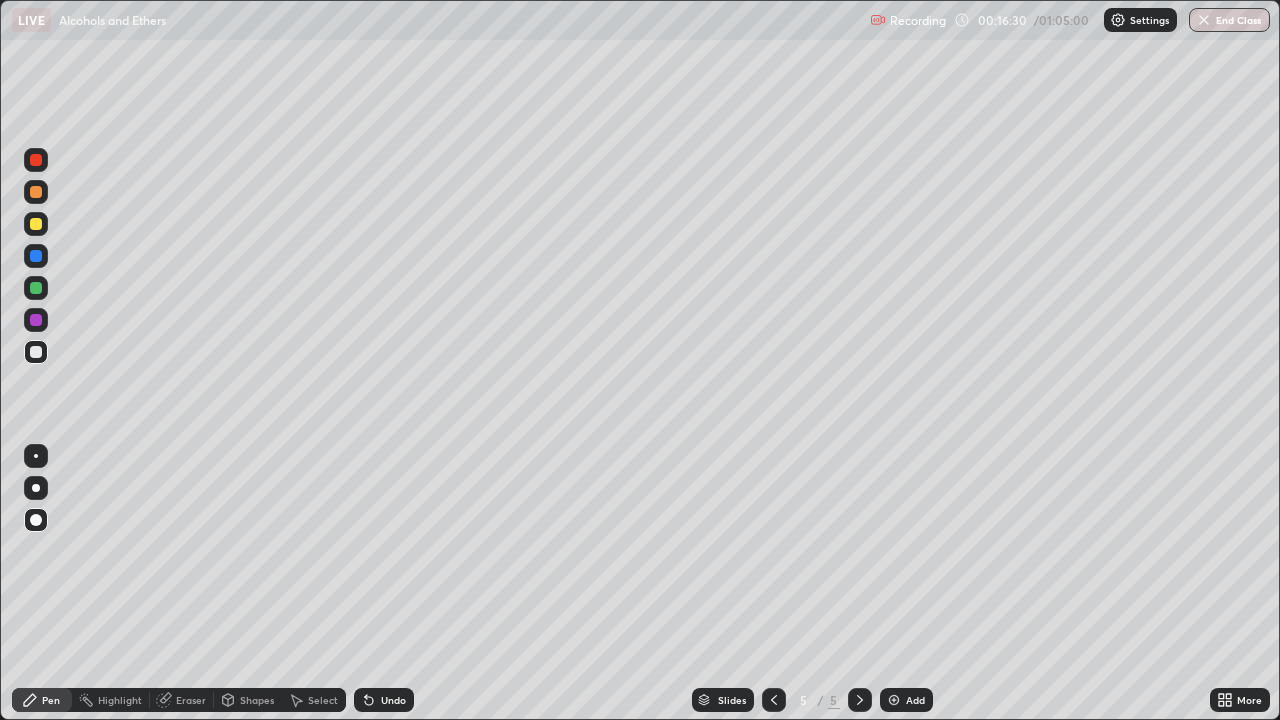 click at bounding box center (36, 288) 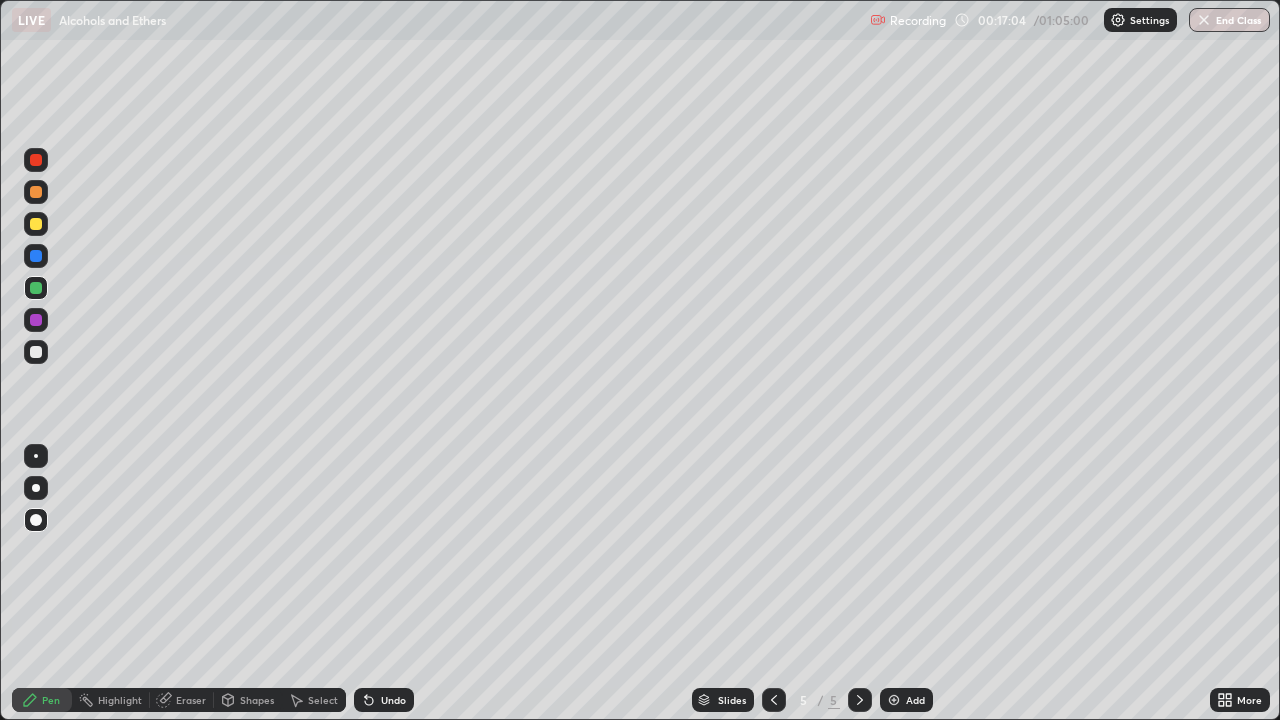 click at bounding box center (774, 700) 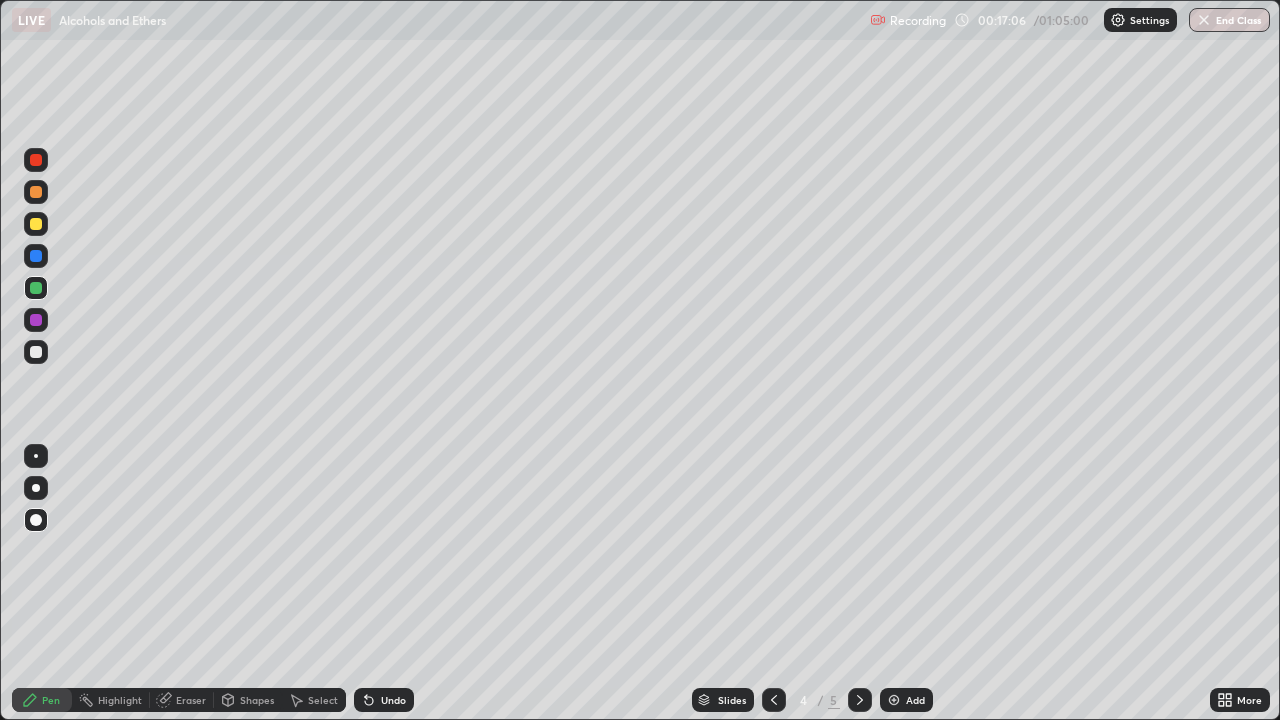 click 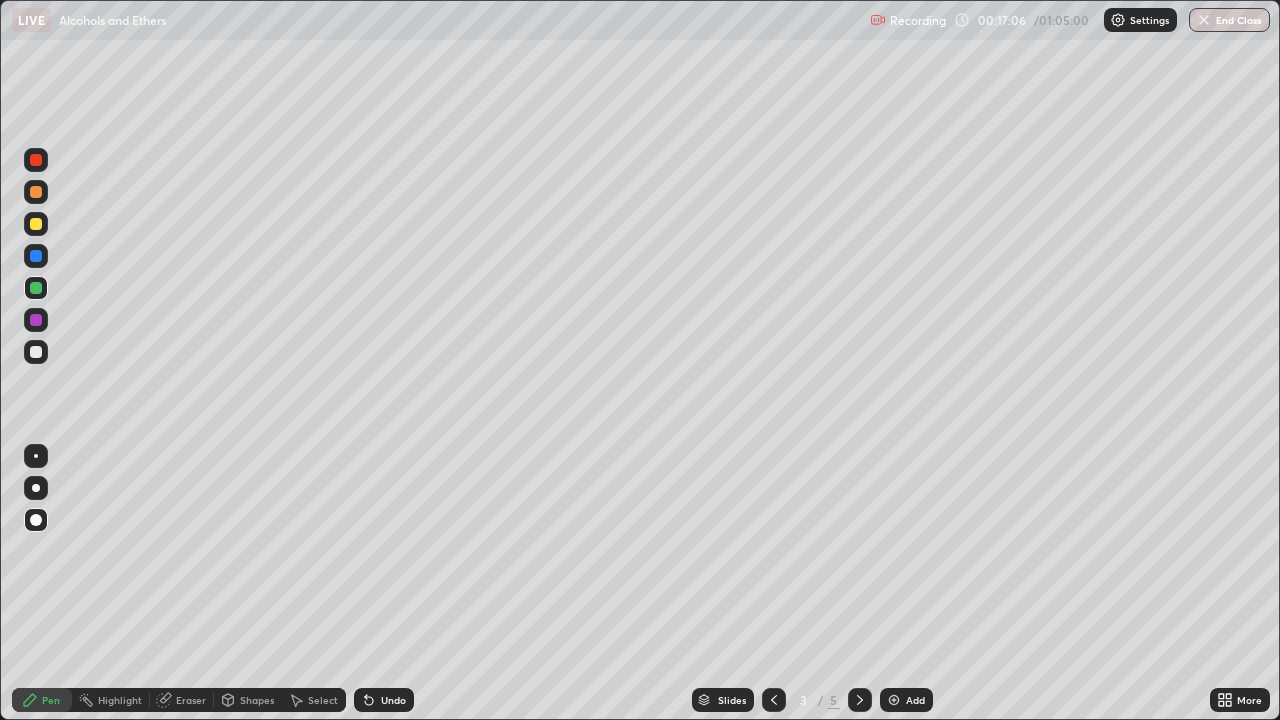 click 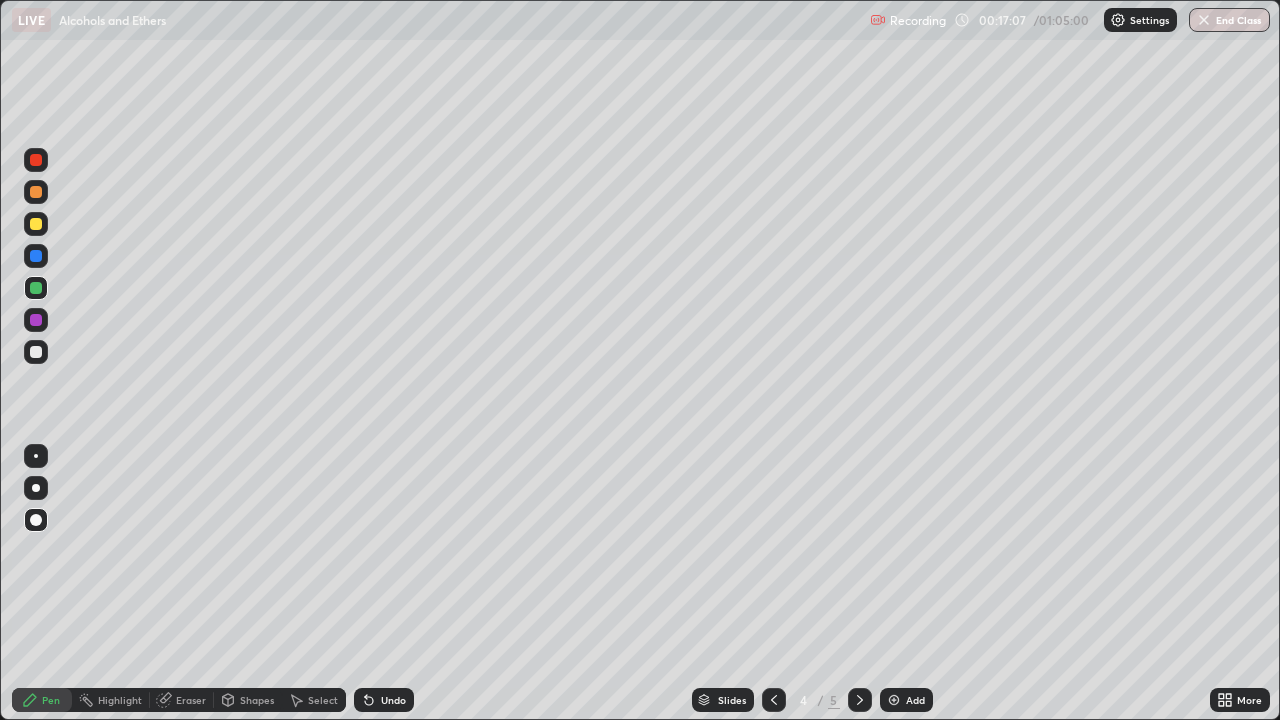 click 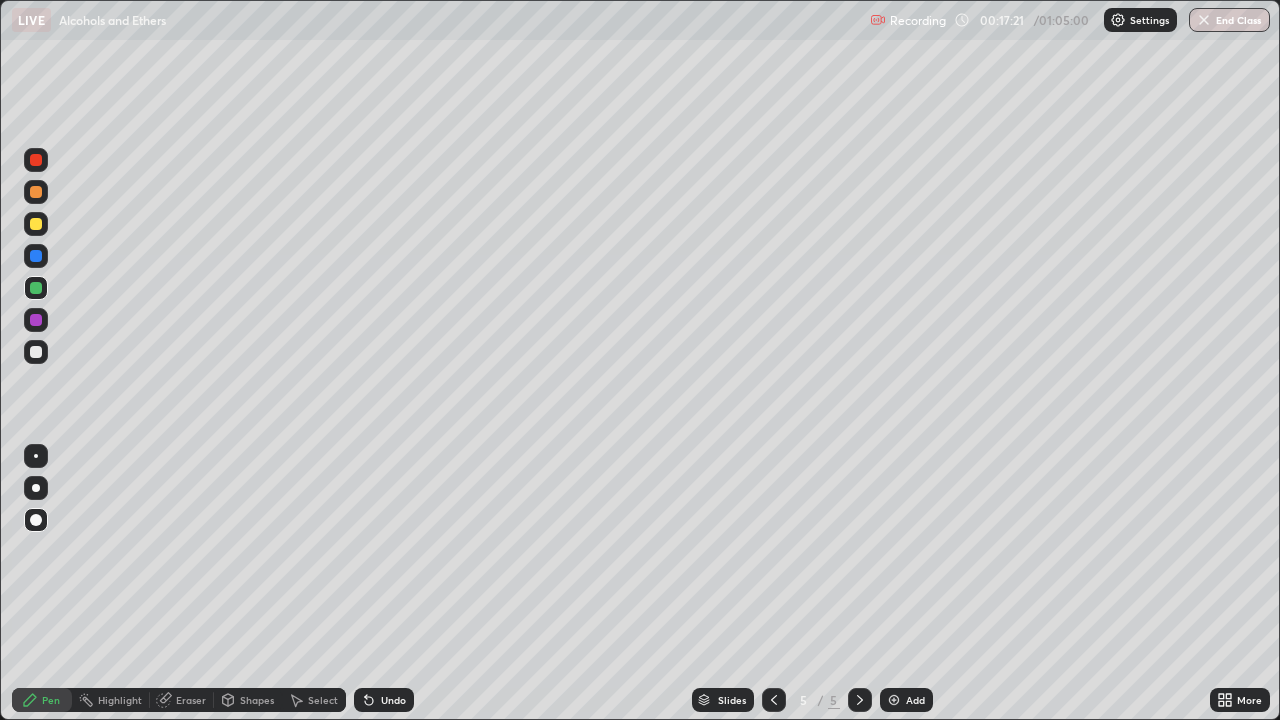 click at bounding box center (36, 352) 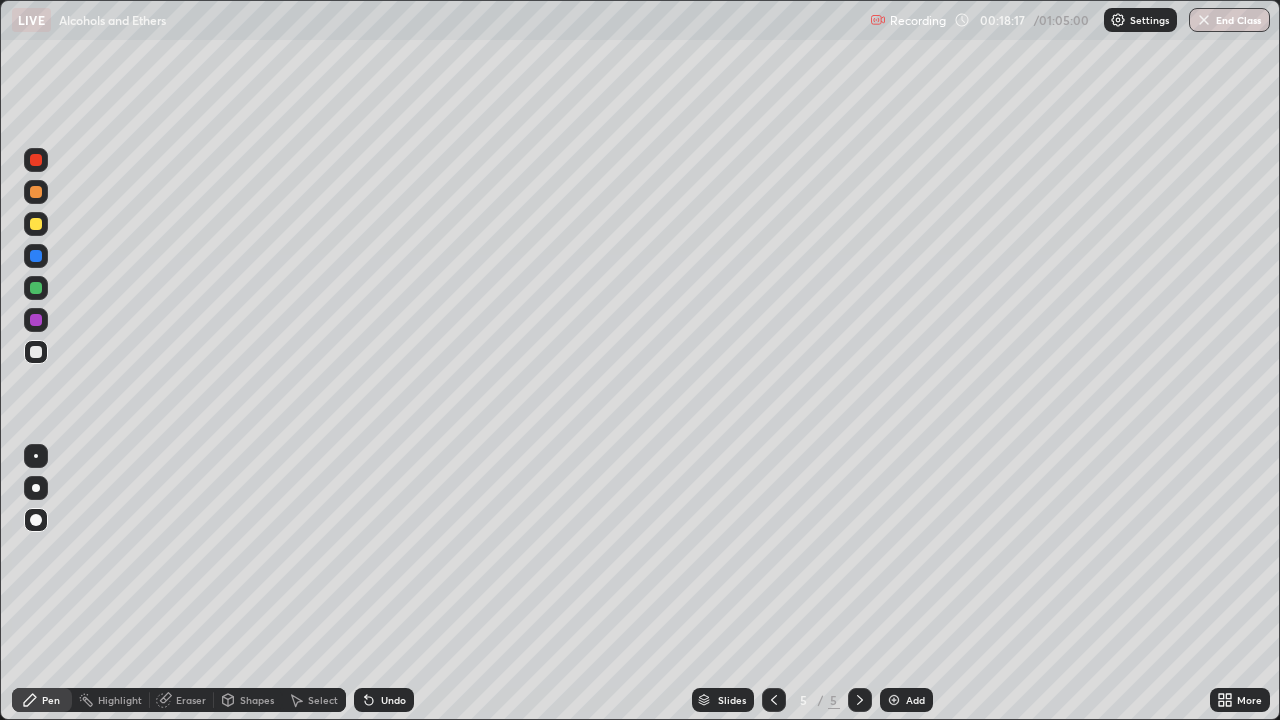 click at bounding box center [36, 320] 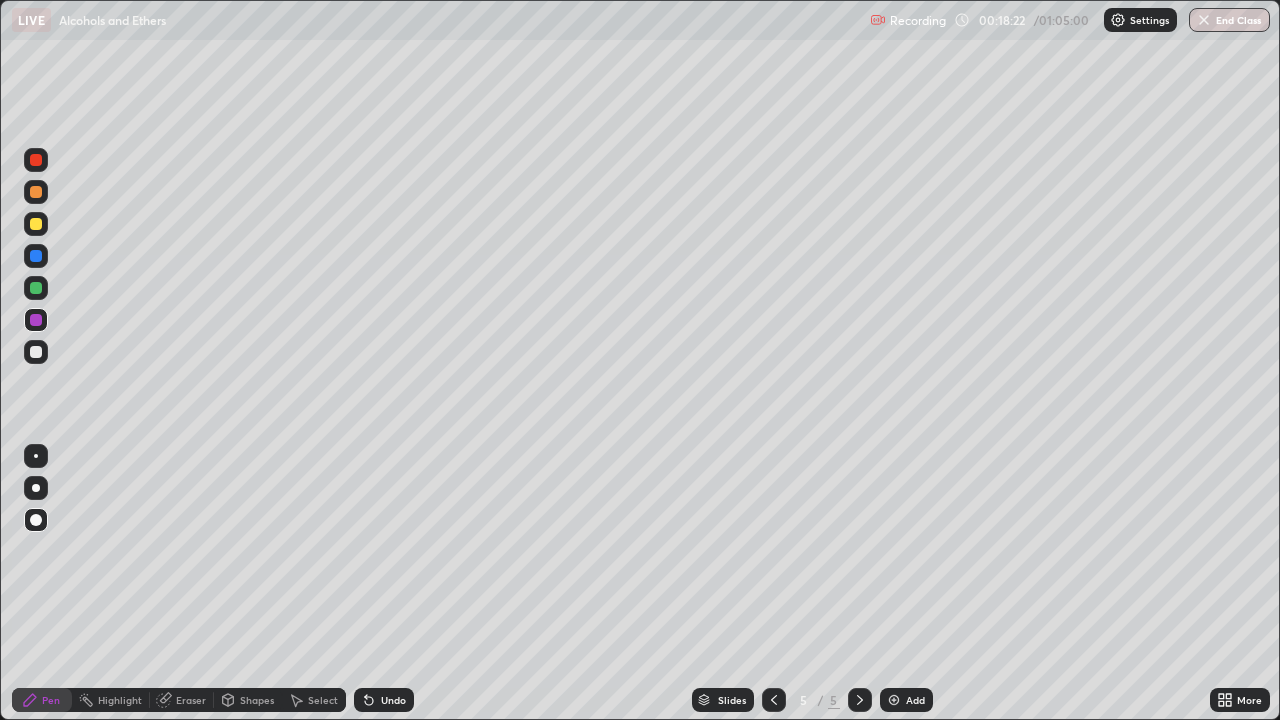 click on "Undo" at bounding box center [384, 700] 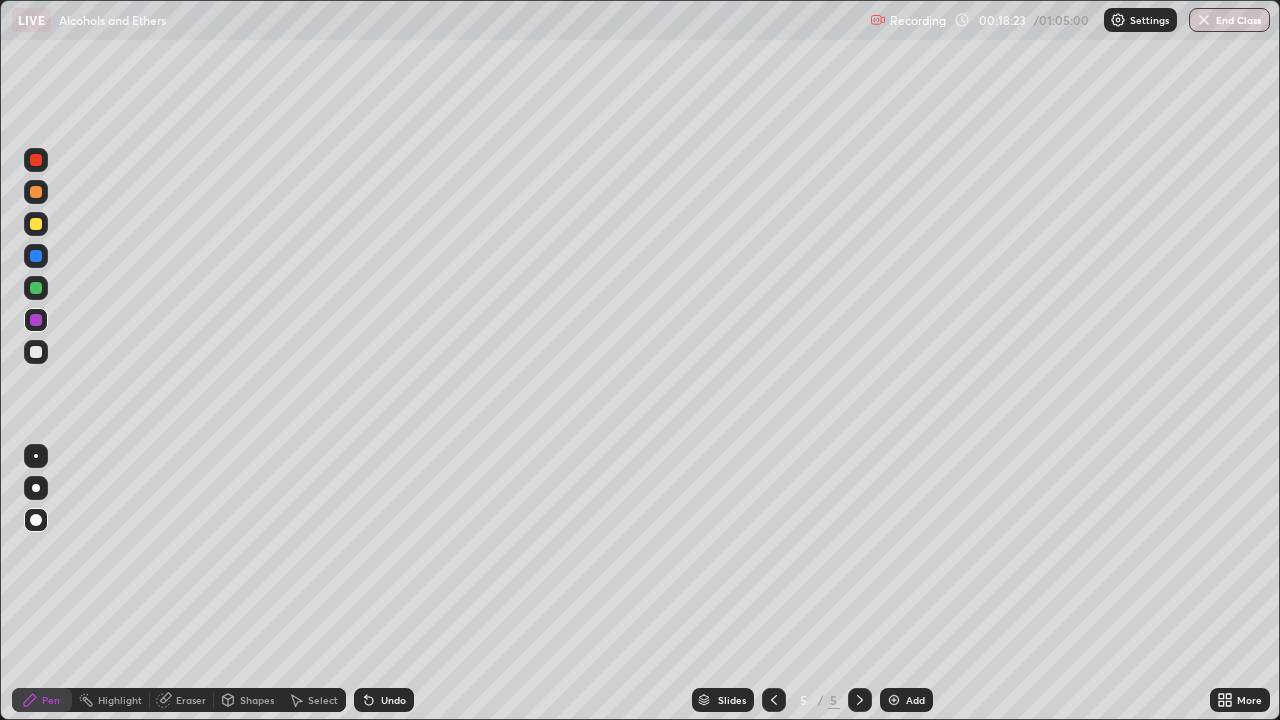 click on "Undo" at bounding box center [393, 700] 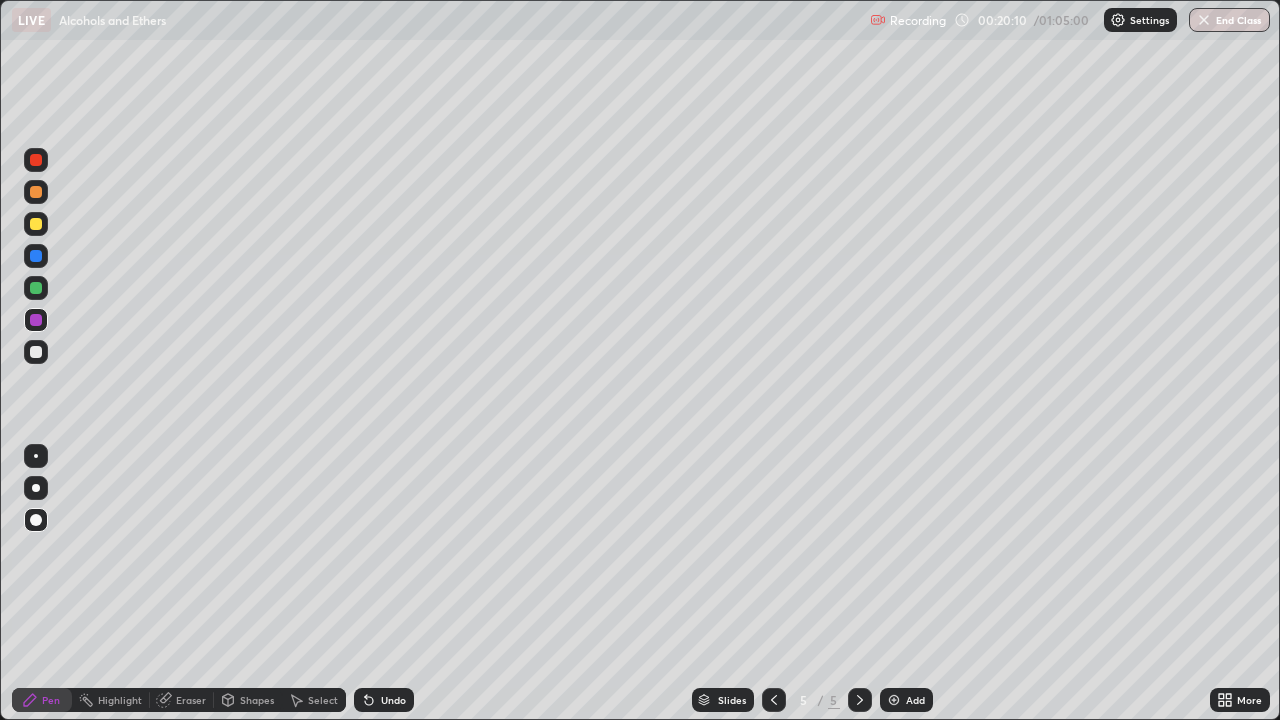 click at bounding box center [894, 700] 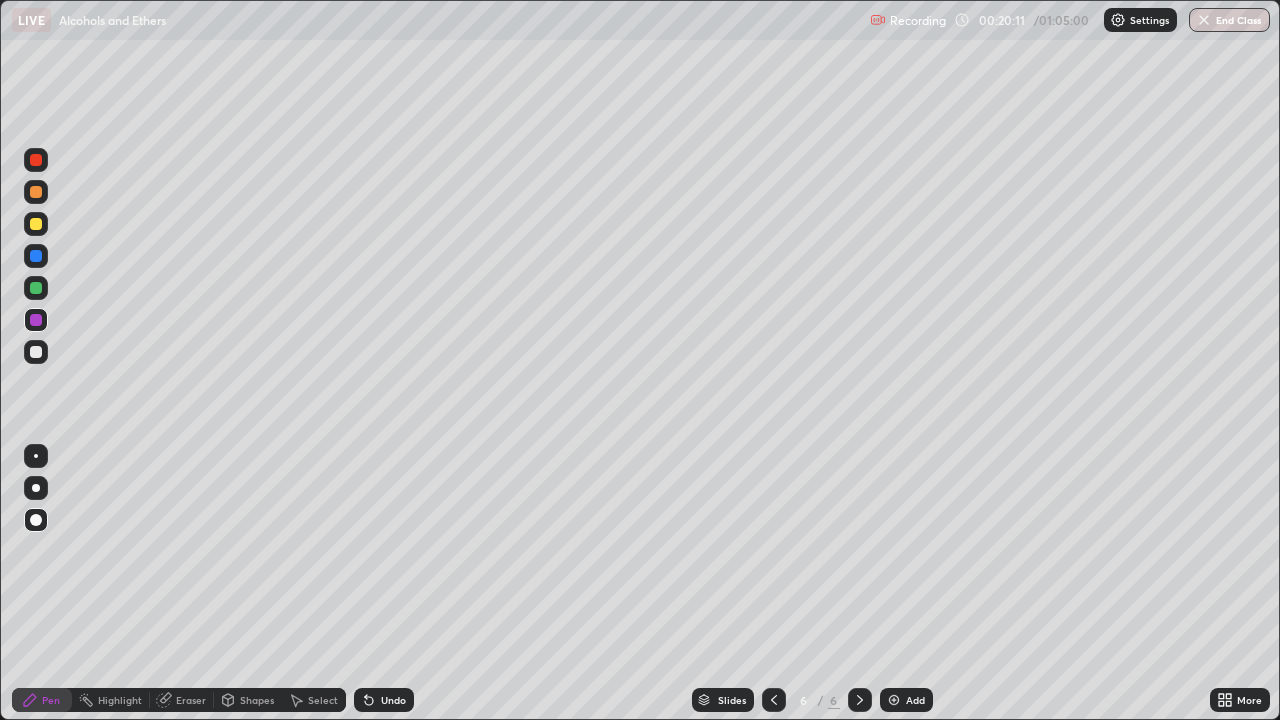 click at bounding box center (36, 224) 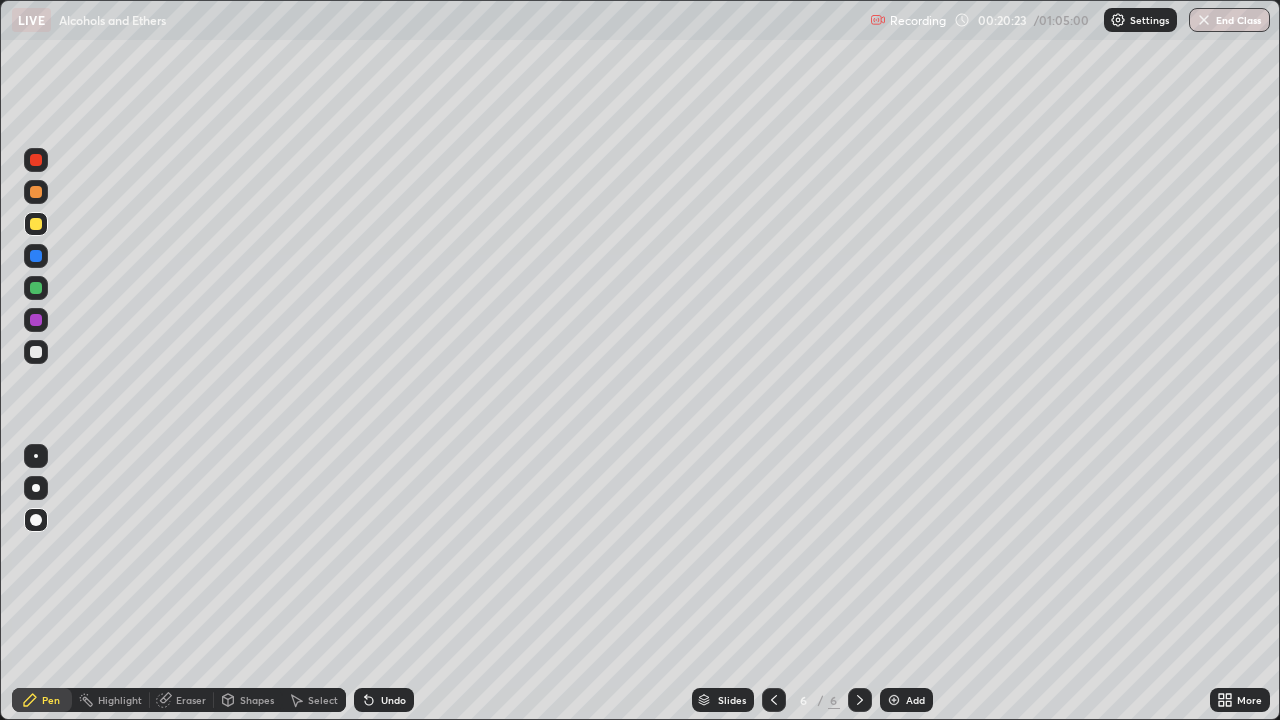 click at bounding box center [36, 352] 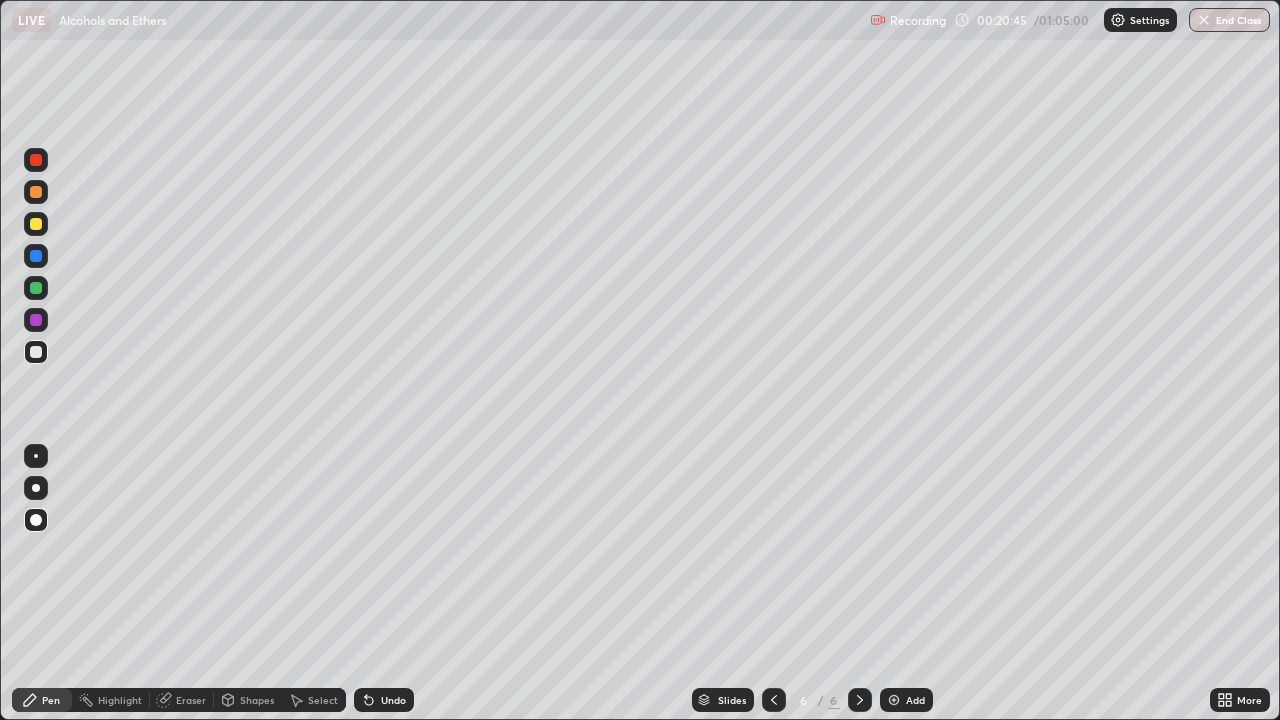 click at bounding box center [36, 320] 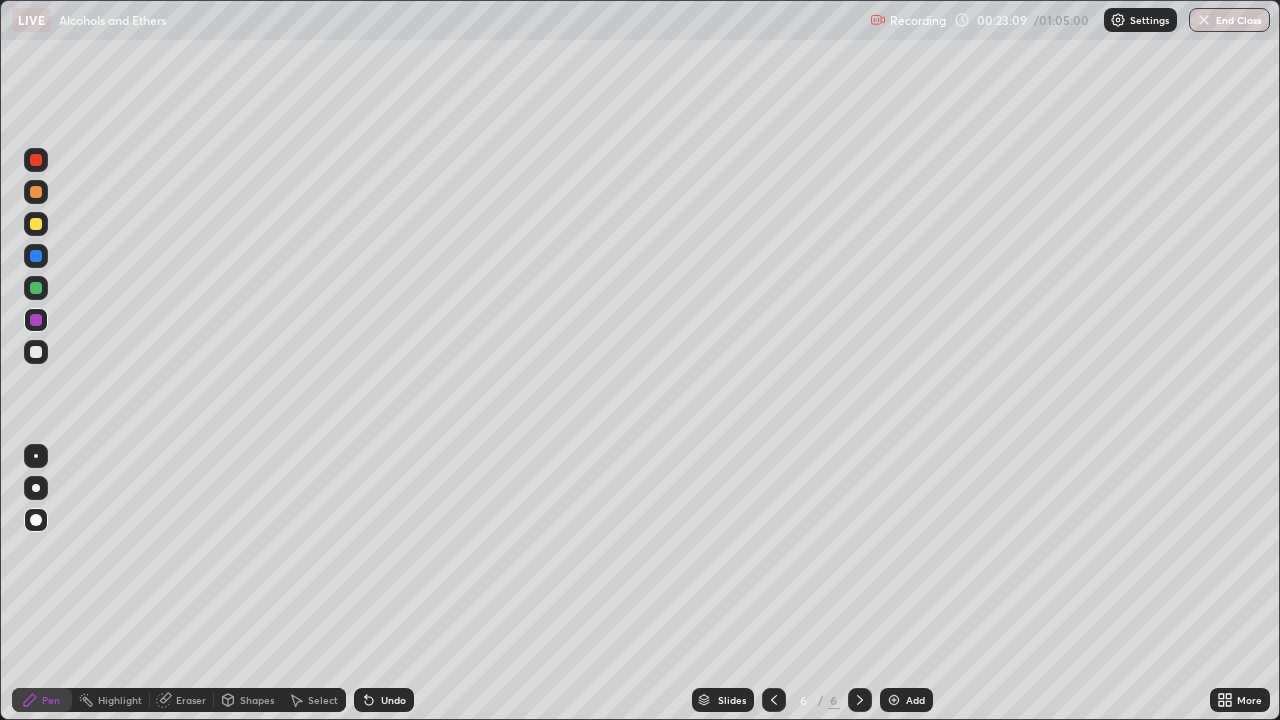 click at bounding box center [894, 700] 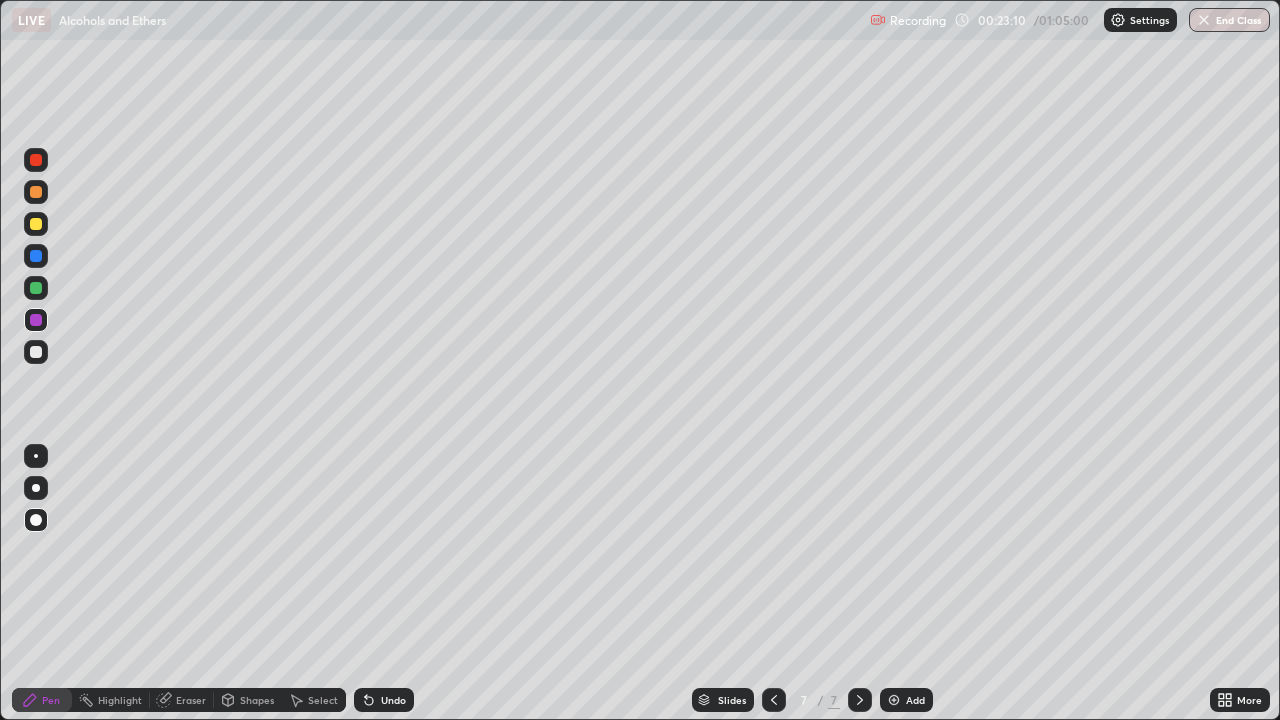 click at bounding box center (36, 224) 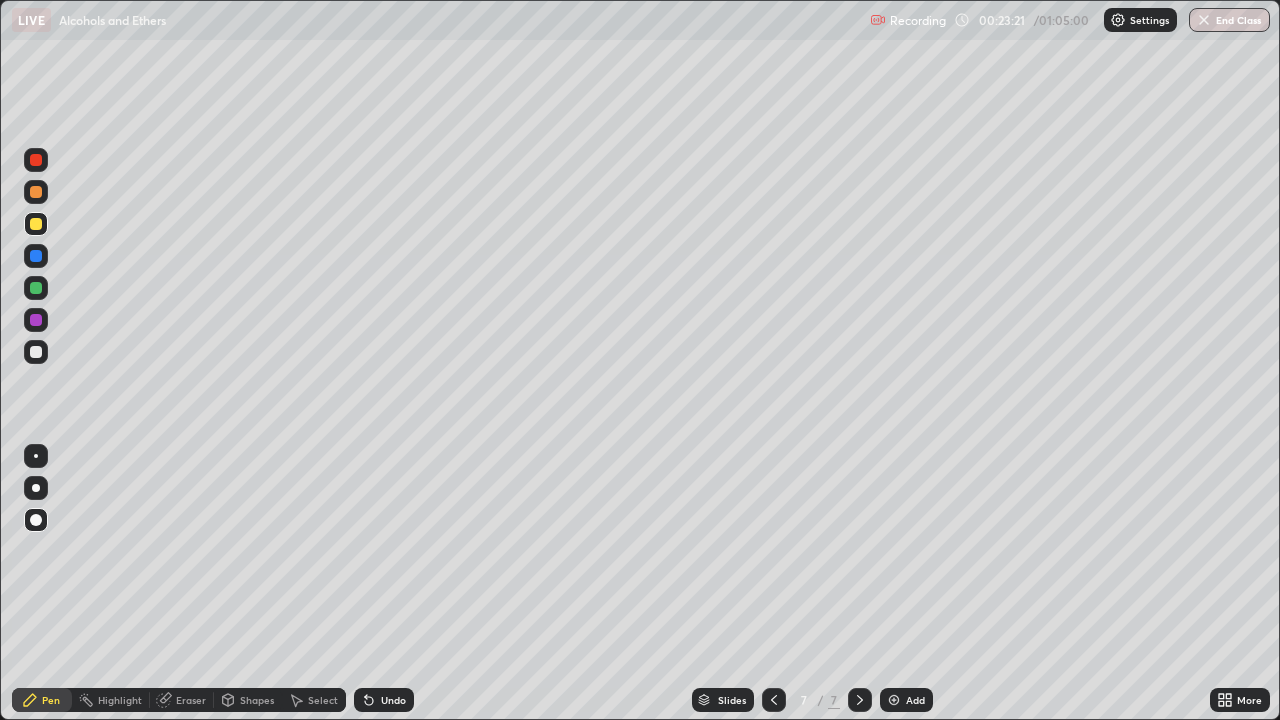 click at bounding box center (36, 352) 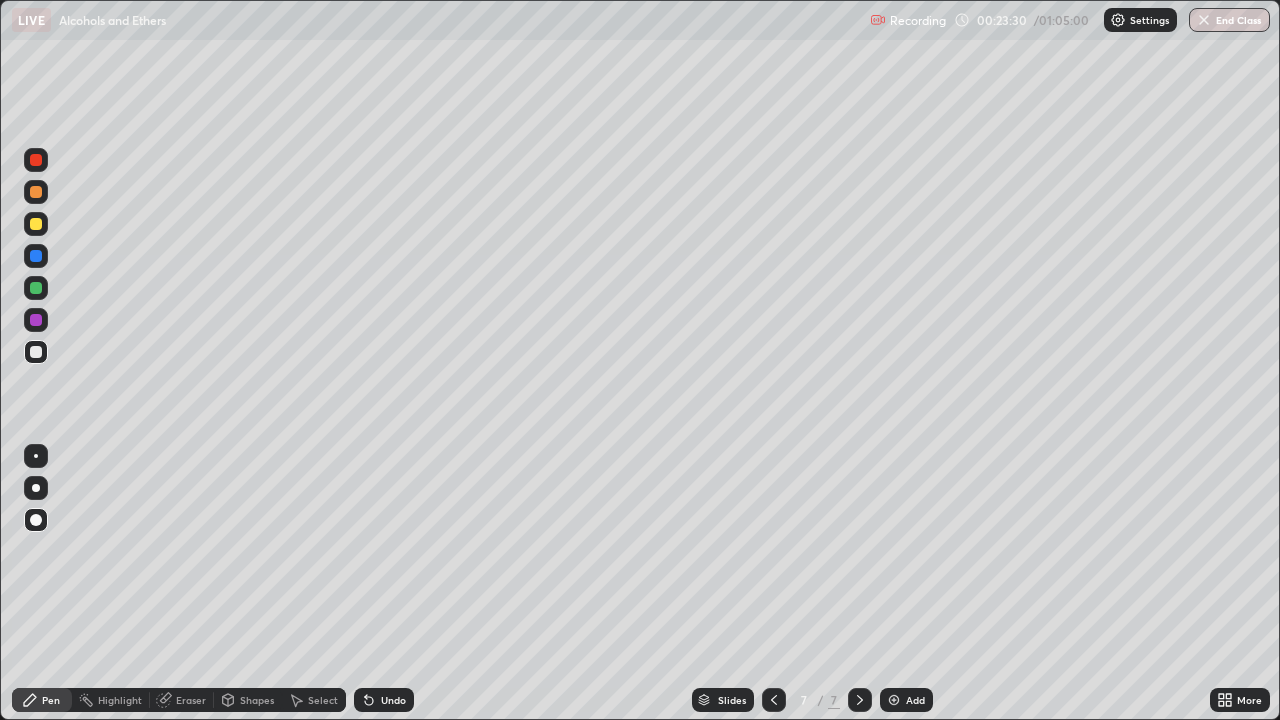 click at bounding box center (36, 192) 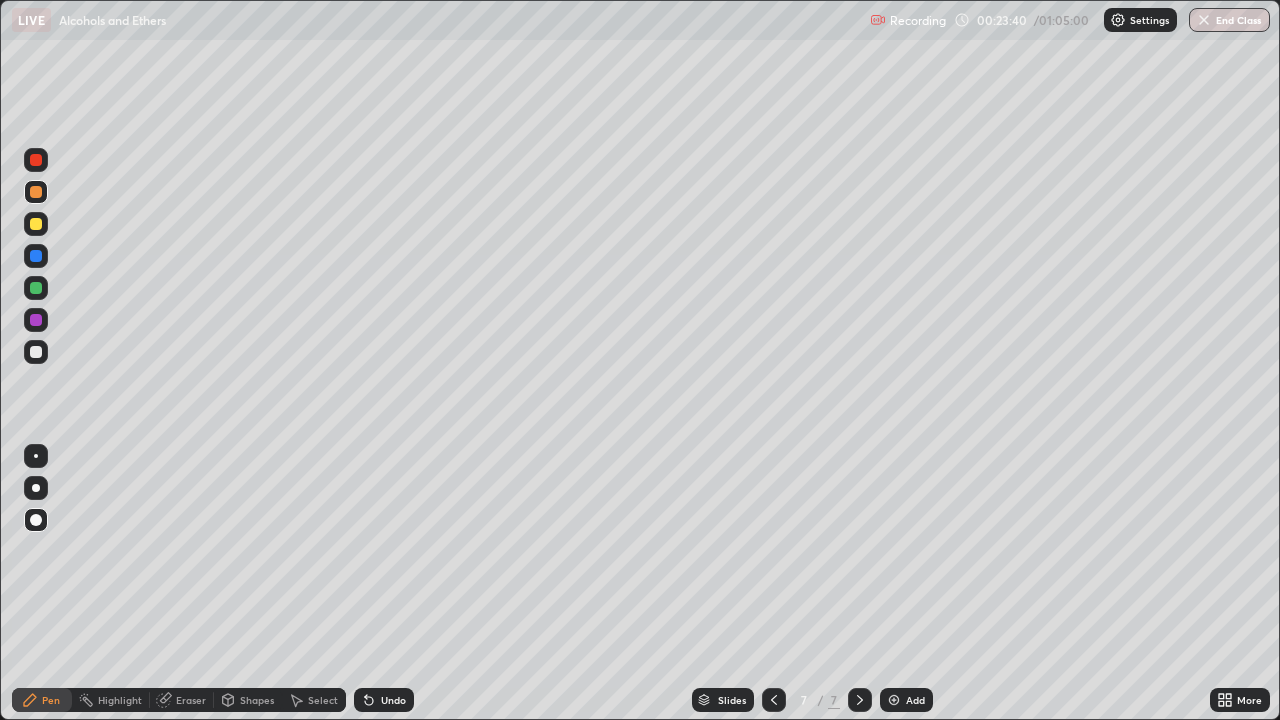 click at bounding box center (36, 320) 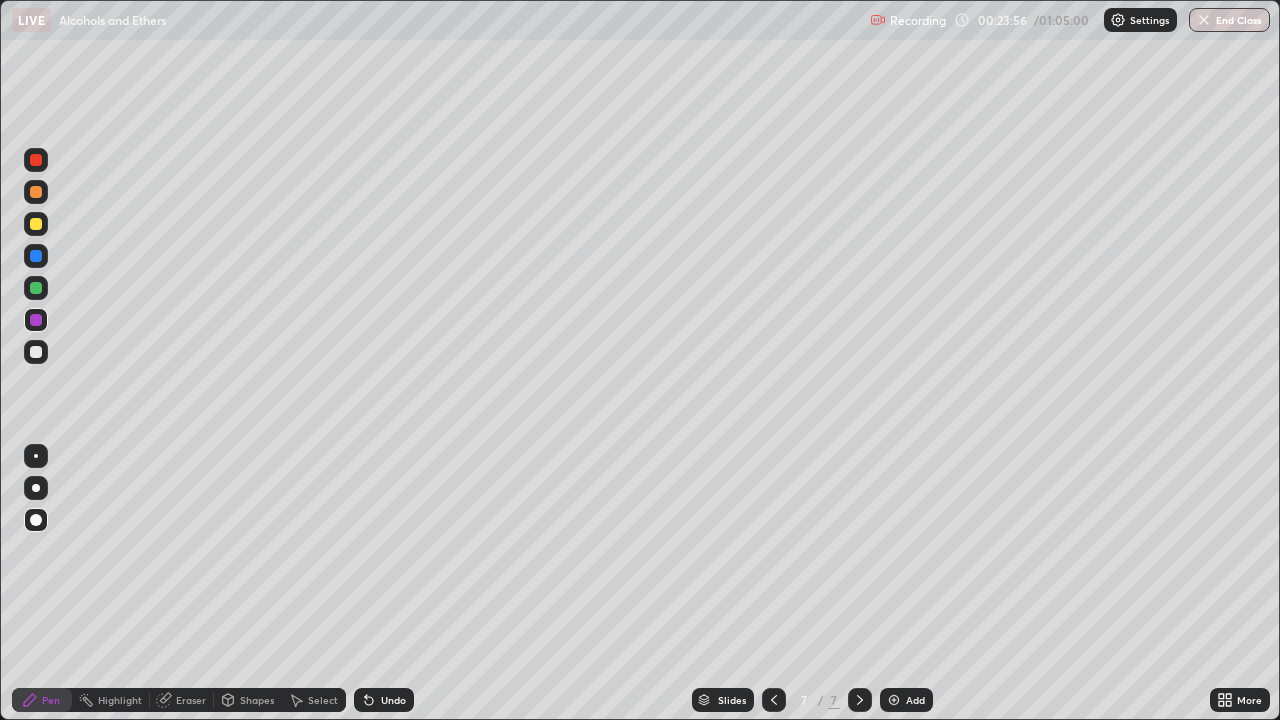 click at bounding box center (36, 352) 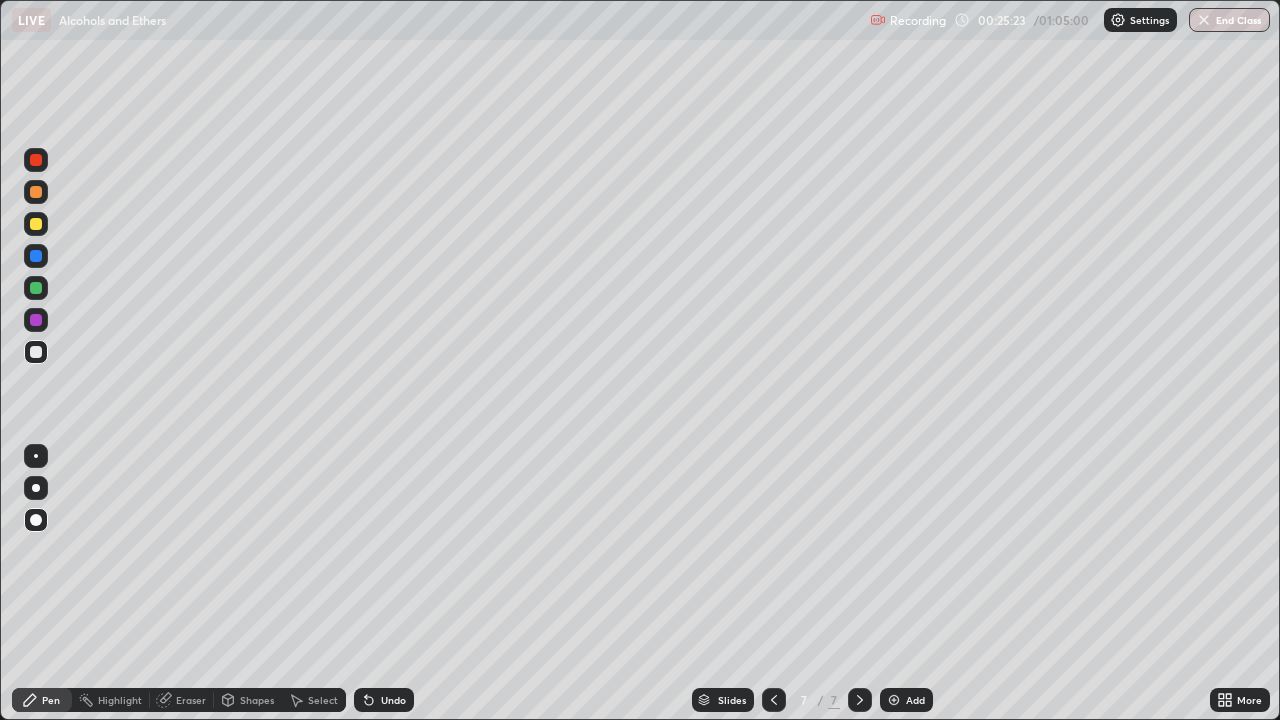 click on "Undo" at bounding box center [384, 700] 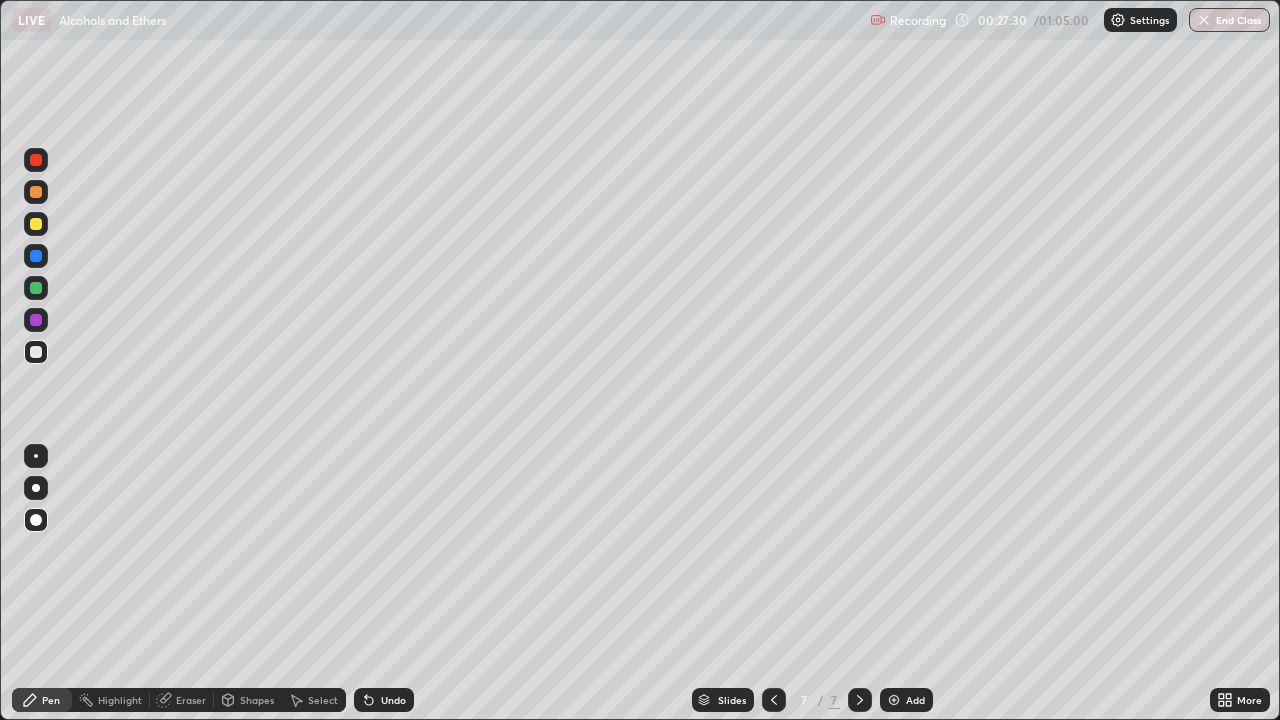 click at bounding box center (894, 700) 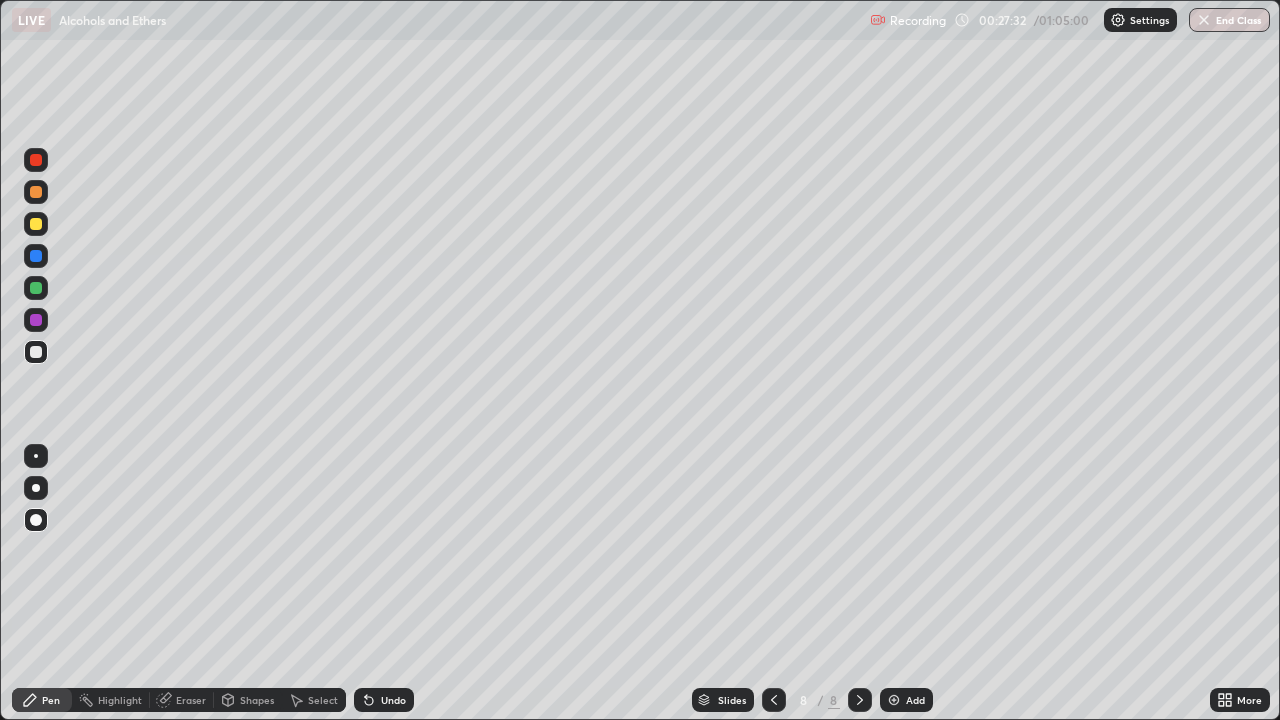 click at bounding box center [36, 224] 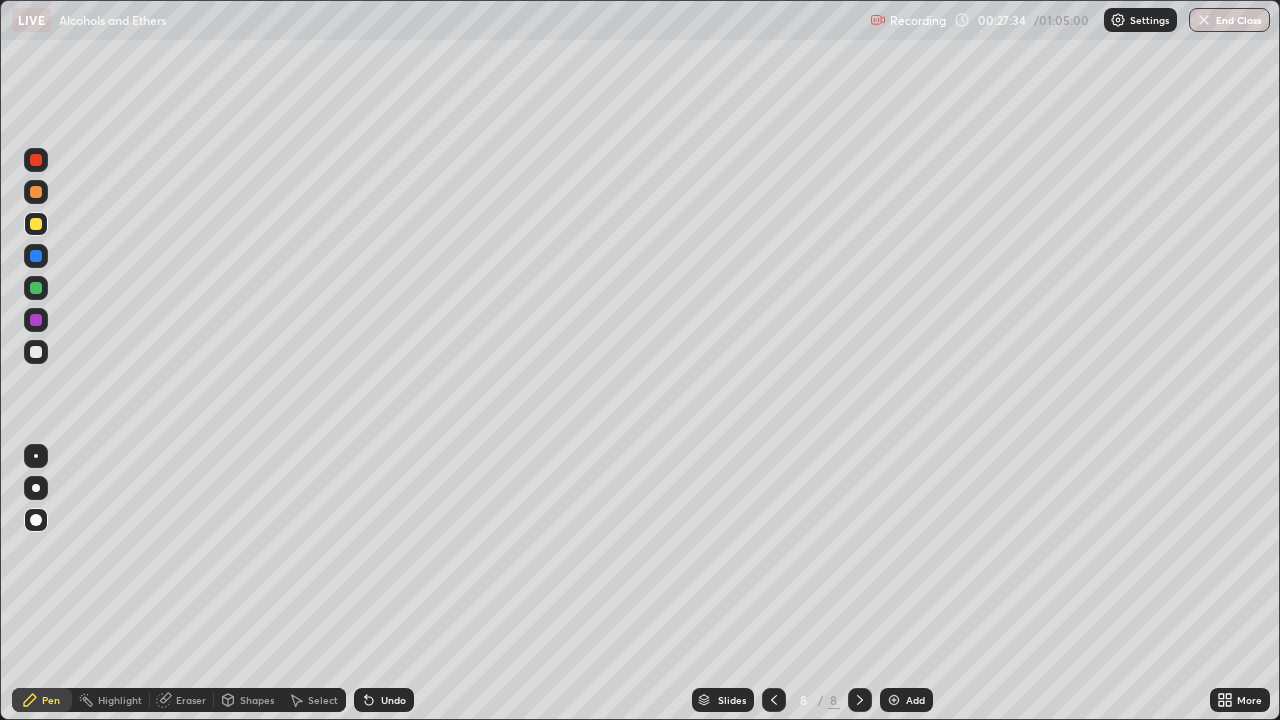 click at bounding box center [36, 352] 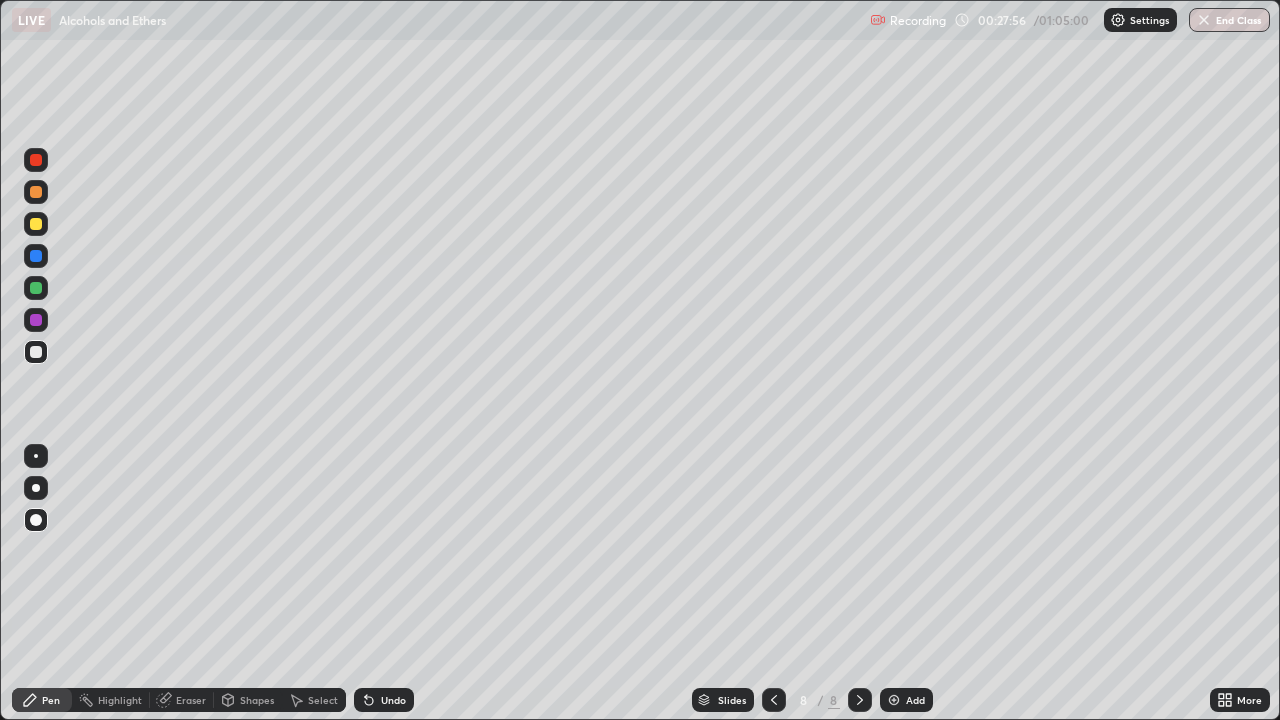 click on "Undo" at bounding box center (384, 700) 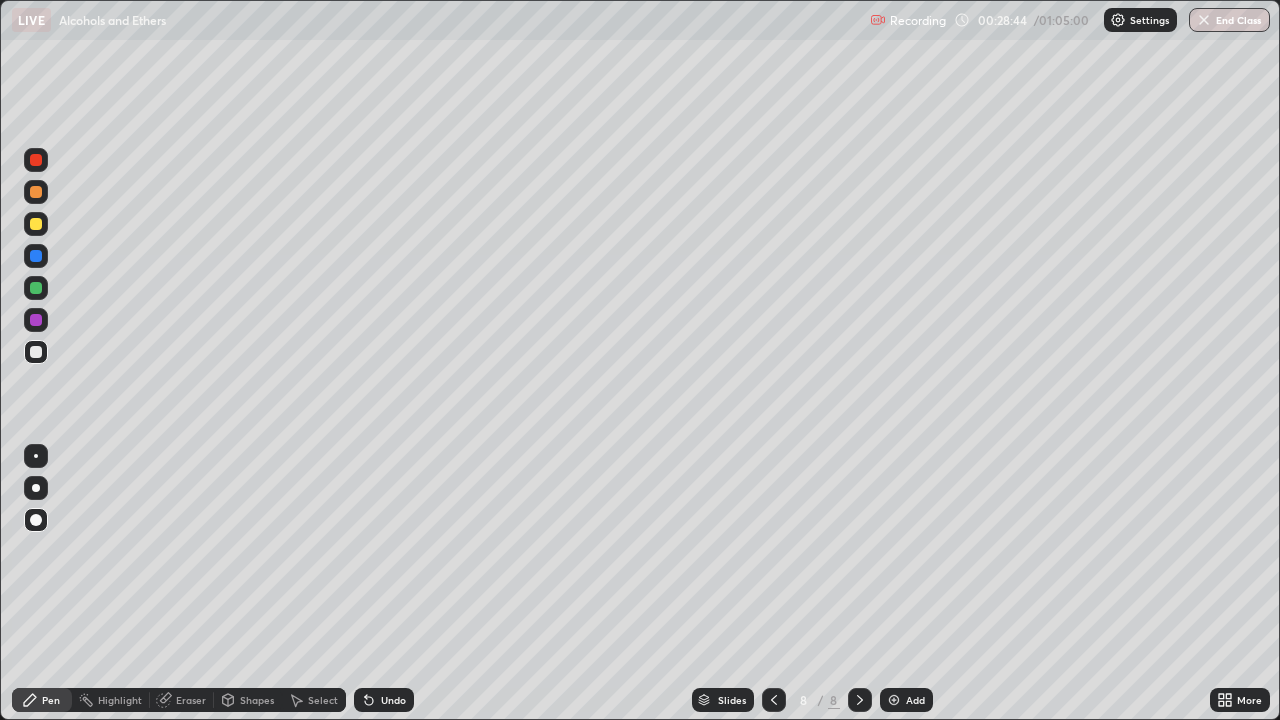 click on "Undo" at bounding box center [393, 700] 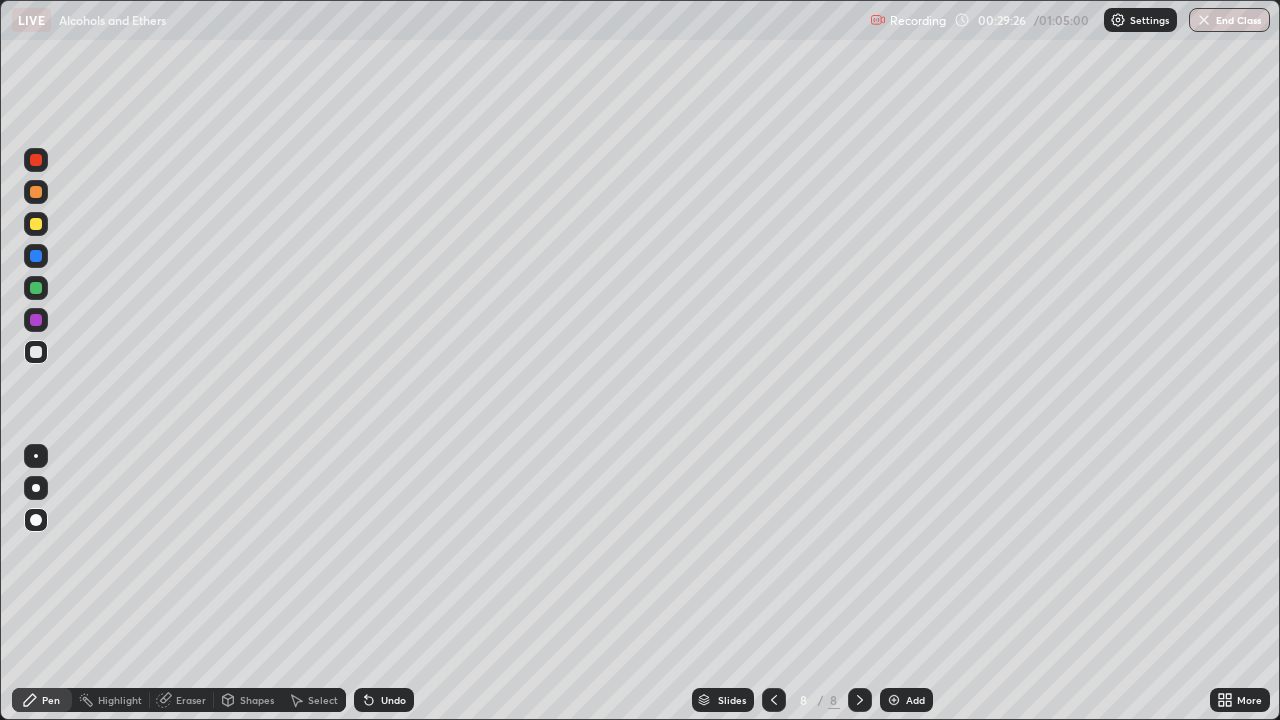 click at bounding box center (36, 224) 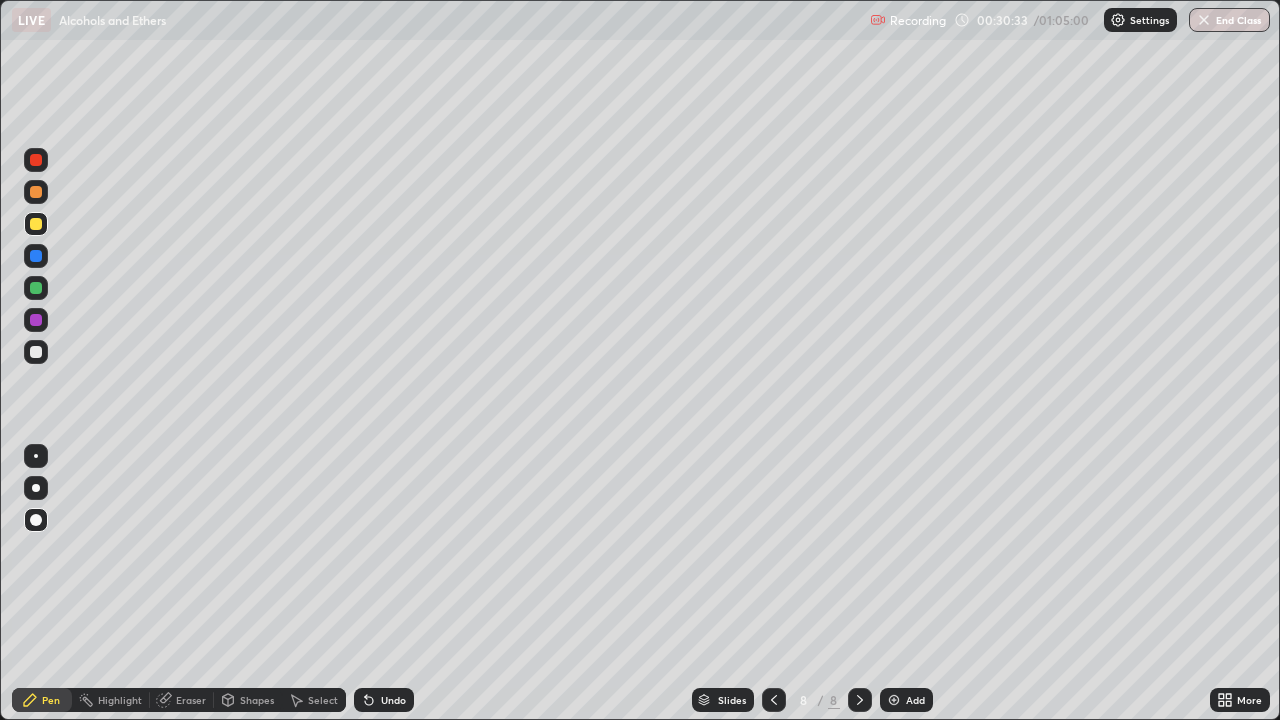 click at bounding box center (36, 160) 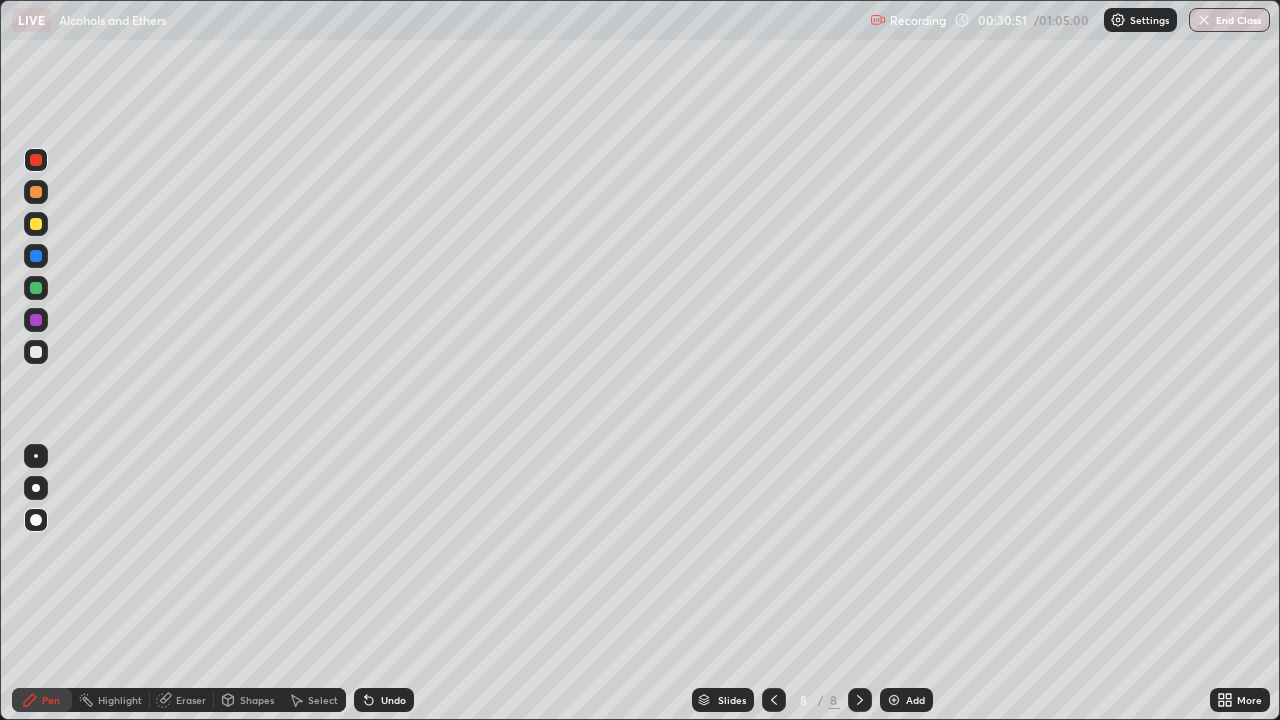 click 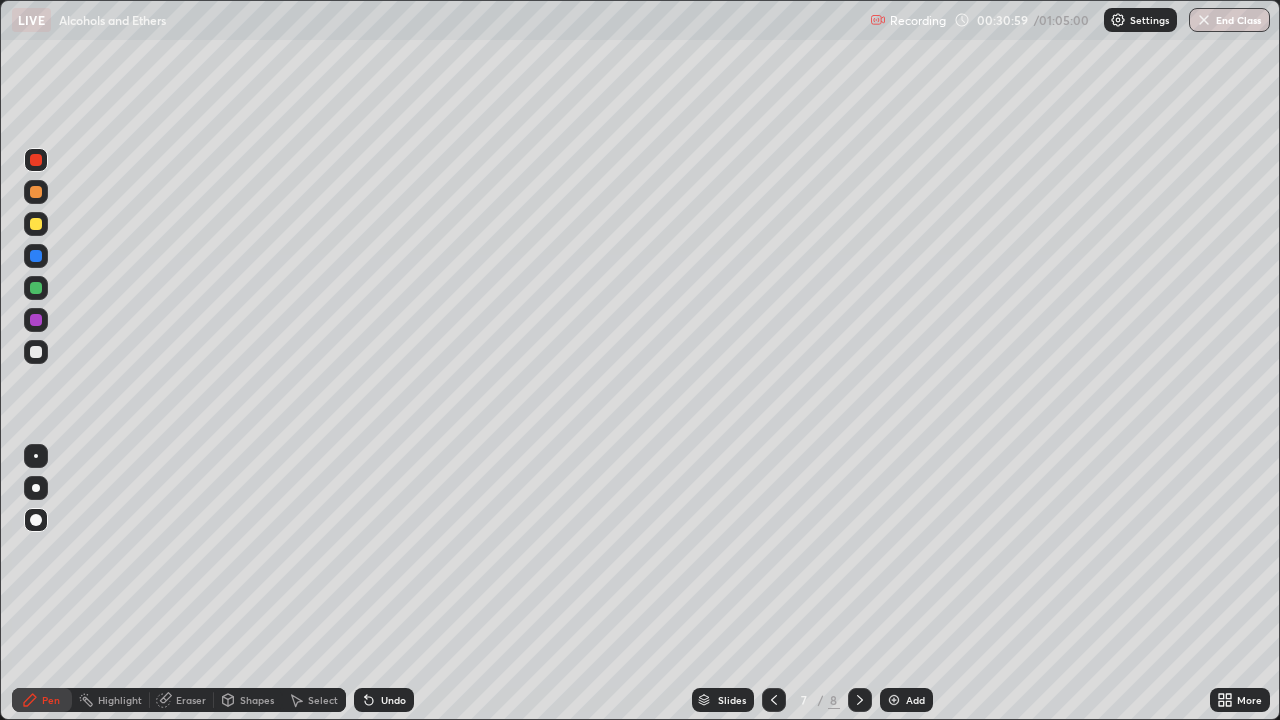 click 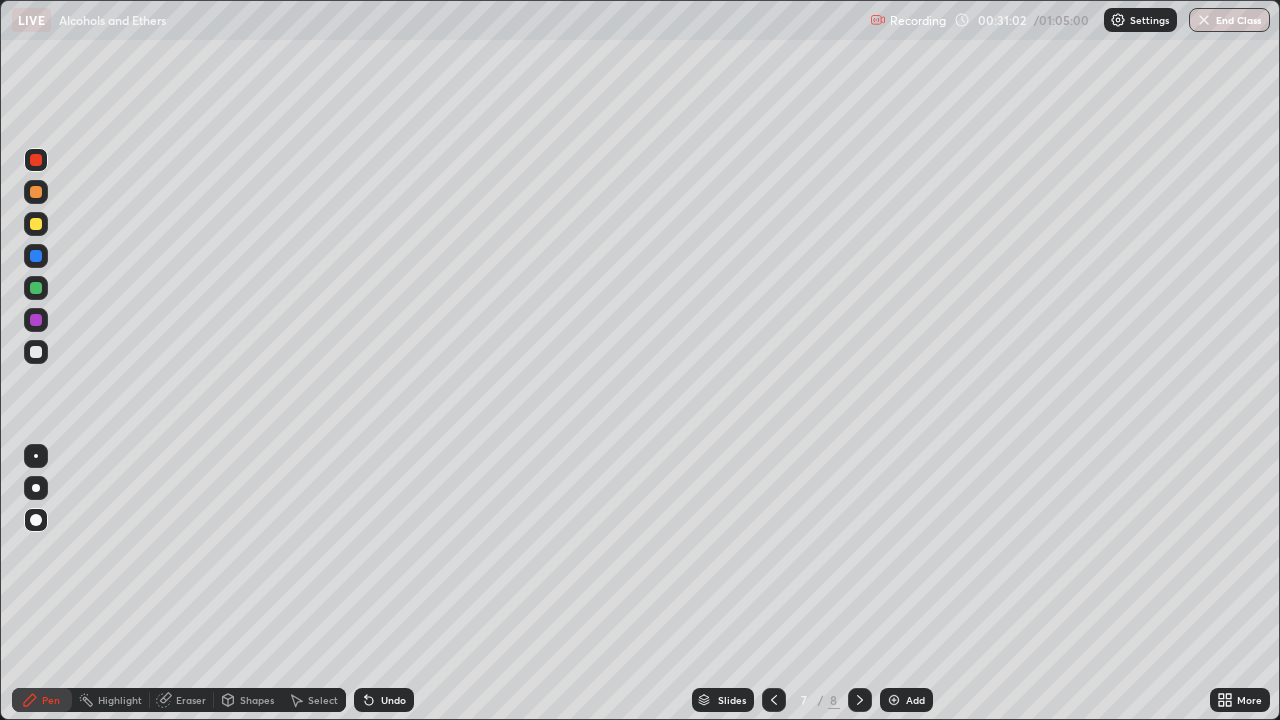 click at bounding box center [860, 700] 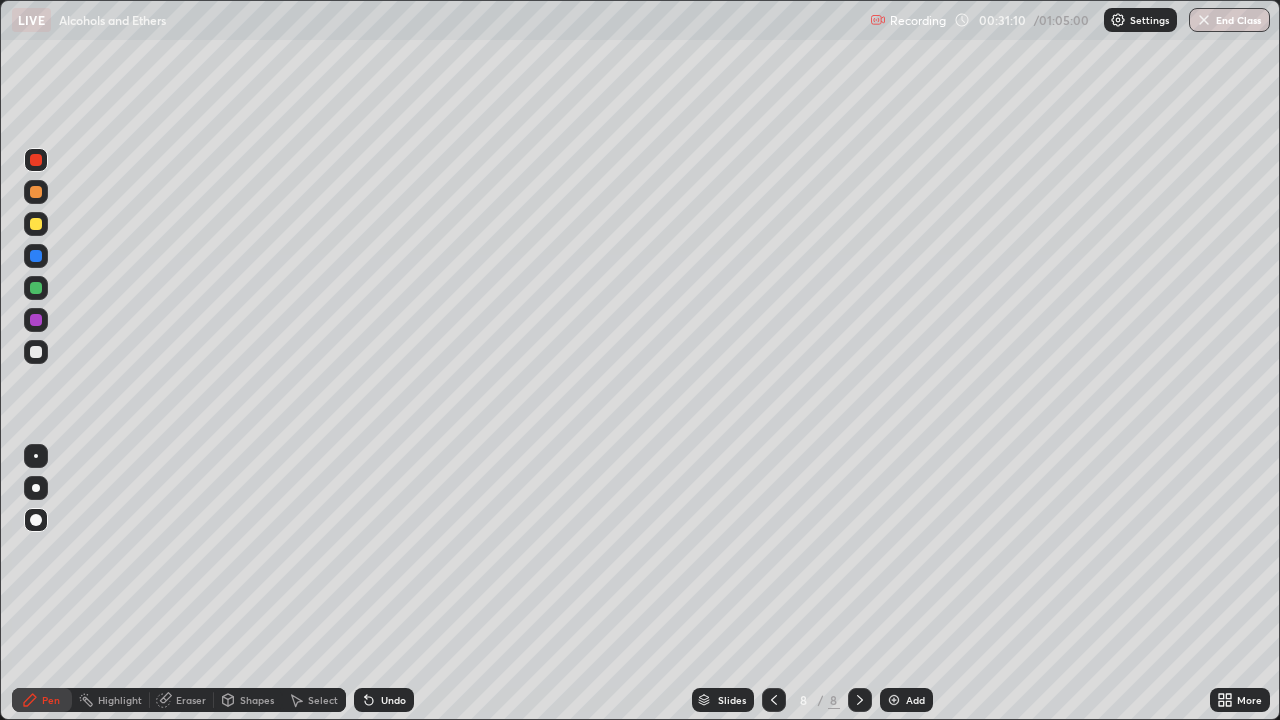 click at bounding box center (36, 352) 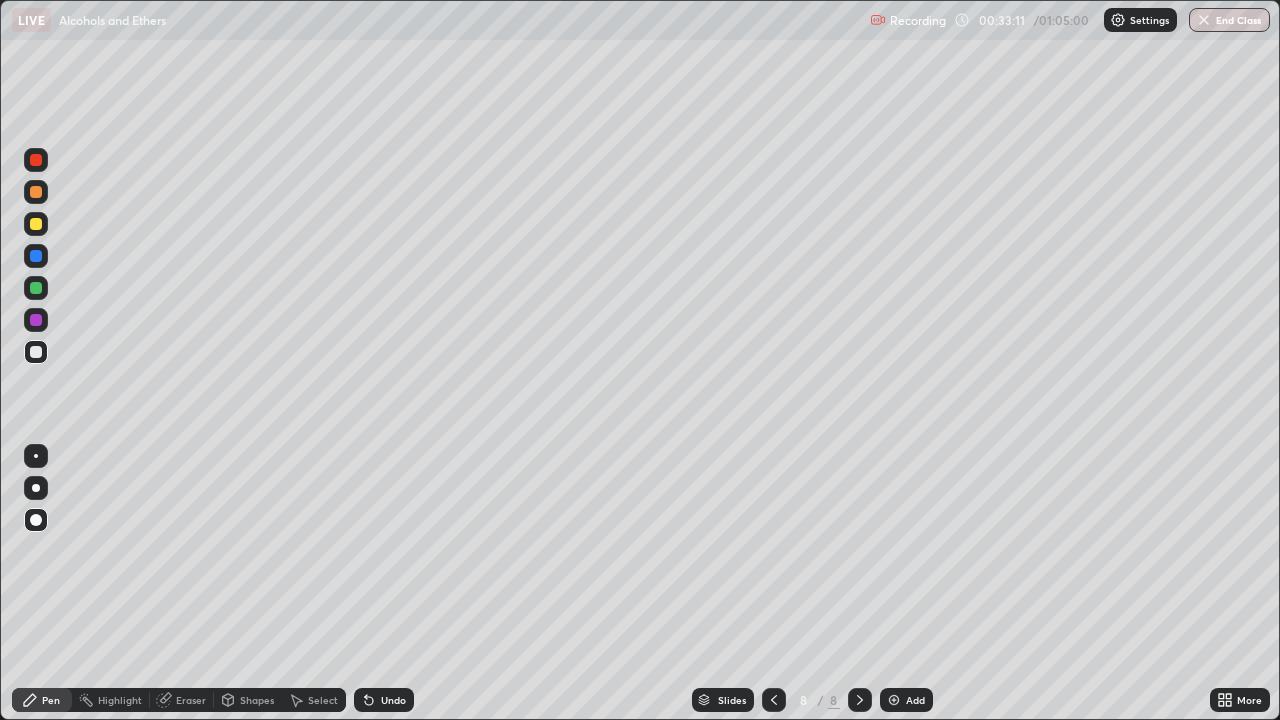 click at bounding box center [36, 160] 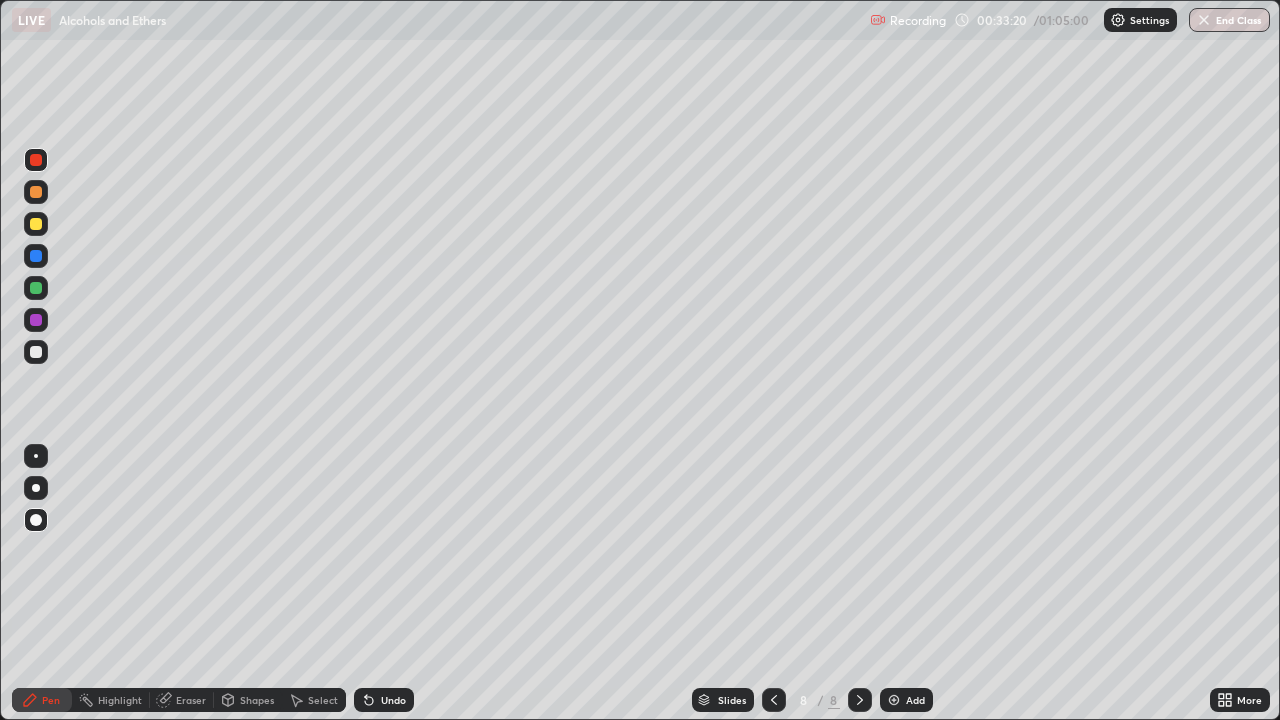 click at bounding box center [36, 352] 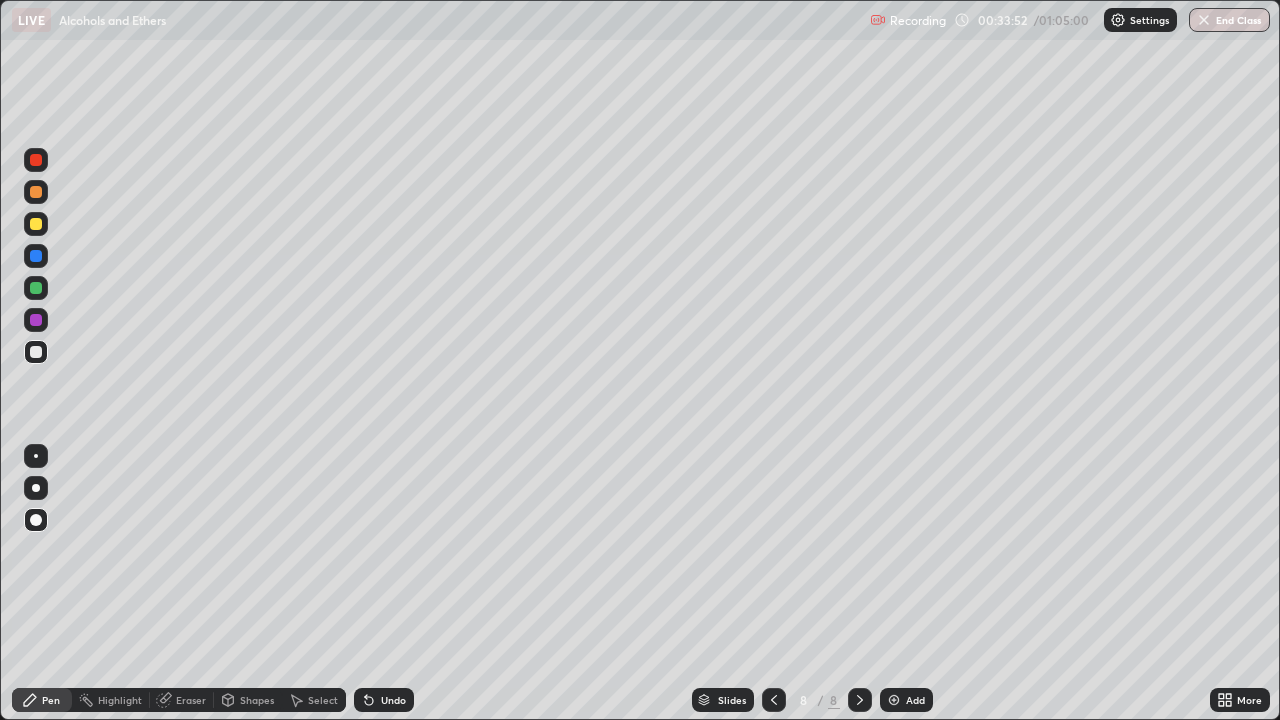 click at bounding box center [36, 320] 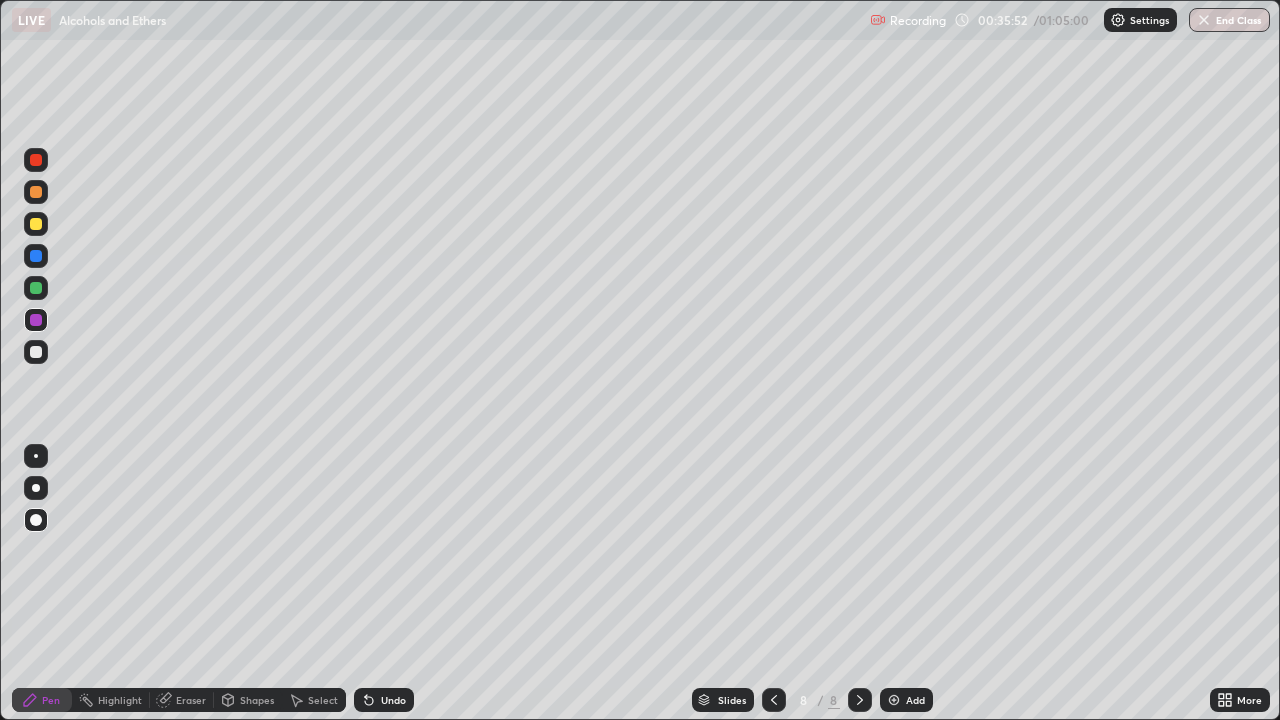 click at bounding box center (36, 224) 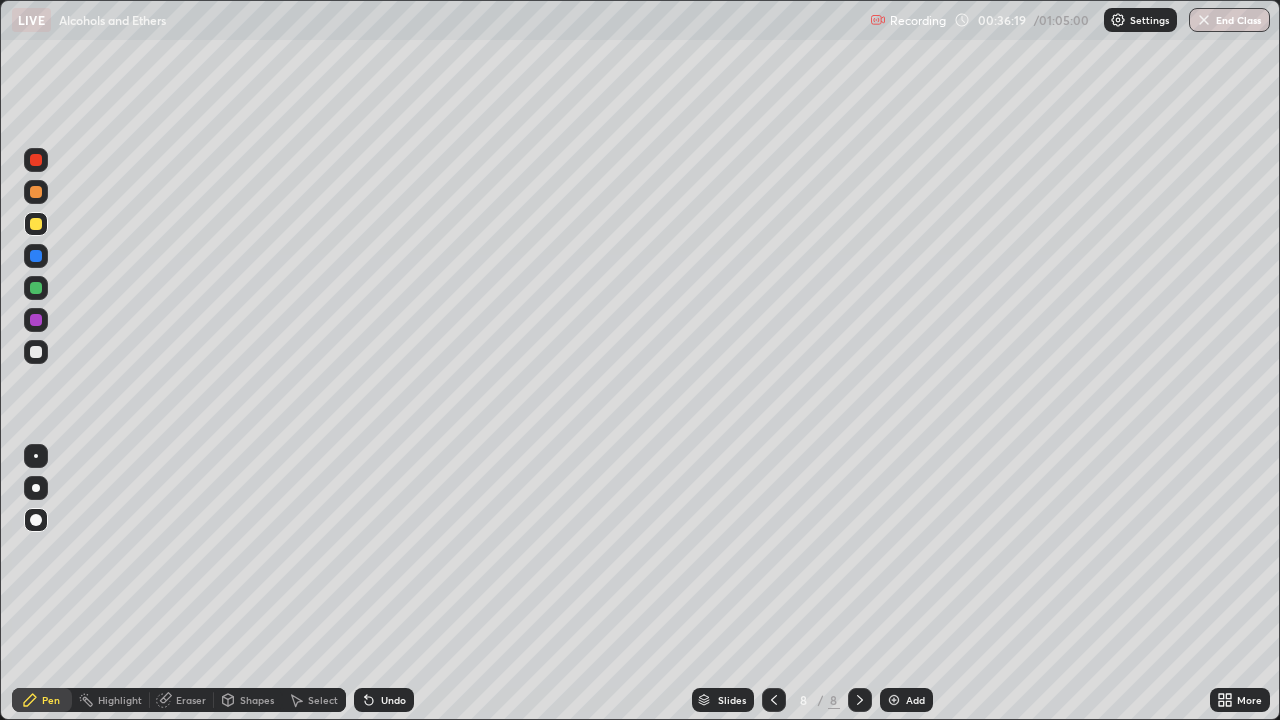 click on "Undo" at bounding box center (384, 700) 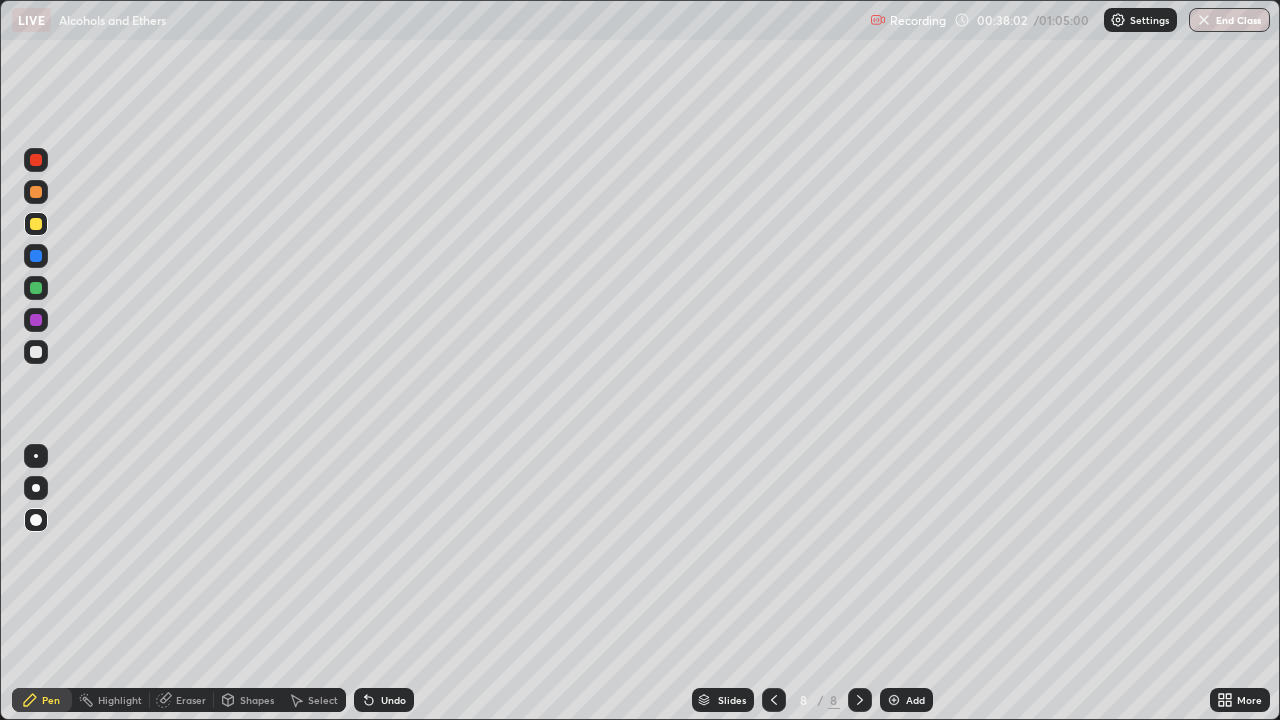 click at bounding box center [894, 700] 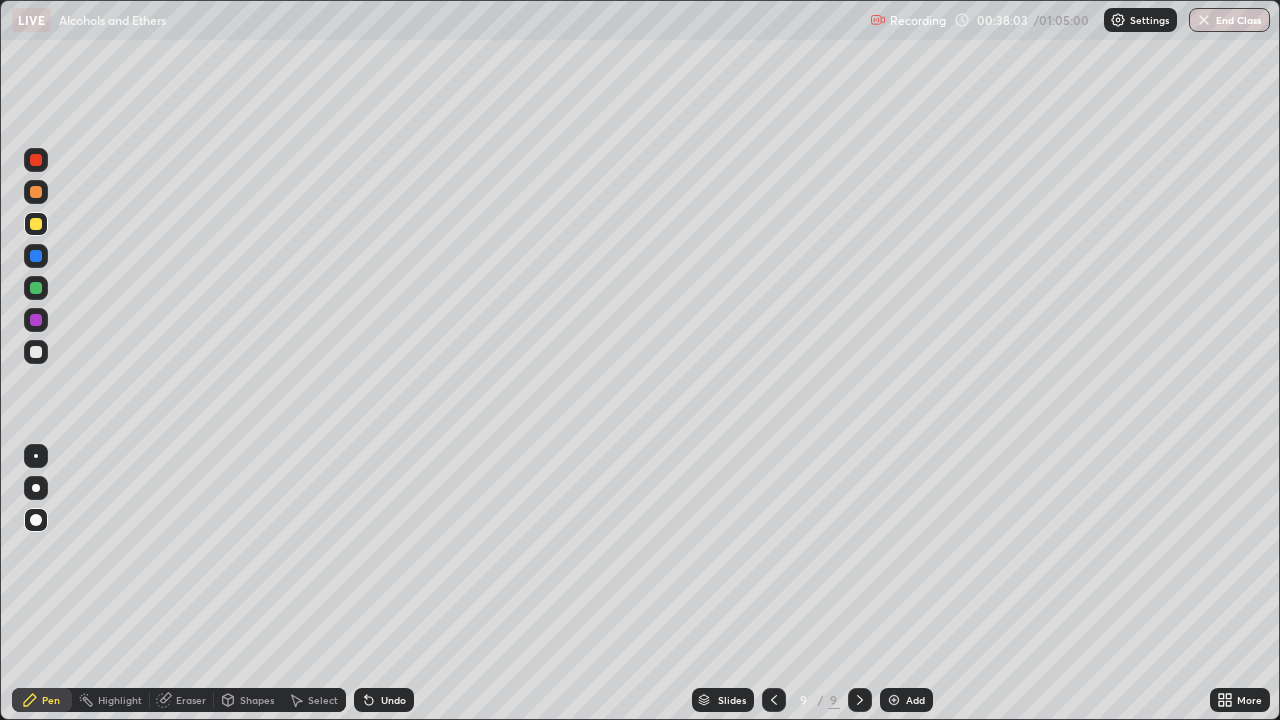 click at bounding box center [36, 352] 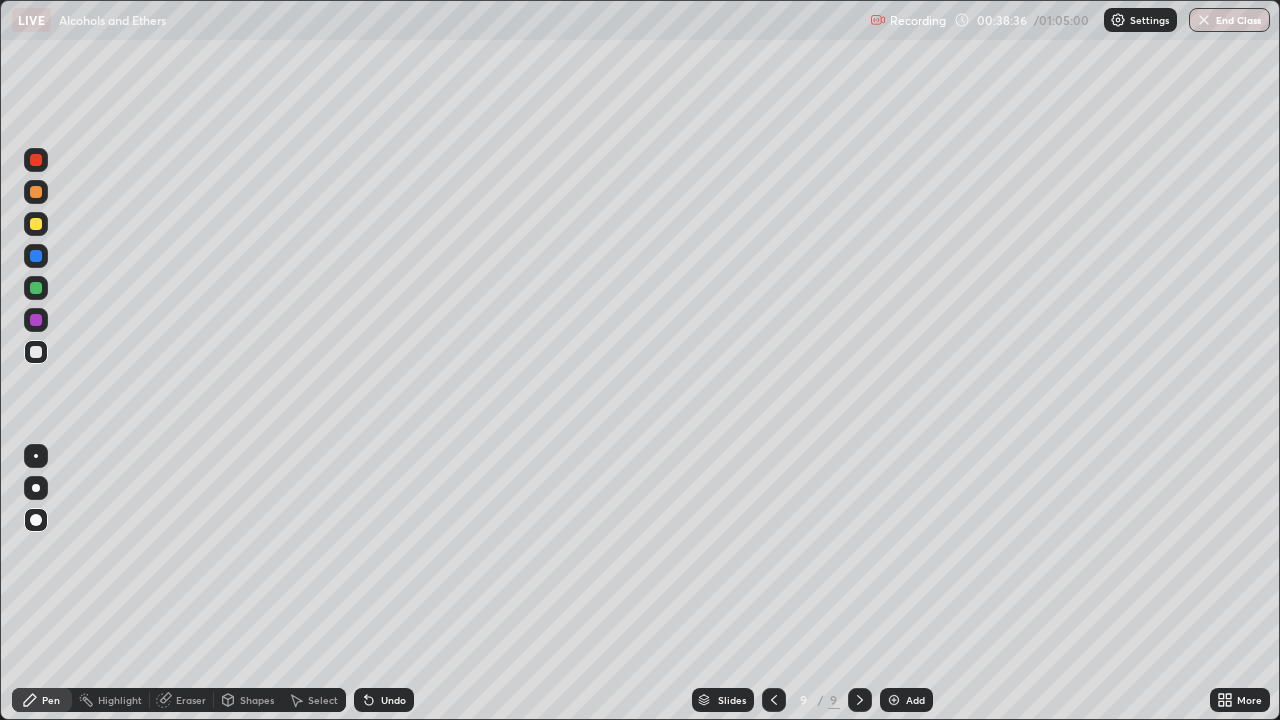 click on "Eraser" at bounding box center (191, 700) 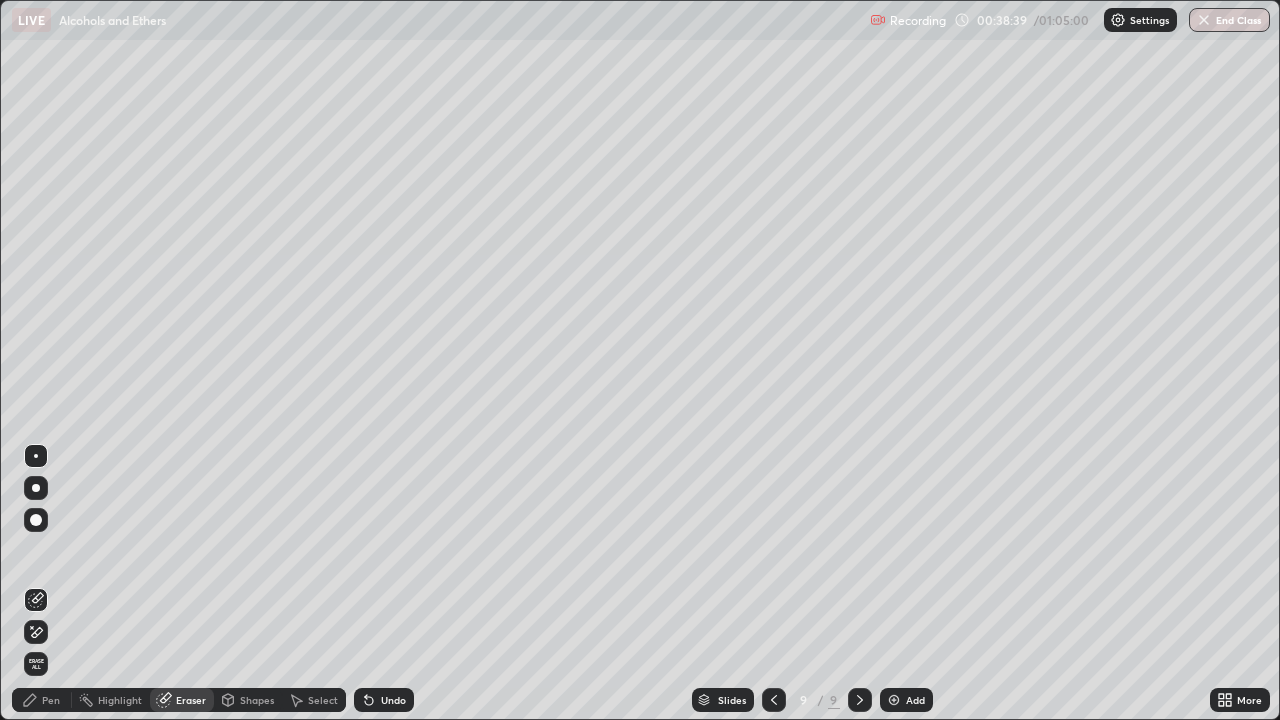 click on "Pen" at bounding box center [51, 700] 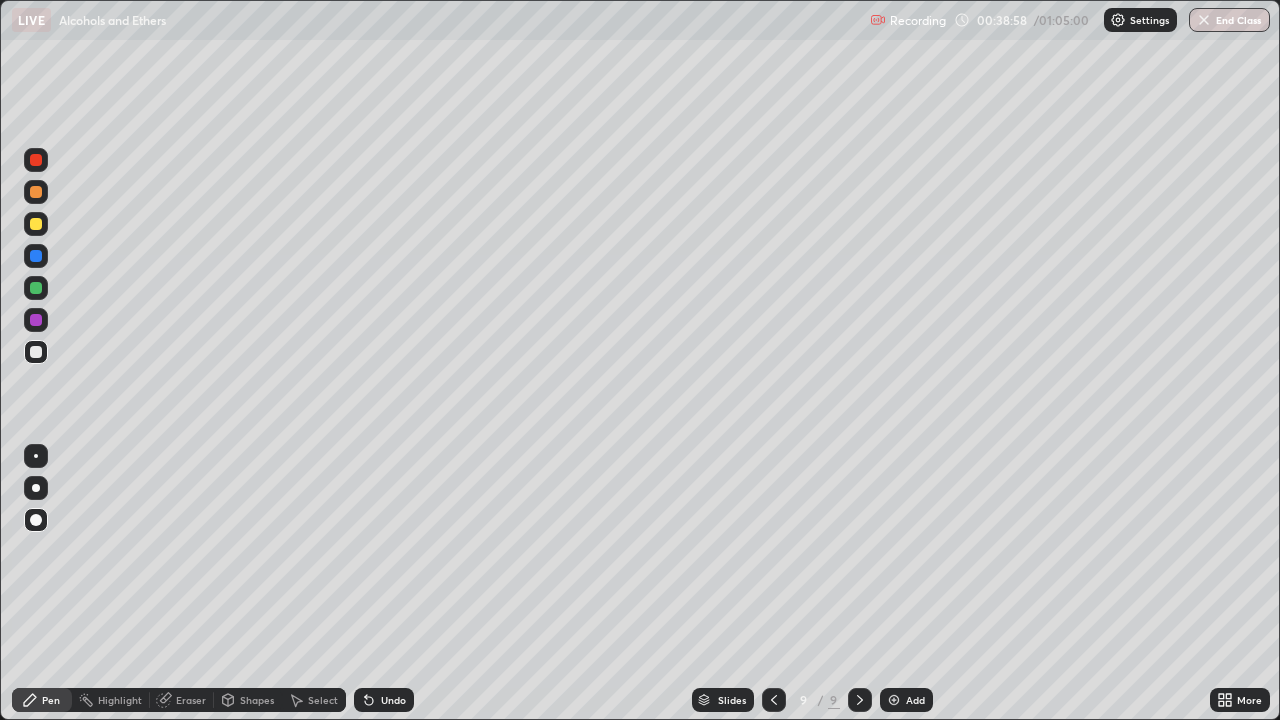 click at bounding box center (36, 288) 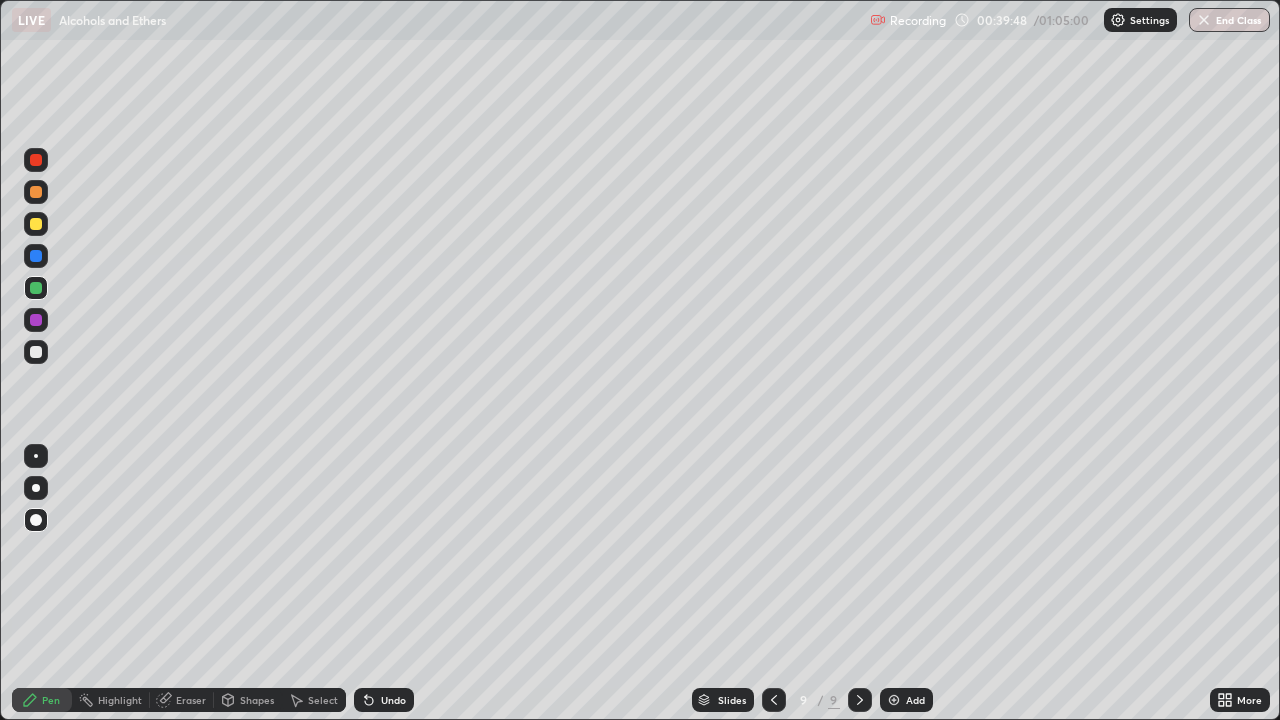 click at bounding box center (36, 224) 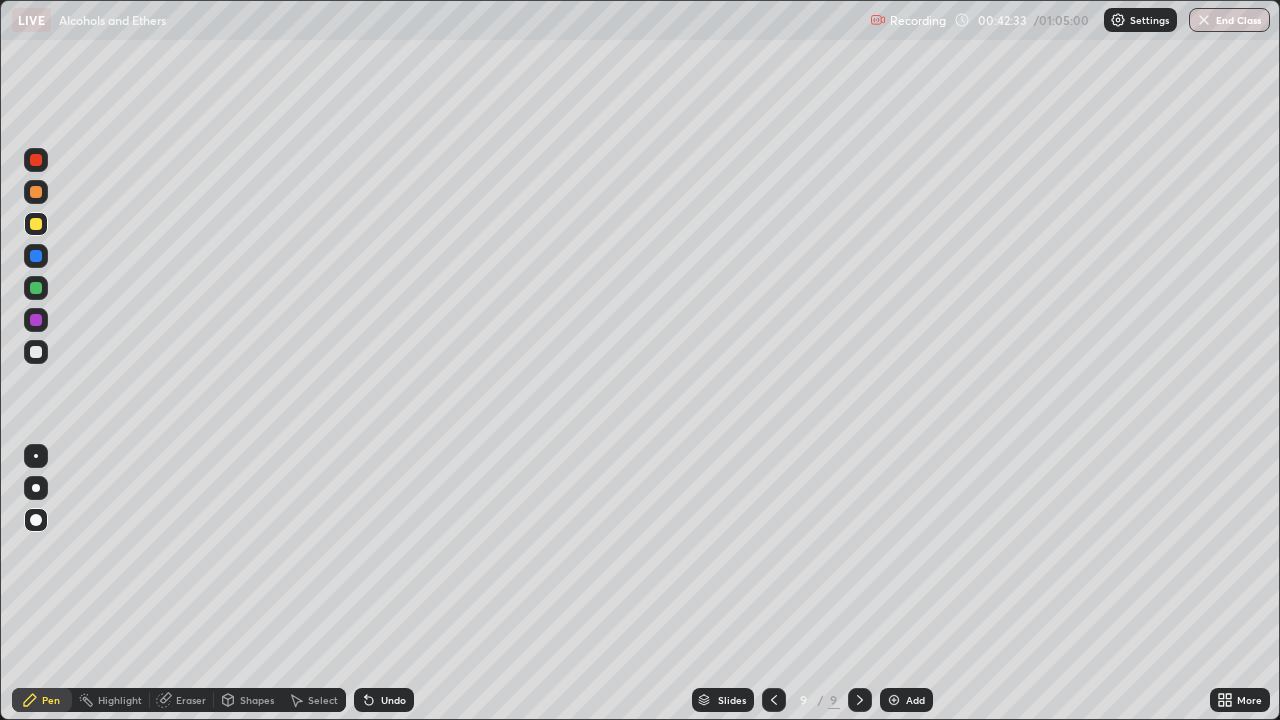 click on "Undo" at bounding box center [393, 700] 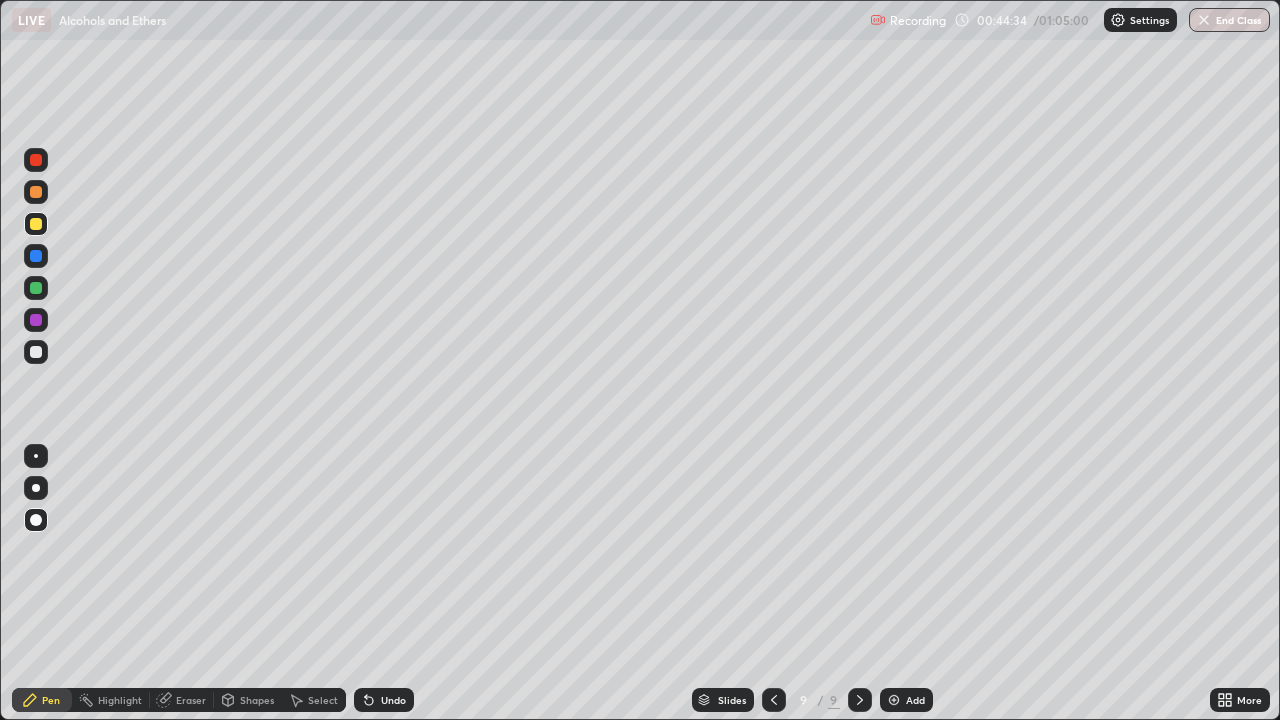 click 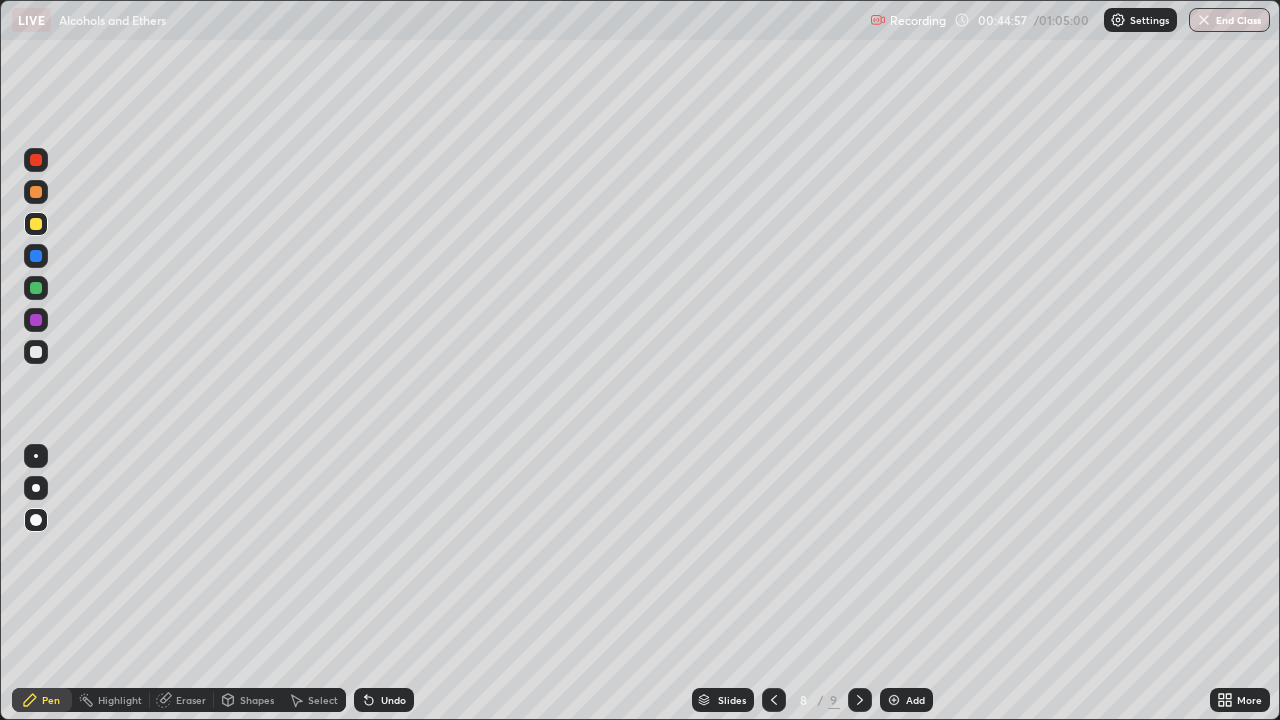 click 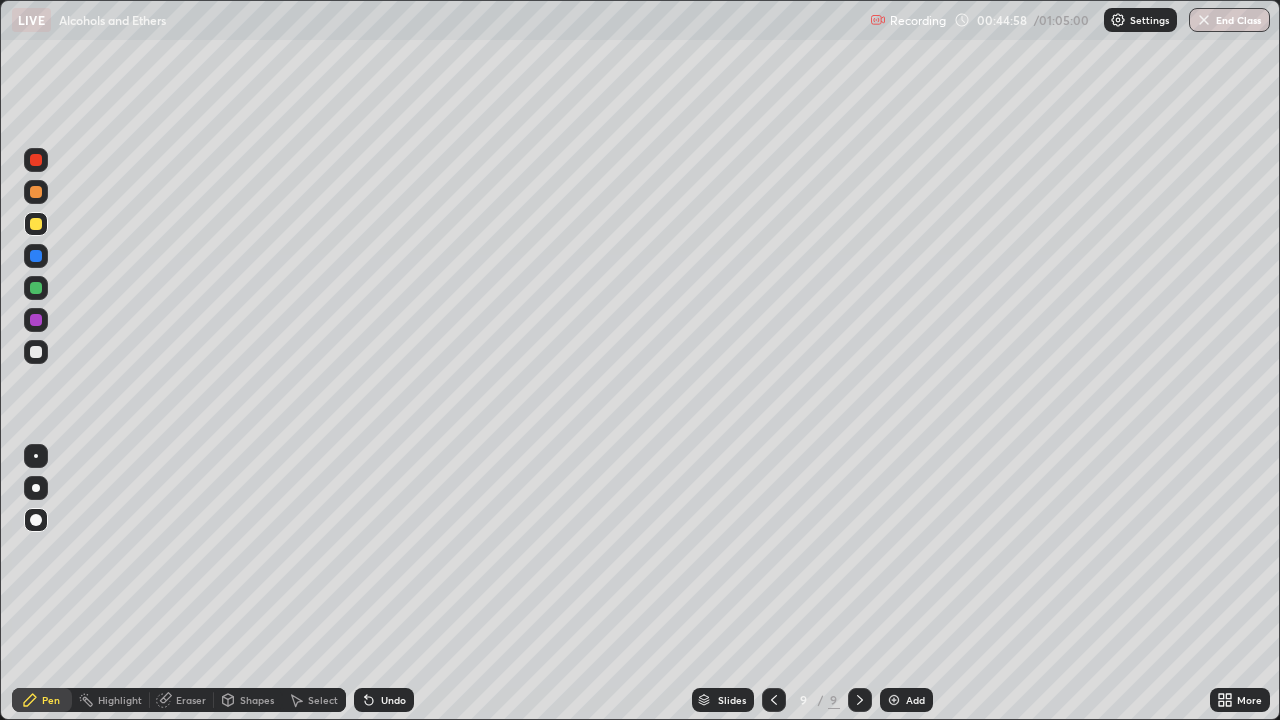 click 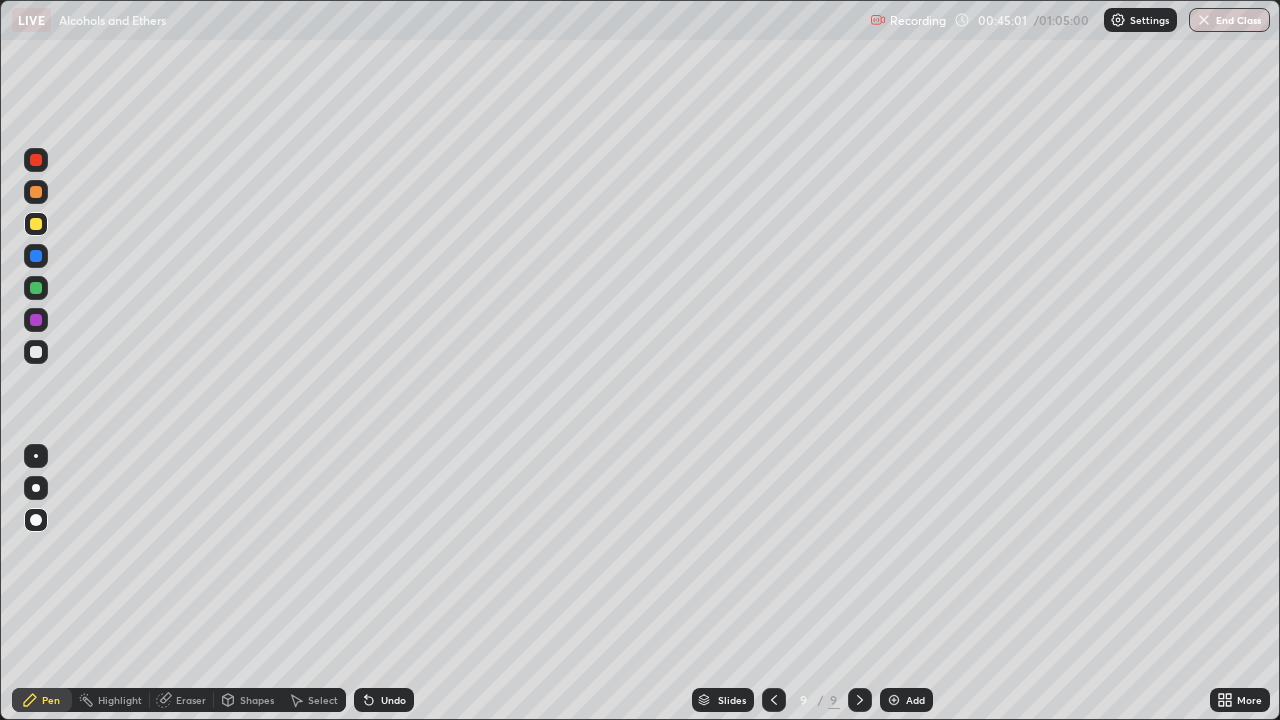 click at bounding box center [894, 700] 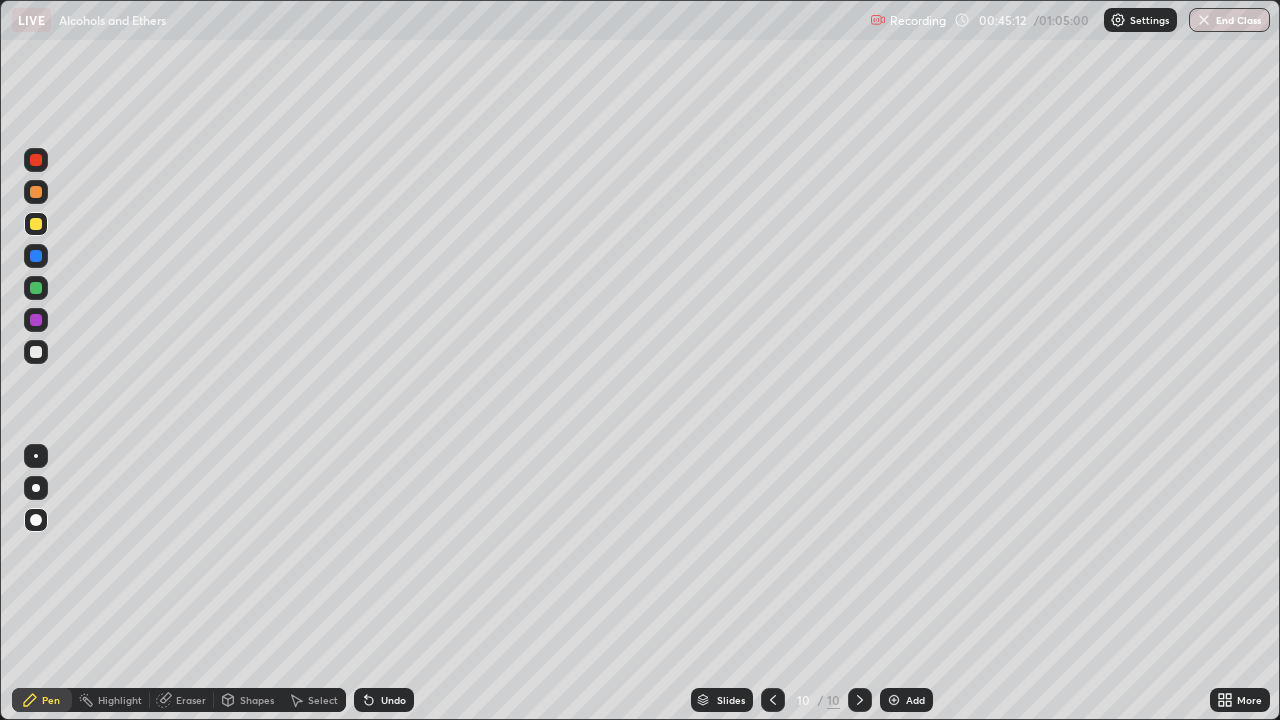 click on "Undo" at bounding box center (393, 700) 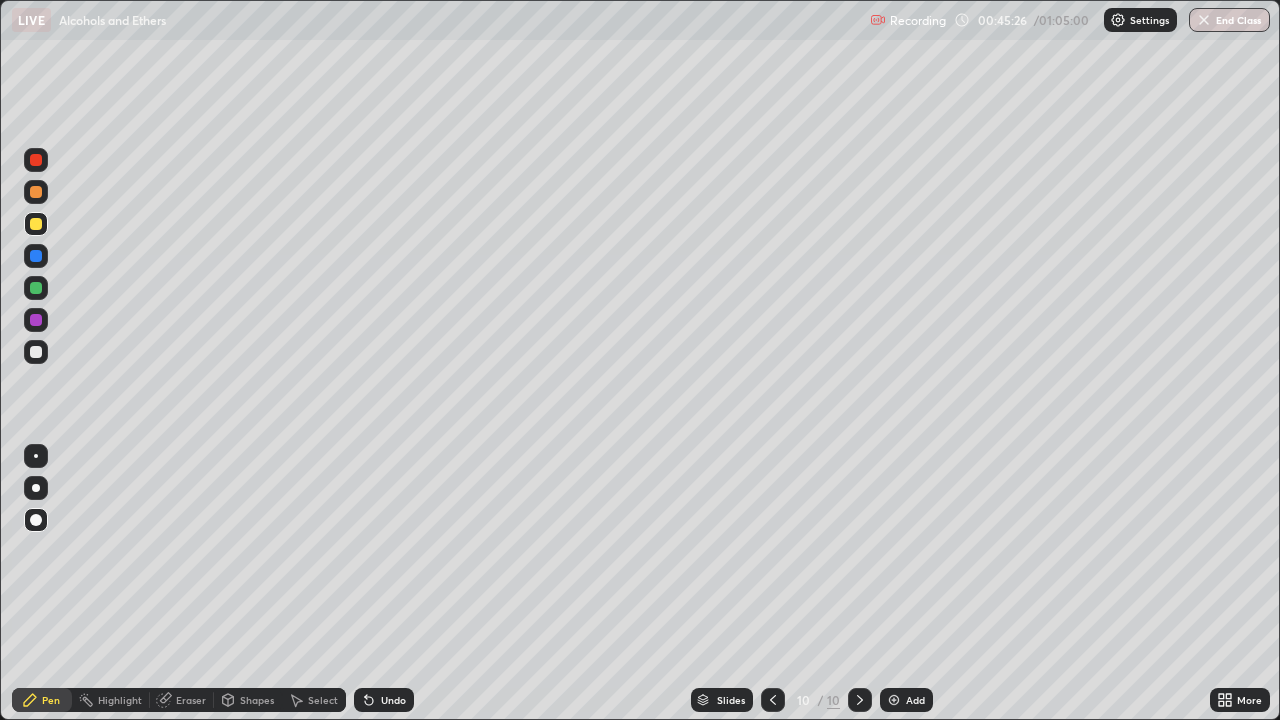click at bounding box center [36, 160] 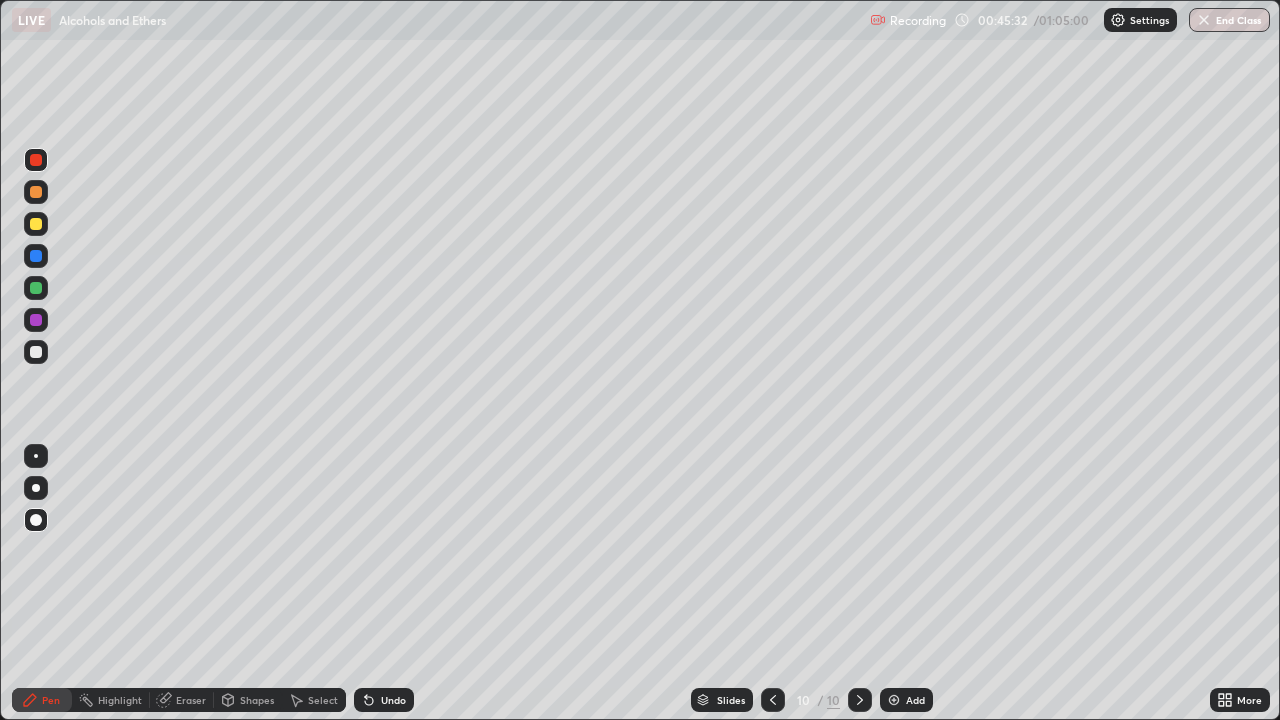 click 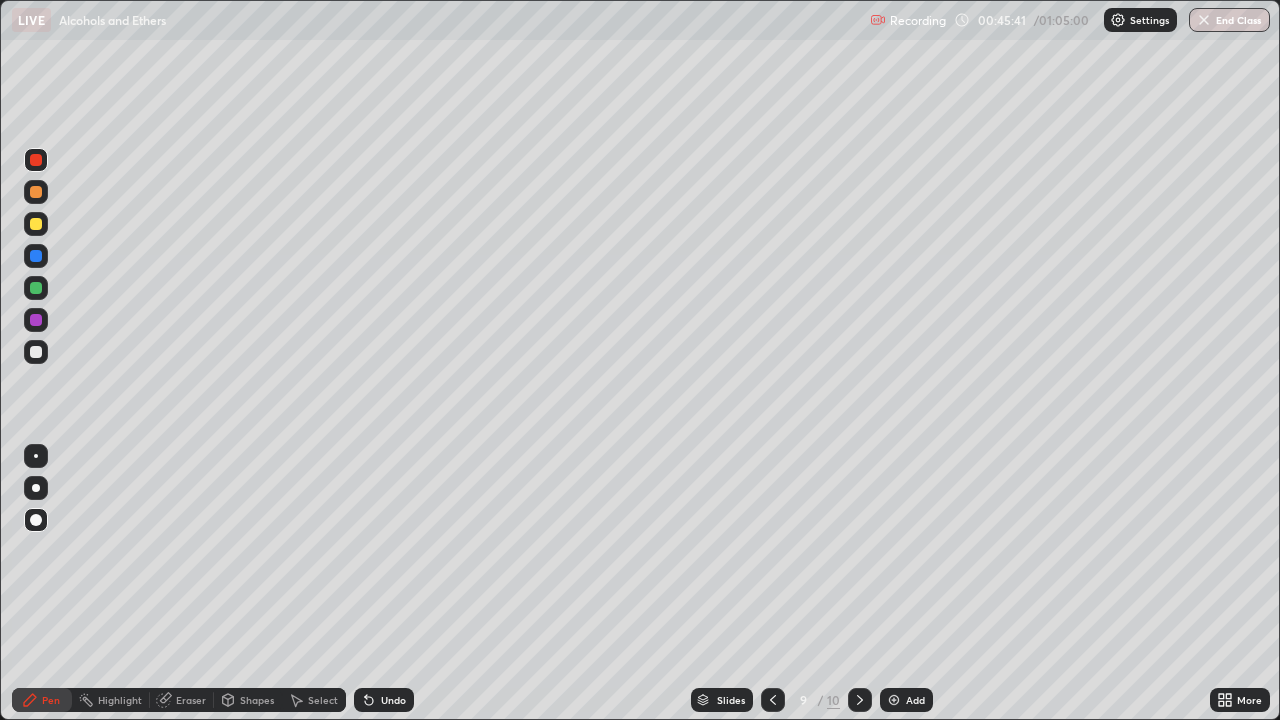 click 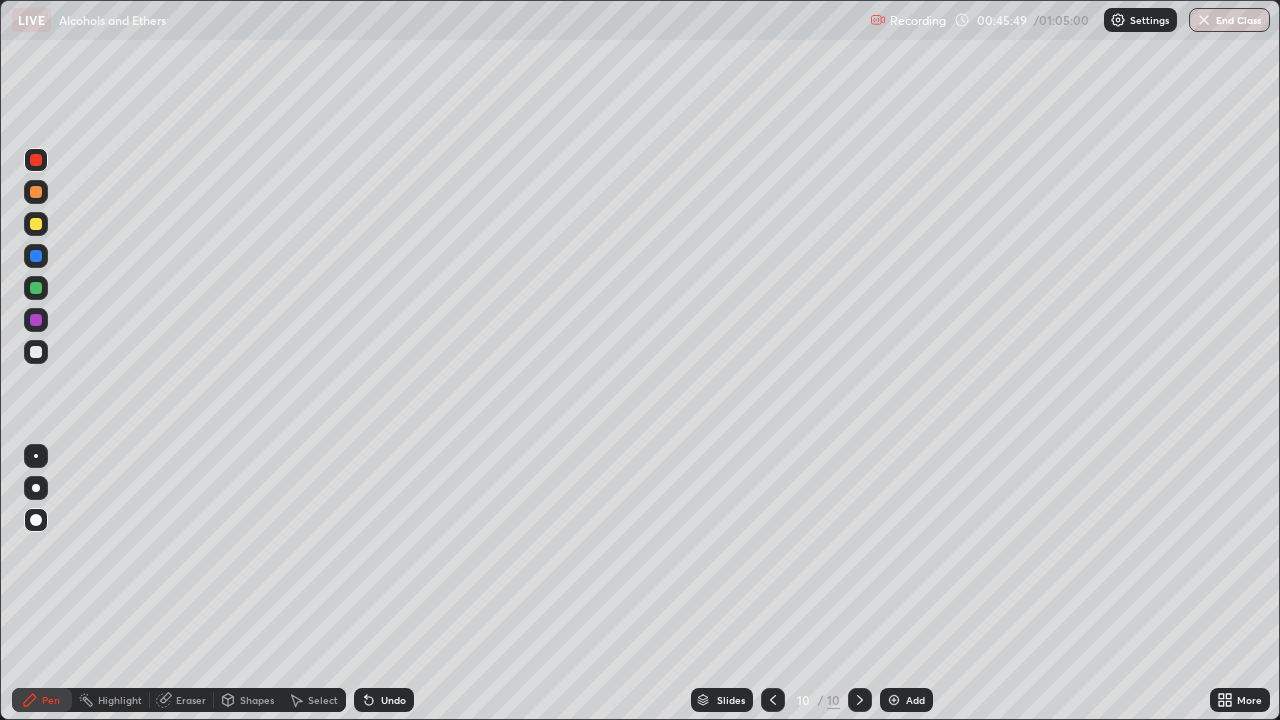 click at bounding box center (36, 288) 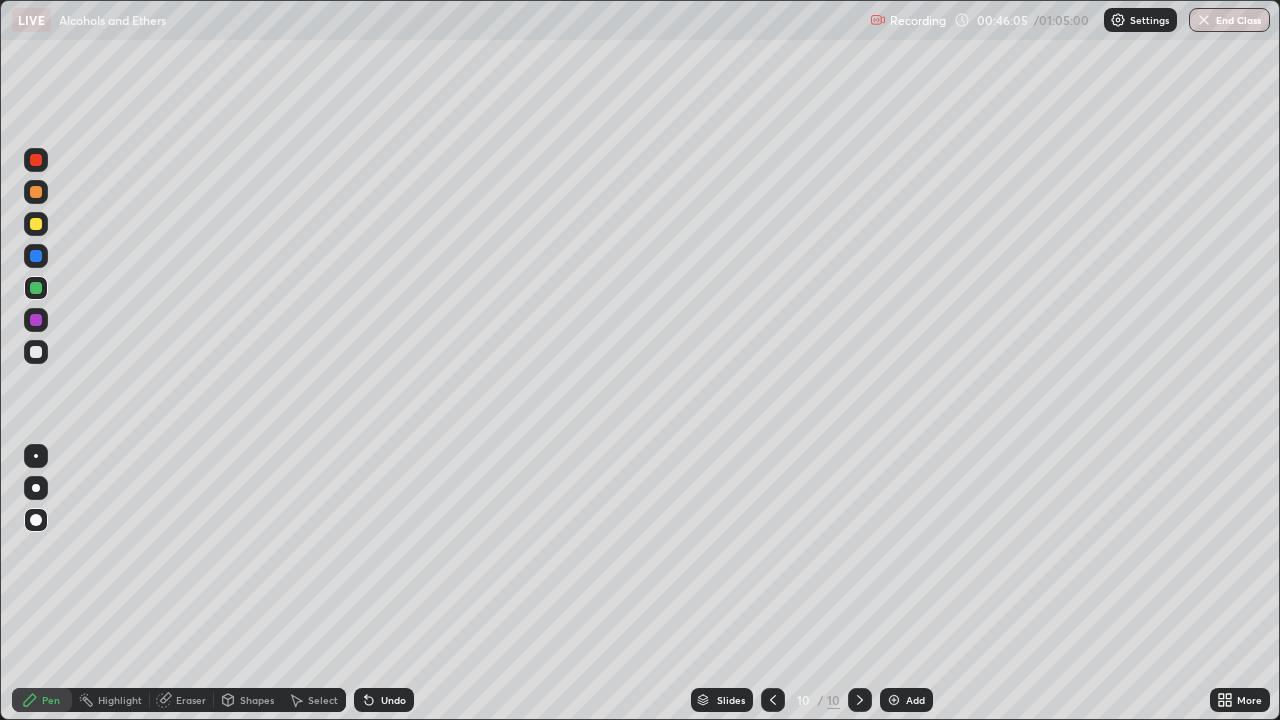 click at bounding box center [36, 352] 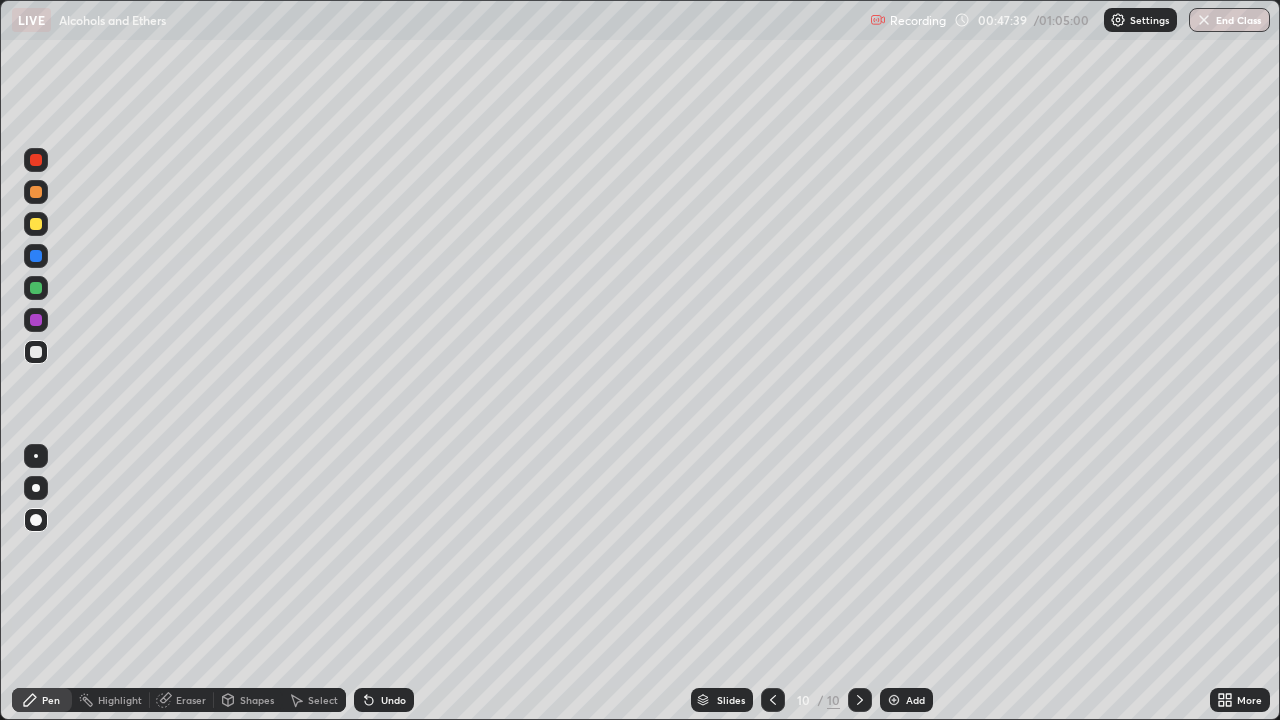 click at bounding box center (894, 700) 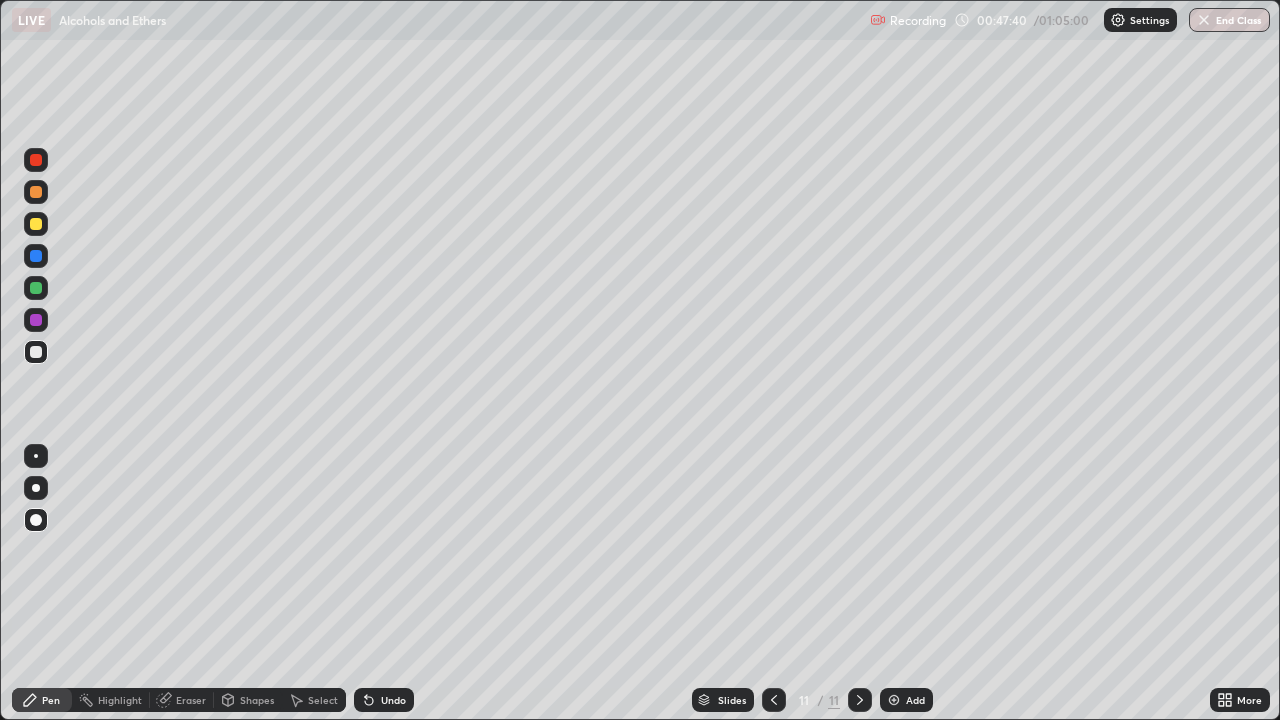 click at bounding box center [36, 224] 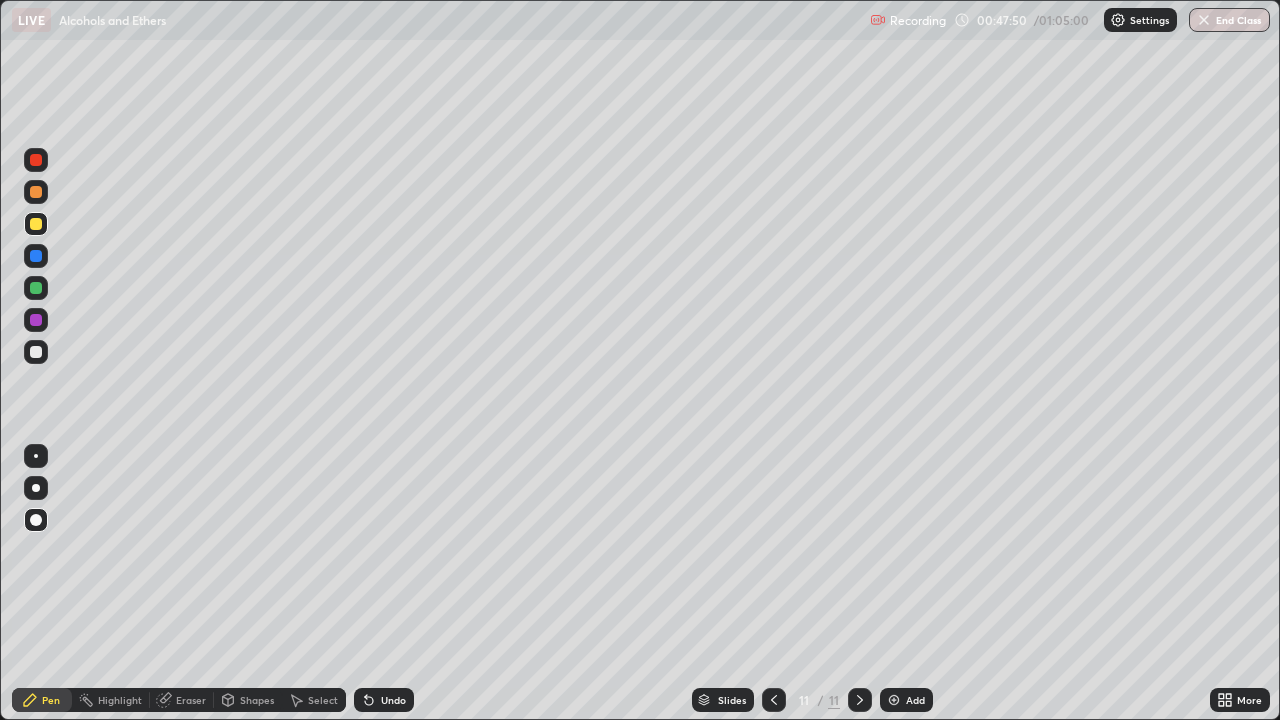 click at bounding box center (36, 352) 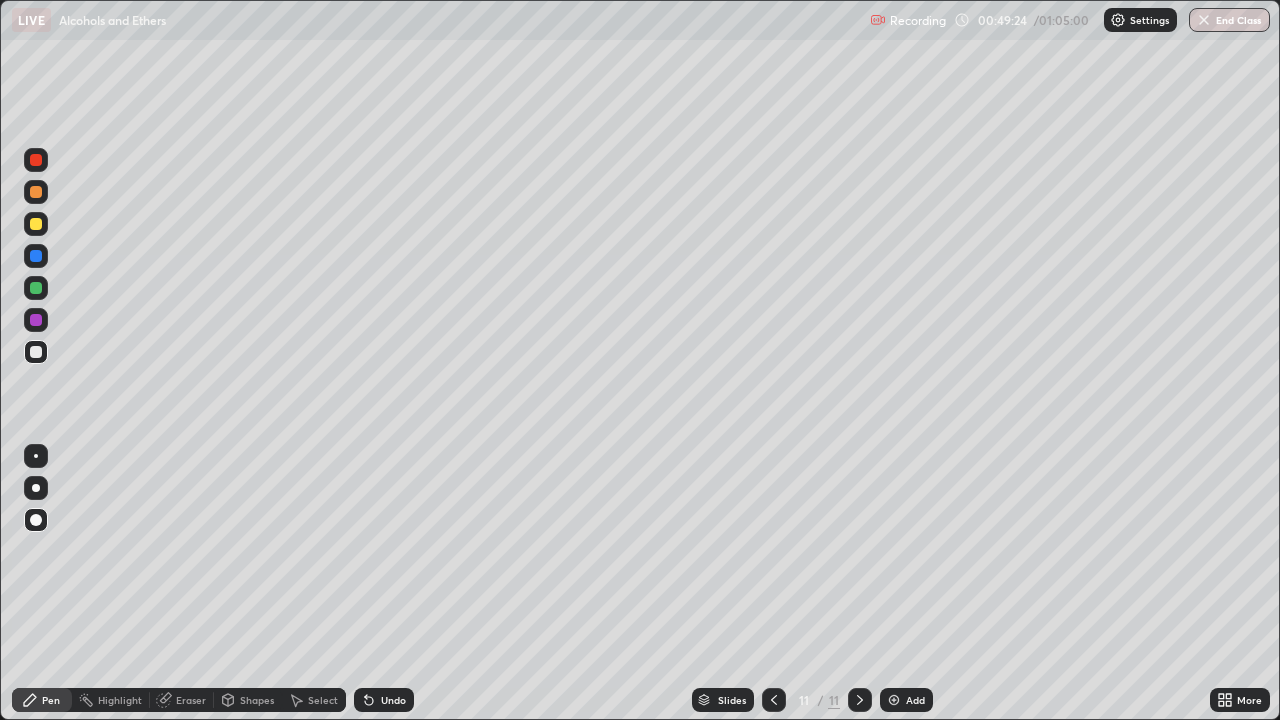 click at bounding box center (36, 160) 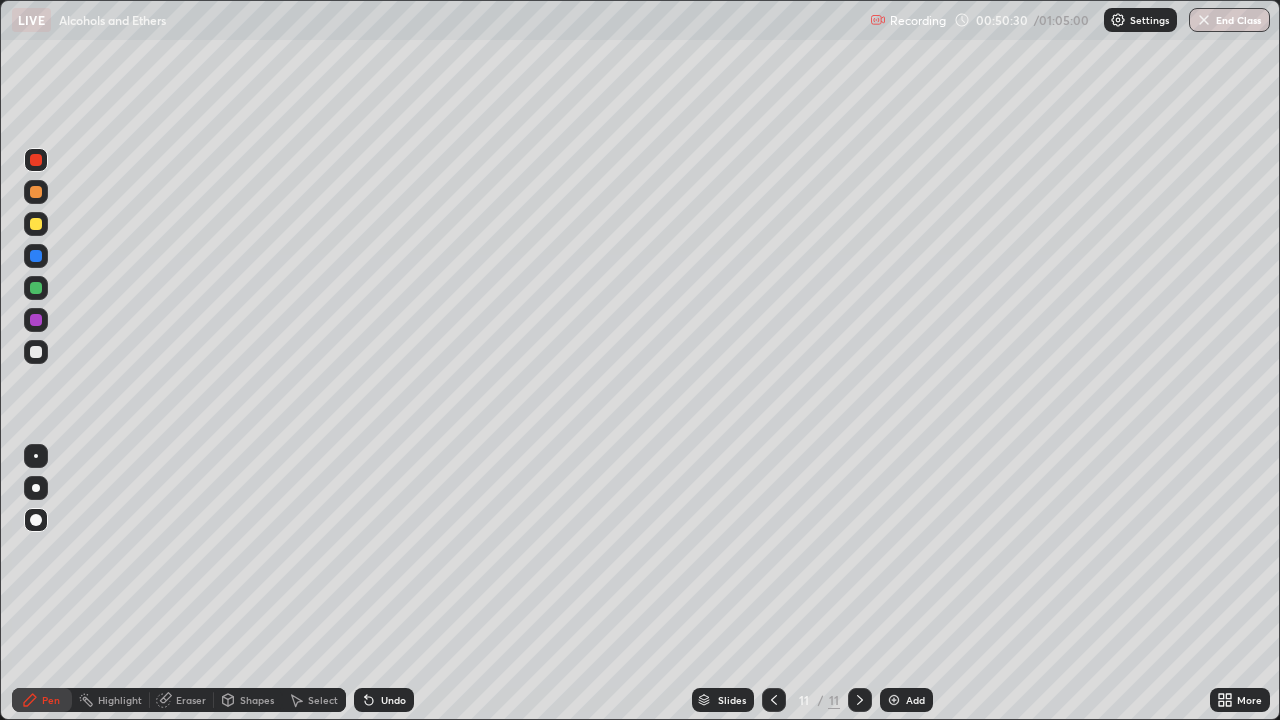 click at bounding box center [36, 288] 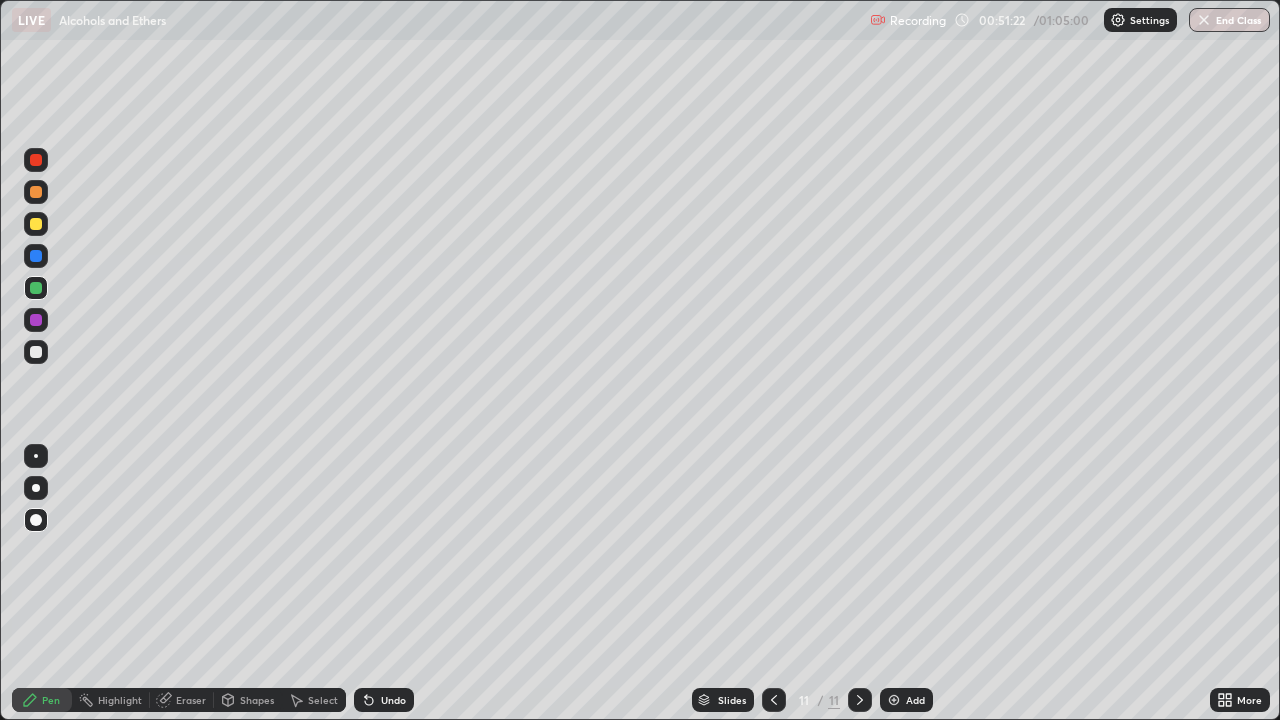 click at bounding box center [774, 700] 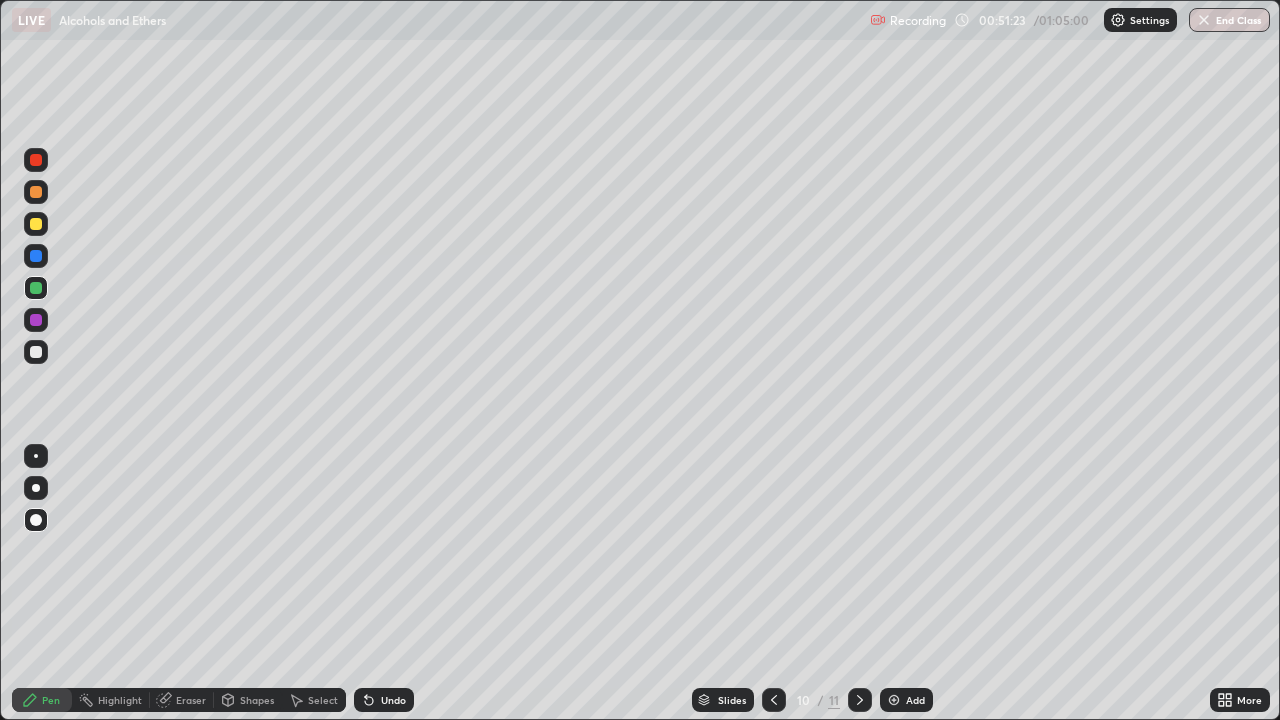 click 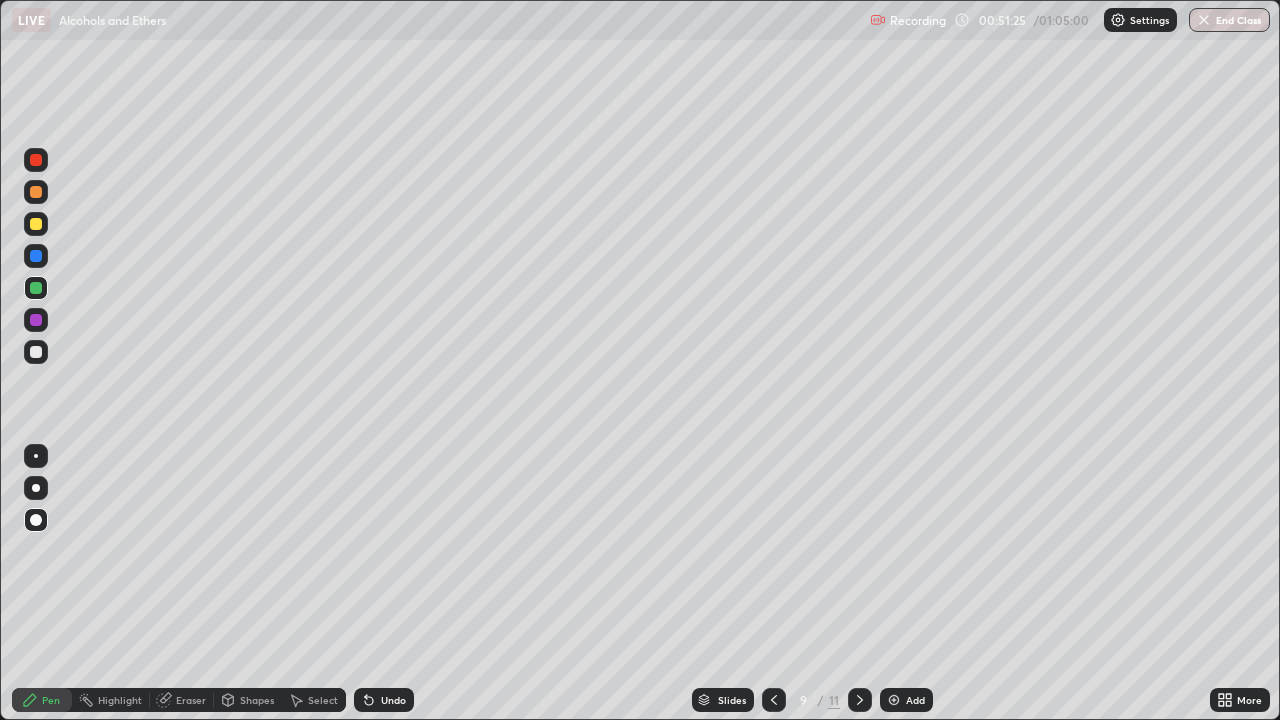 click 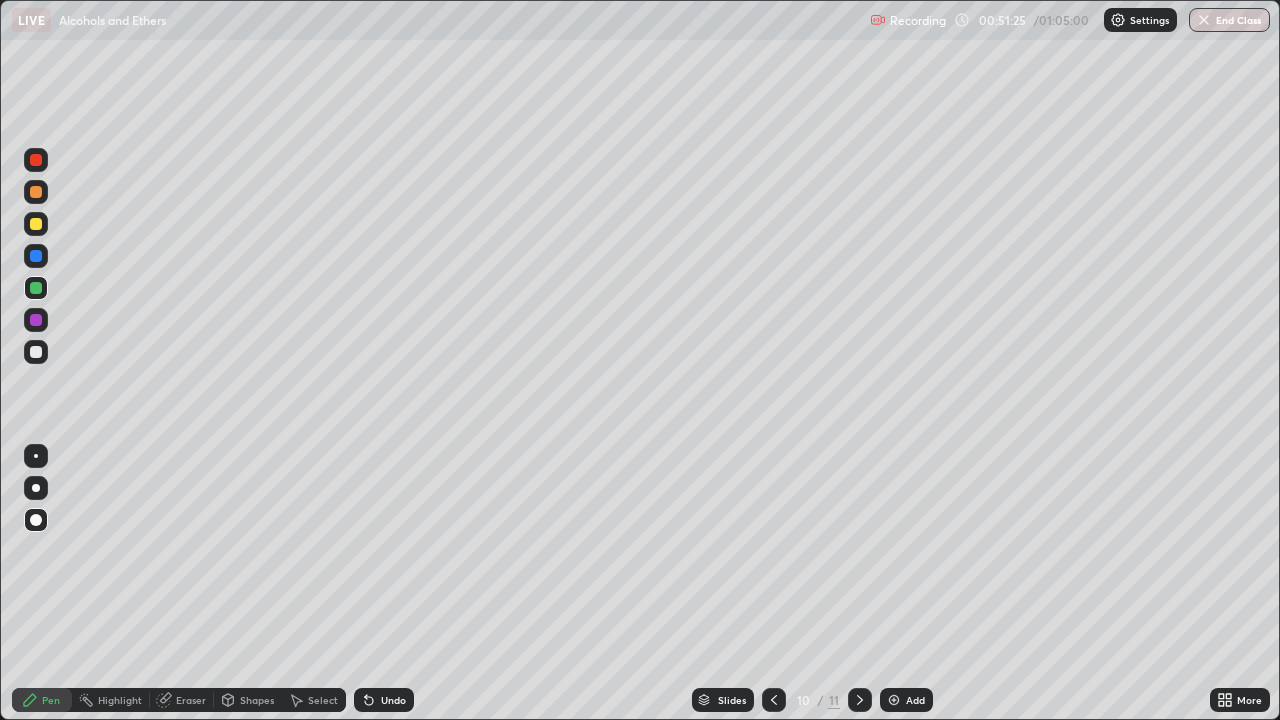 click 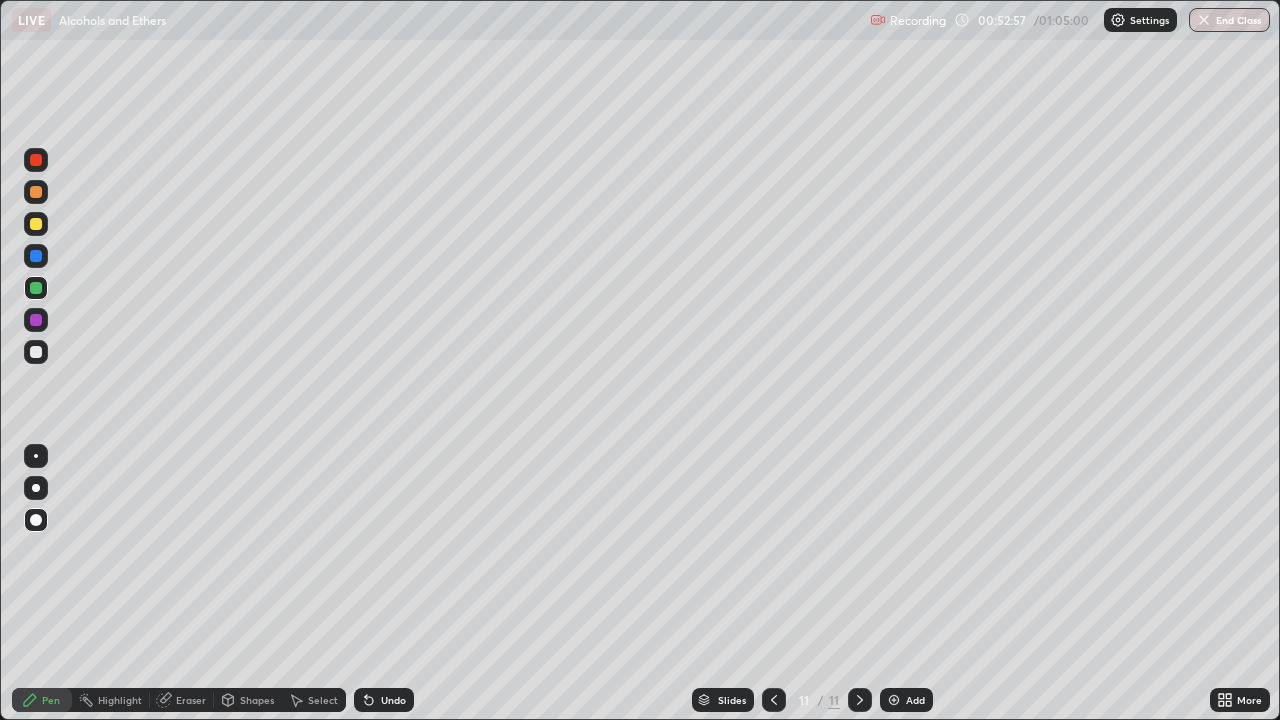 click on "Add" at bounding box center [906, 700] 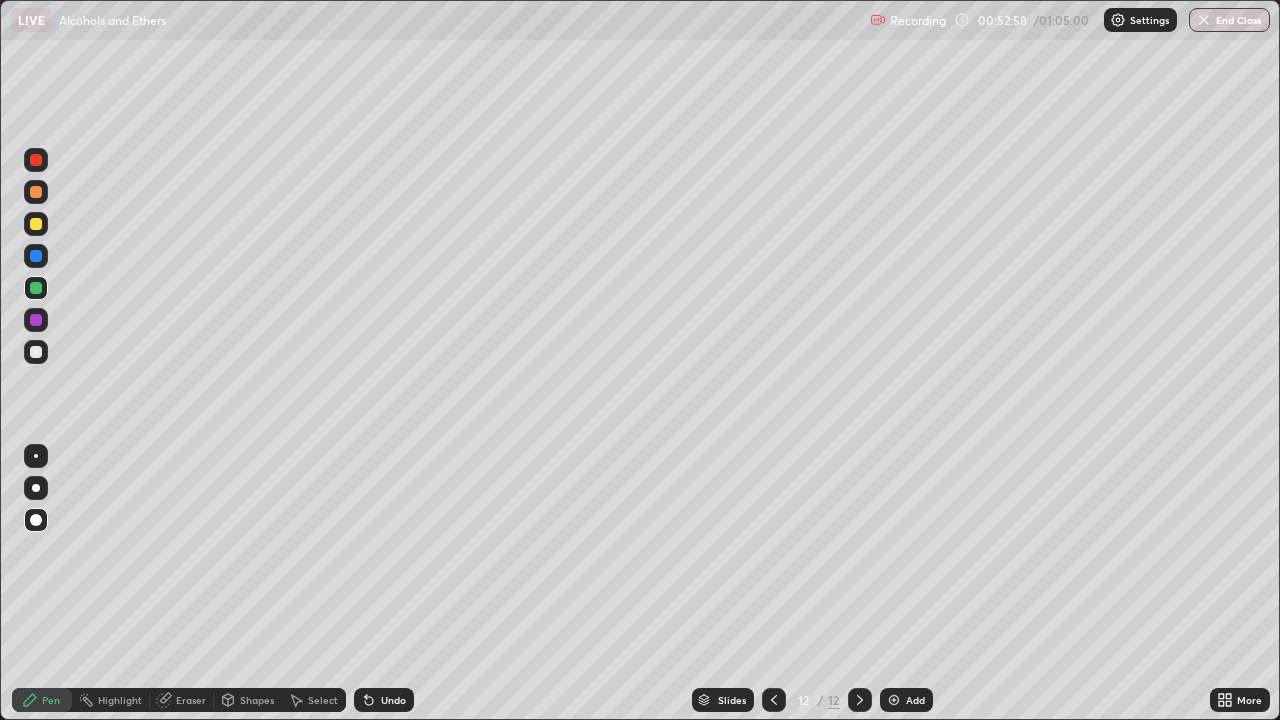 click at bounding box center (36, 352) 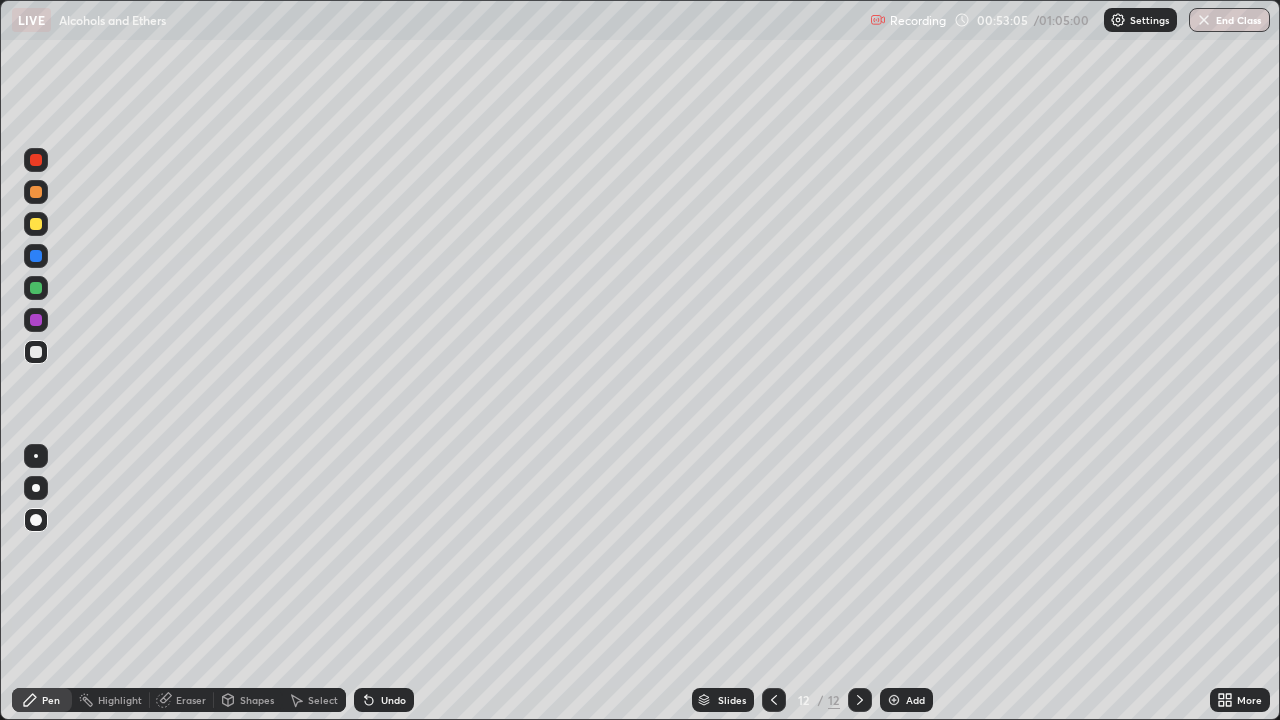 click on "Undo" at bounding box center (393, 700) 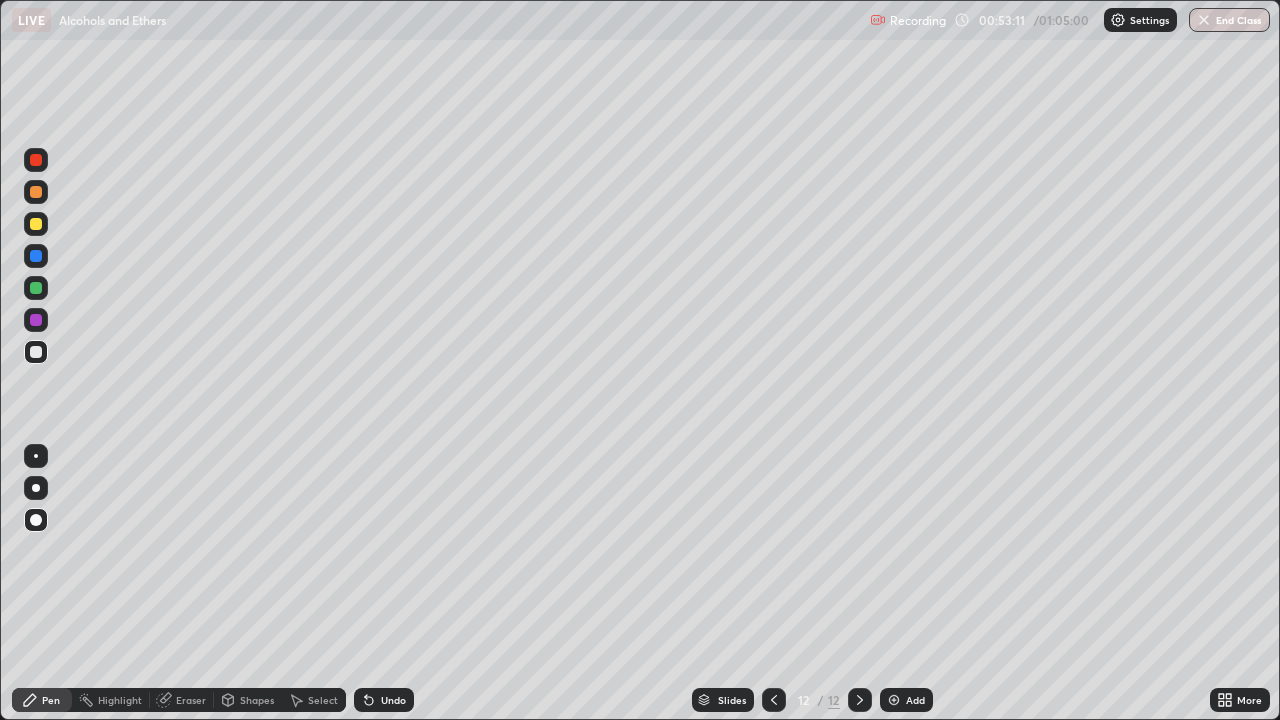 click at bounding box center [36, 320] 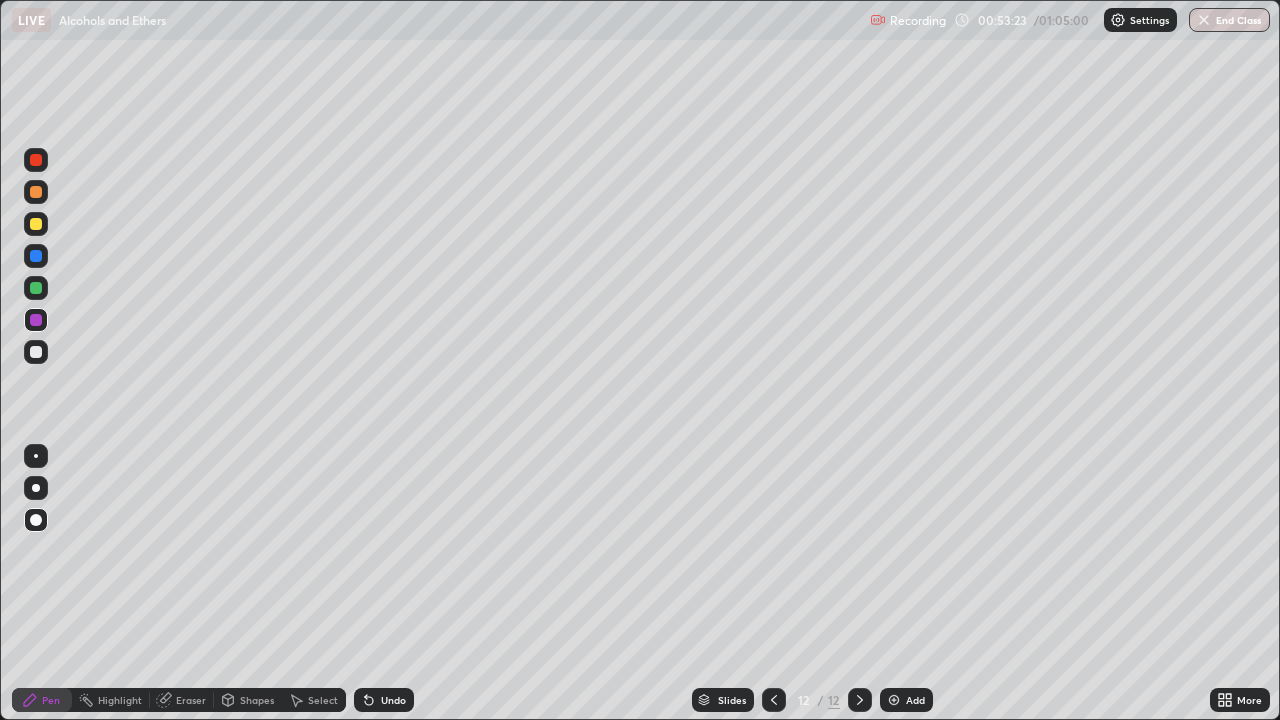 click at bounding box center (36, 224) 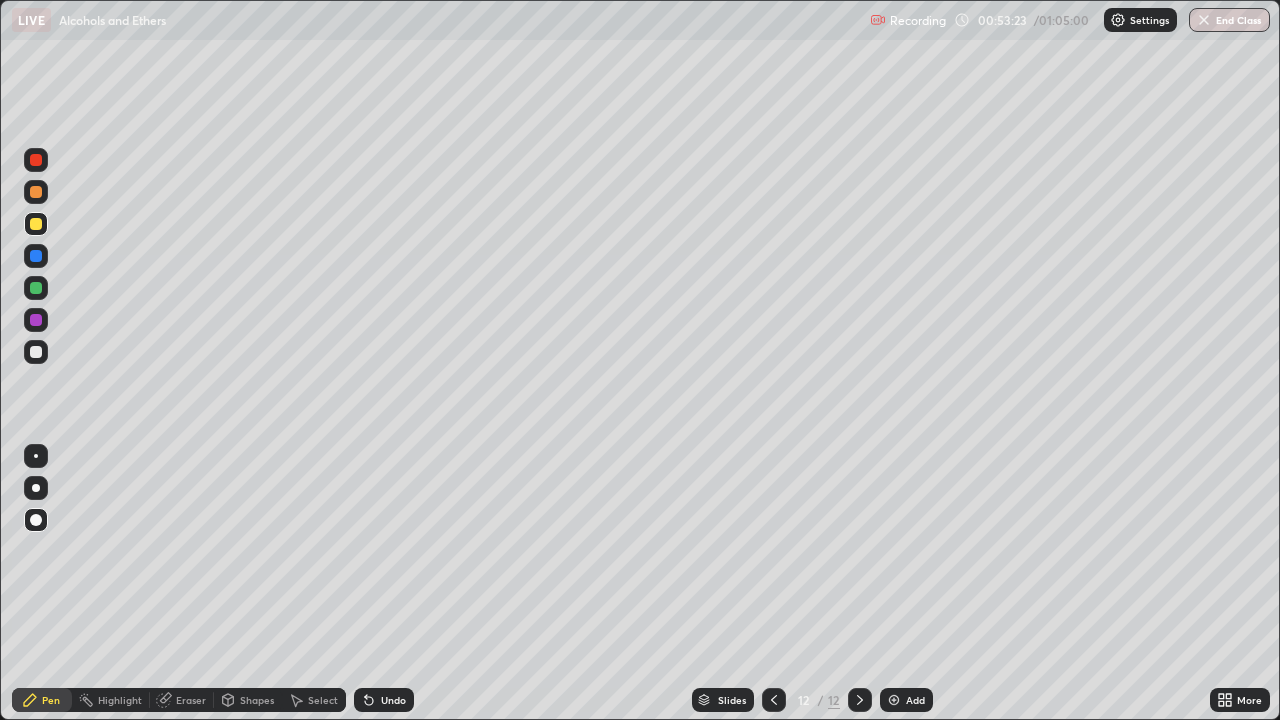 click at bounding box center (36, 160) 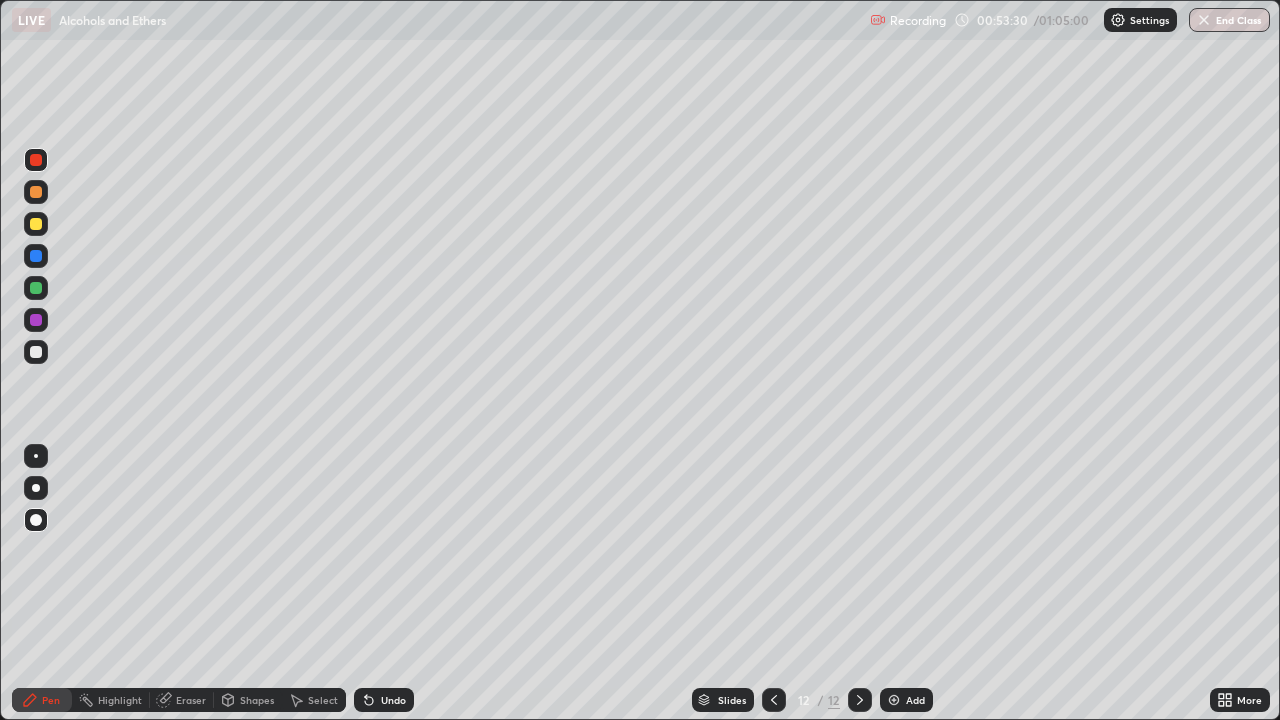 click on "Setting up your live class" at bounding box center [640, 360] 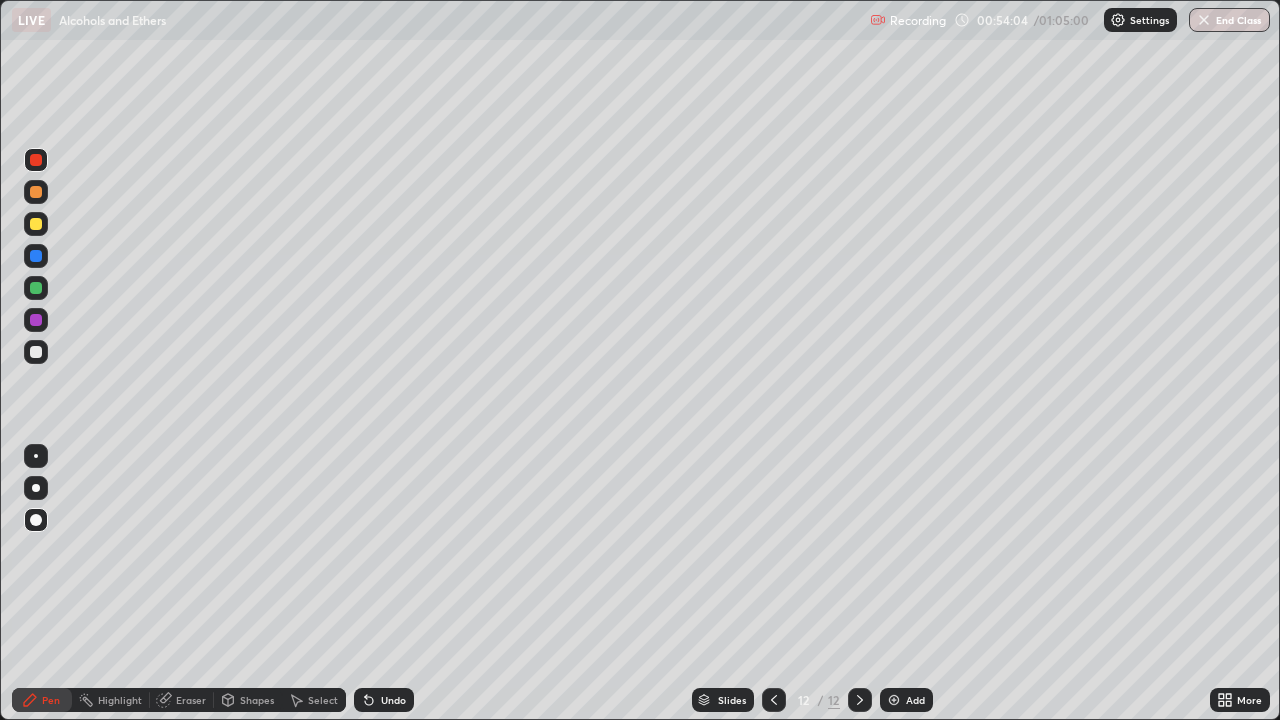 click on "Undo" at bounding box center (393, 700) 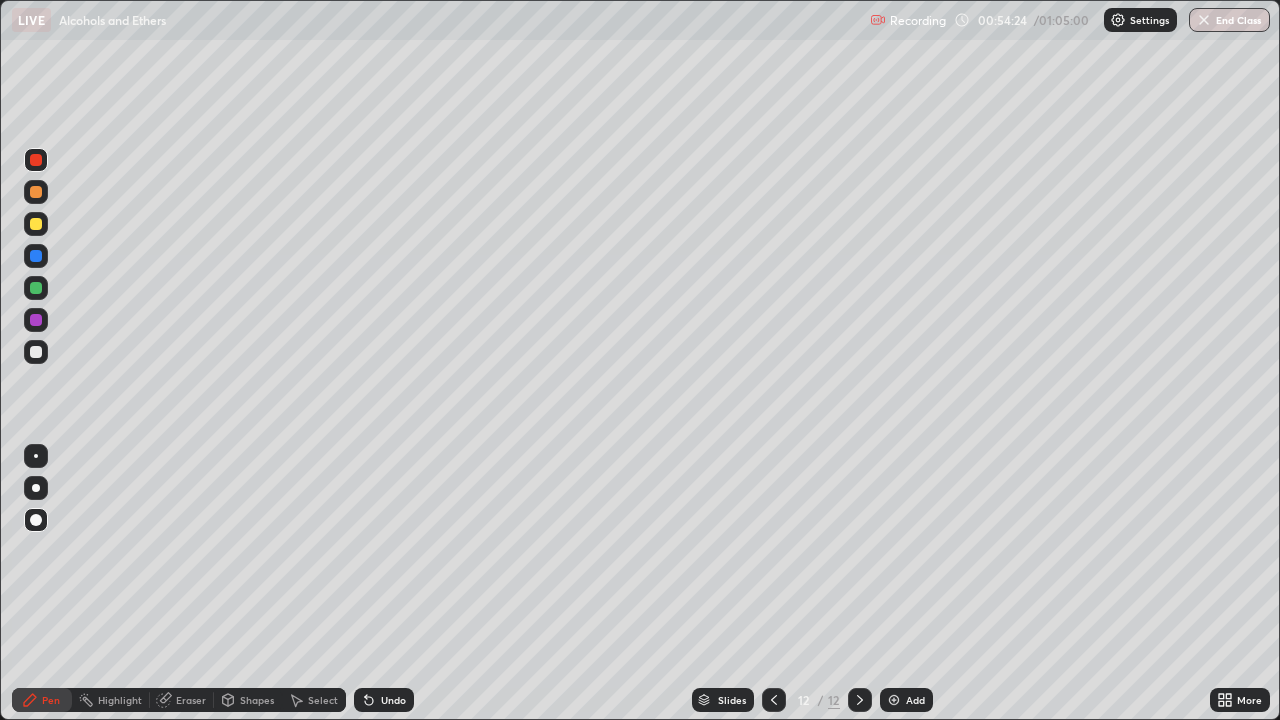 click at bounding box center [36, 352] 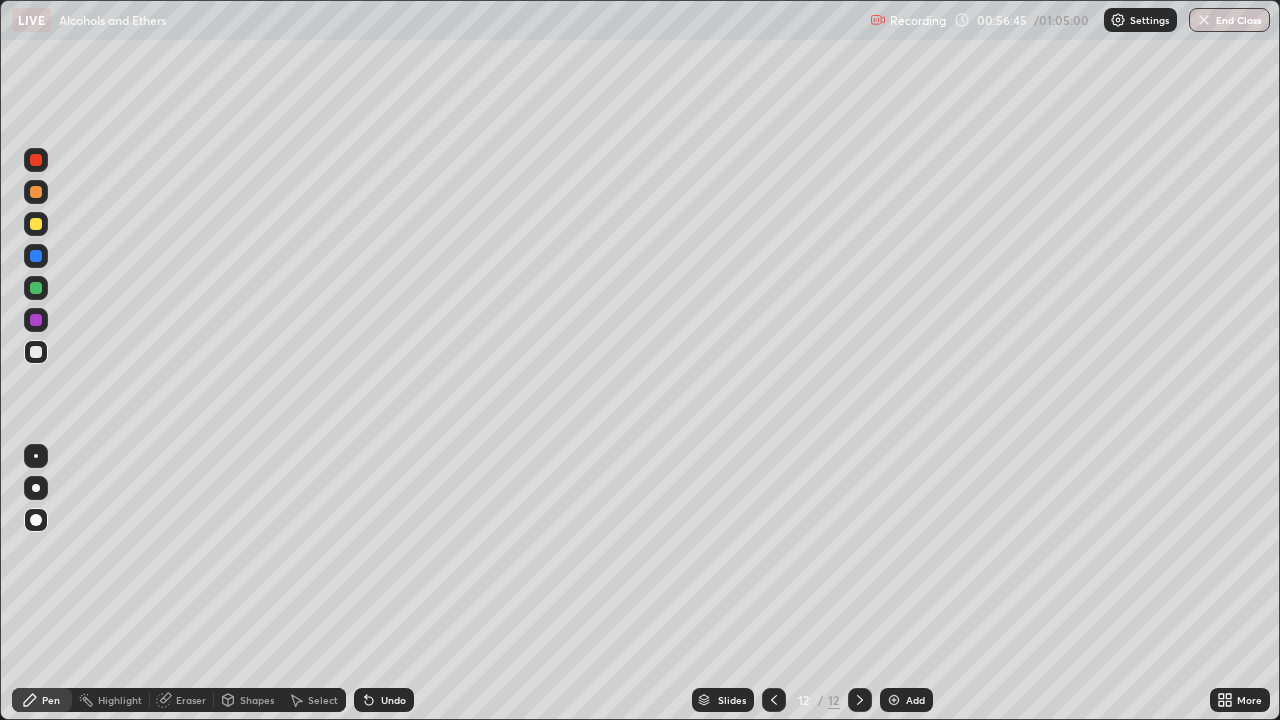 click at bounding box center [894, 700] 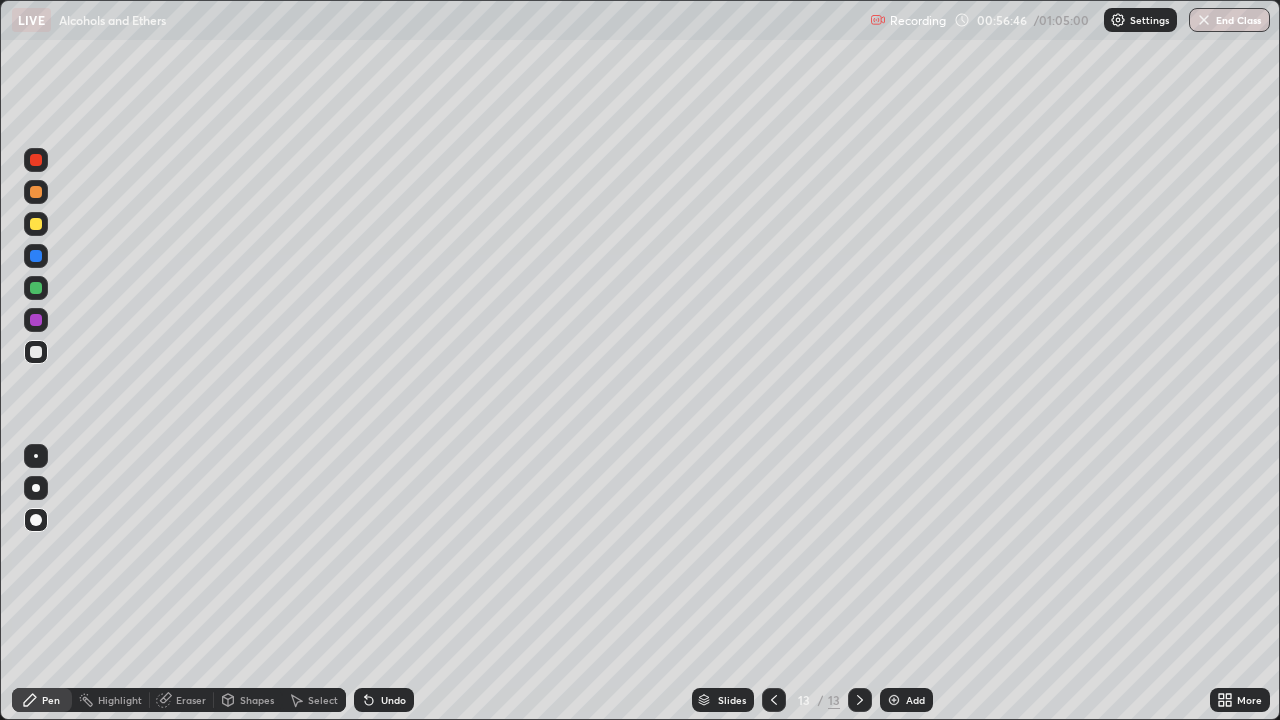 click at bounding box center [36, 224] 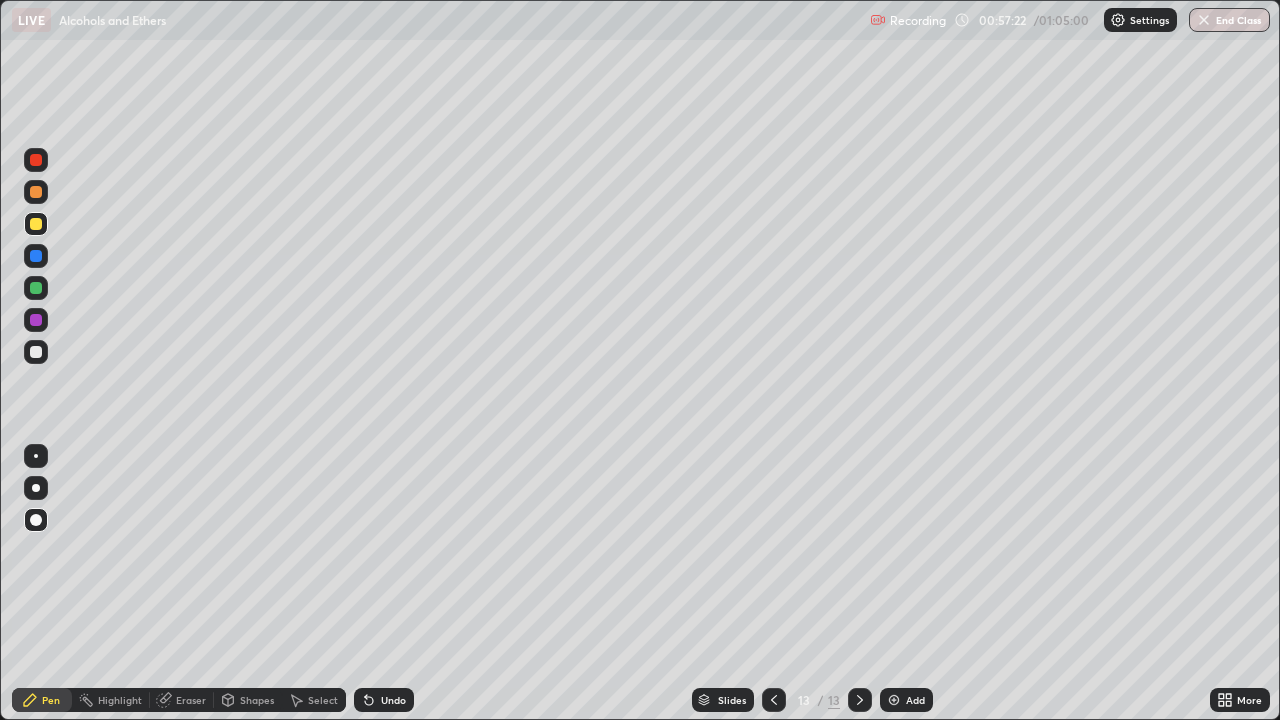 click at bounding box center [36, 352] 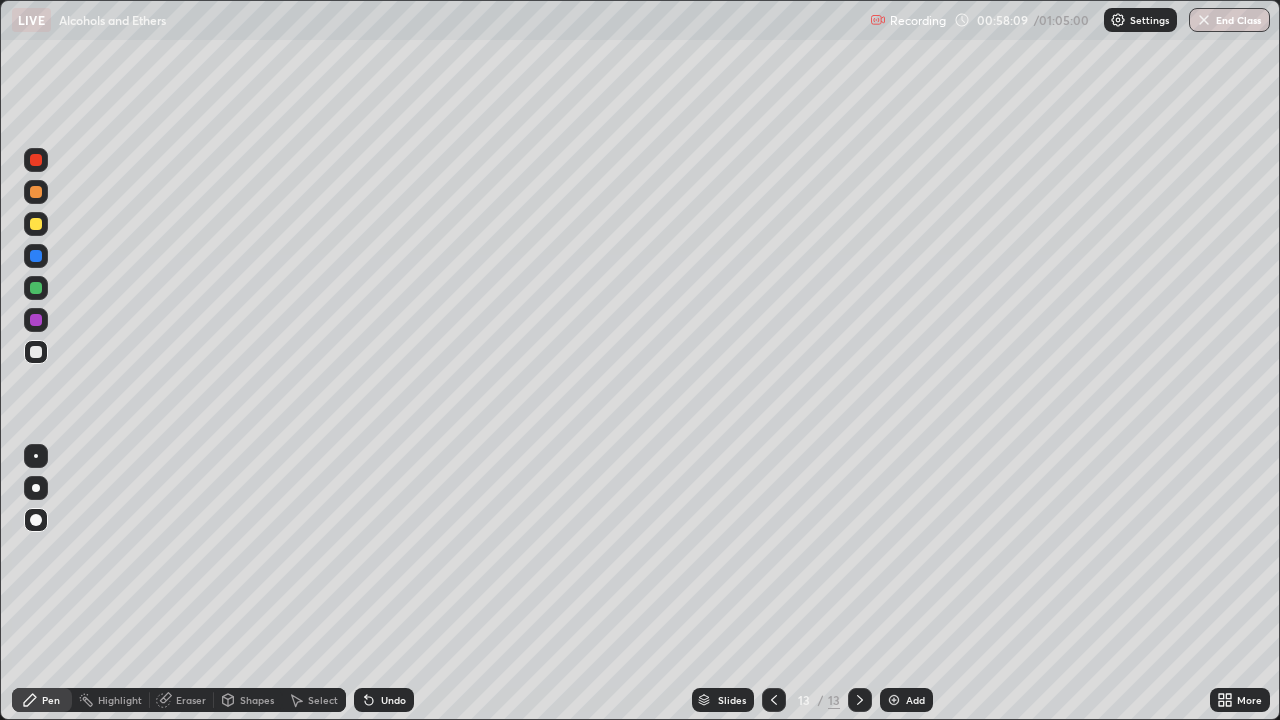 click at bounding box center (36, 160) 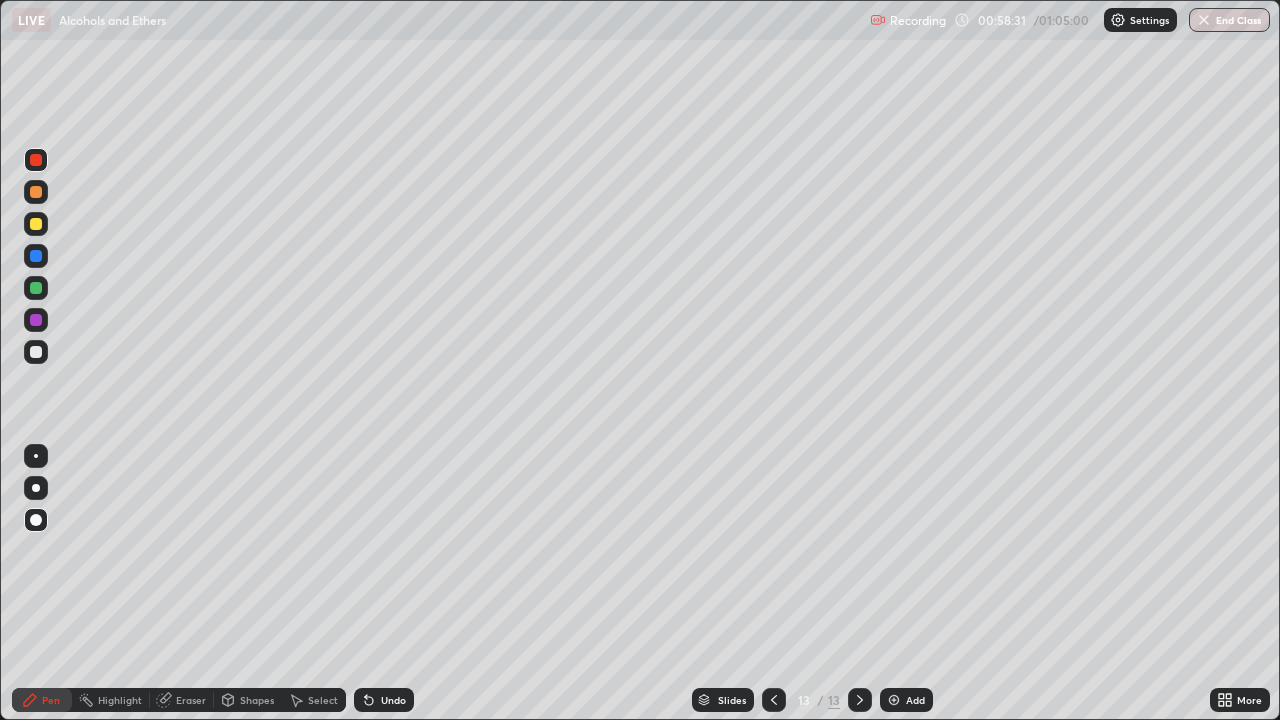 click 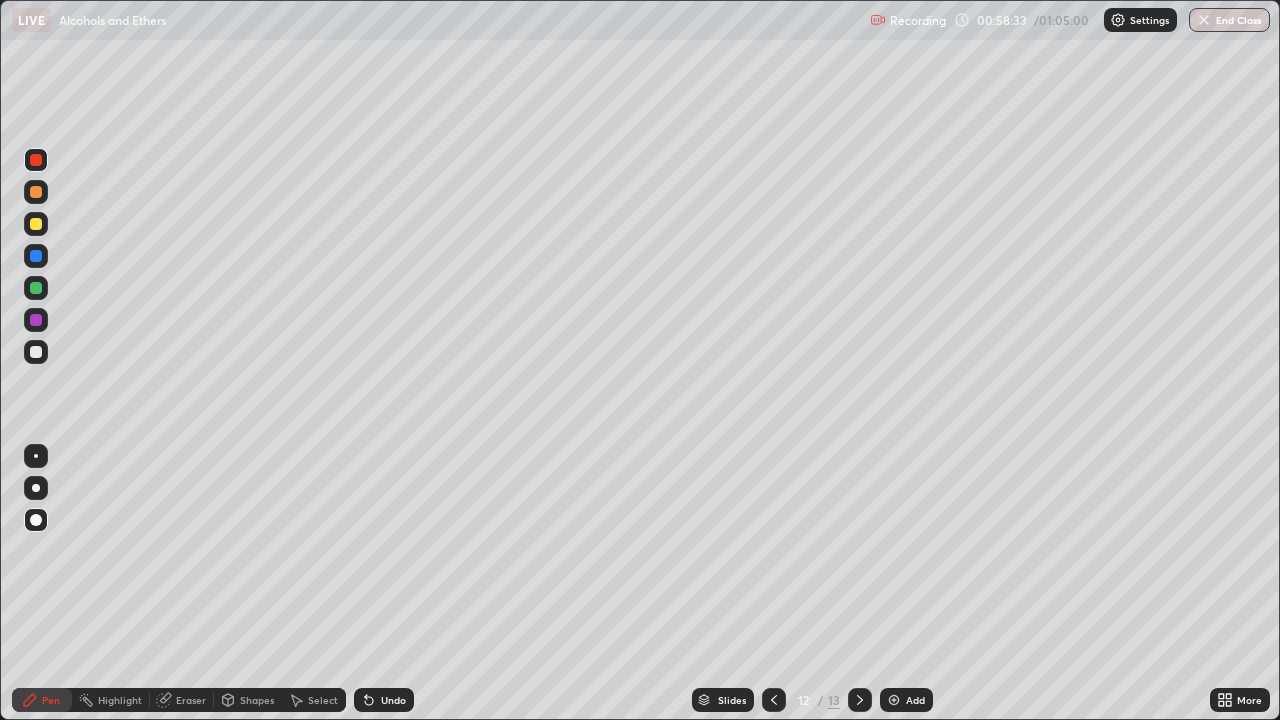 click 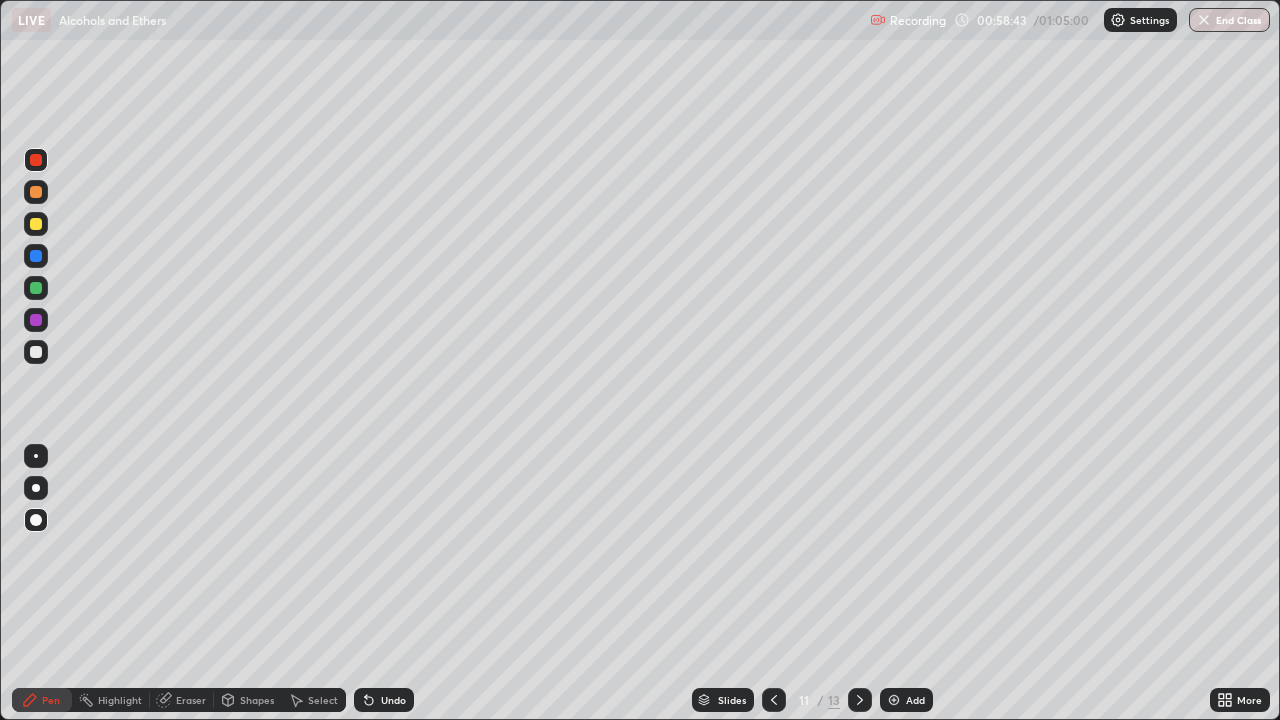click 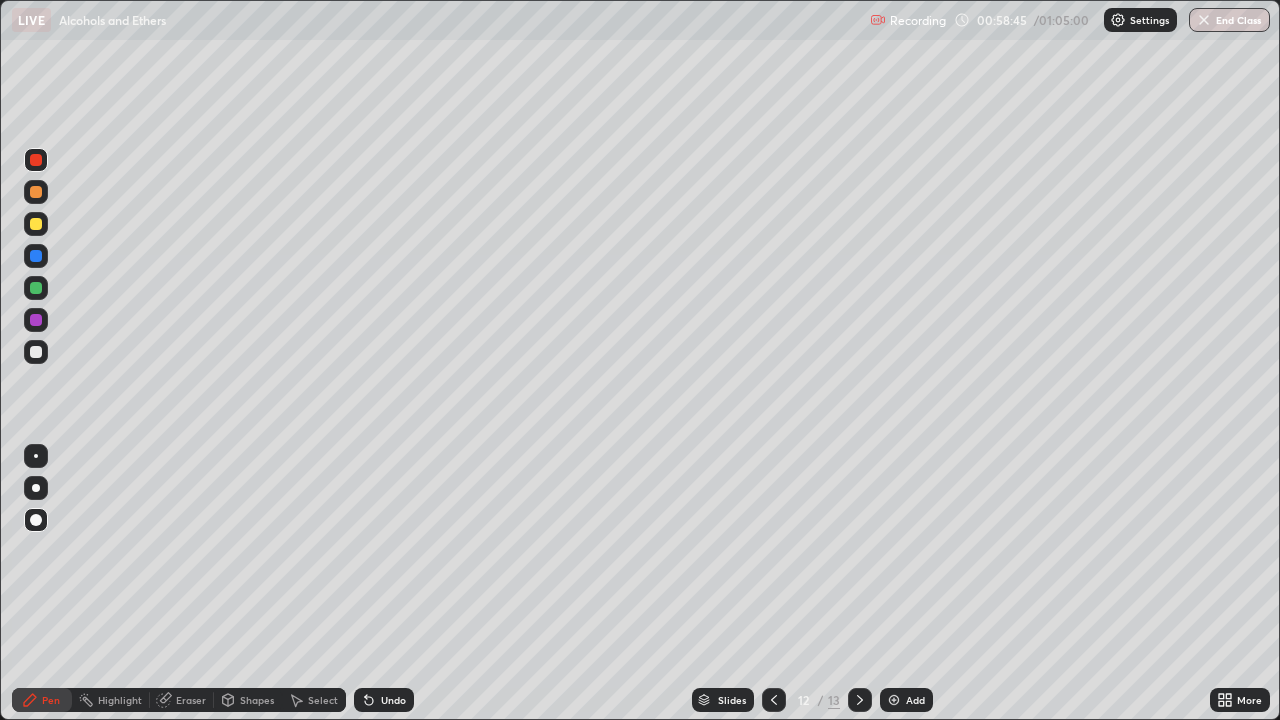 click 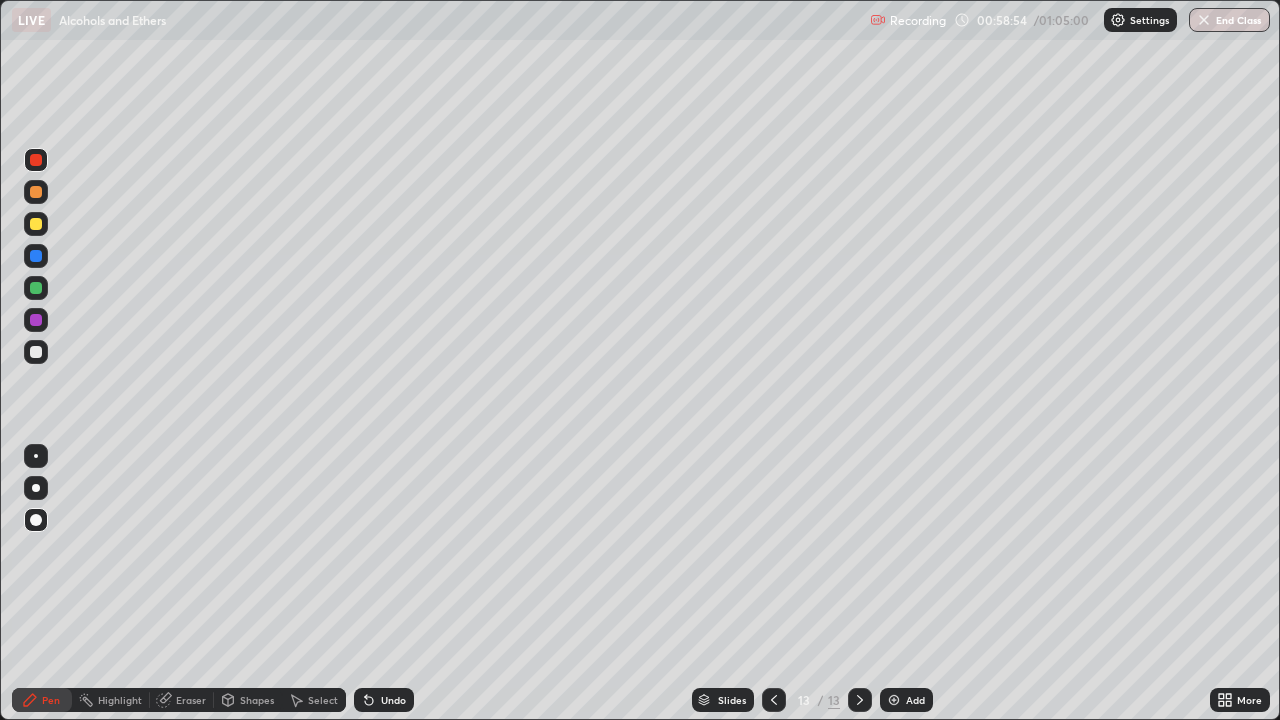 click at bounding box center (36, 352) 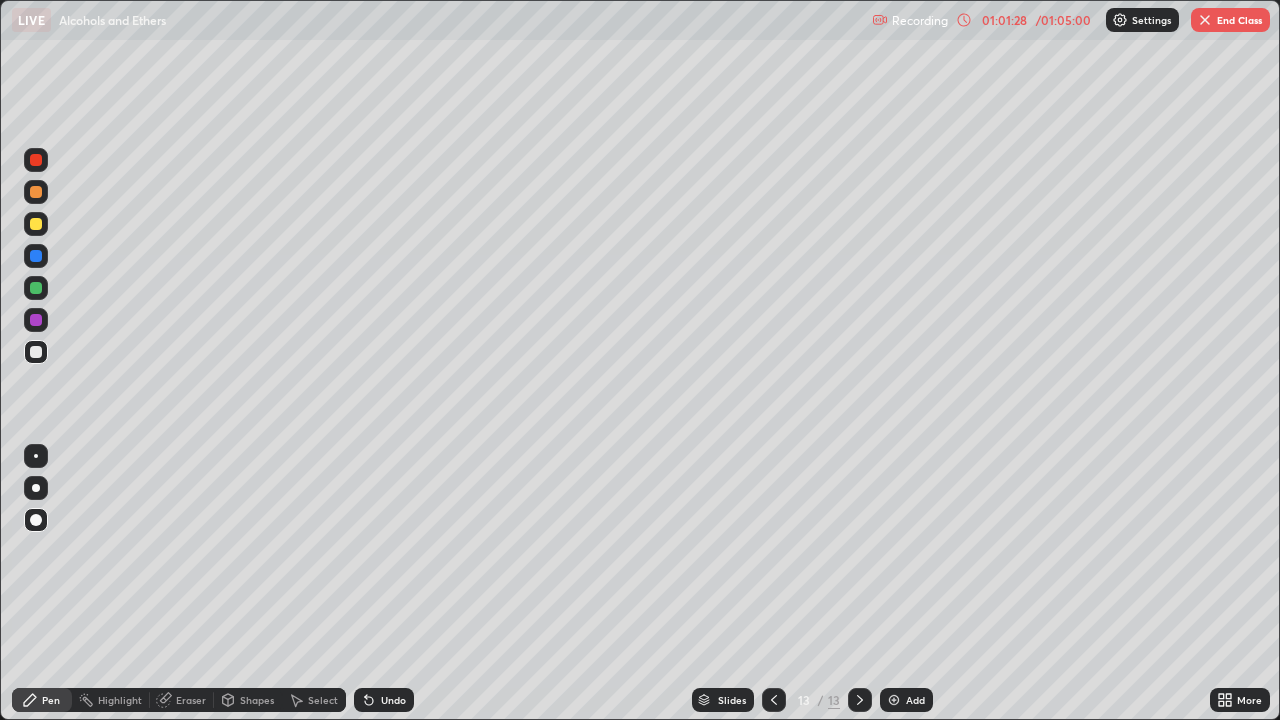 click on "End Class" at bounding box center [1230, 20] 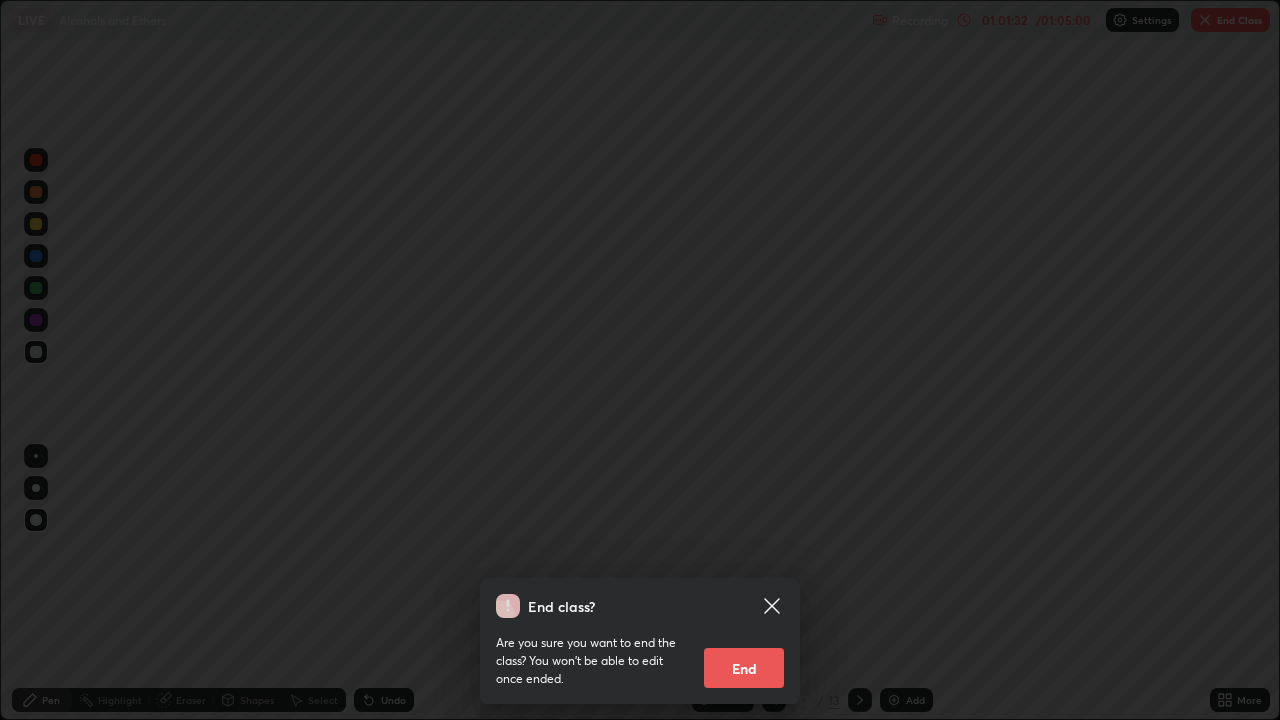 click 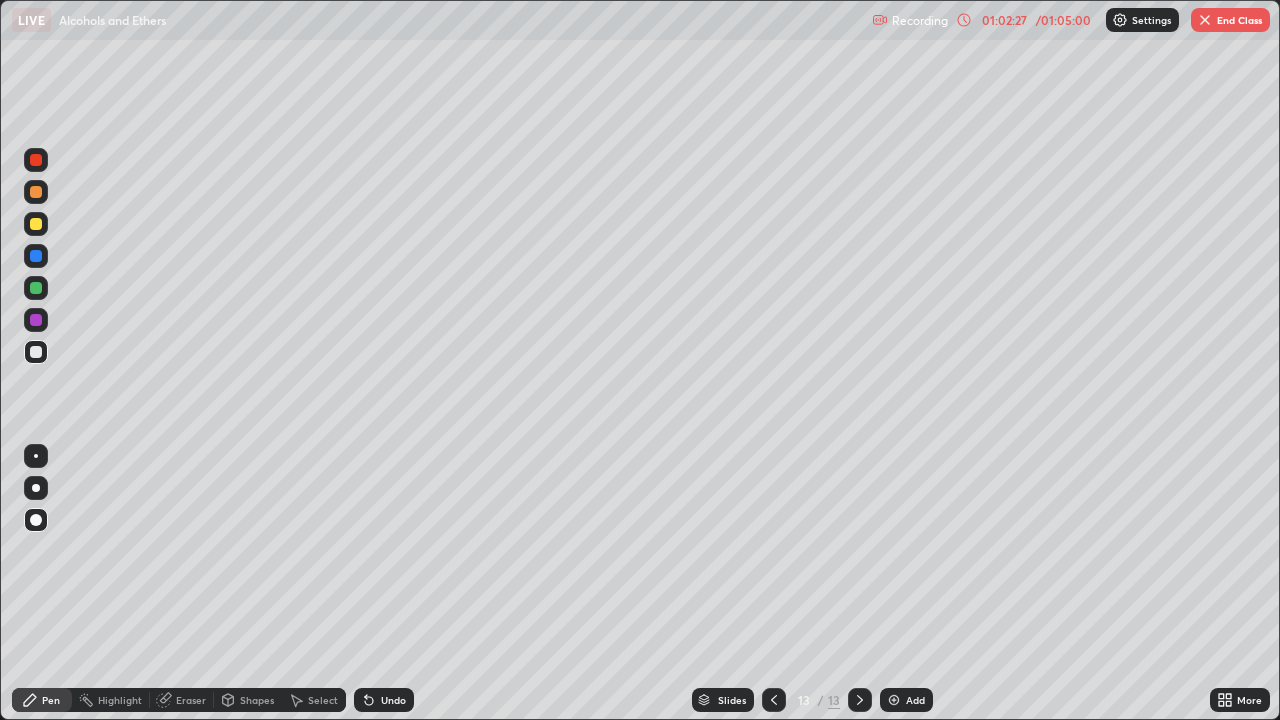 click on "More" at bounding box center (1249, 700) 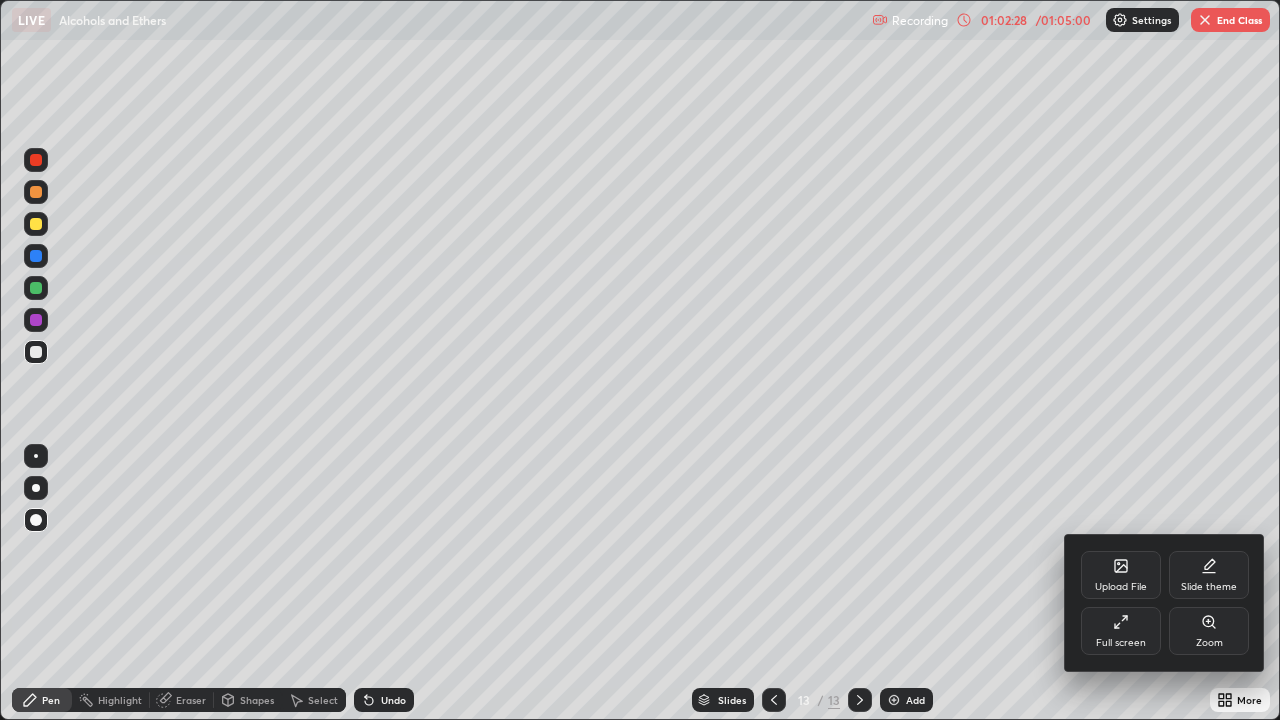 click on "Zoom" at bounding box center [1209, 631] 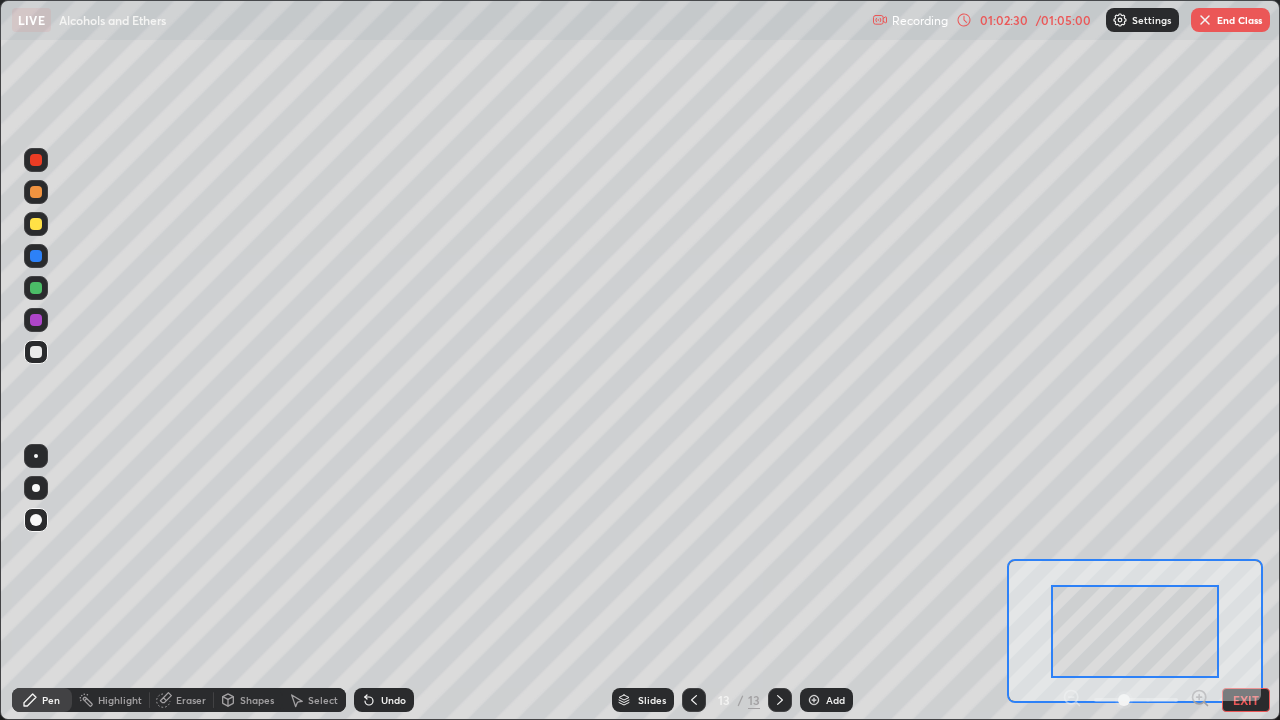 click at bounding box center [1135, 631] 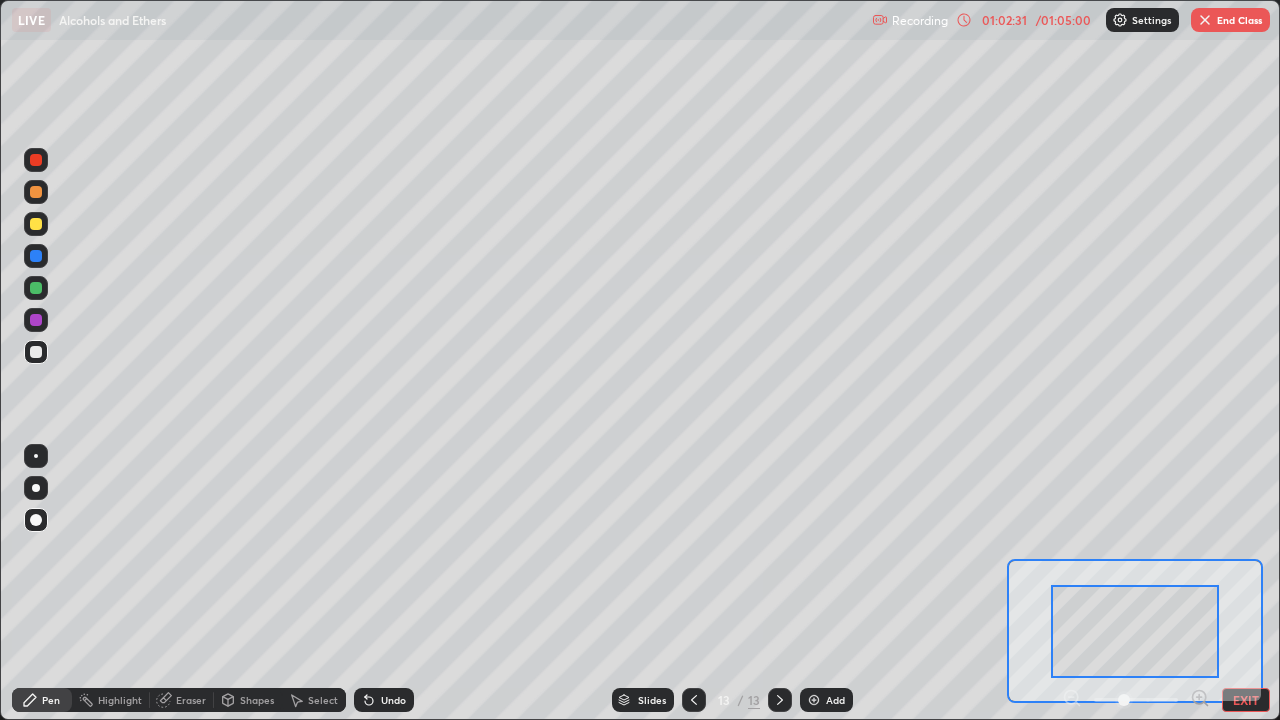 click on "EXIT" at bounding box center [1246, 700] 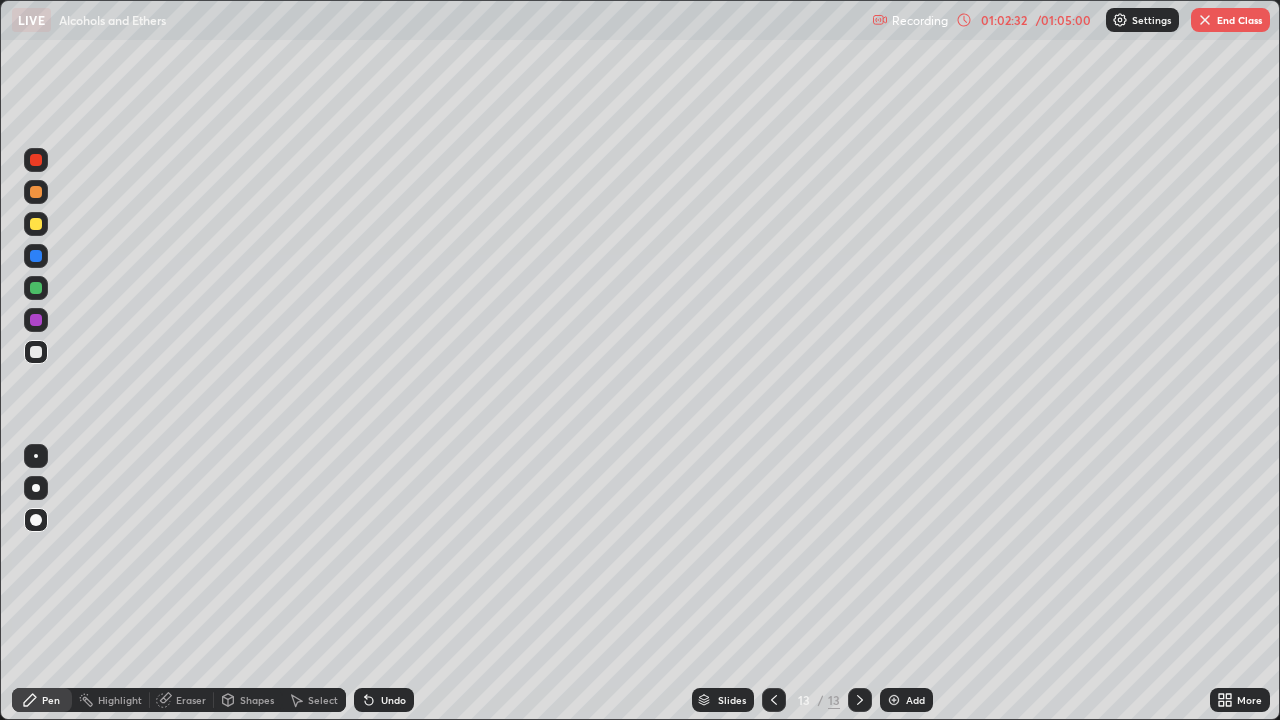click on "More" at bounding box center (1249, 700) 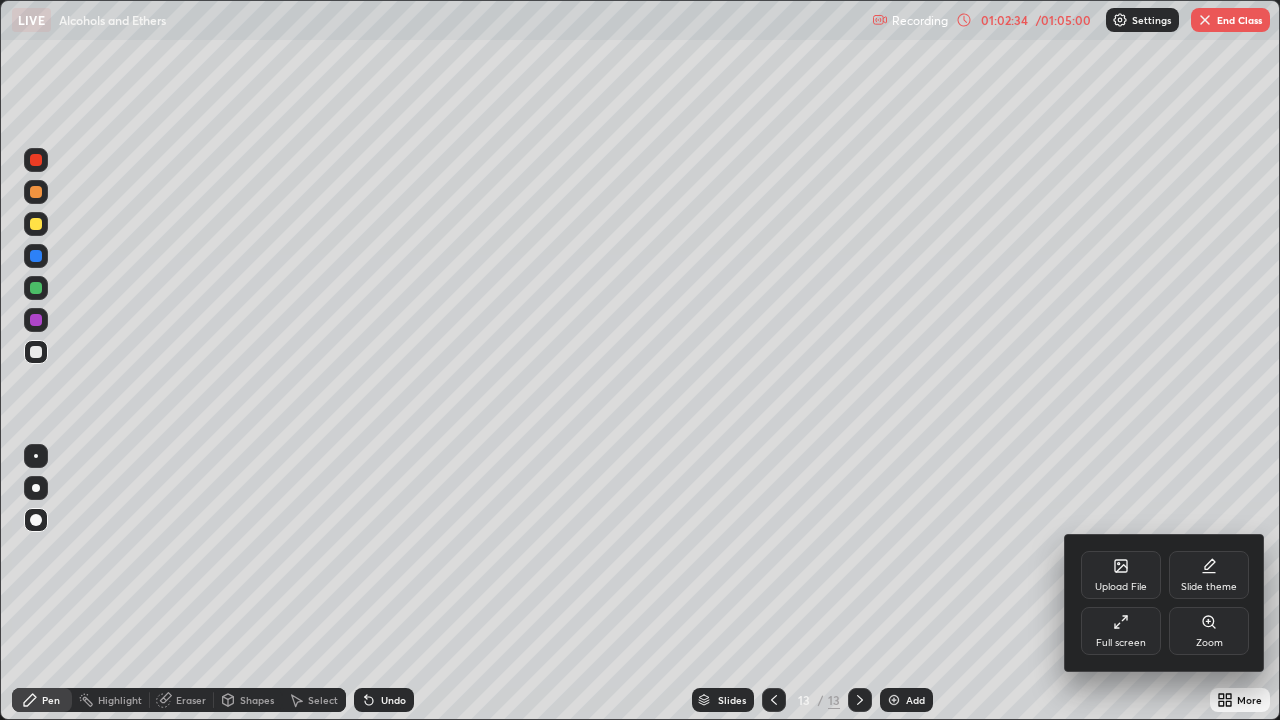click 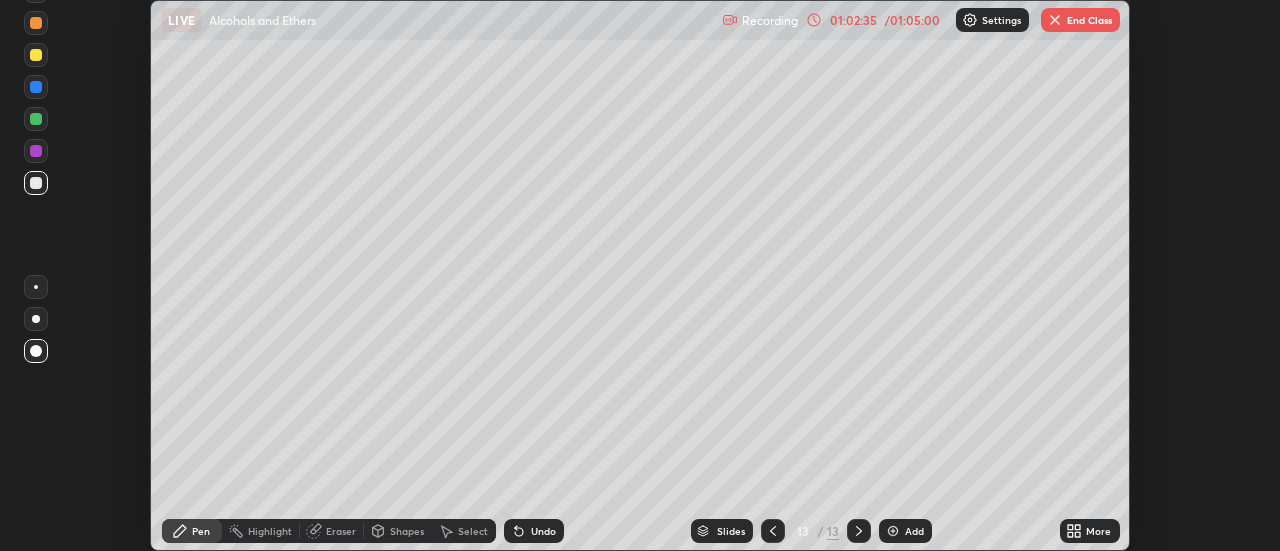 scroll, scrollTop: 551, scrollLeft: 1280, axis: both 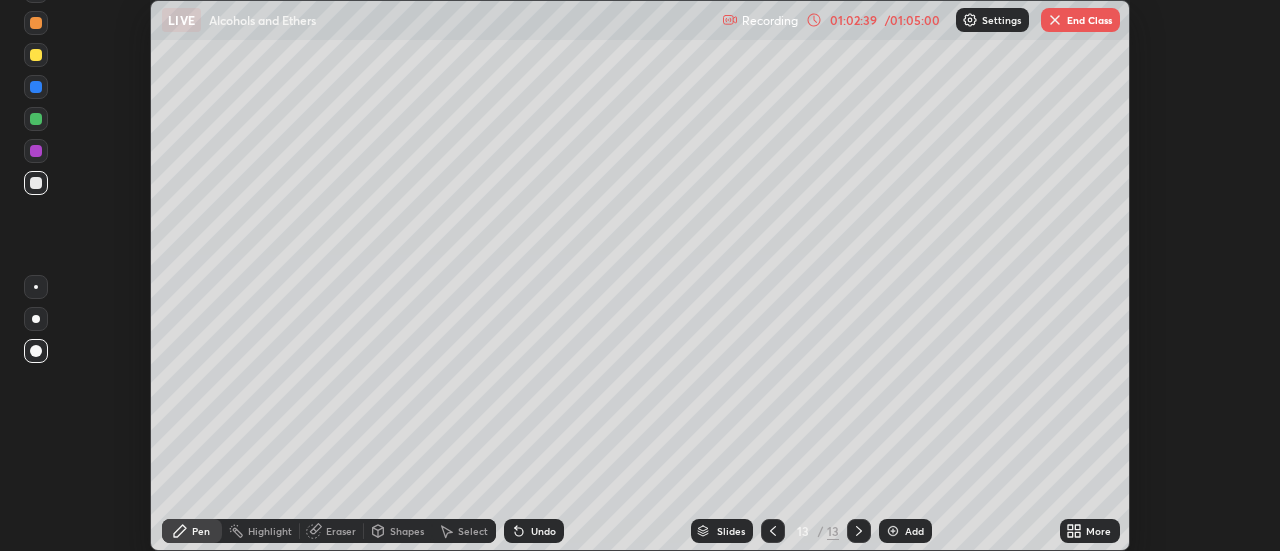 click on "End Class" at bounding box center (1080, 20) 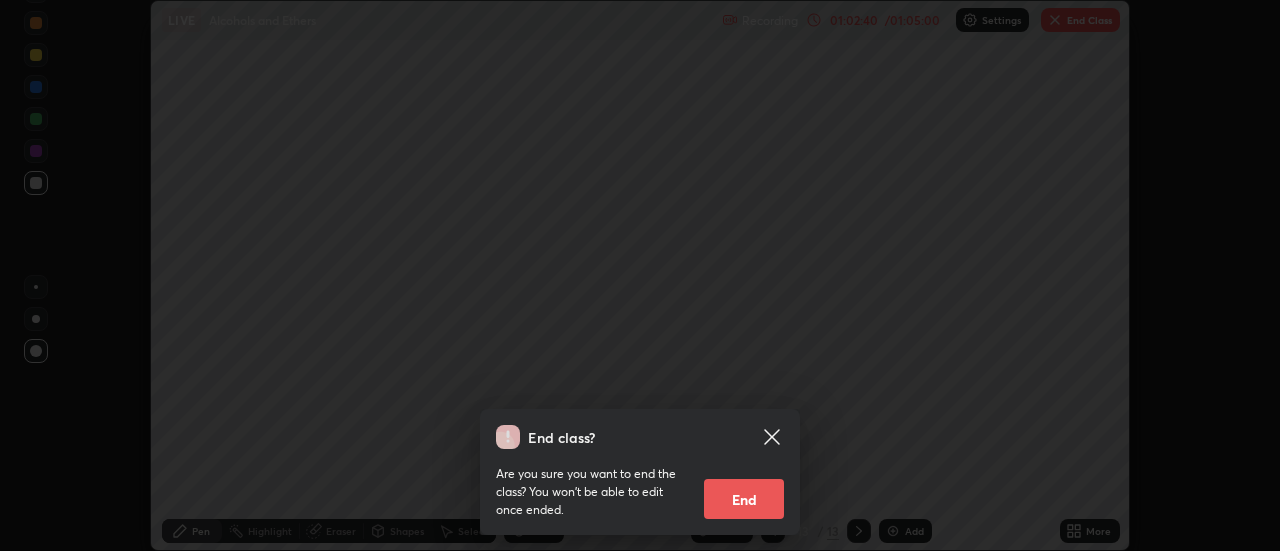 click on "End" at bounding box center [744, 499] 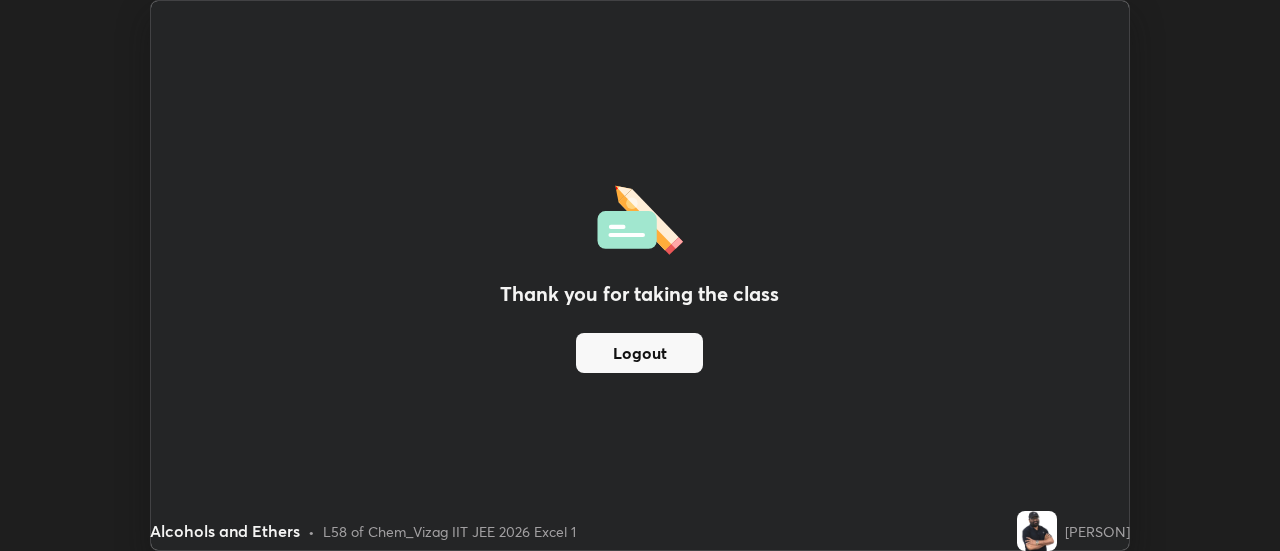 click on "Logout" at bounding box center (639, 353) 